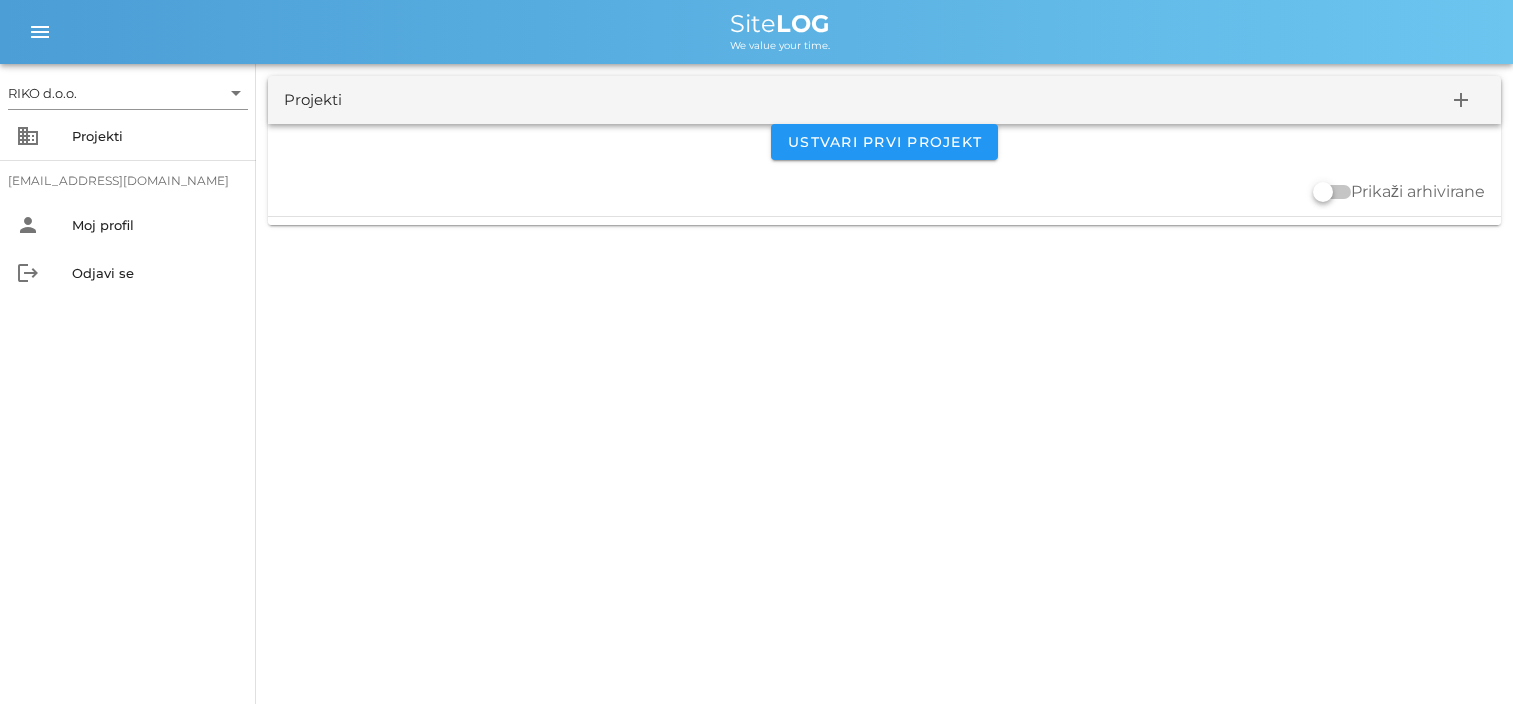 scroll, scrollTop: 0, scrollLeft: 0, axis: both 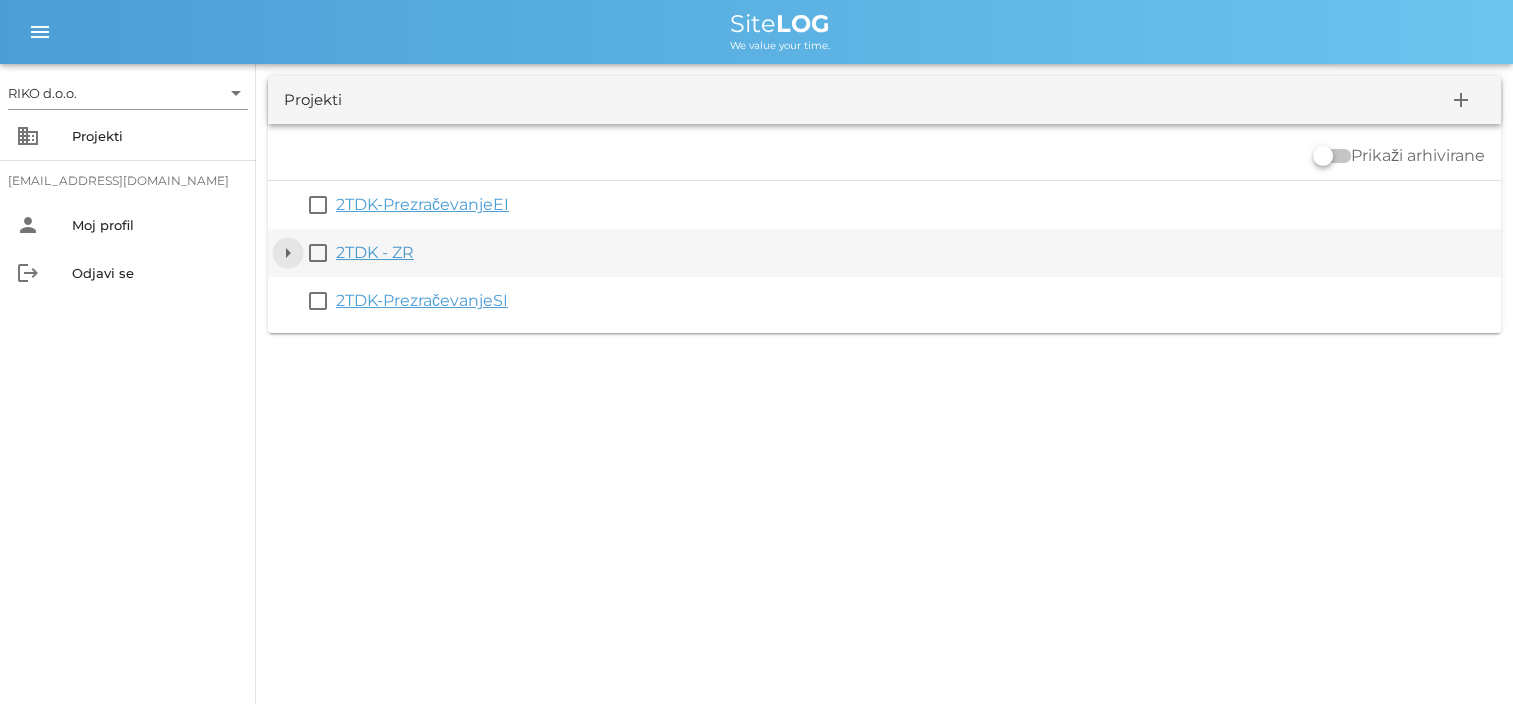 click on "arrow_drop_down" at bounding box center [288, 253] 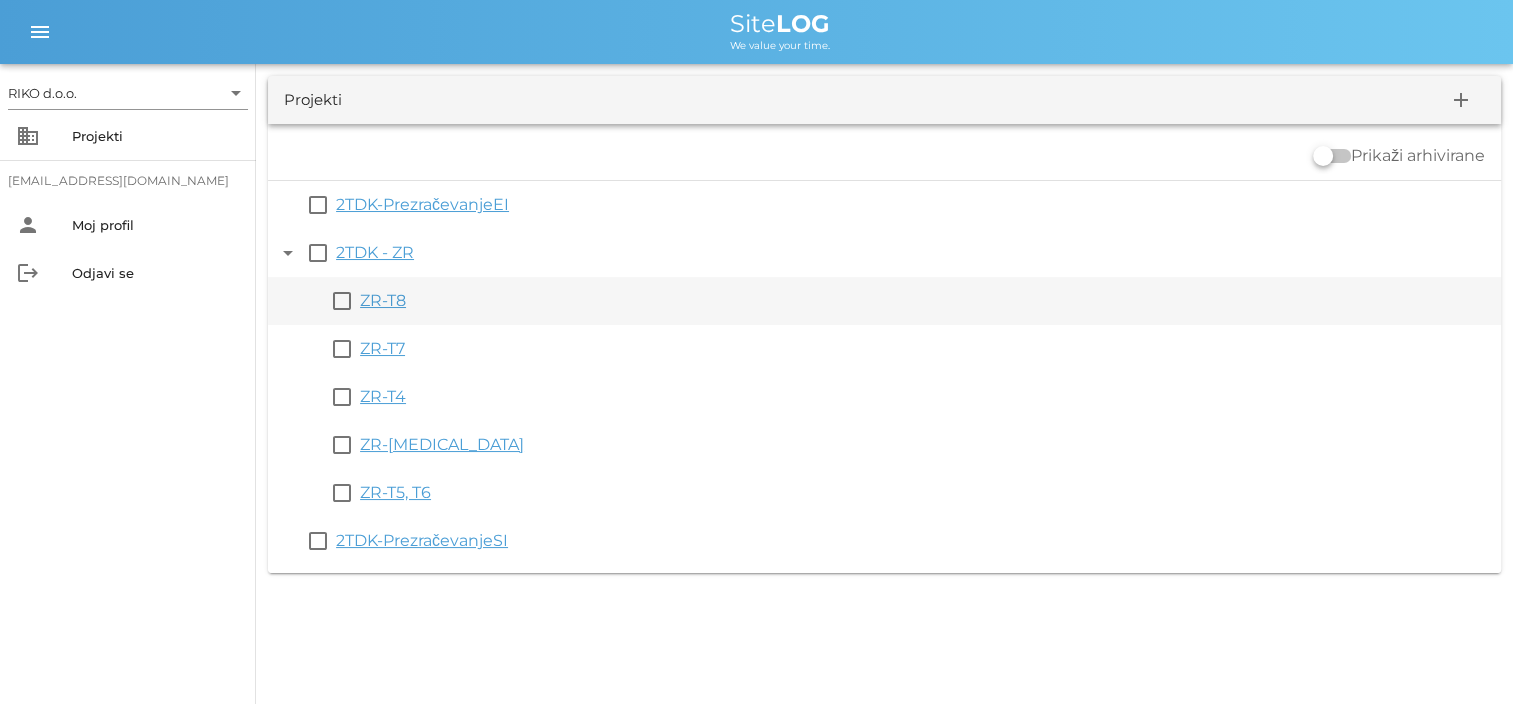 click on "ZR-T8" at bounding box center [383, 300] 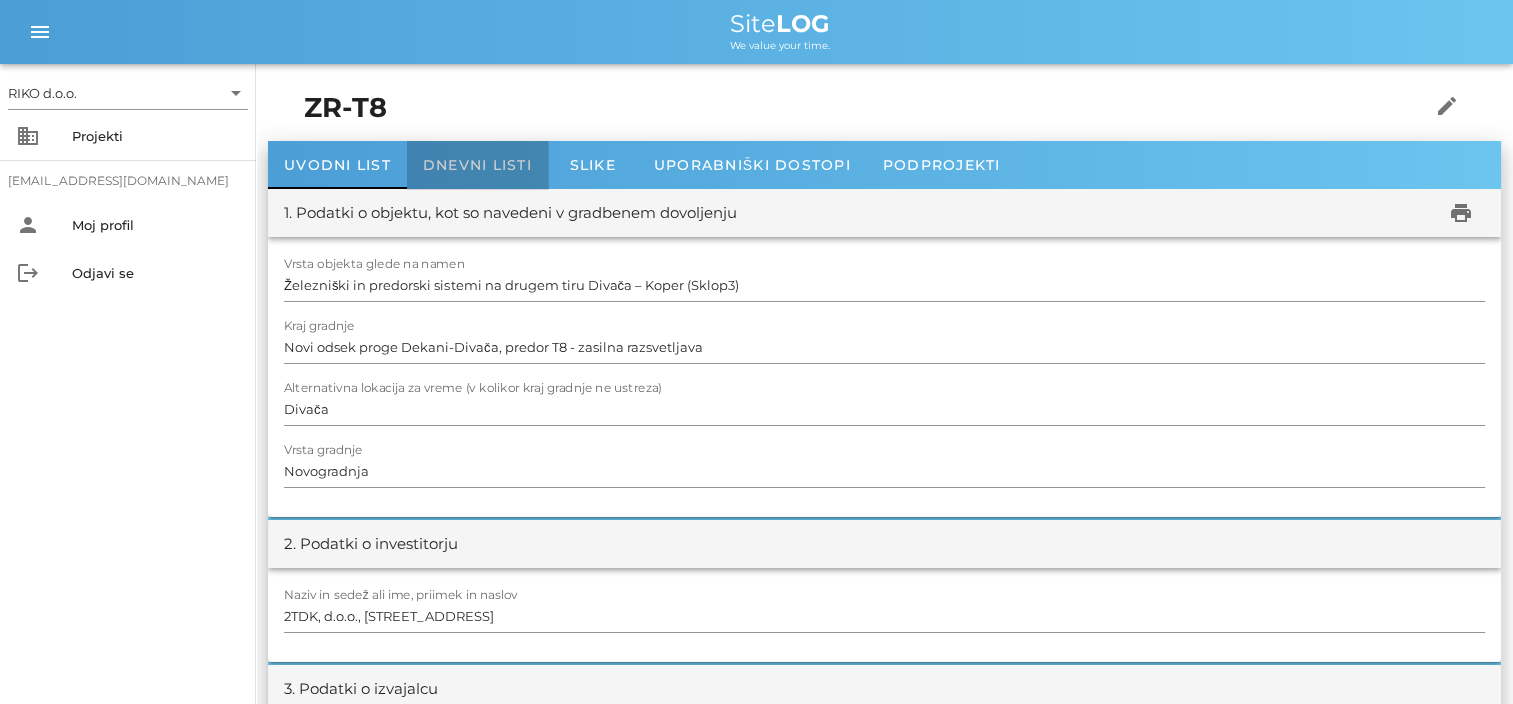 click on "Dnevni listi" at bounding box center [477, 165] 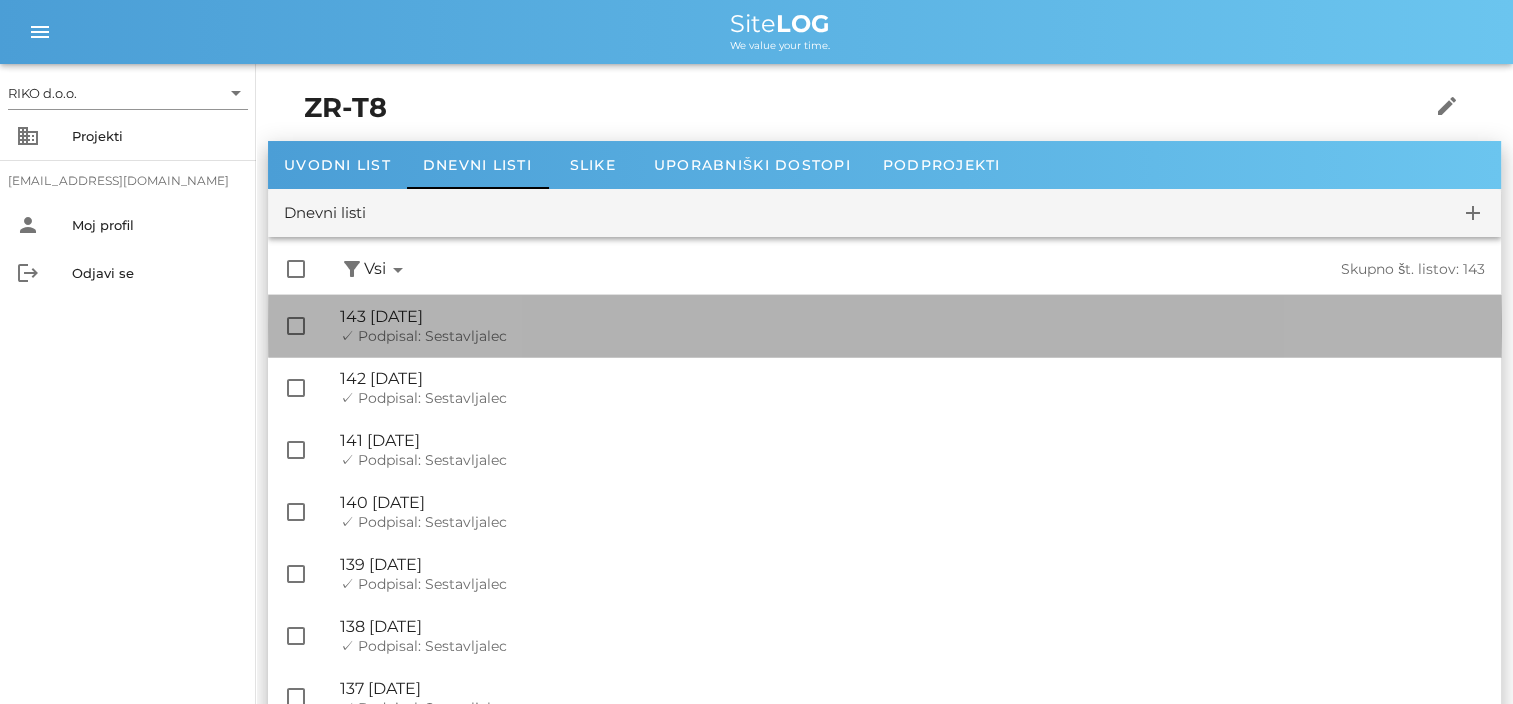 click on "🔏  143 [DATE]" at bounding box center [912, 316] 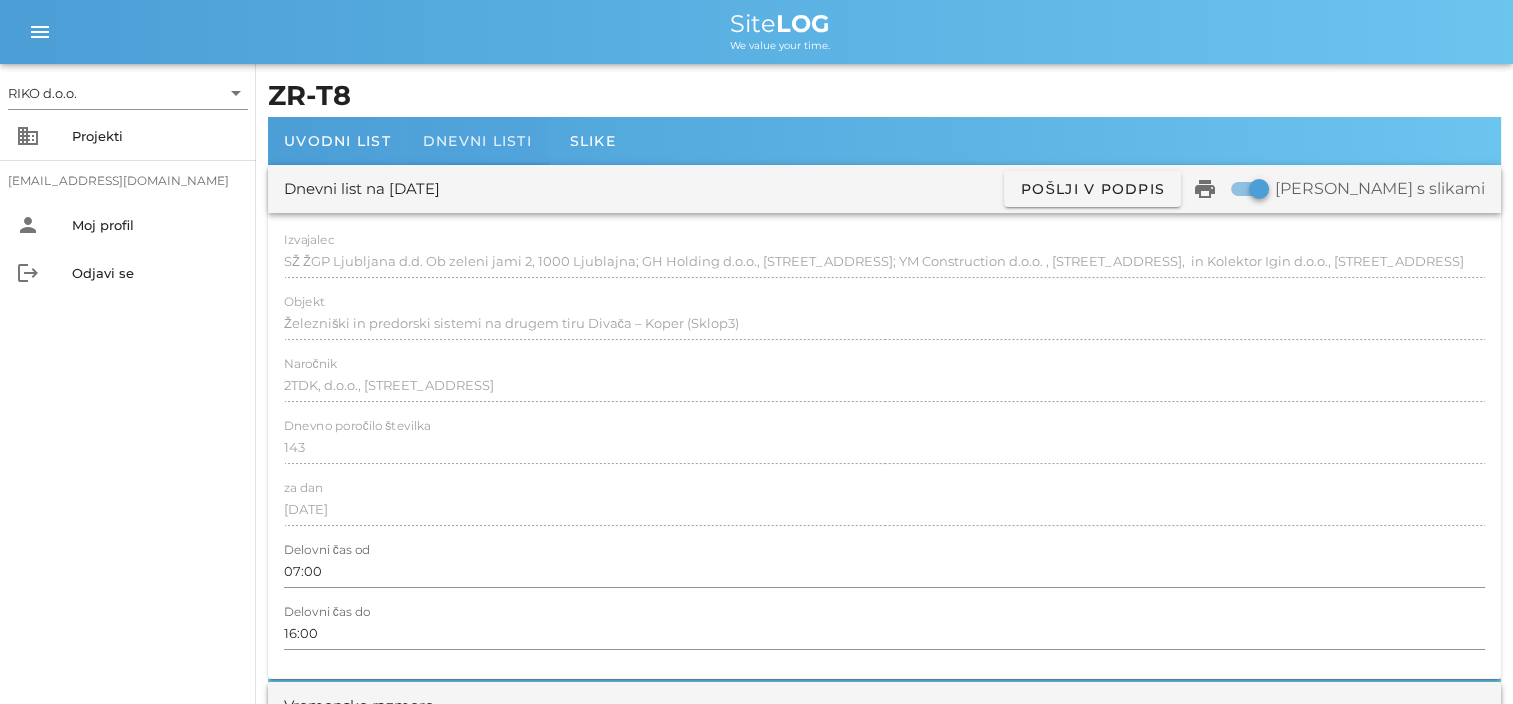 click on "Dnevni listi" at bounding box center [477, 141] 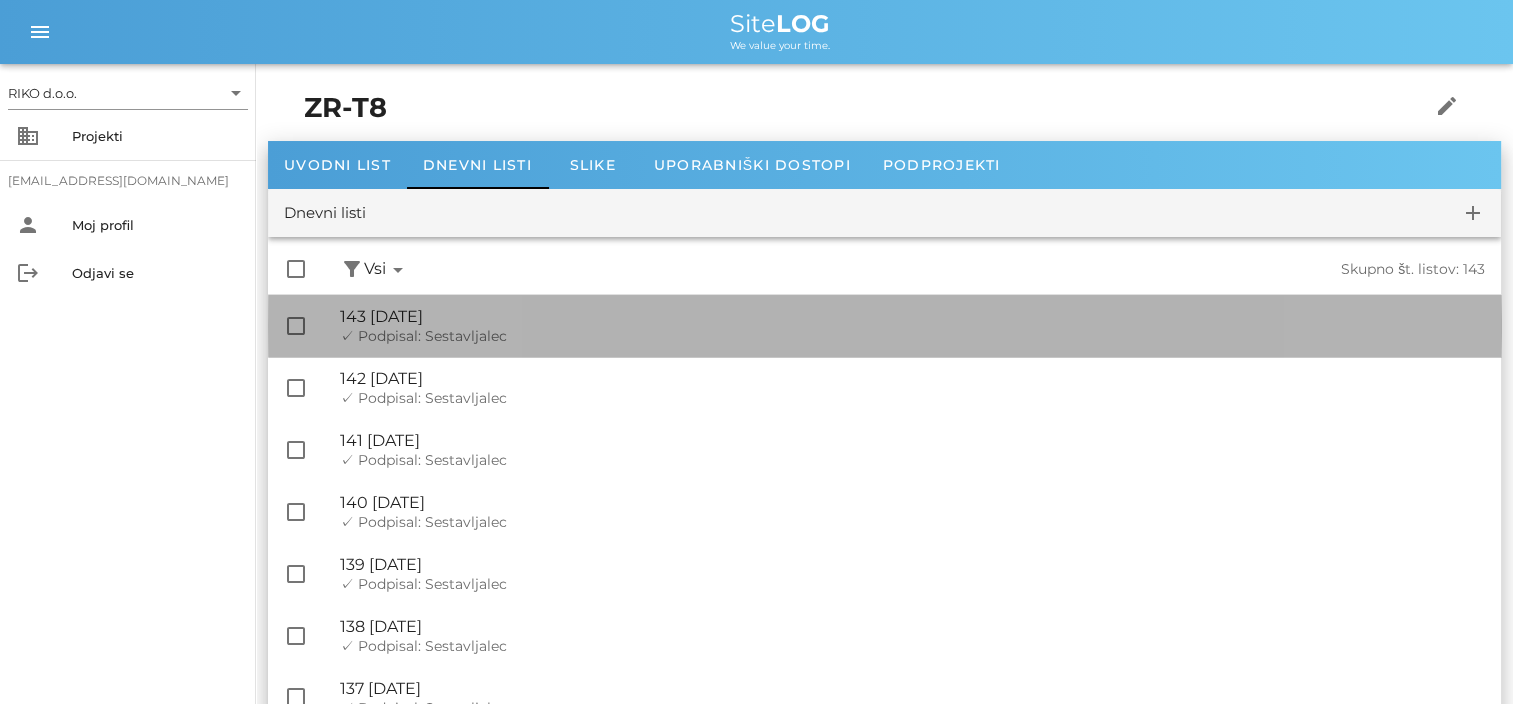 click on "✓ Podpisal: Sestavljalec" at bounding box center [423, 336] 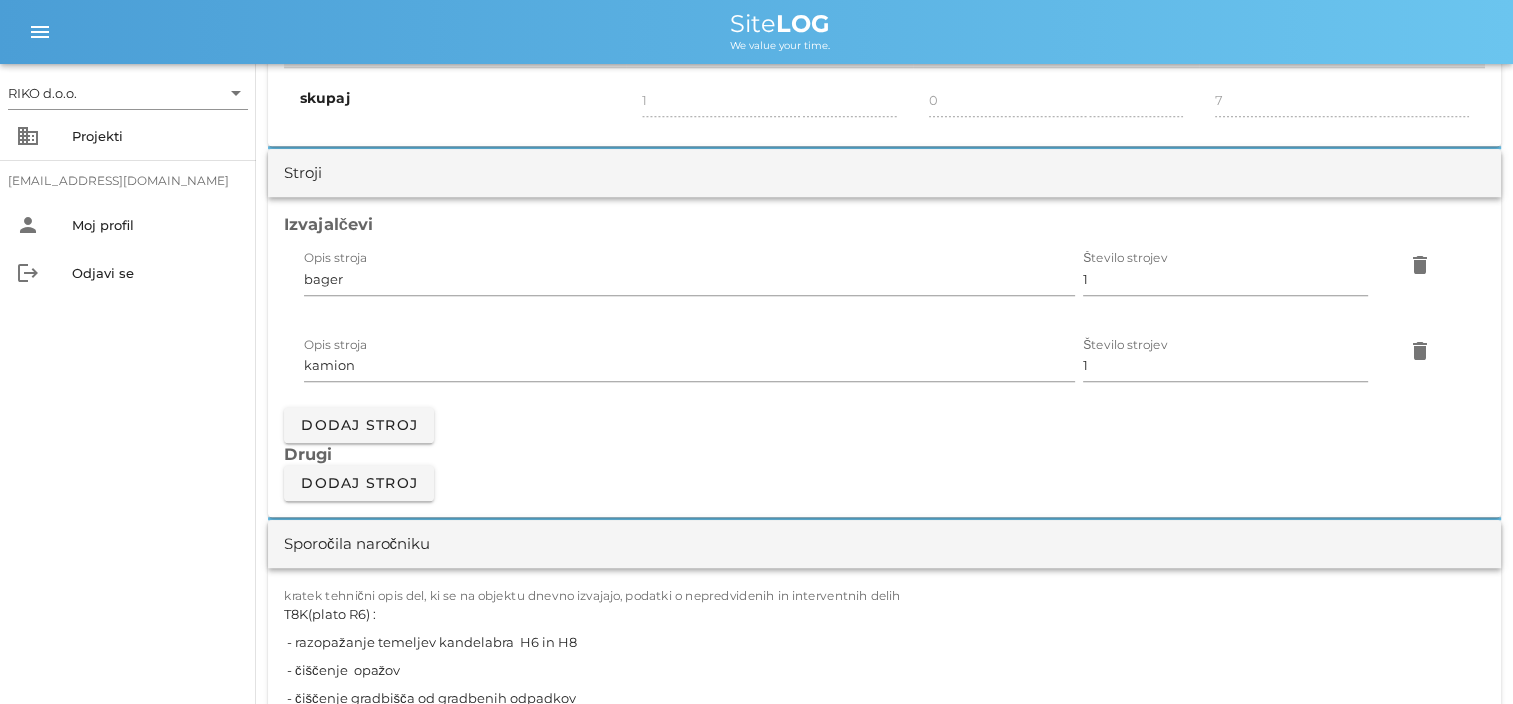 scroll, scrollTop: 1900, scrollLeft: 0, axis: vertical 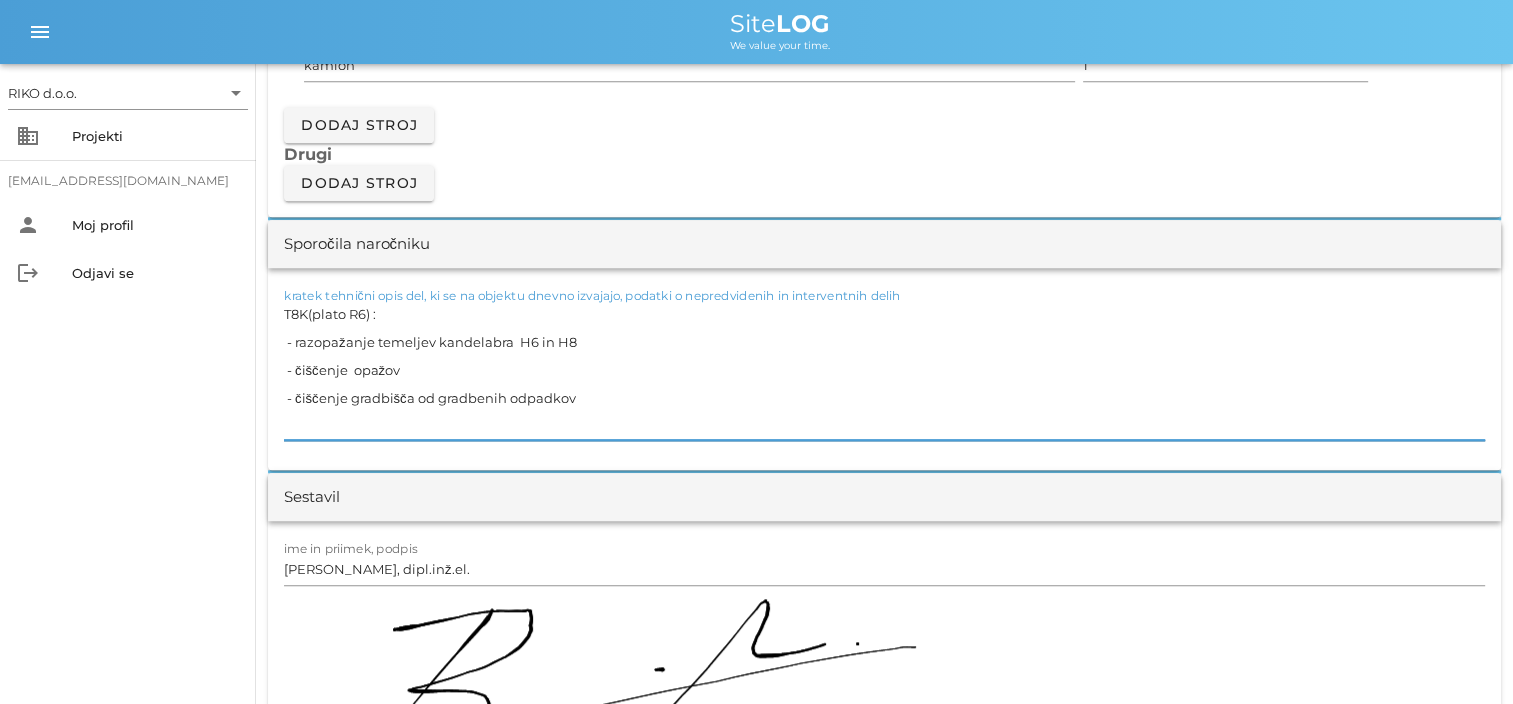 drag, startPoint x: 289, startPoint y: 308, endPoint x: 609, endPoint y: 386, distance: 329.36908 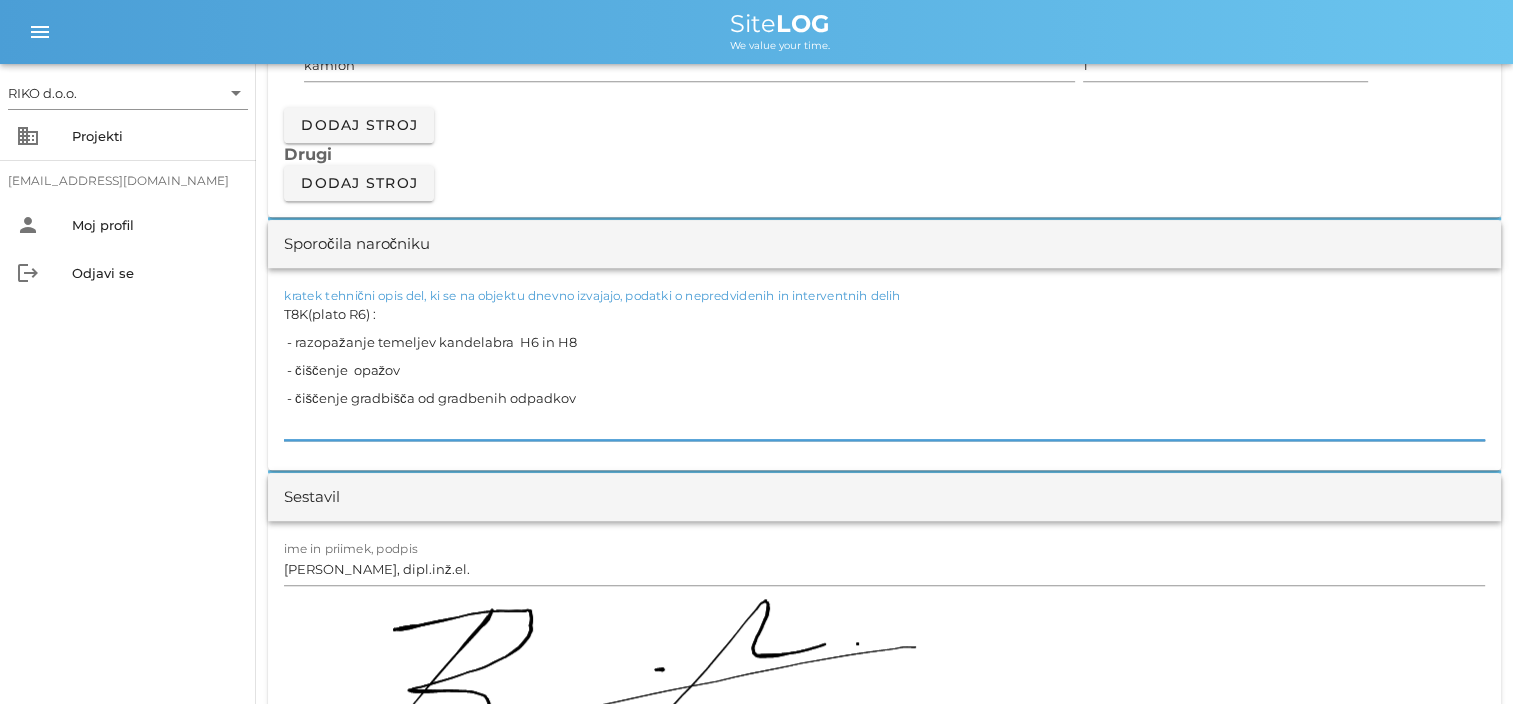 click on "T8K(plato R6) :
- razopažanje temeljev kandelabra  H6 in H8
- čiščenje  opažov
- čiščenje gradbišča od gradbenih odpadkov" at bounding box center [884, 370] 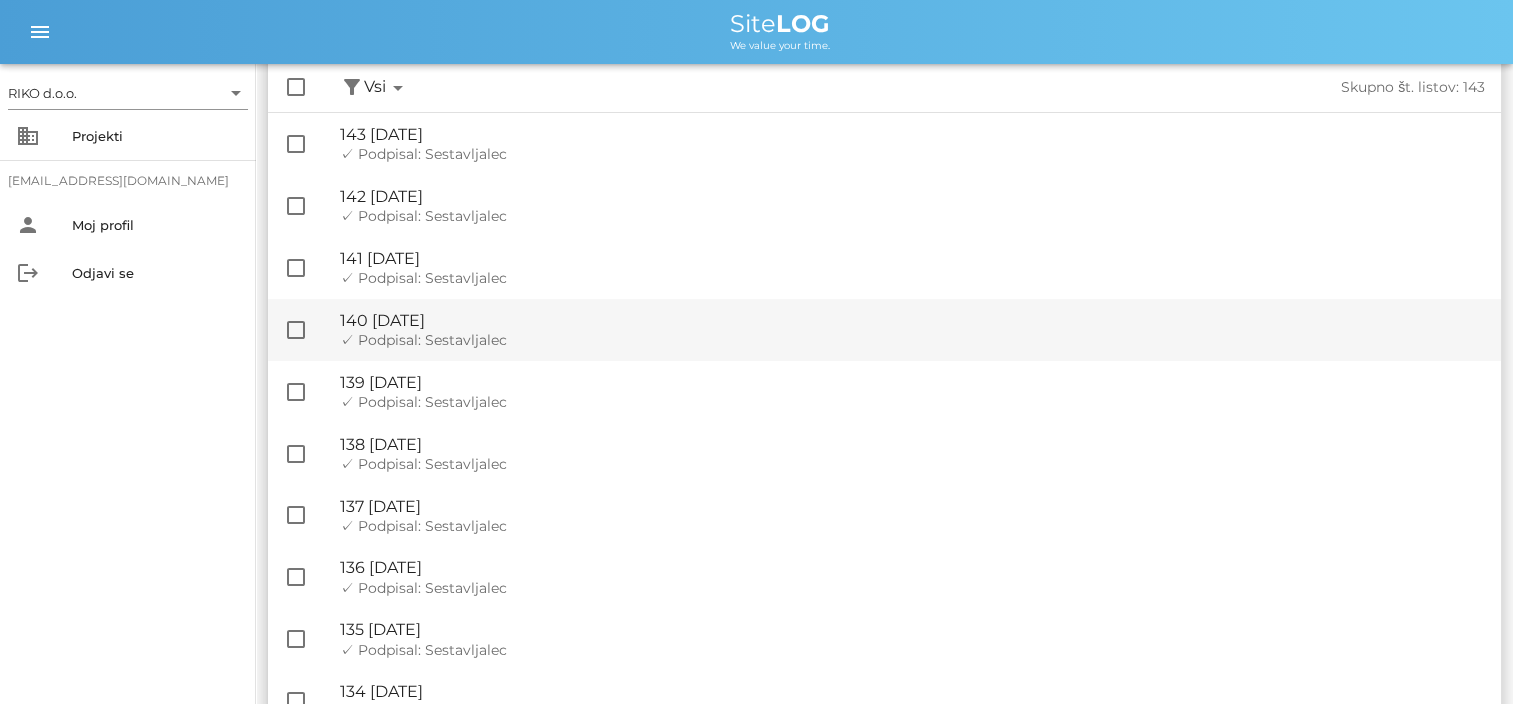 scroll, scrollTop: 200, scrollLeft: 0, axis: vertical 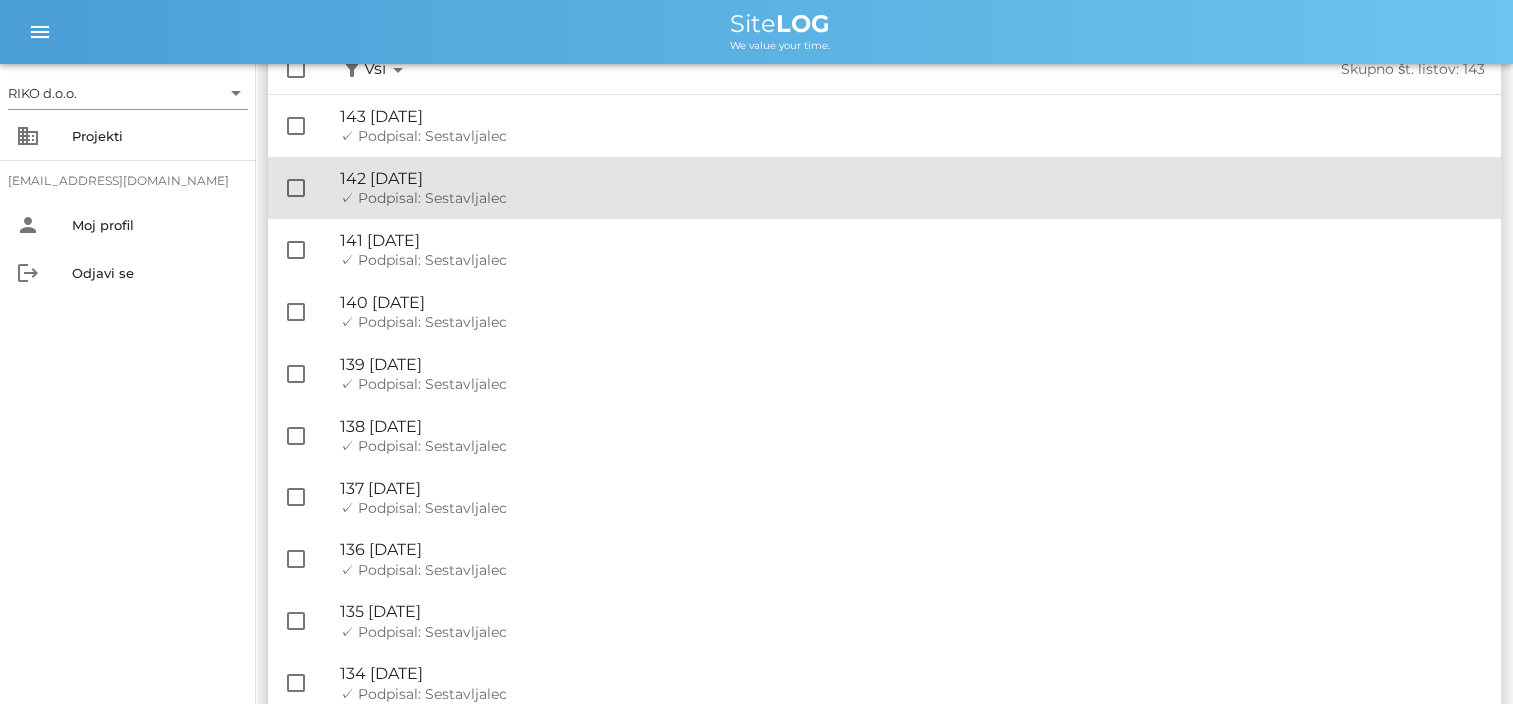 click on "✓ Podpisal: Nadzornik  ✓ Podpisal: Sestavljalec  ✓ Podpisal: Odgovorni" at bounding box center [912, 198] 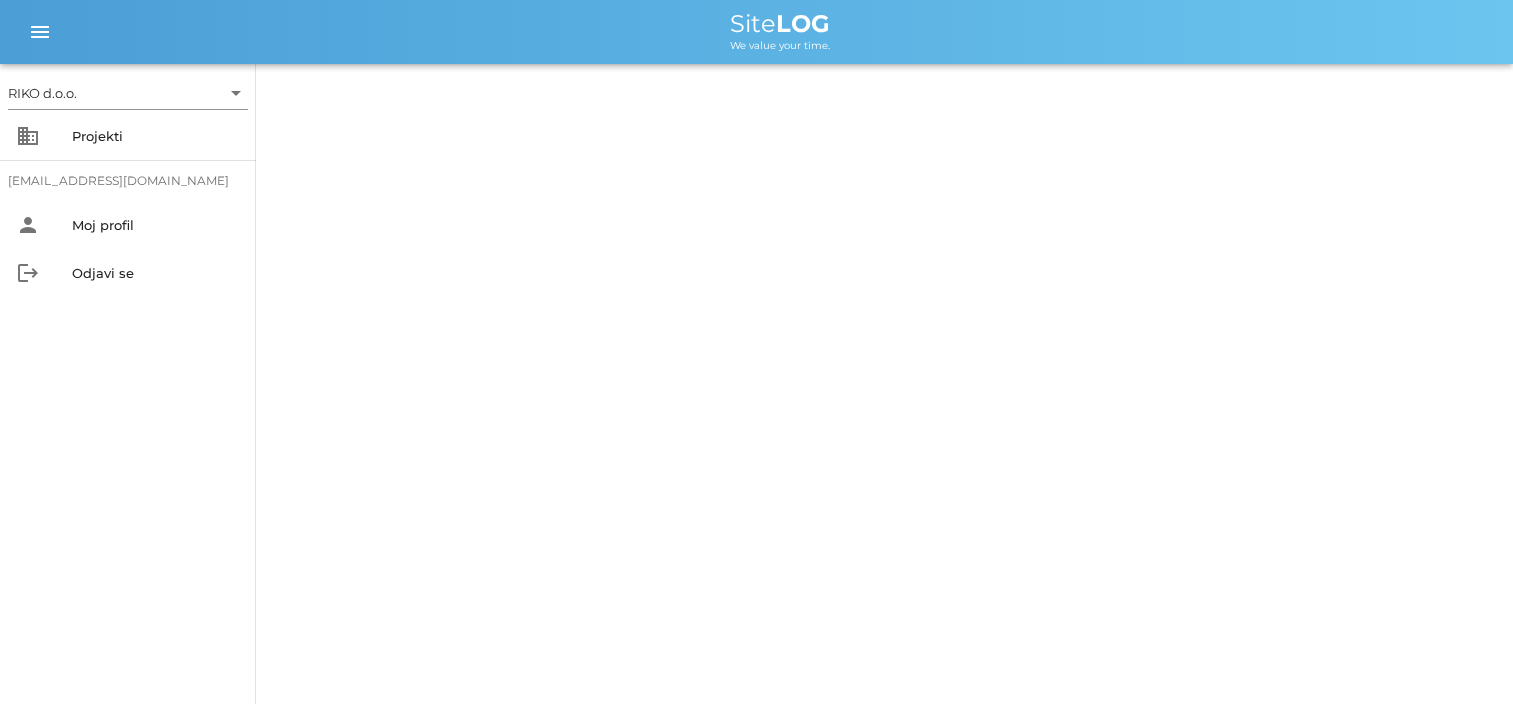 scroll, scrollTop: 0, scrollLeft: 0, axis: both 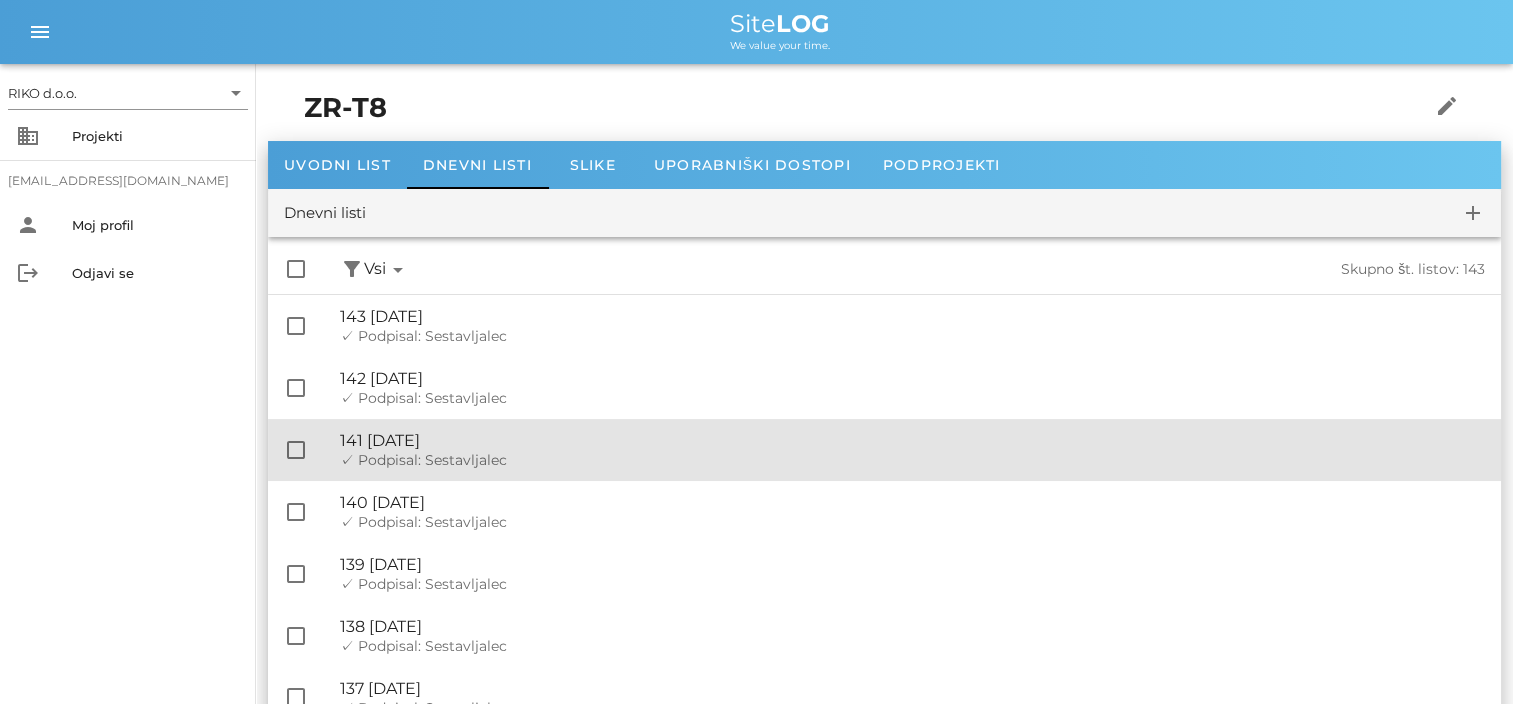 click on "✓ Podpisal: Sestavljalec" at bounding box center [423, 460] 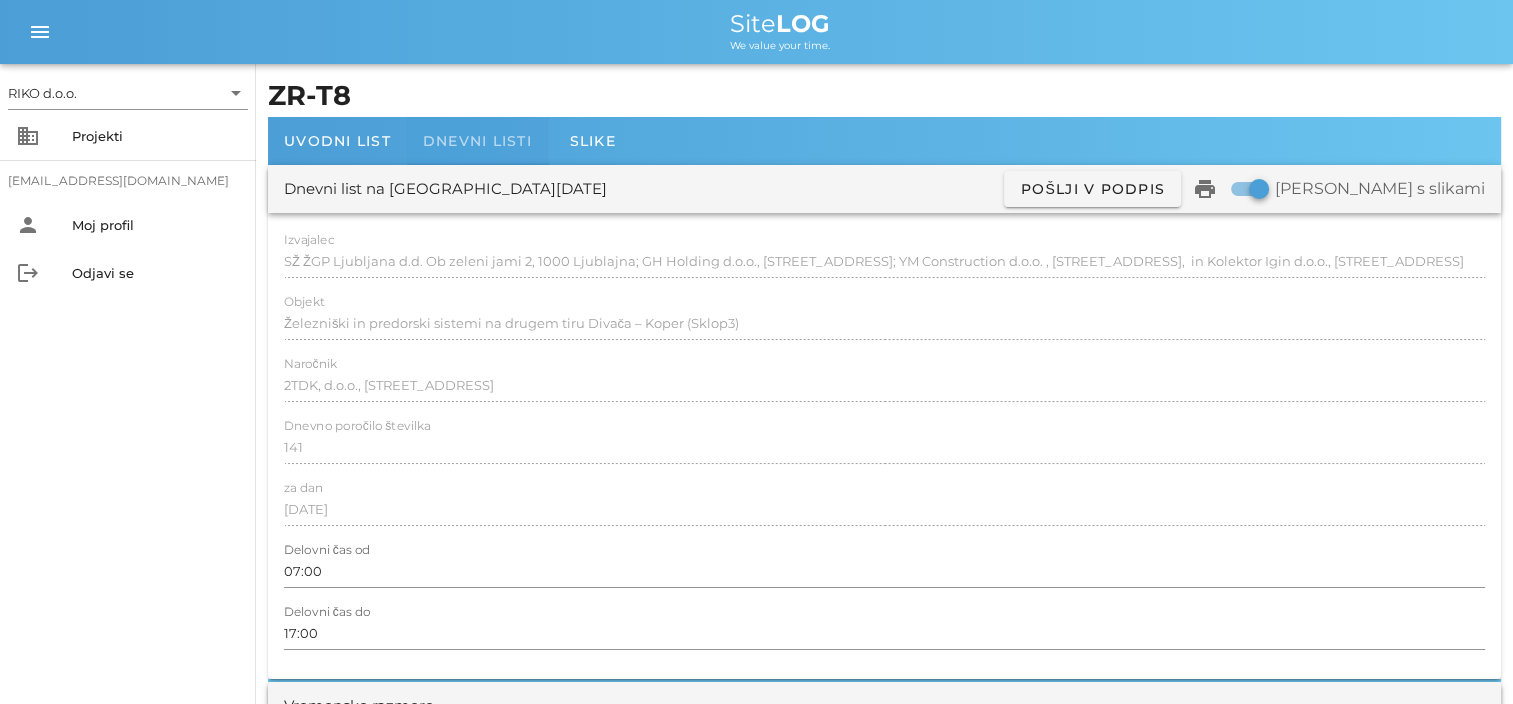 click on "Dnevni listi" at bounding box center (477, 141) 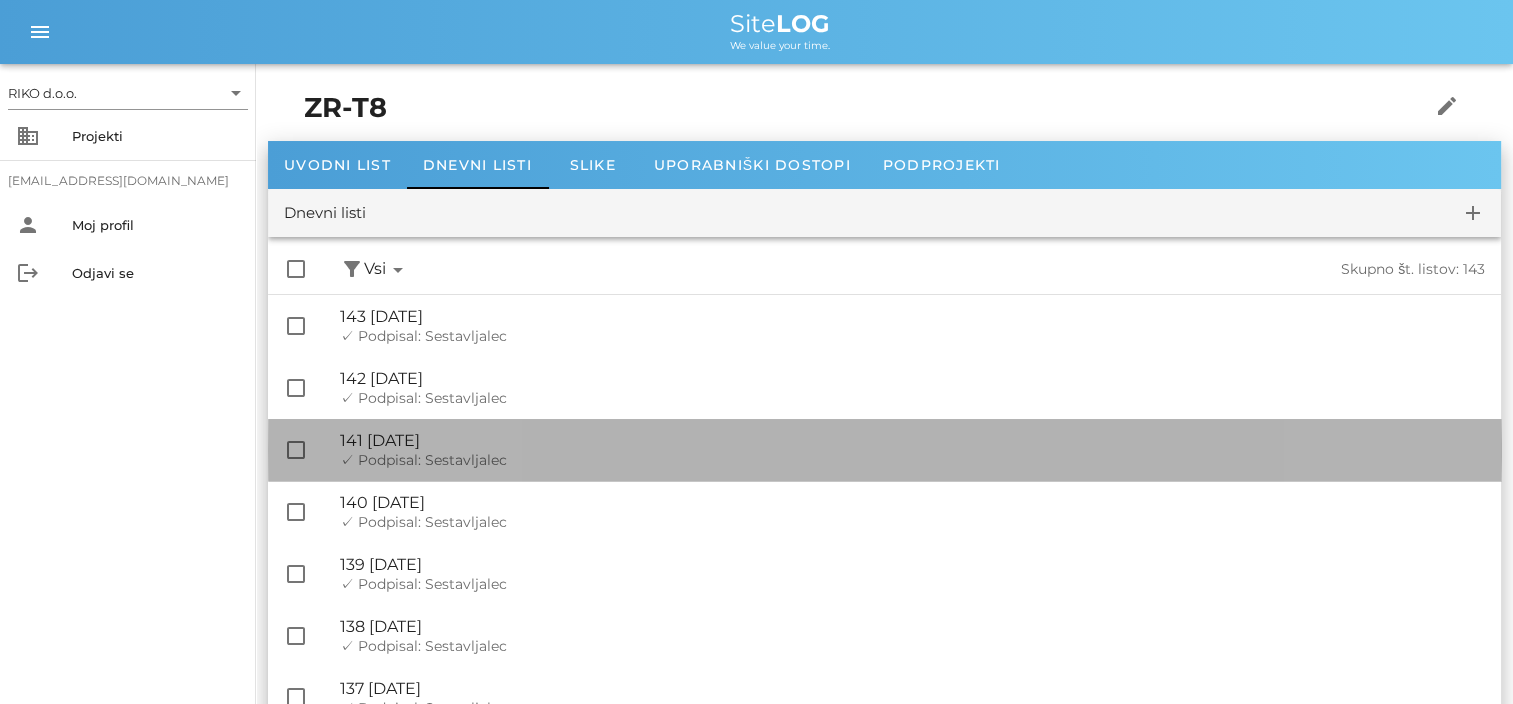 click on "🔏  141 [DATE]" at bounding box center (912, 440) 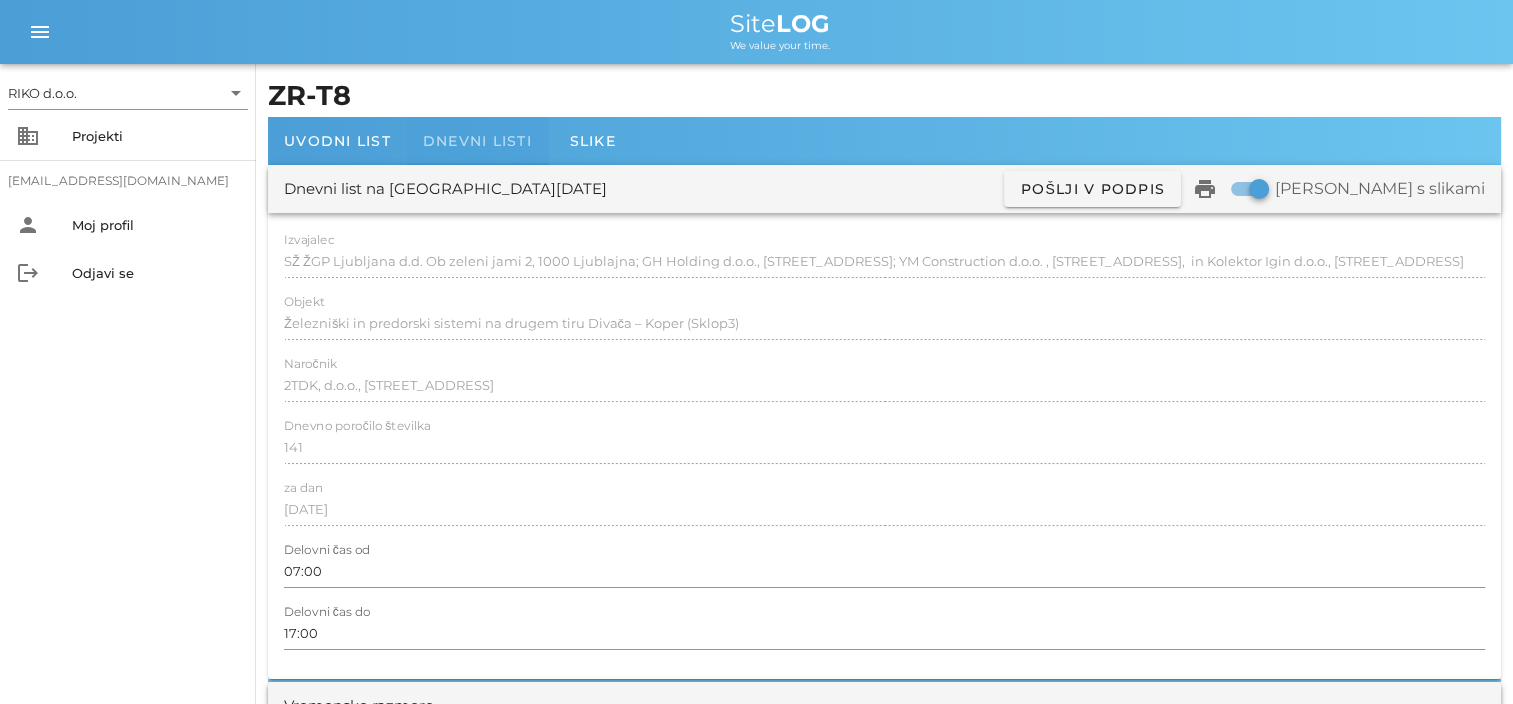 click on "Dnevni listi" at bounding box center [477, 141] 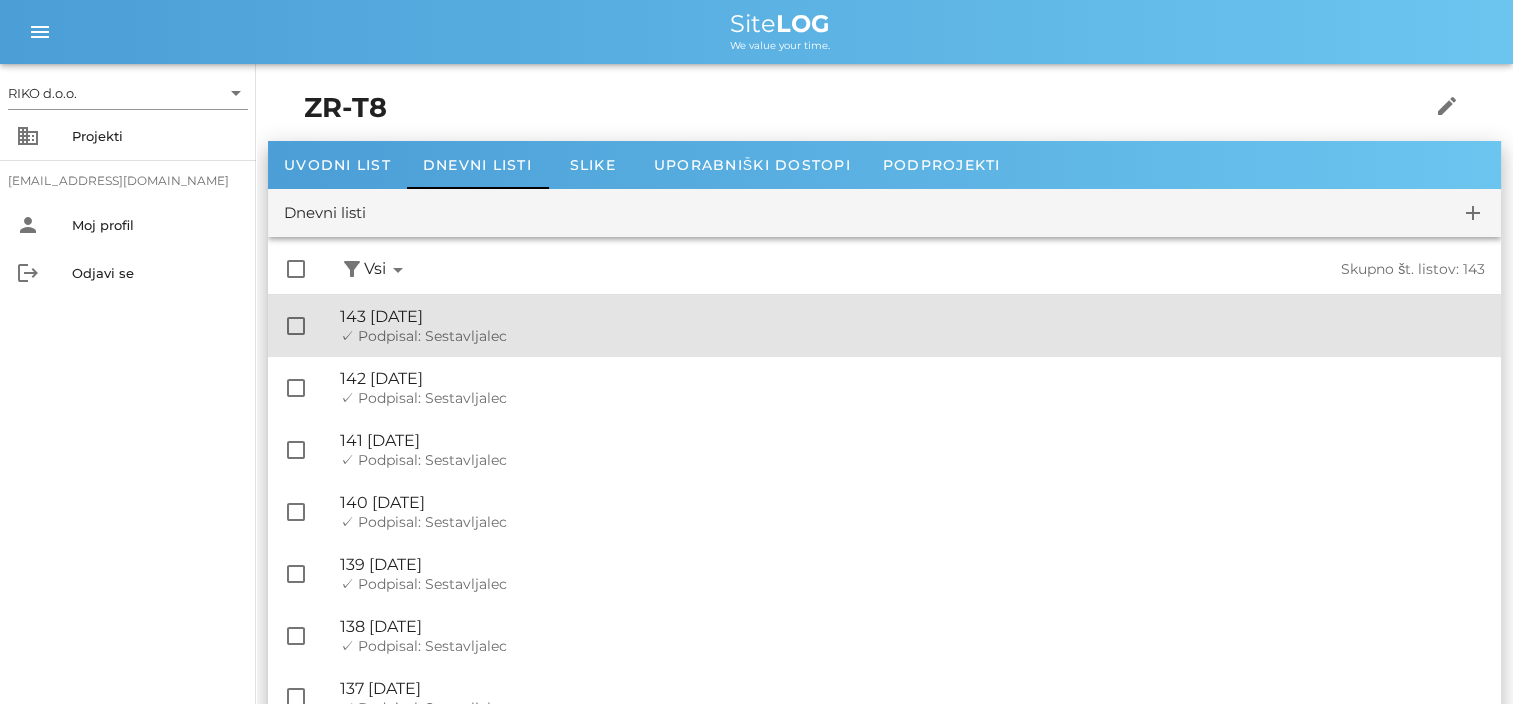 click on "✓ Podpisal: Sestavljalec" at bounding box center [423, 336] 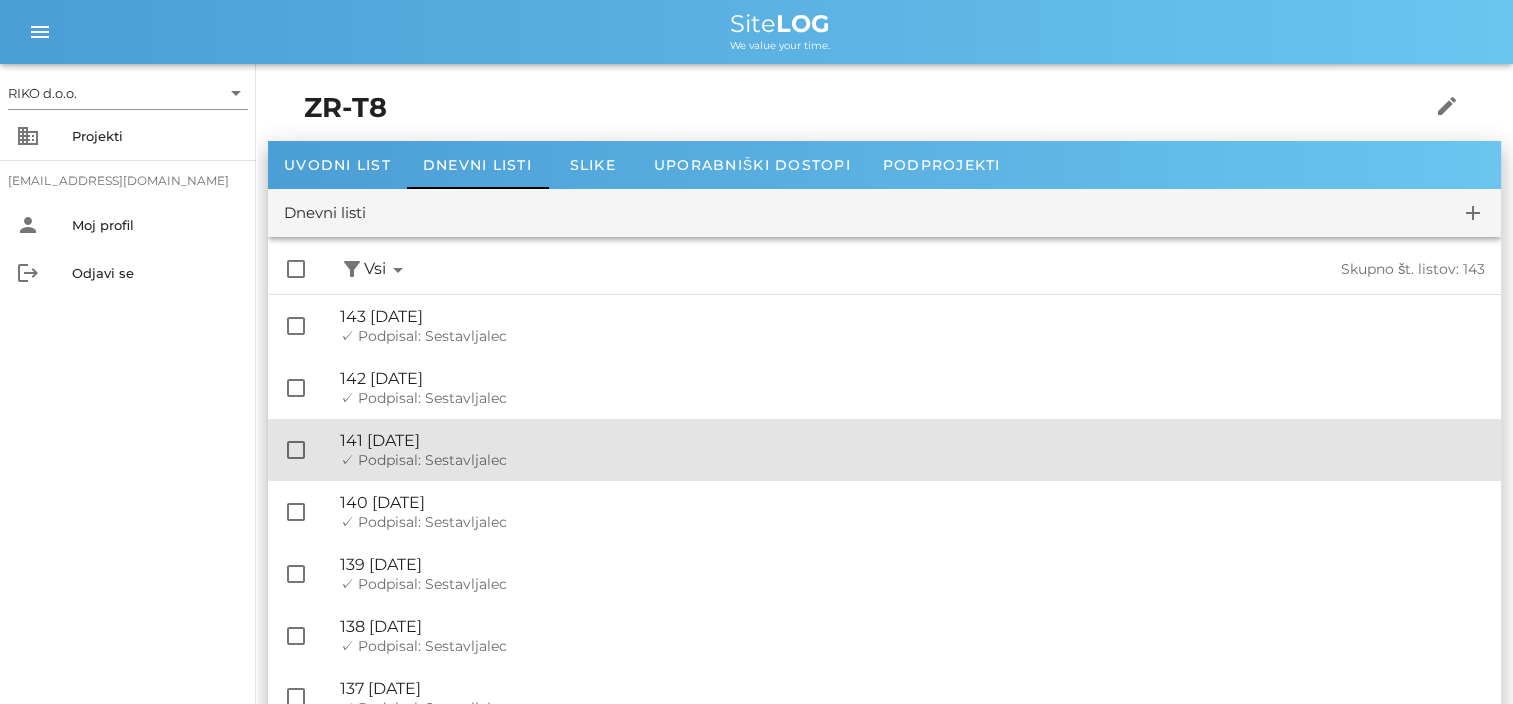 click on "✓ Podpisal: Sestavljalec" at bounding box center [423, 460] 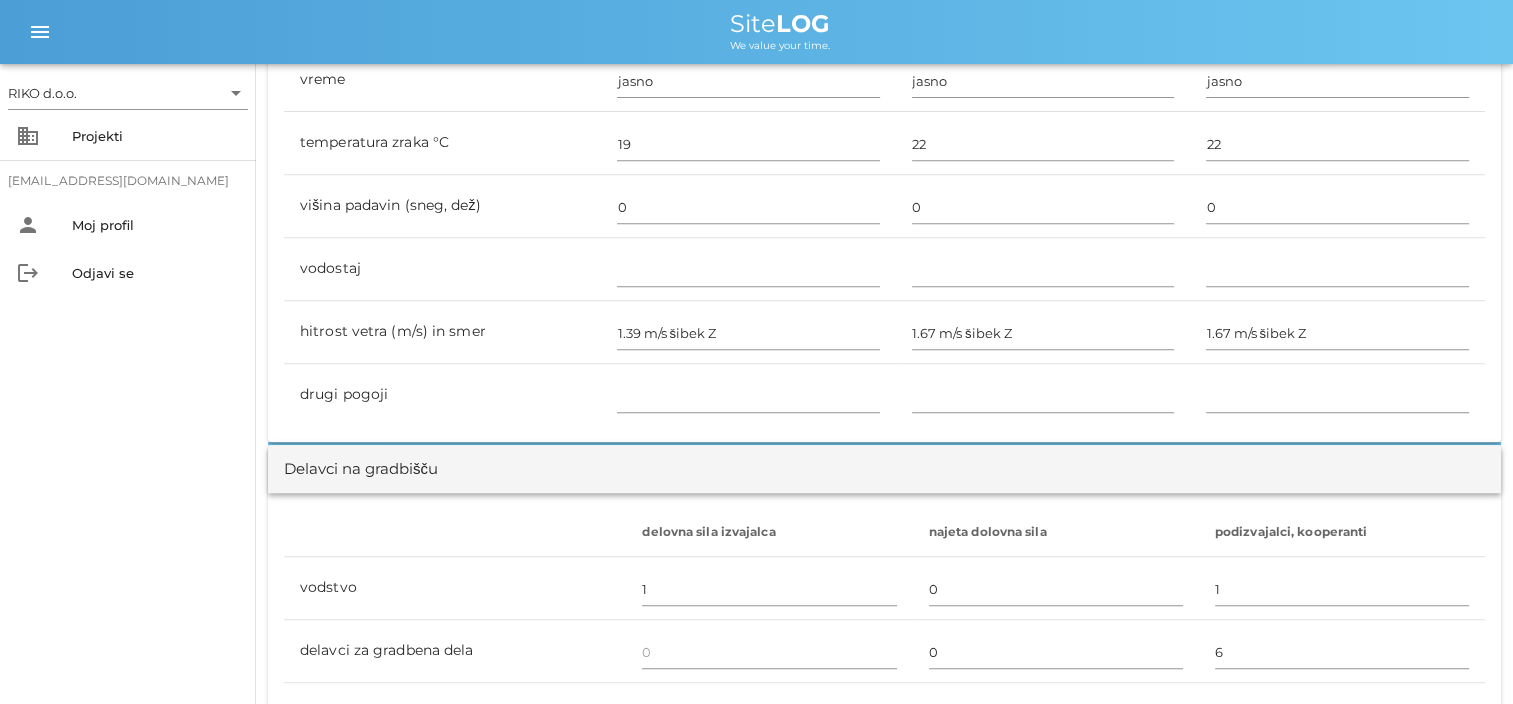 scroll, scrollTop: 0, scrollLeft: 0, axis: both 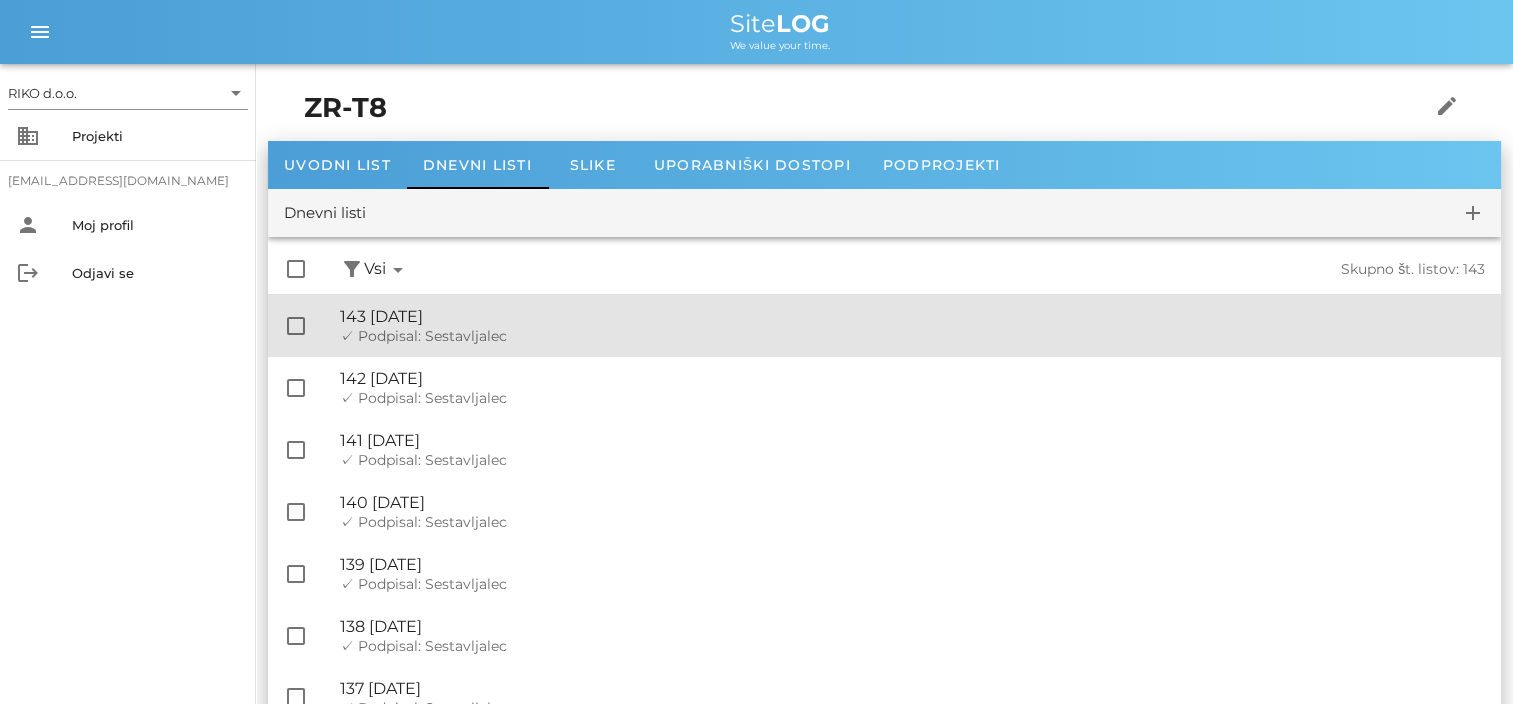click on "✓ Podpisal: Sestavljalec" at bounding box center [423, 336] 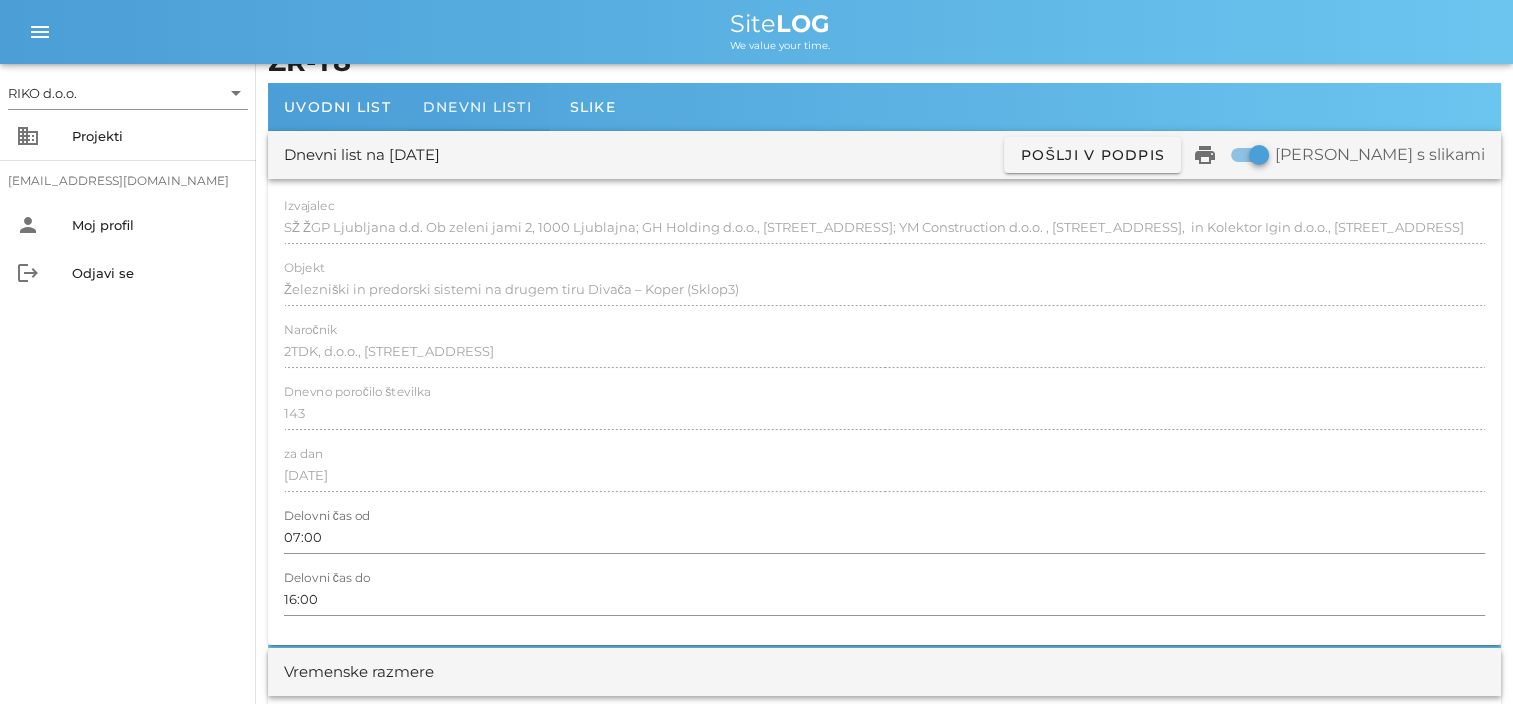 scroll, scrollTop: 0, scrollLeft: 0, axis: both 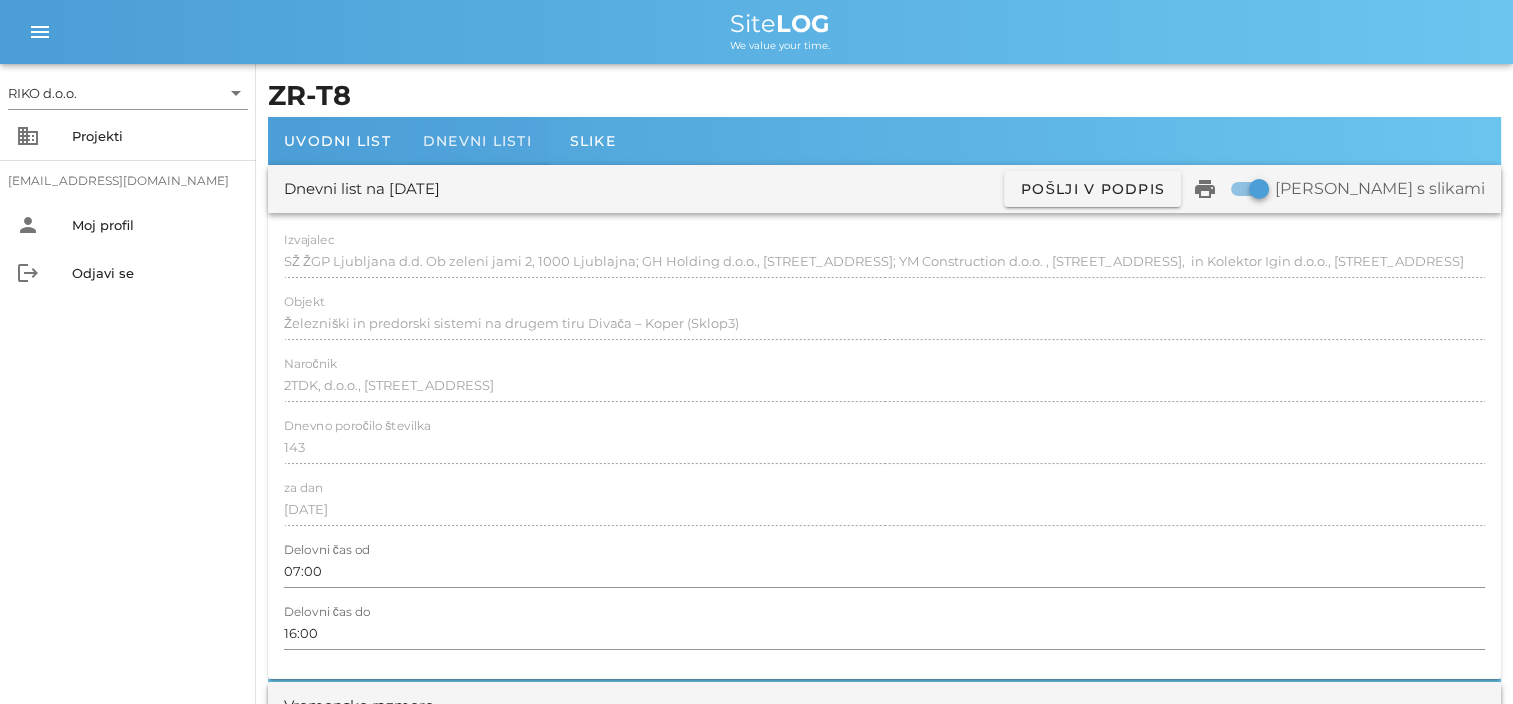 click on "Dnevni listi" at bounding box center (477, 141) 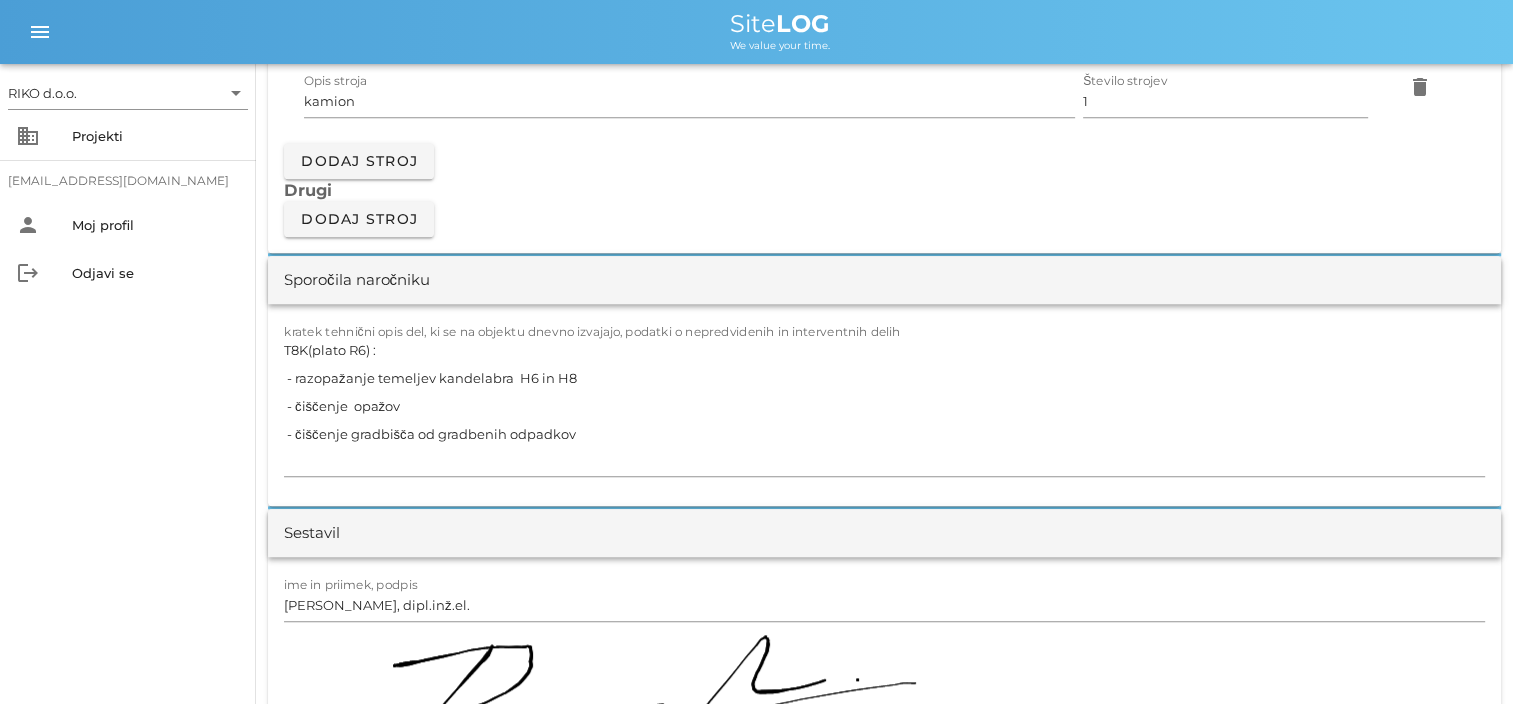 scroll, scrollTop: 1900, scrollLeft: 0, axis: vertical 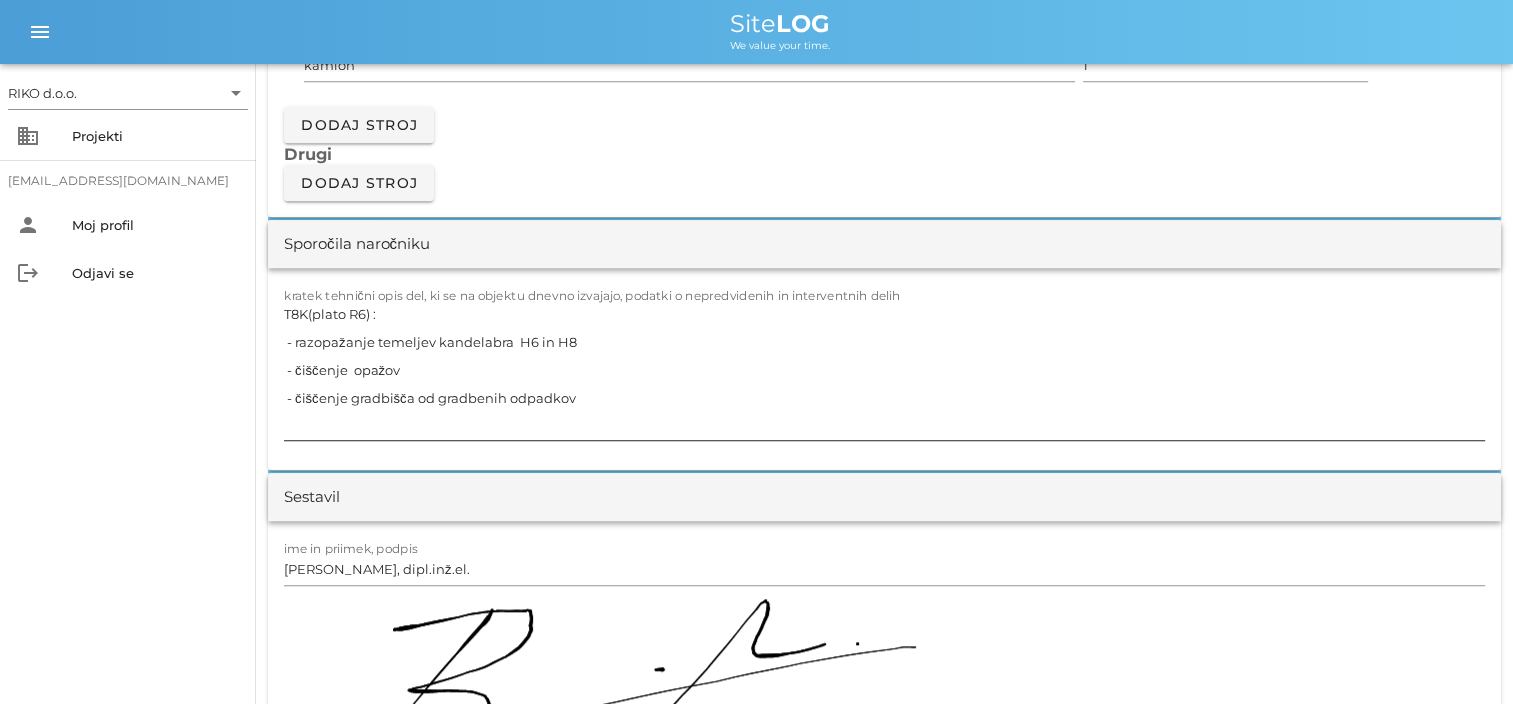 click on "T8K(plato R6) :
- razopažanje temeljev kandelabra  H6 in H8
- čiščenje  opažov
- čiščenje gradbišča od gradbenih odpadkov" at bounding box center (884, 370) 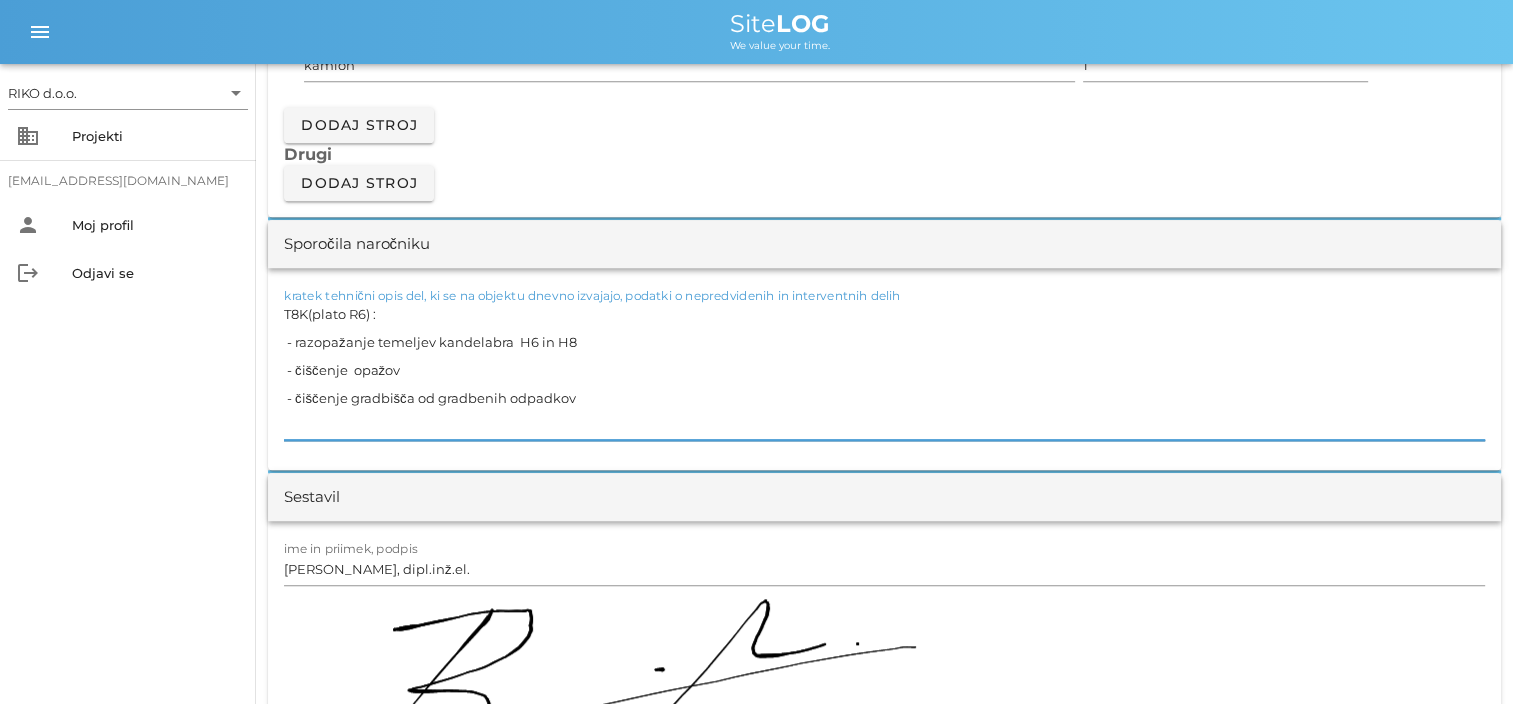 click on "T8K(plato R6) :
- razopažanje temeljev kandelabra  H6 in H8
- čiščenje  opažov
- čiščenje gradbišča od gradbenih odpadkov" at bounding box center [884, 370] 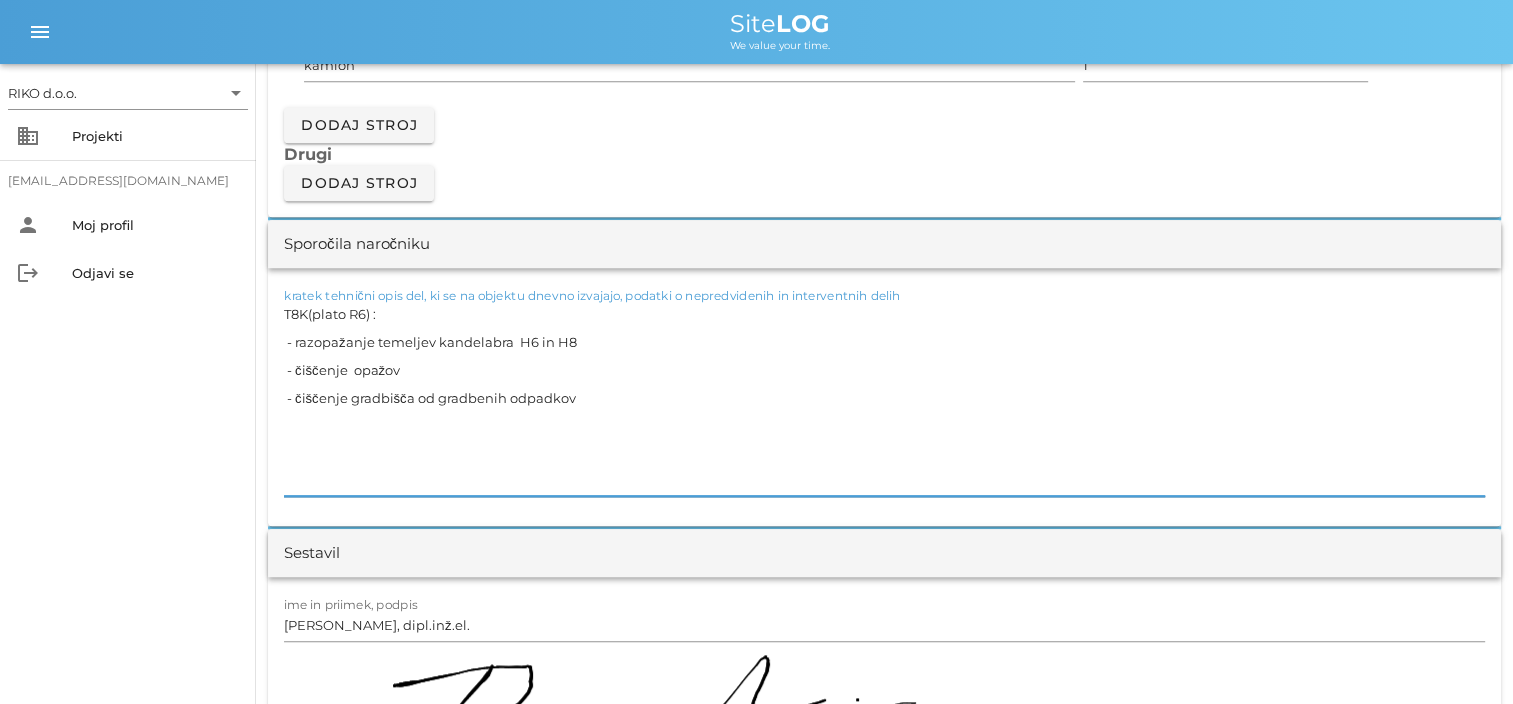paste on "prečnik TP8.3, TP8.4	 - vleka kablov 6x6mm2 za [PERSON_NAME]" 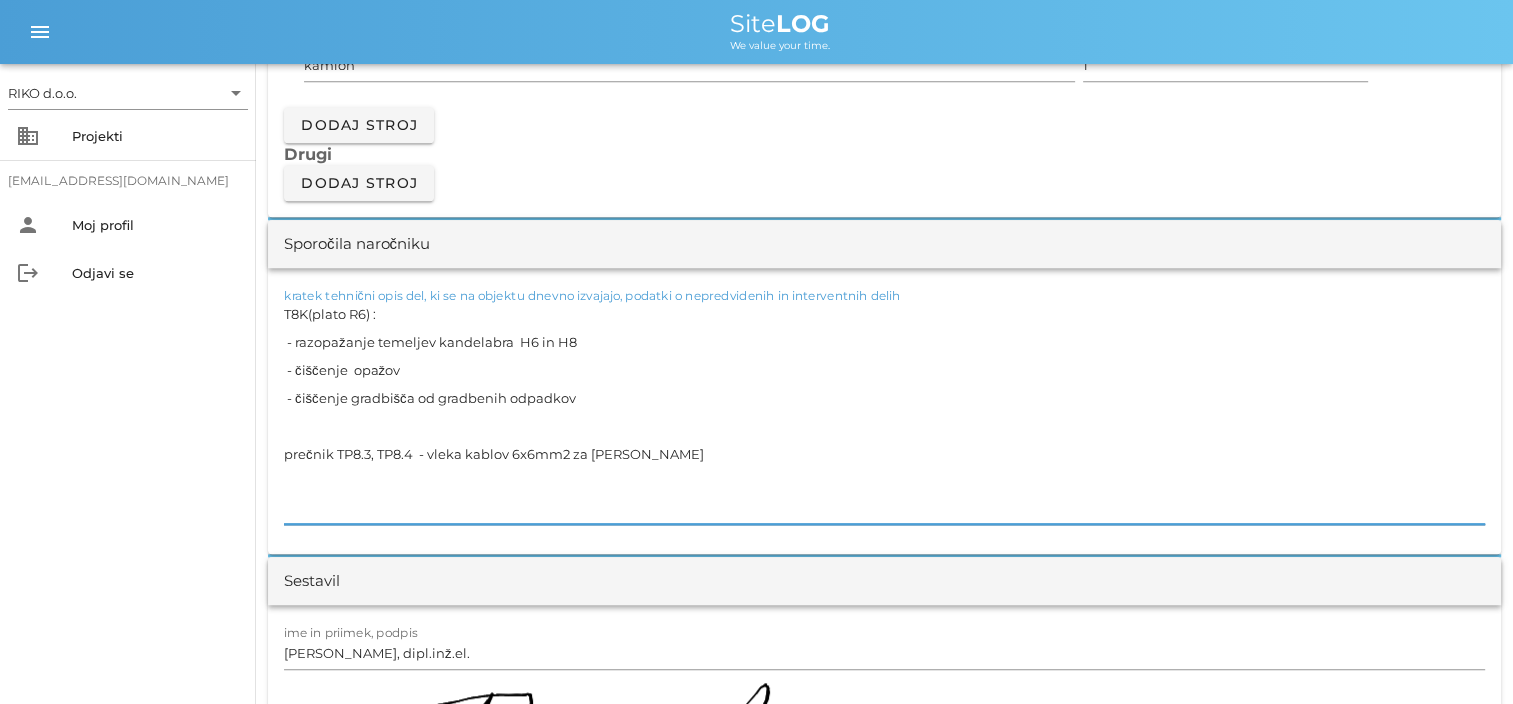 drag, startPoint x: 421, startPoint y: 452, endPoint x: 444, endPoint y: 460, distance: 24.351591 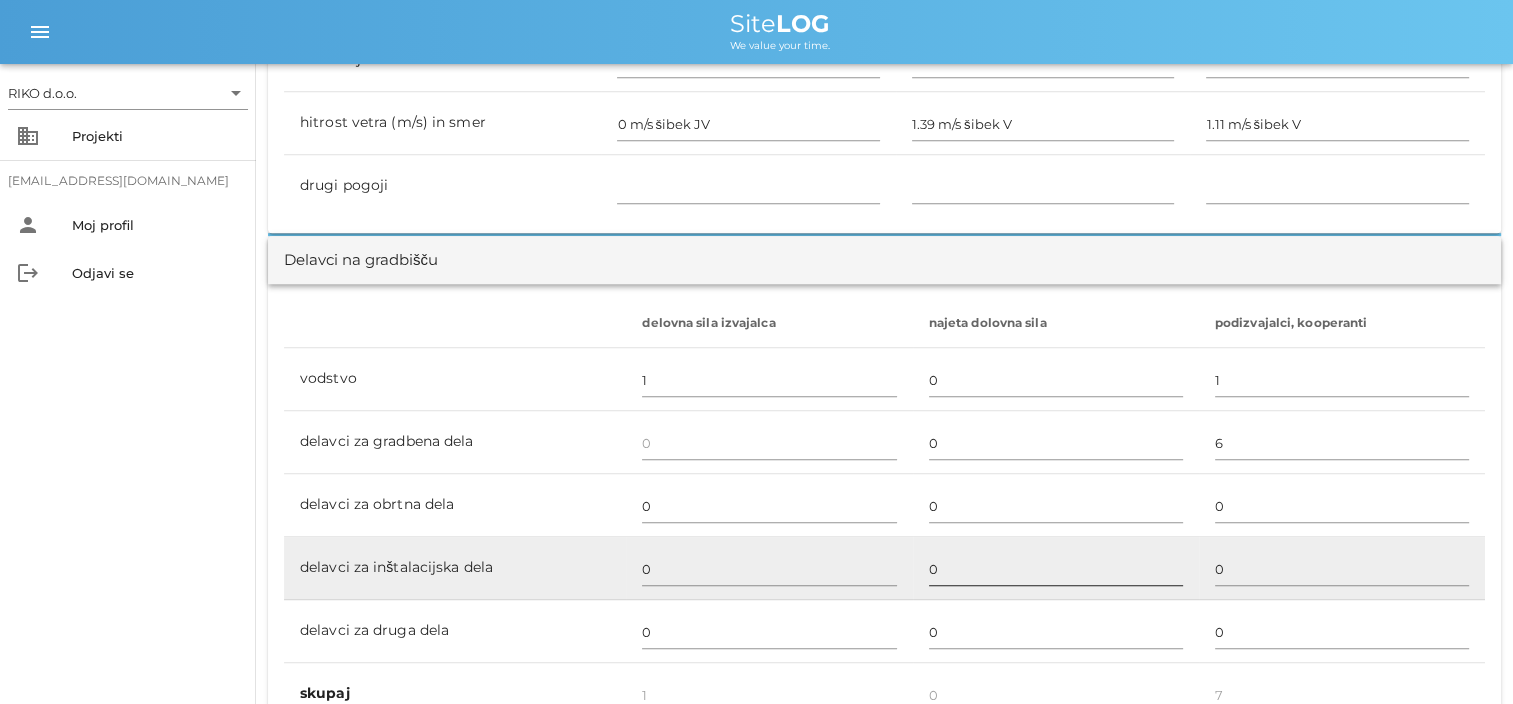 scroll, scrollTop: 1100, scrollLeft: 0, axis: vertical 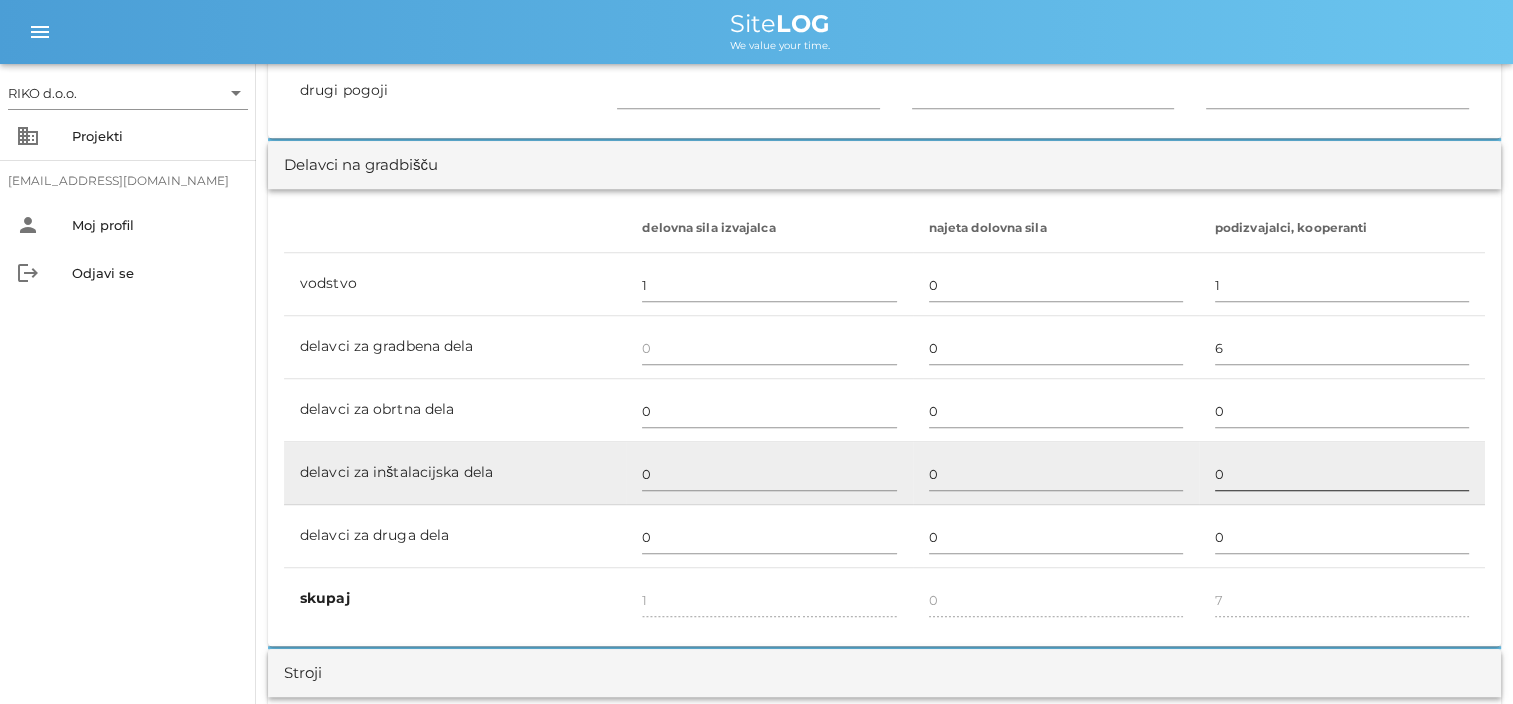 type on "T8K(plato R6) :
- razopažanje temeljev kandelabra  H6 in H8
- čiščenje  opažov
- čiščenje gradbišča od gradbenih odpadkov
prečnik TP8.3, TP8.4
- vleka kablov 6x6mm2 za [PERSON_NAME]" 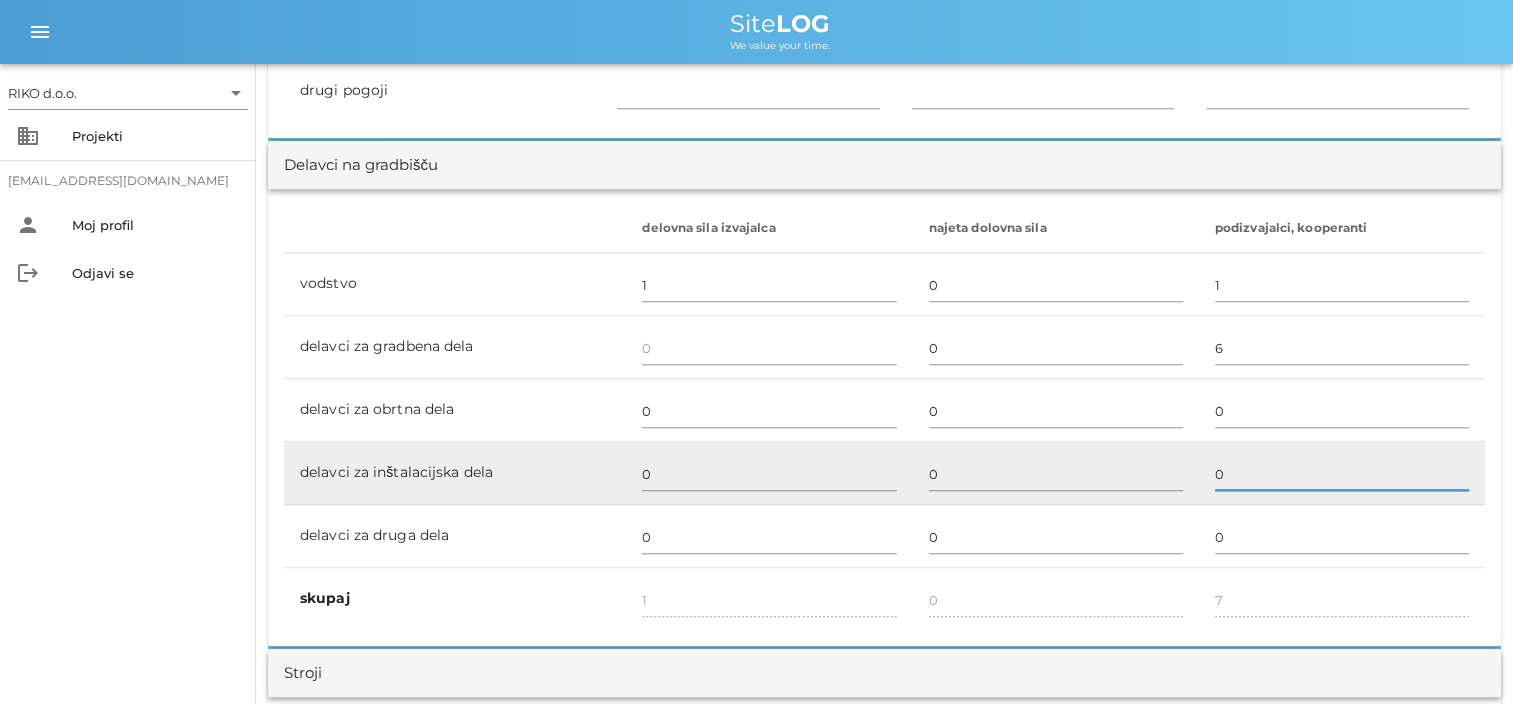 click on "0" at bounding box center (1342, 474) 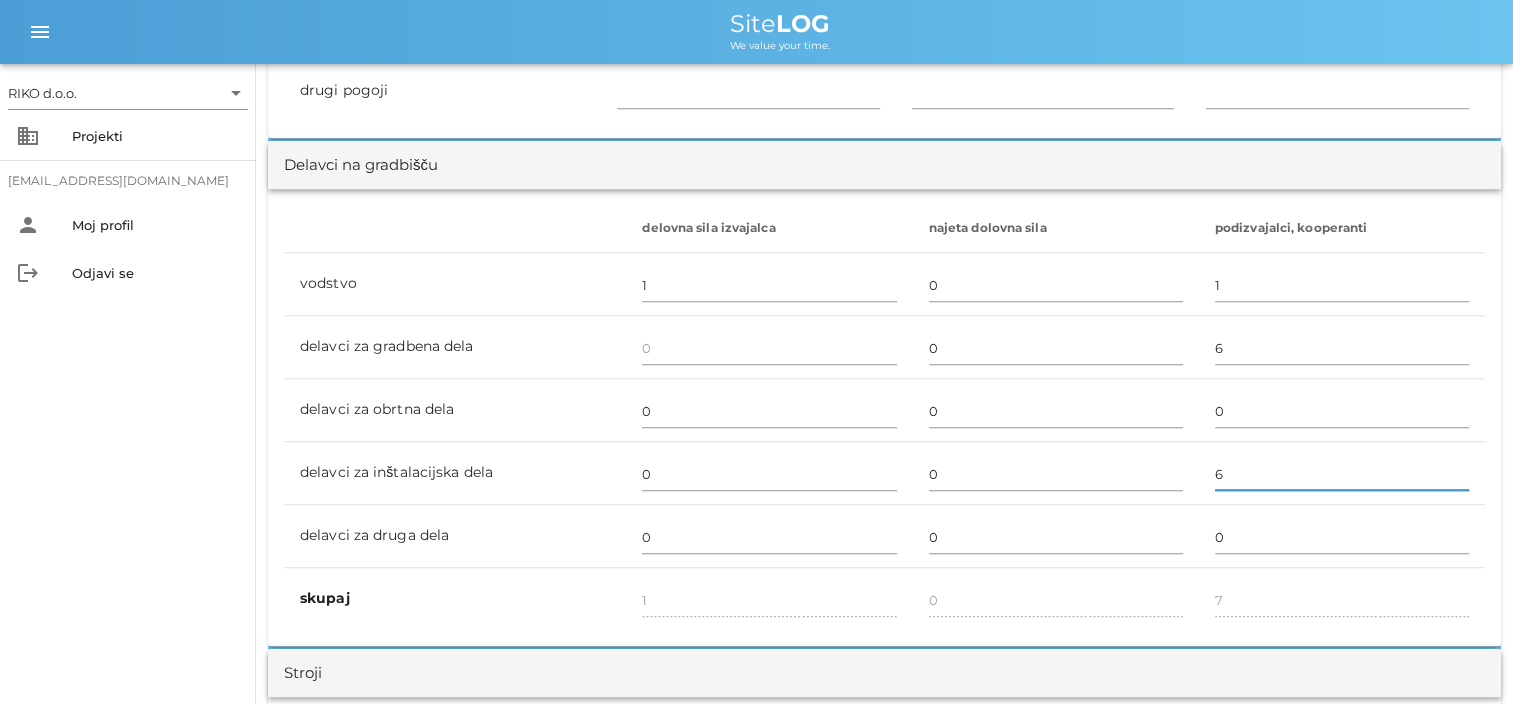 type on "6" 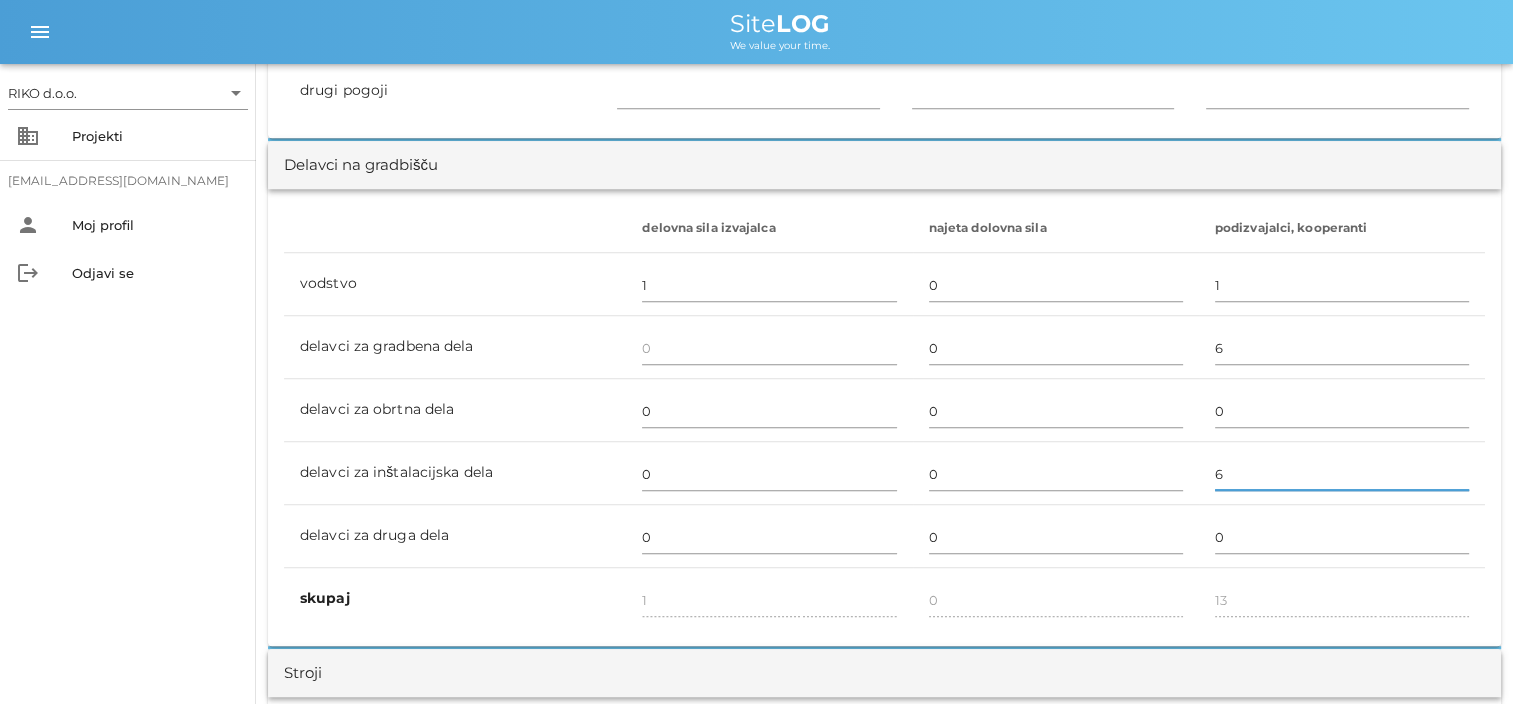 click on "RIKO d.o.o. arrow_drop_down business  Projekti  [EMAIL_ADDRESS][DOMAIN_NAME] person  Moj profil  logout  Odjavi se  menu menu  Site LOG  We value your time.   [DATE]   Close     ZR-T8  Uvodni list   Dnevni listi   Slike  Dnevni list na [DATE]  ✓ Podpisan   Pošlji v podpis  print Natisni s slikami Izvajalec SŽ ŽGP Ljubljana d.d. Ob zeleni jami 2, 1000 Ljublajna; GH Holding d.o.o., [STREET_ADDRESS]; YM Construction d.o.o. , [STREET_ADDRESS],  in Kolektor Igin d.o.o., [STREET_ADDRESS], [GEOGRAPHIC_DATA] Objekt [GEOGRAPHIC_DATA] in predorski sistemi na drugem tiru Divača – Koper (Sklop3) Naročnik 2TDK, d.o.o., Železna cesta 18, [GEOGRAPHIC_DATA], 1000 Ljubljana Dnevno poročilo številka 143 za dan [DATE] Delovni čas od 07:00 Delovni čas do 16:00  Vremenske razmere   Vremenske razmere ob uri  Ura 08:00 refresh delete Ura 12:00 refresh delete Ura 16:00 refresh delete vreme pretežno oblačno delno oblačno pretežno oblačno temperatura zraka °C 17" at bounding box center (756, 1445) 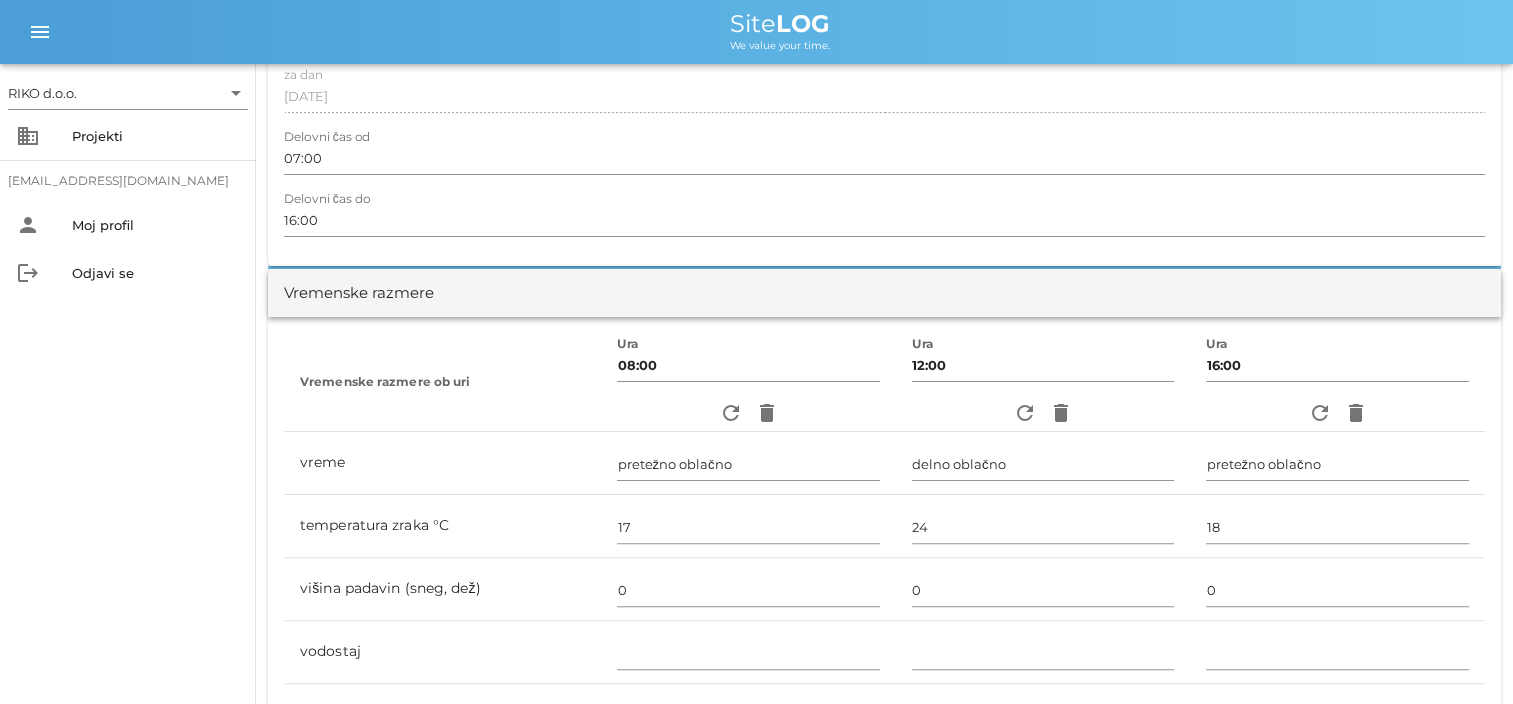 scroll, scrollTop: 200, scrollLeft: 0, axis: vertical 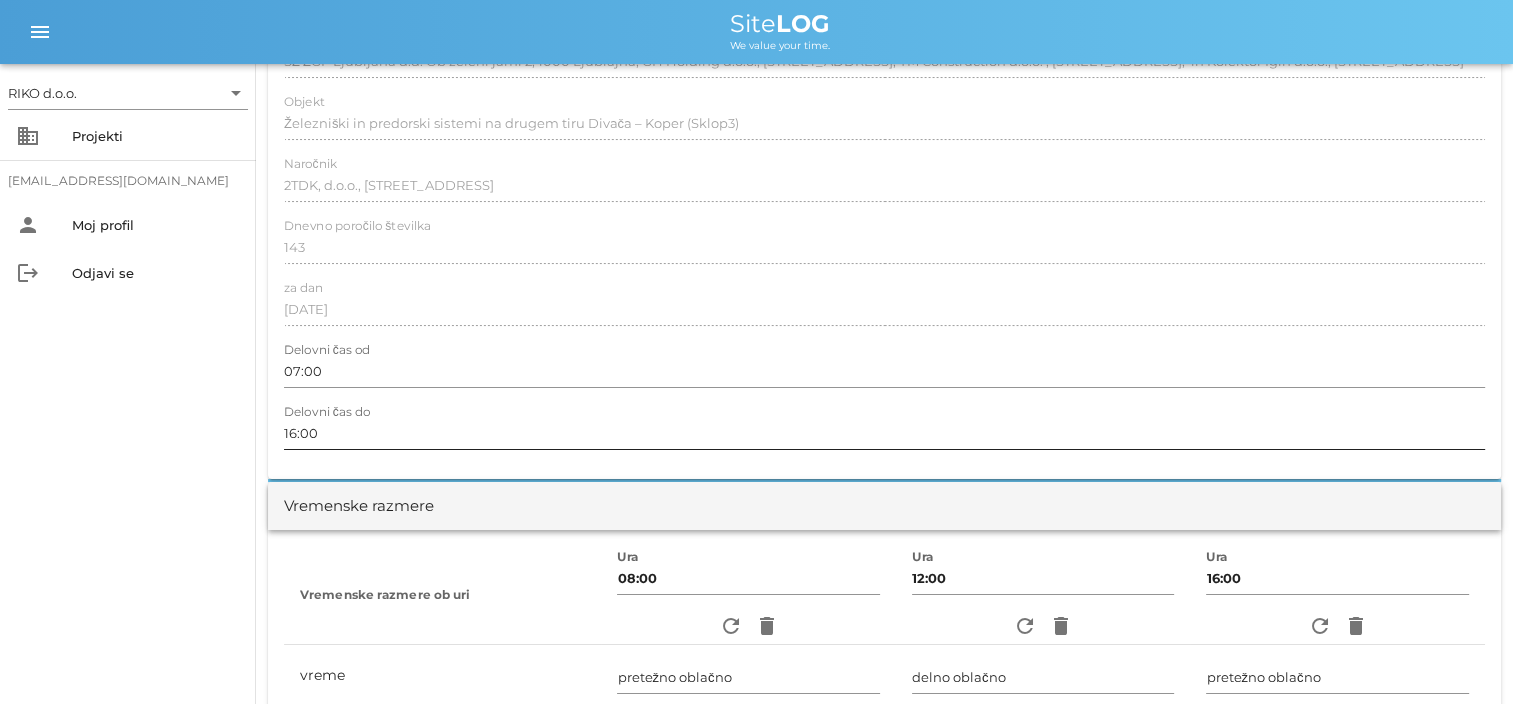 click on "16:00" at bounding box center [884, 433] 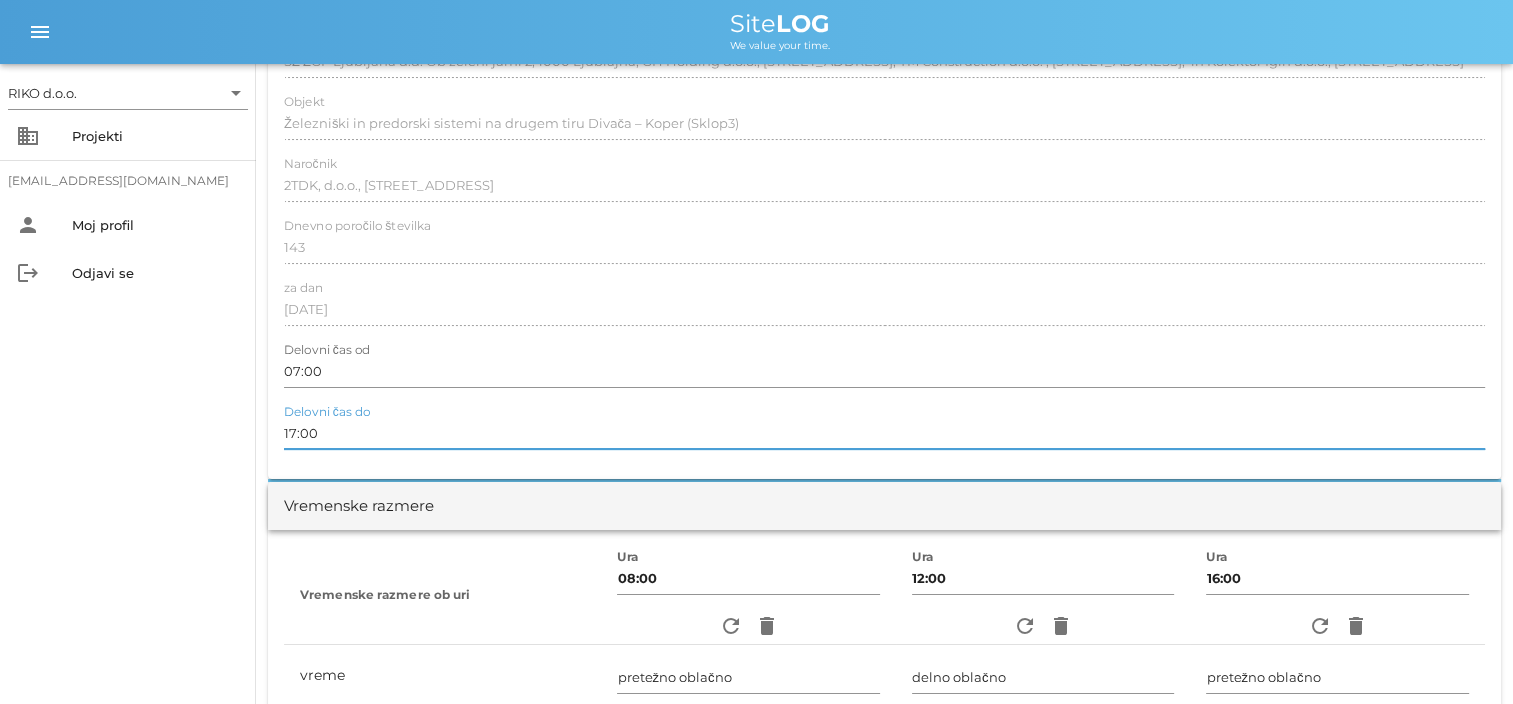 type on "17:00" 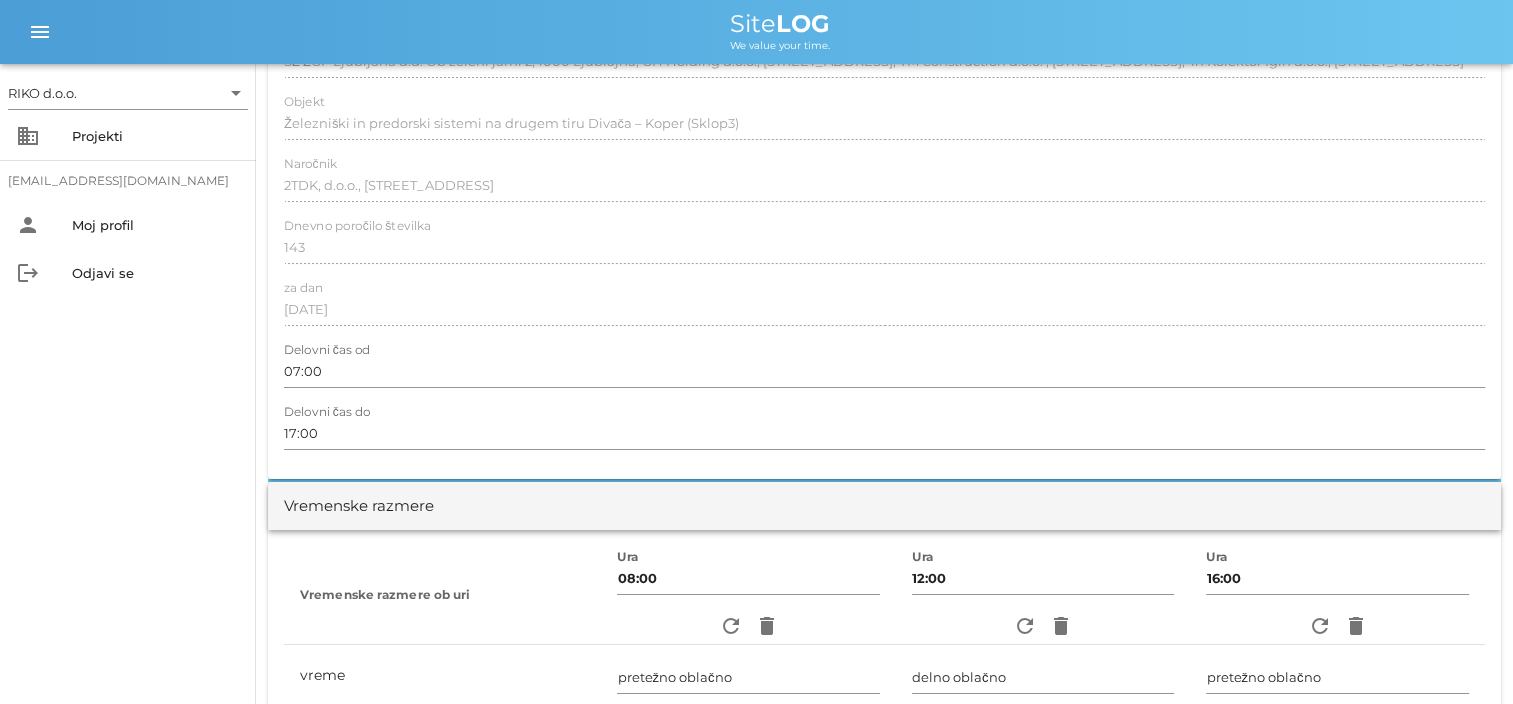 click on "RIKO d.o.o. arrow_drop_down business  Projekti  [EMAIL_ADDRESS][DOMAIN_NAME] person  Moj profil  logout  Odjavi se" at bounding box center (128, 384) 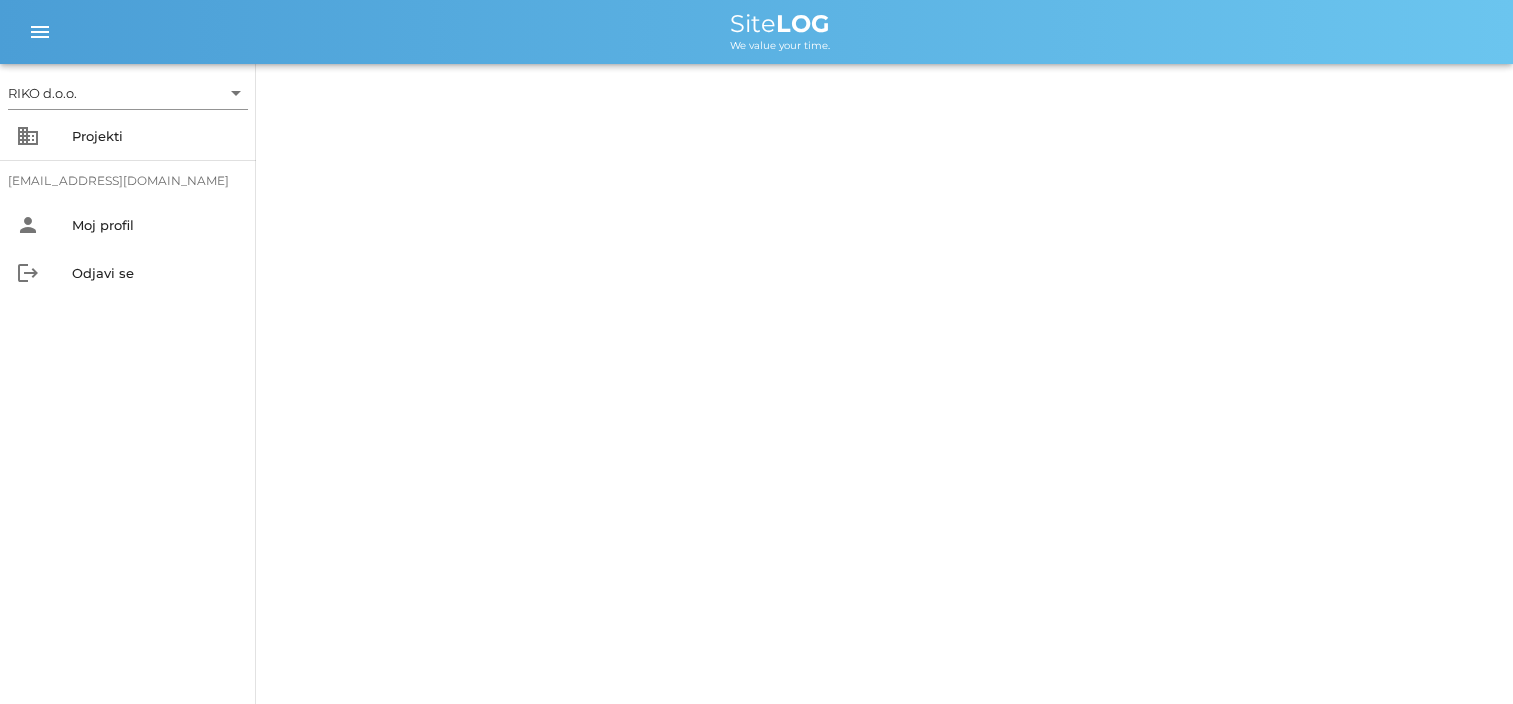 scroll, scrollTop: 0, scrollLeft: 0, axis: both 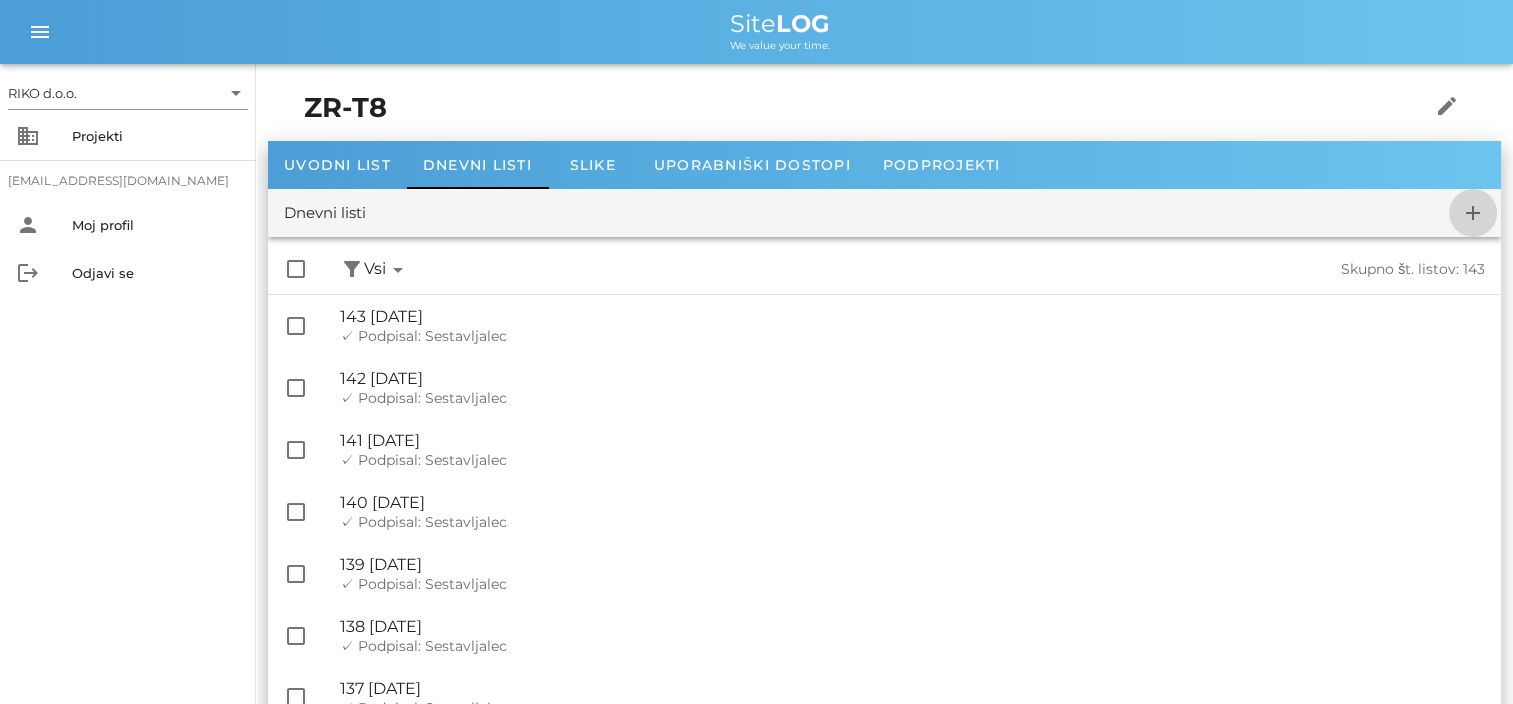 click on "add" at bounding box center (1473, 213) 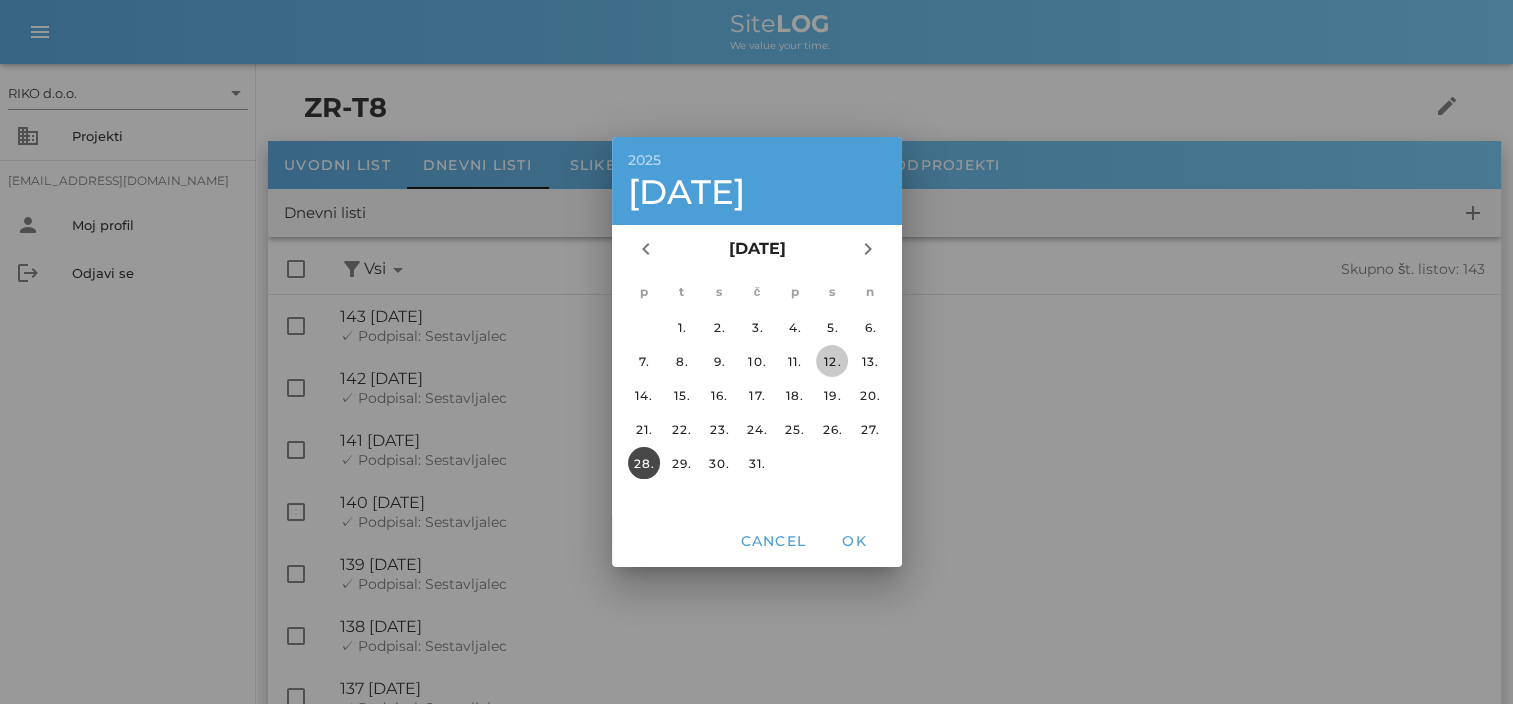click on "12." at bounding box center [832, 361] 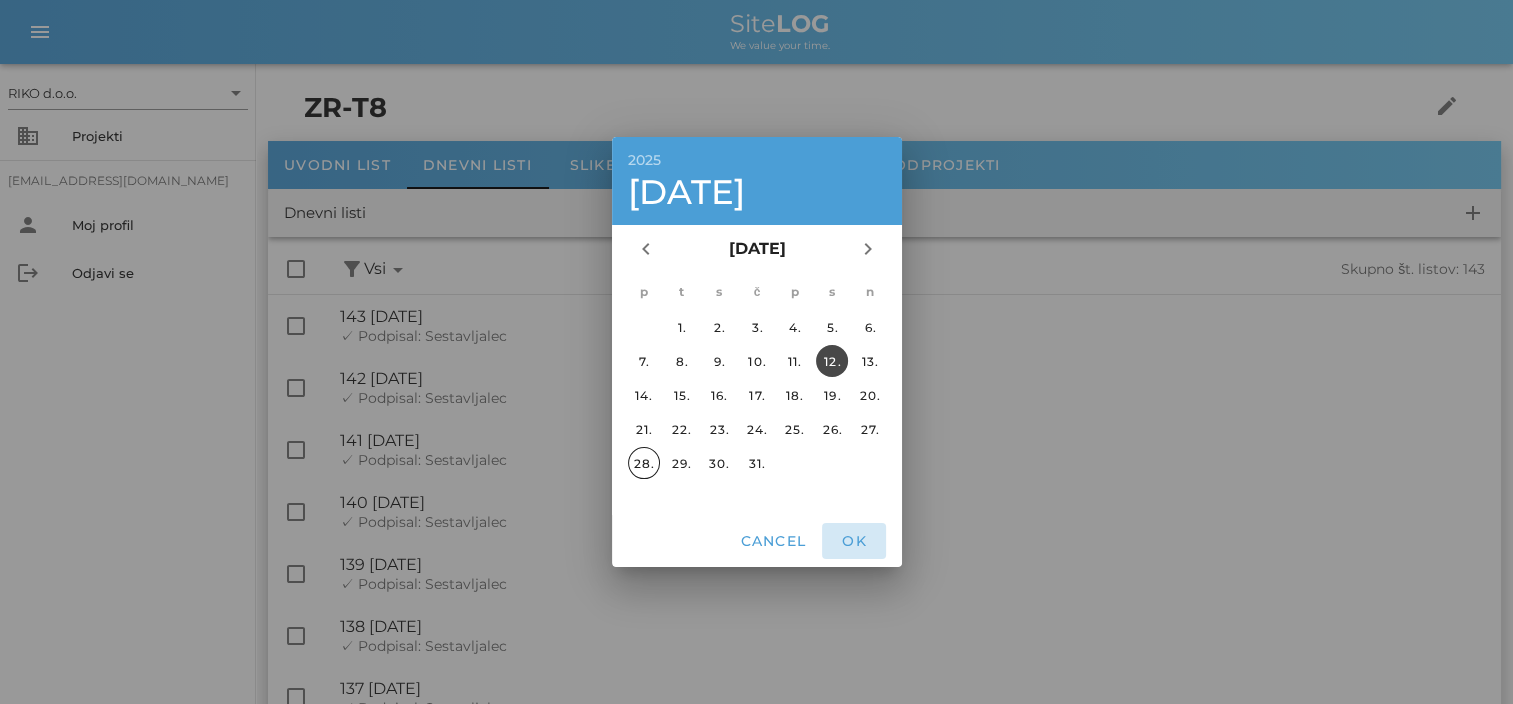 click on "OK" at bounding box center [854, 541] 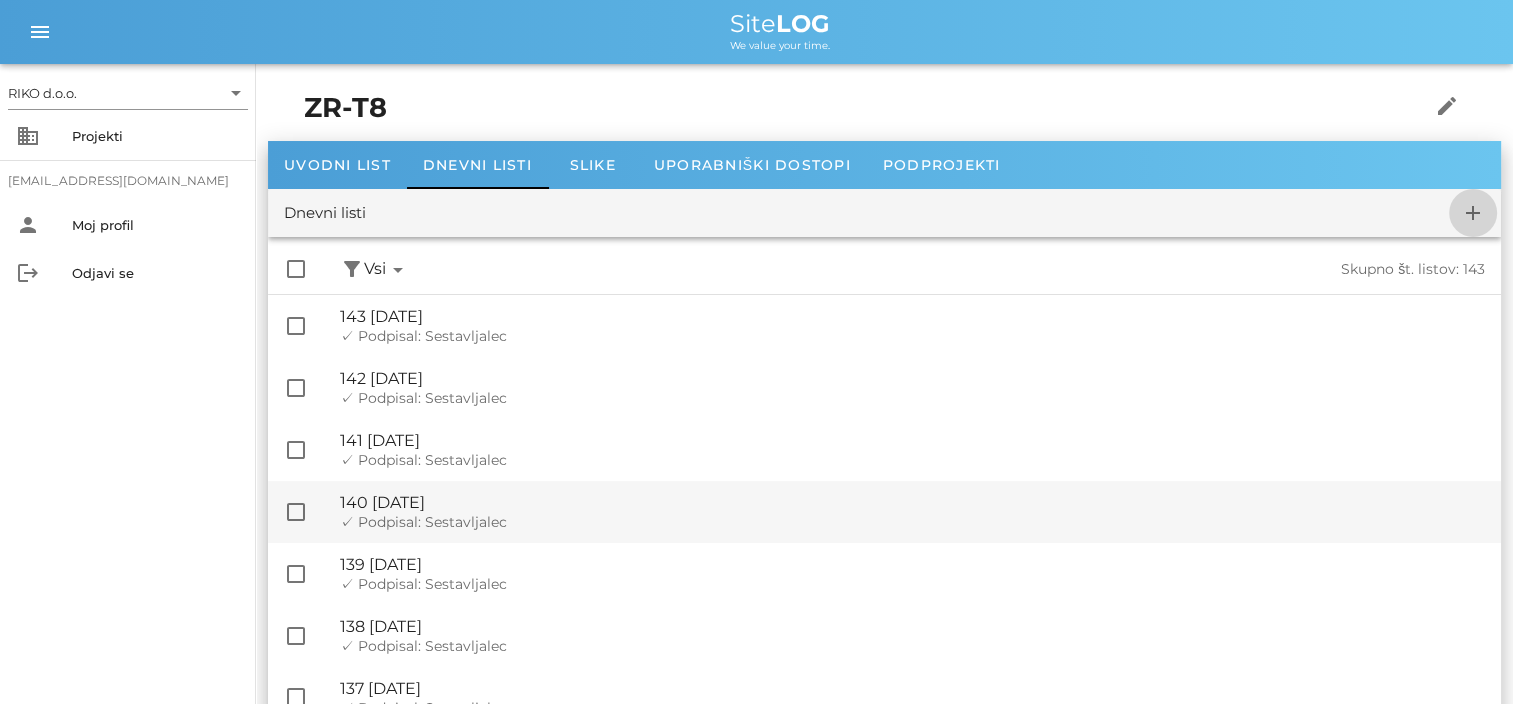 type 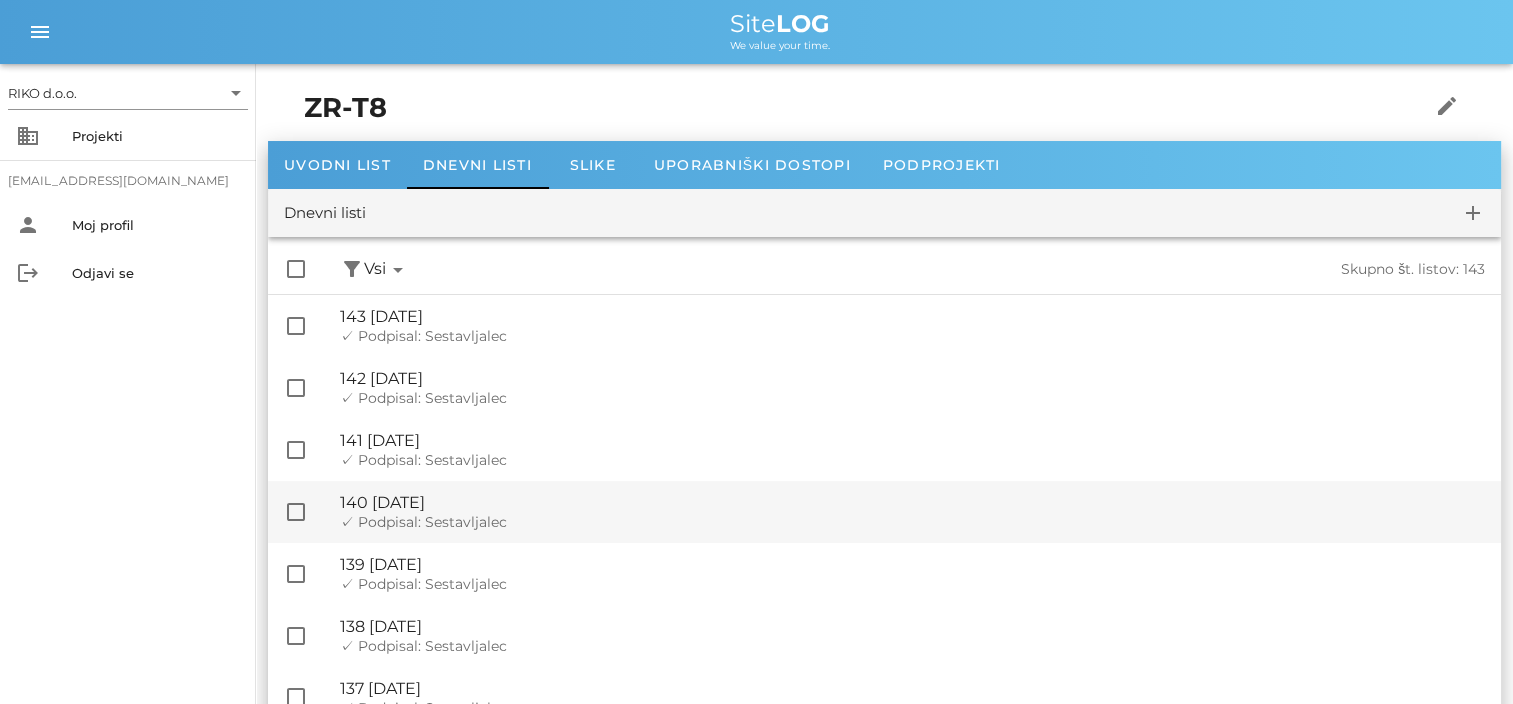 checkbox on "false" 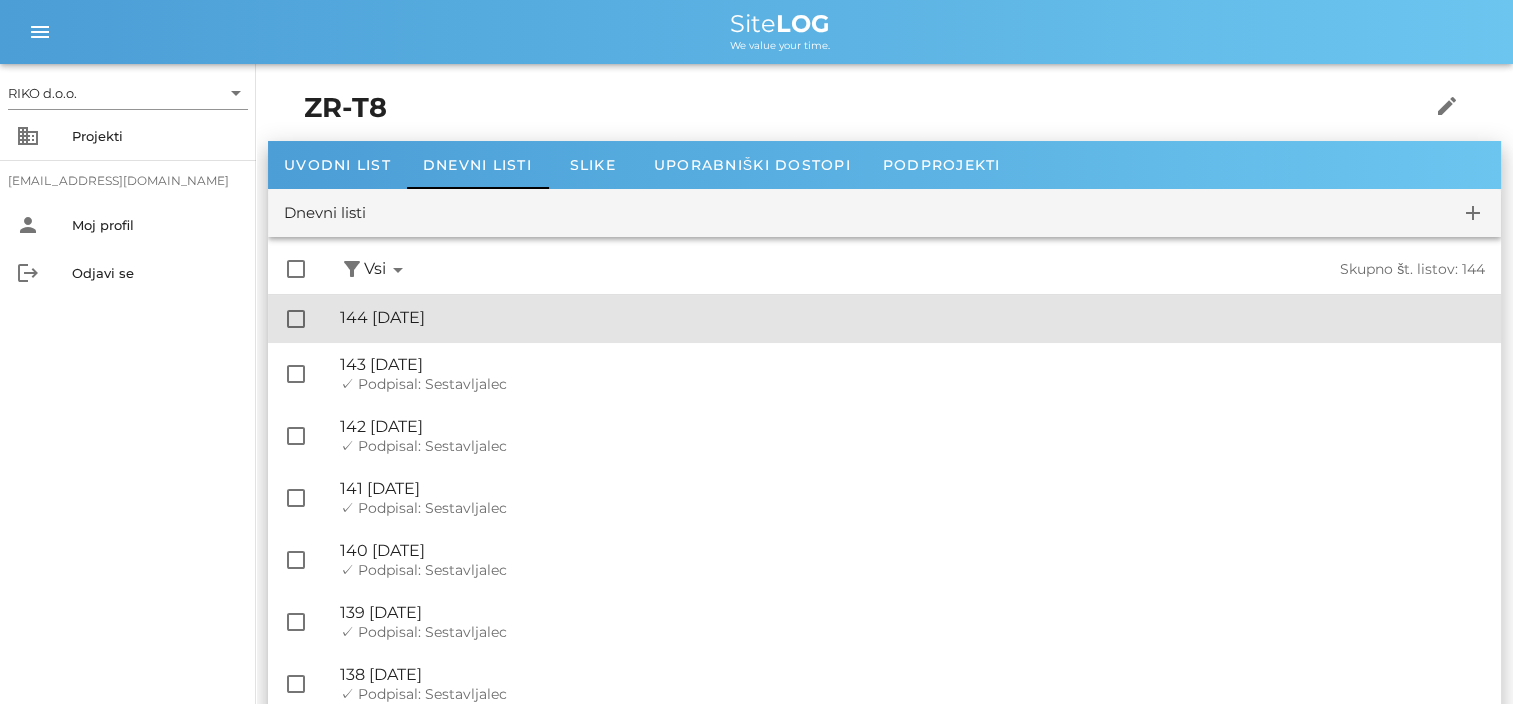 click on "🔏  144 [DATE]" at bounding box center [912, 317] 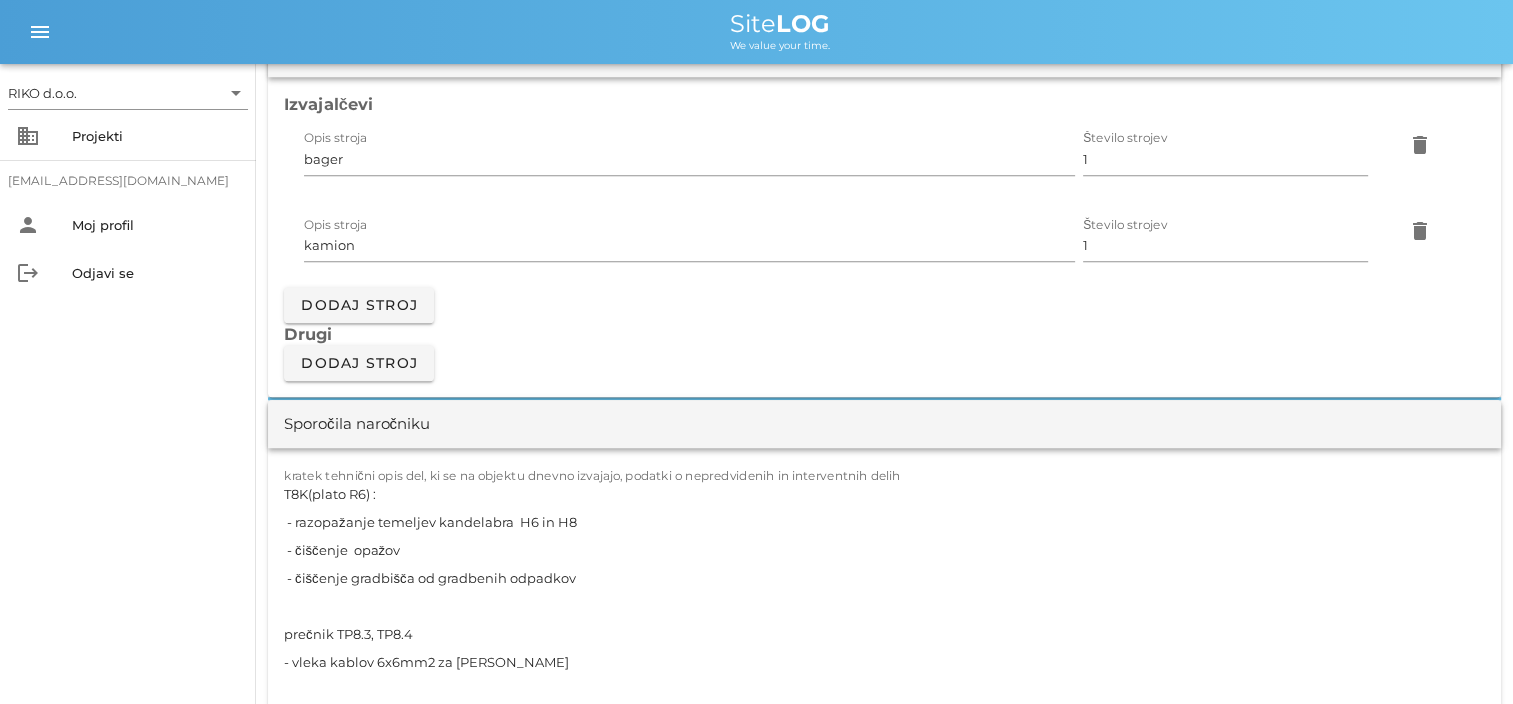 scroll, scrollTop: 1900, scrollLeft: 0, axis: vertical 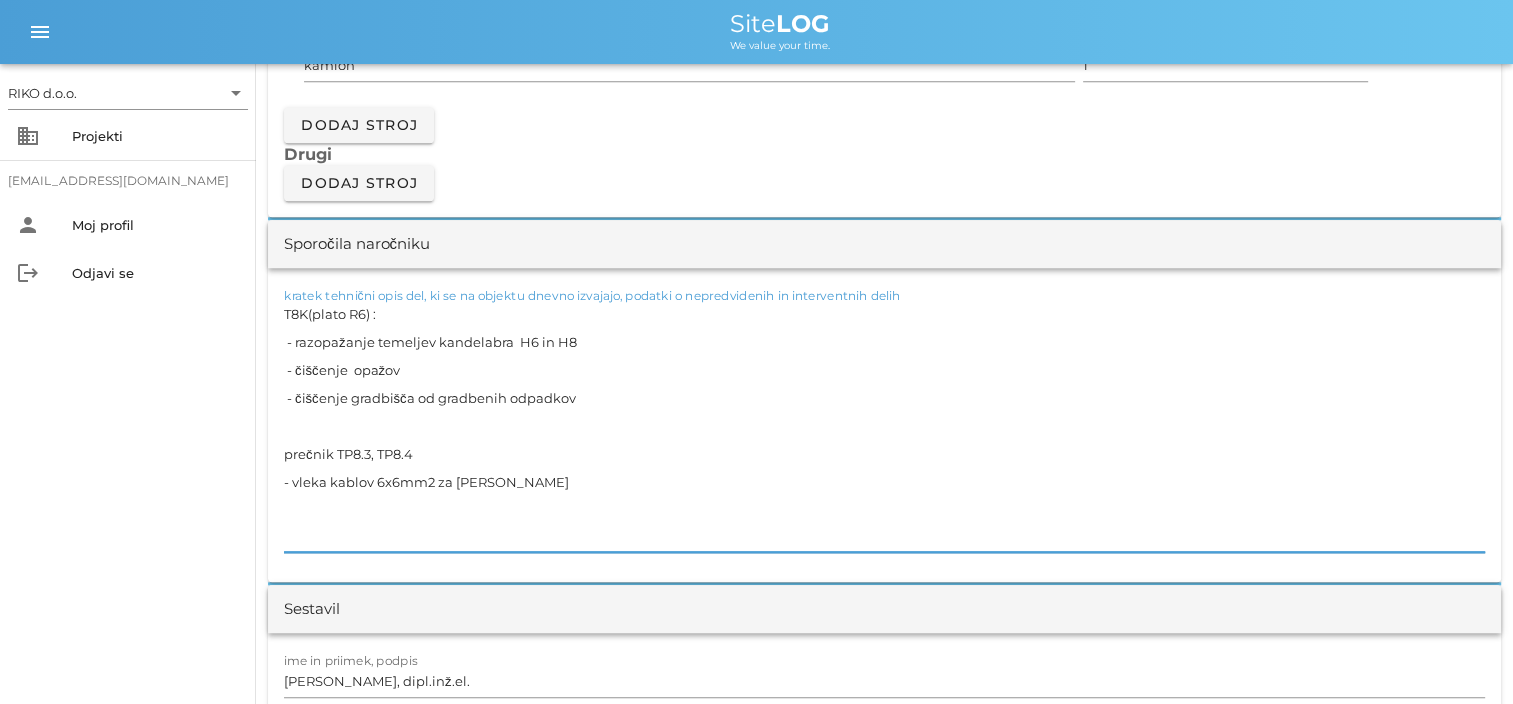 drag, startPoint x: 577, startPoint y: 472, endPoint x: 203, endPoint y: 311, distance: 407.18176 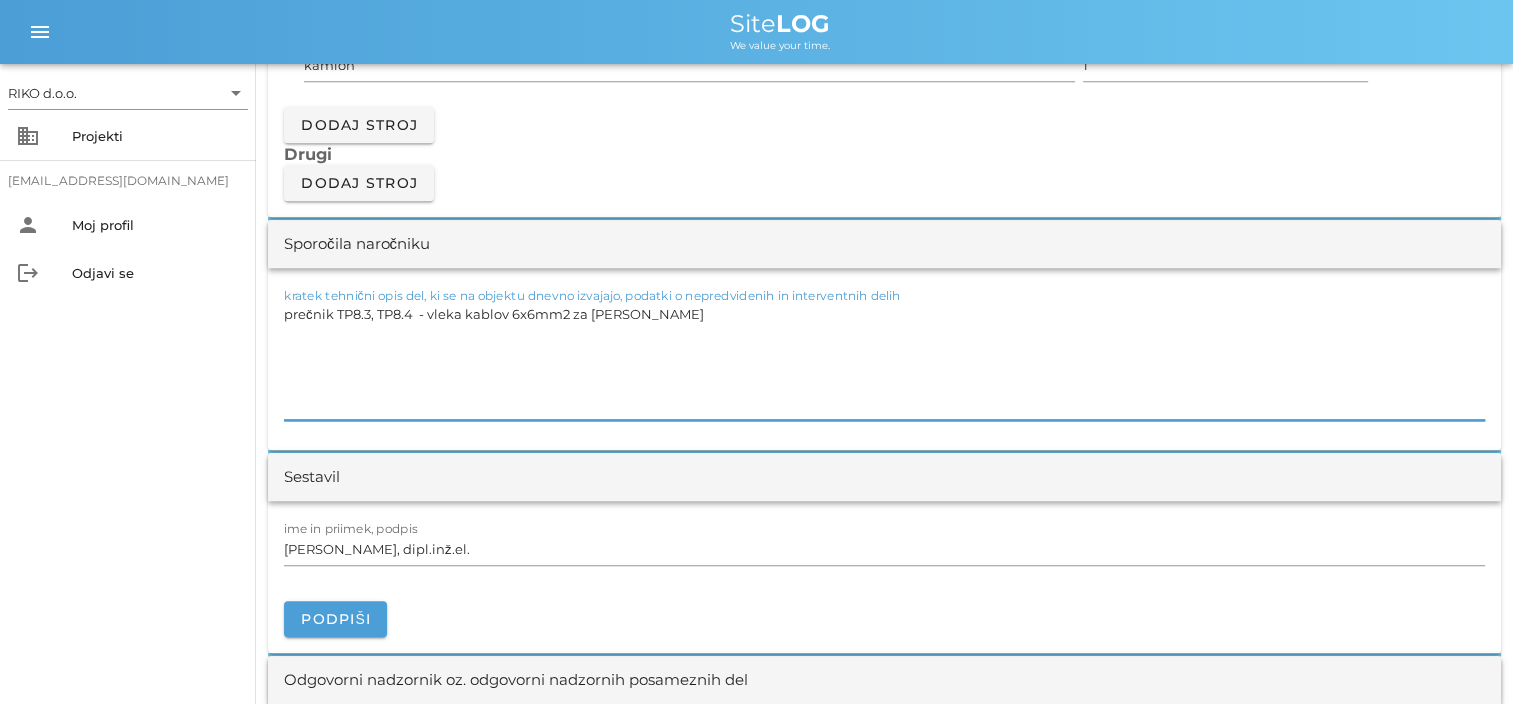 click on "prečnik TP8.3, TP8.4	 - vleka kablov 6x6mm2 za [PERSON_NAME]" at bounding box center [884, 360] 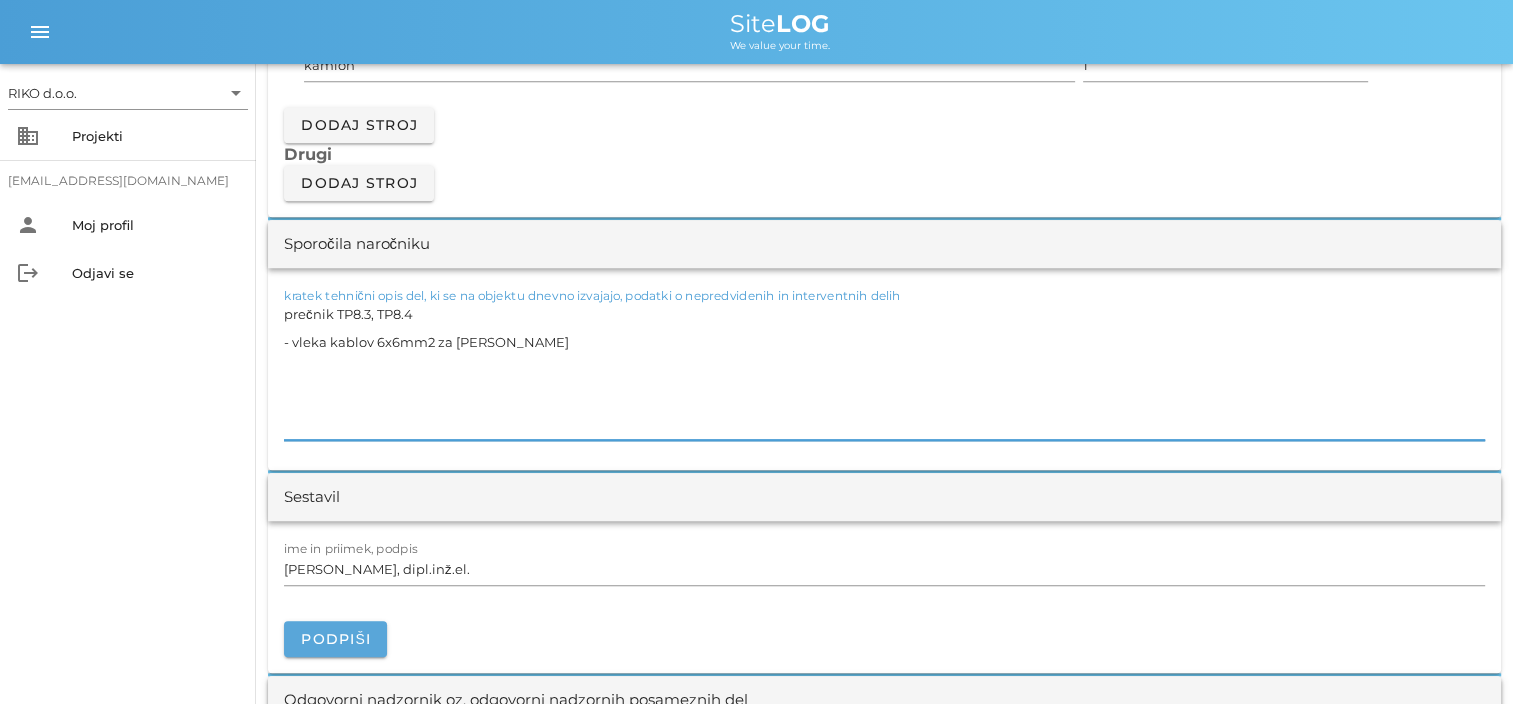 type on "prečnik TP8.3, TP8.4
- vleka kablov 6x6mm2 za [PERSON_NAME]" 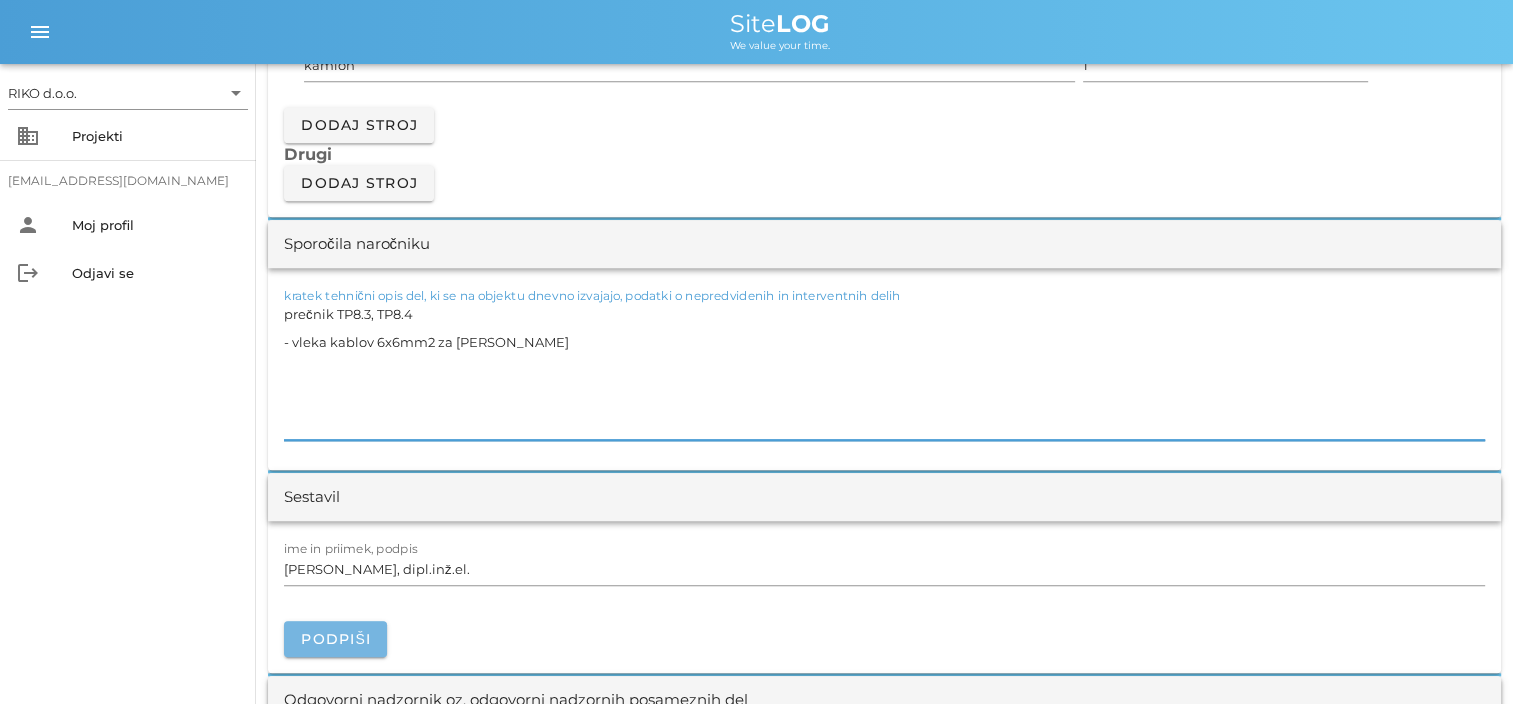 click on "Podpiši" at bounding box center (335, 639) 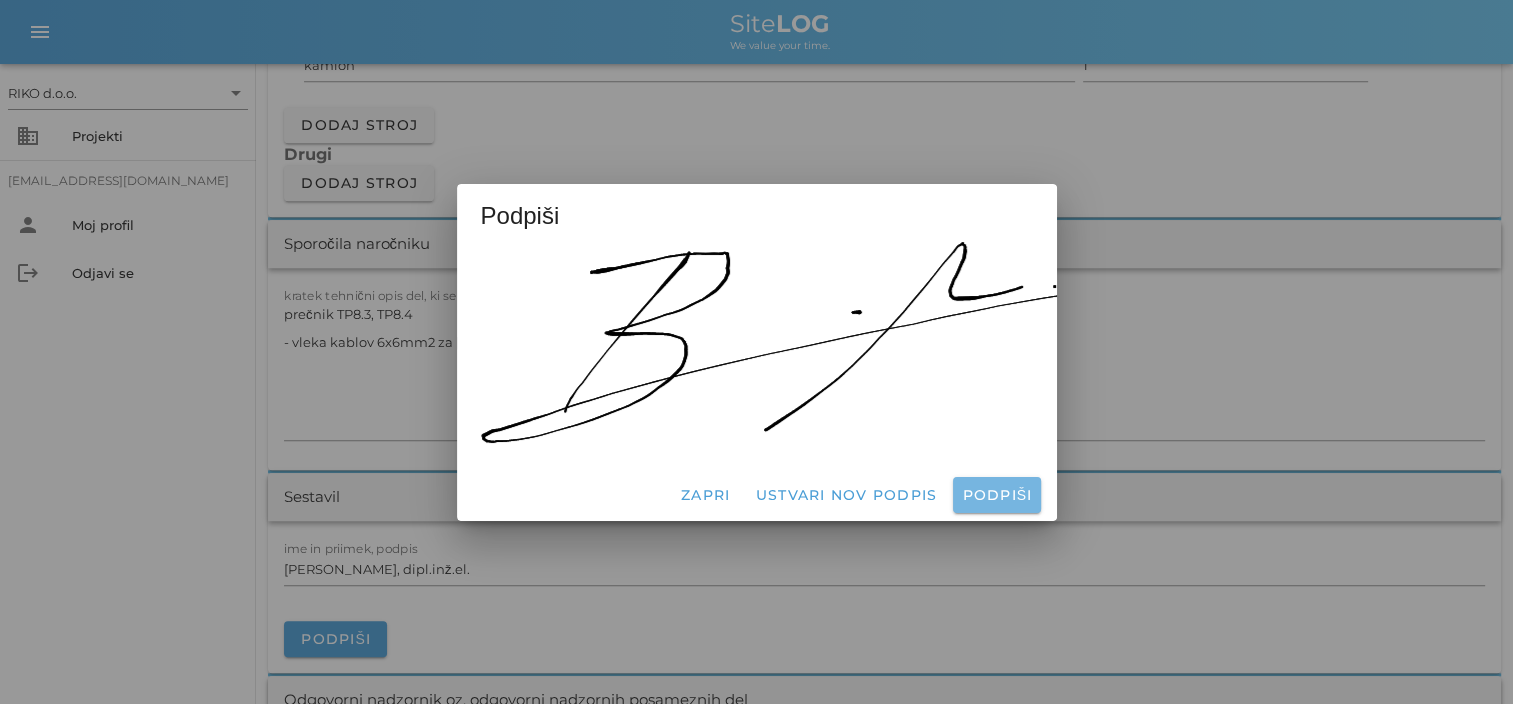 click on "Podpiši" at bounding box center [996, 495] 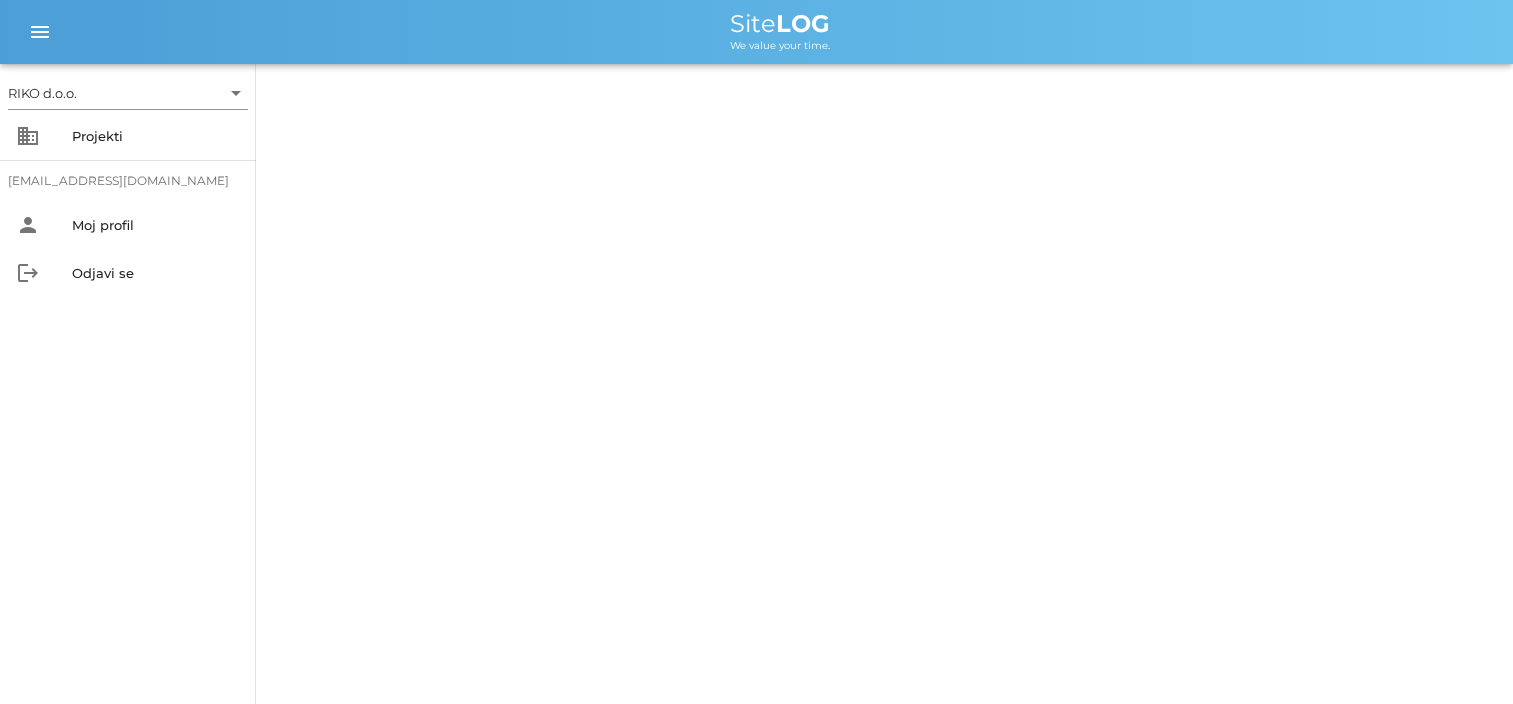 scroll, scrollTop: 0, scrollLeft: 0, axis: both 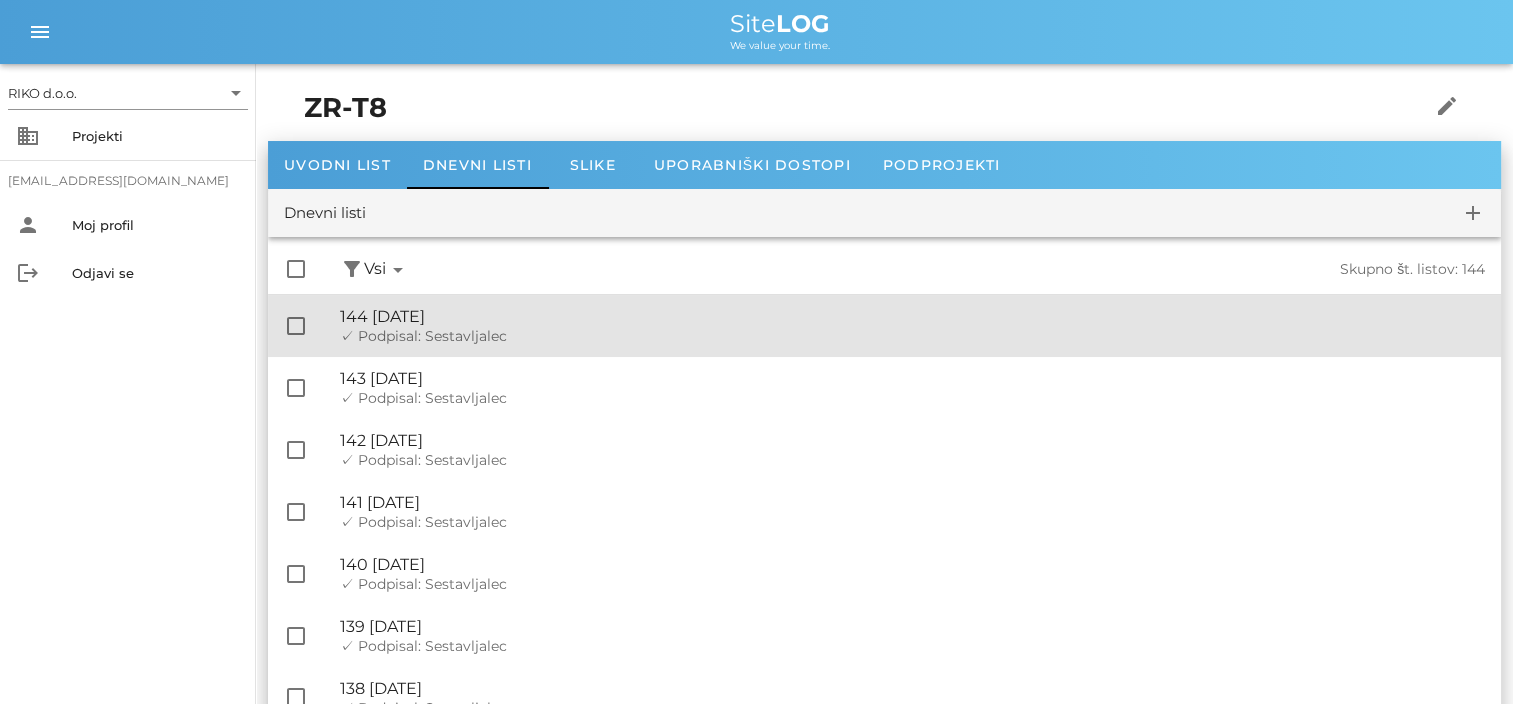 click on "🔏  144 [DATE]" at bounding box center (912, 316) 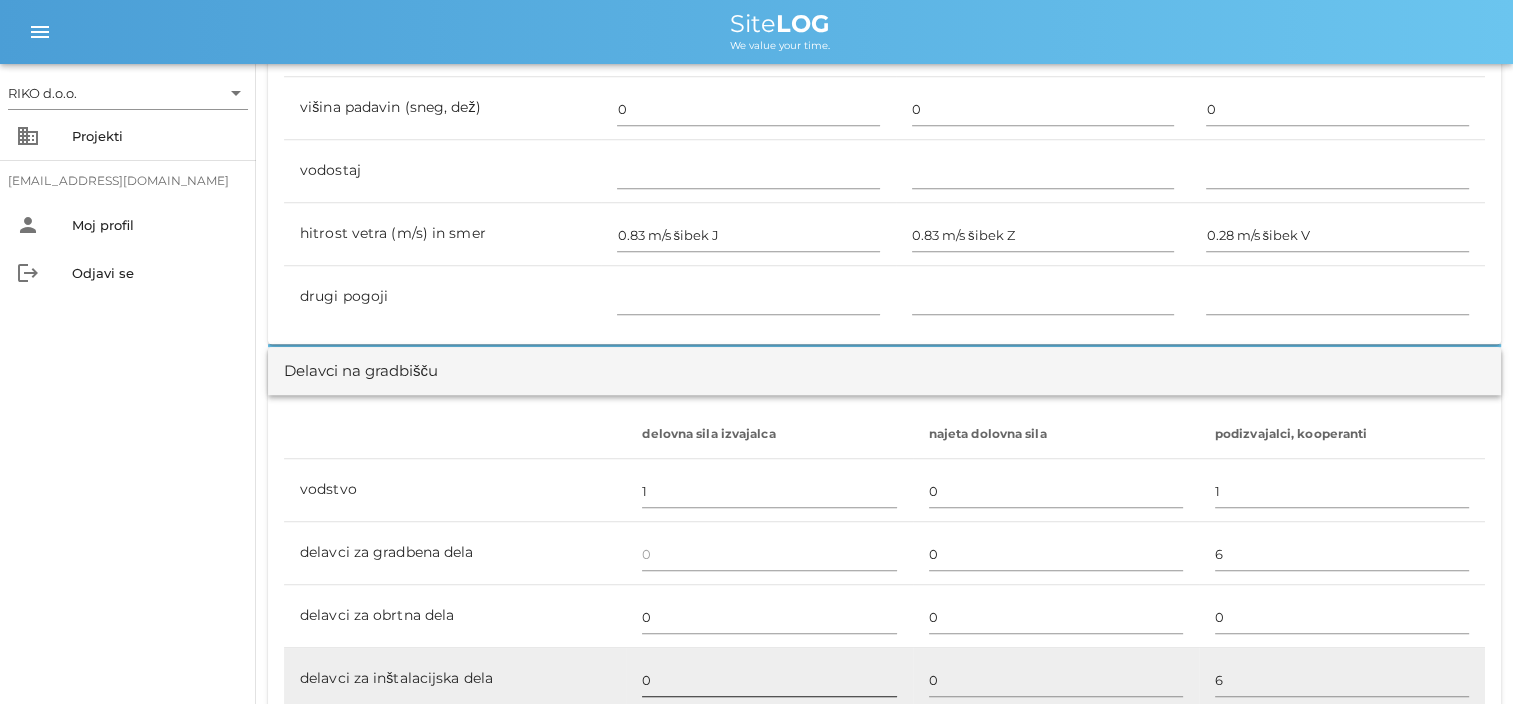 scroll, scrollTop: 1100, scrollLeft: 0, axis: vertical 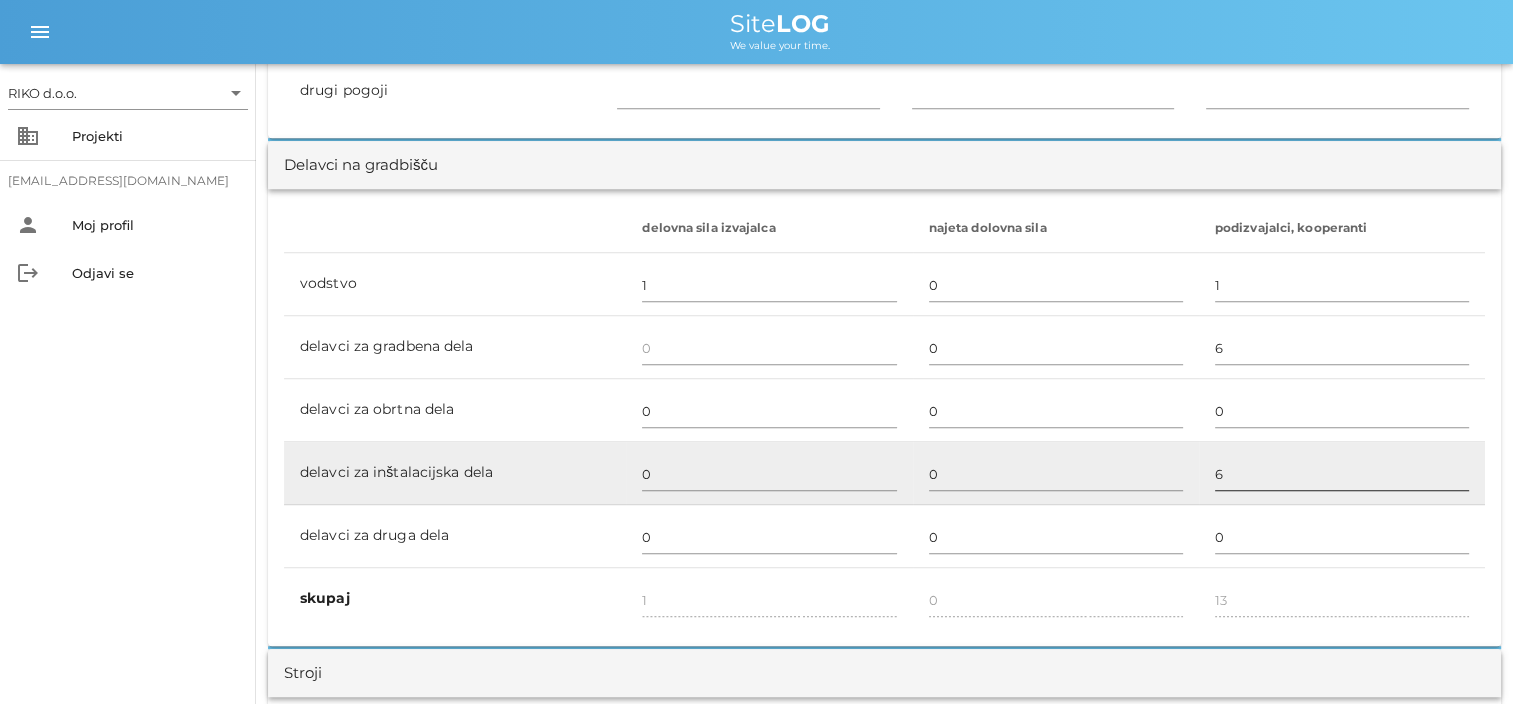 click on "6" at bounding box center [1342, 474] 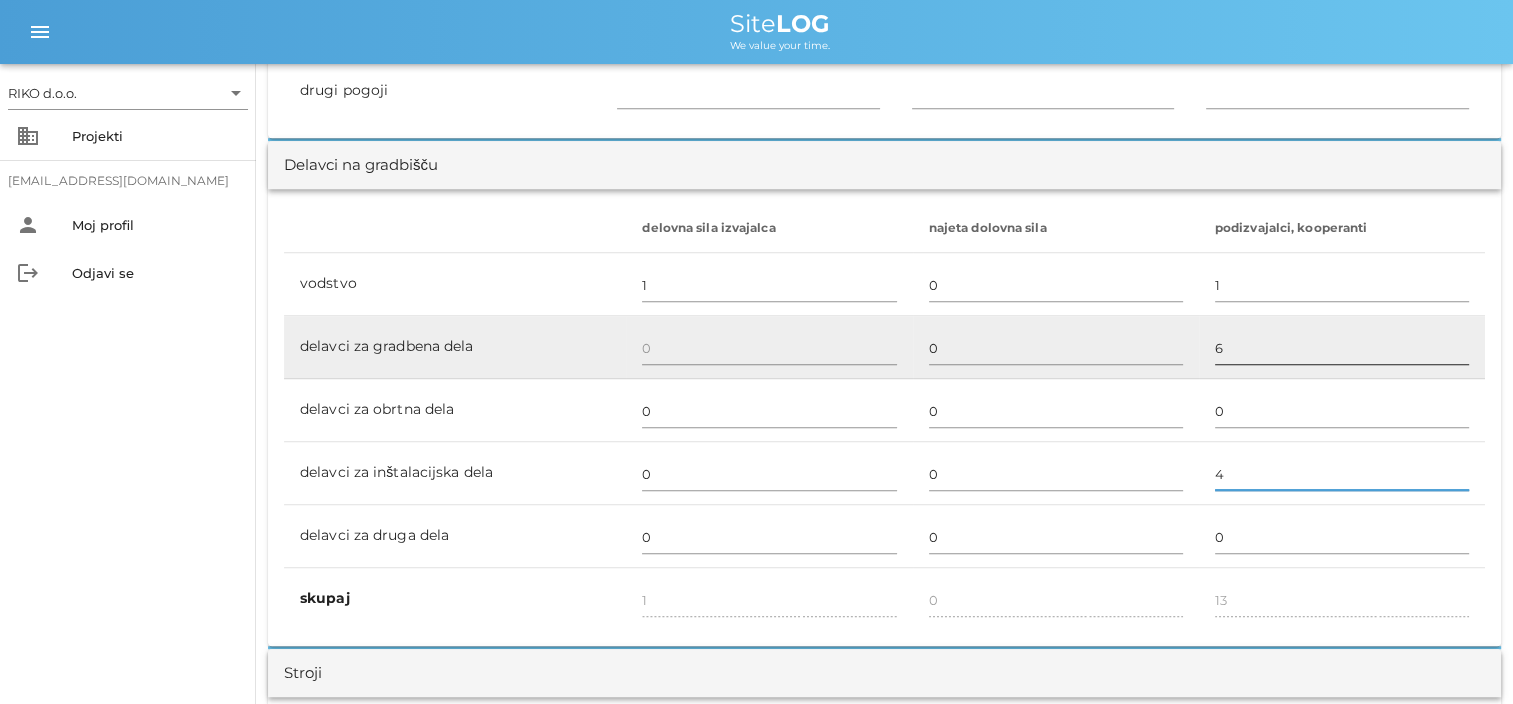 type on "4" 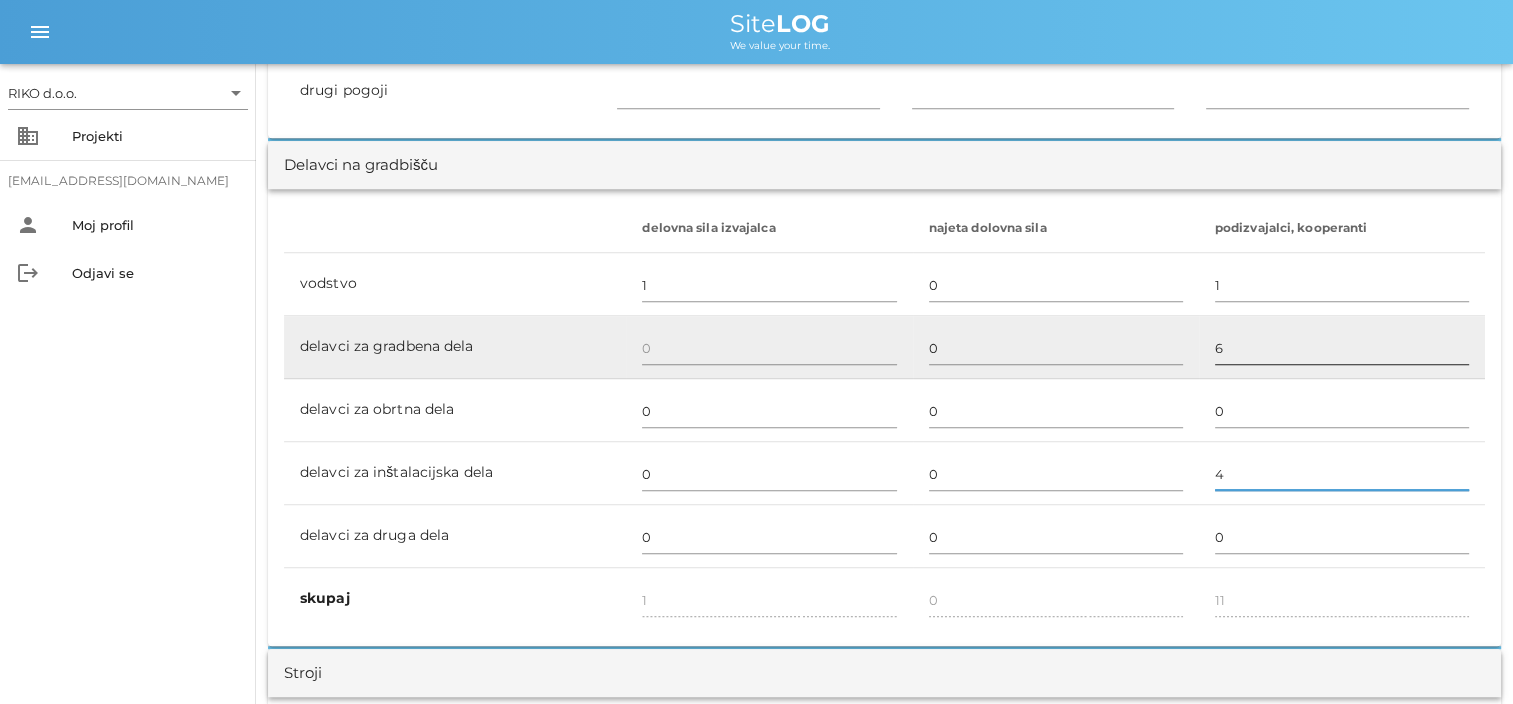 click on "6" at bounding box center [1342, 348] 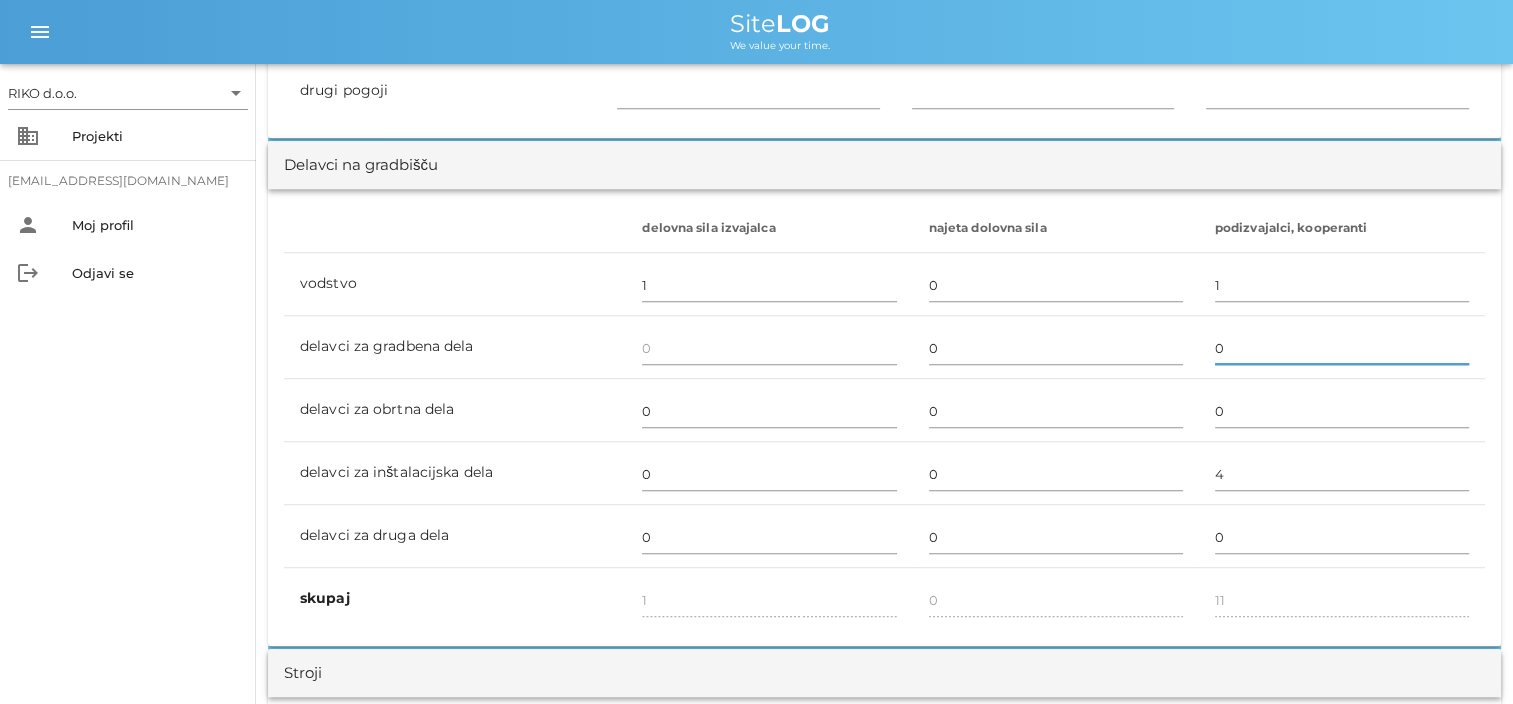 type on "0" 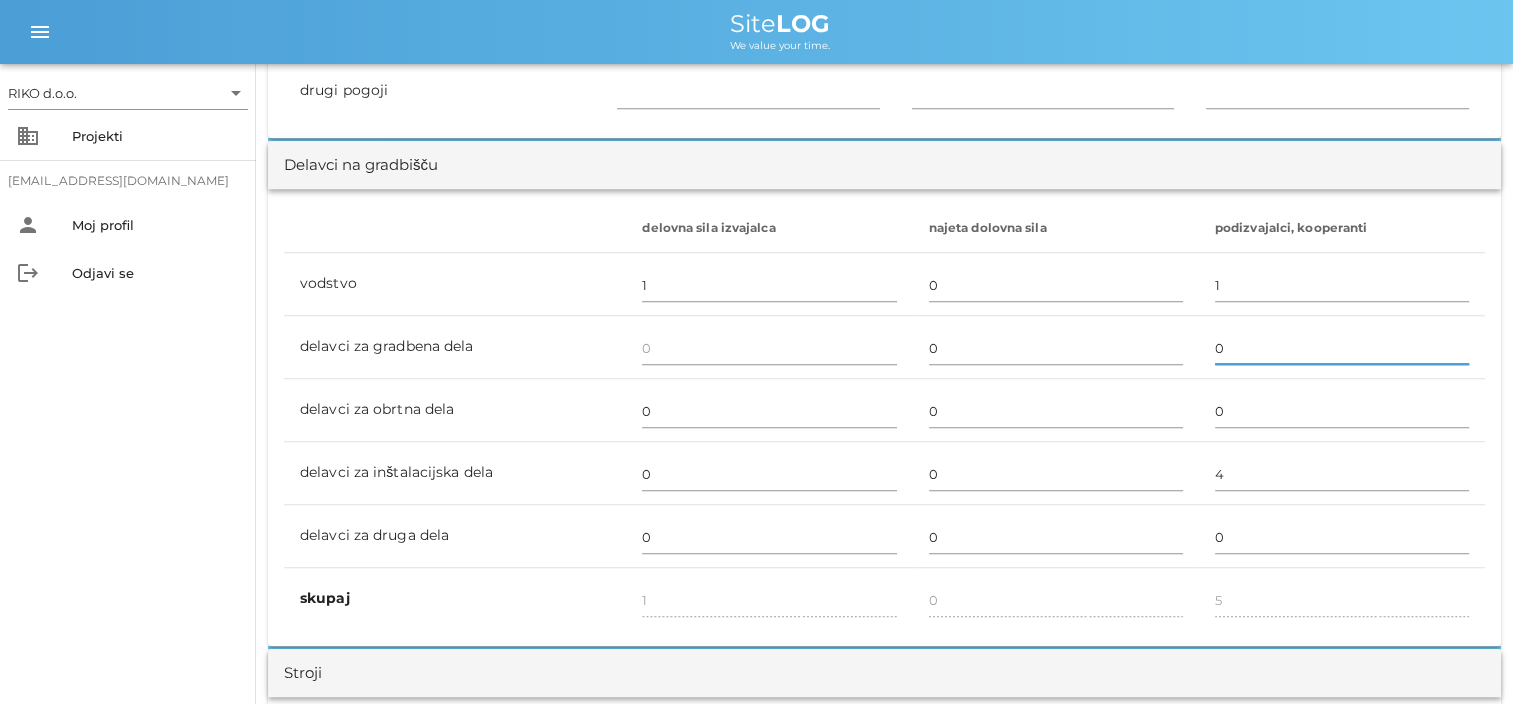 click on "RIKO d.o.o. arrow_drop_down business  Projekti  [EMAIL_ADDRESS][DOMAIN_NAME] person  Moj profil  logout  Odjavi se" at bounding box center (128, 384) 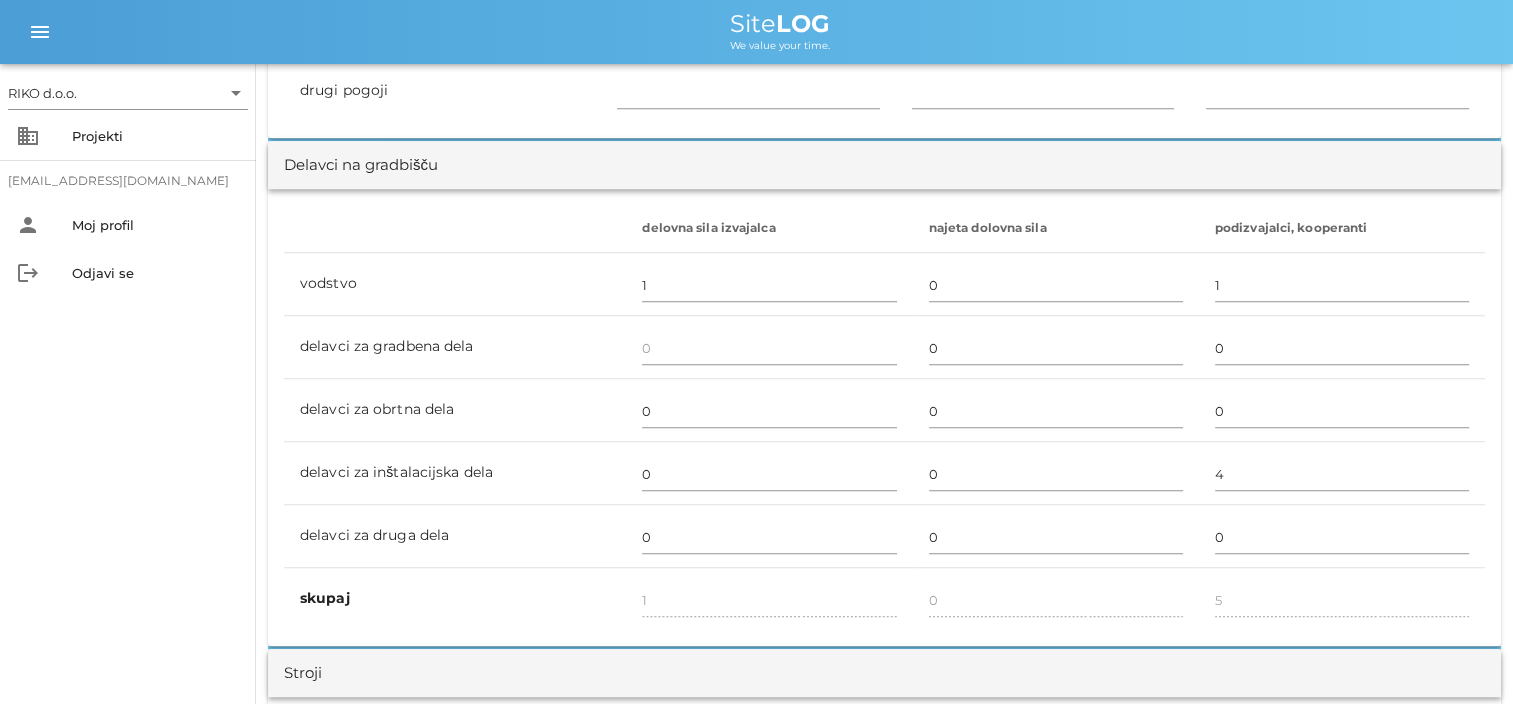 scroll, scrollTop: 0, scrollLeft: 0, axis: both 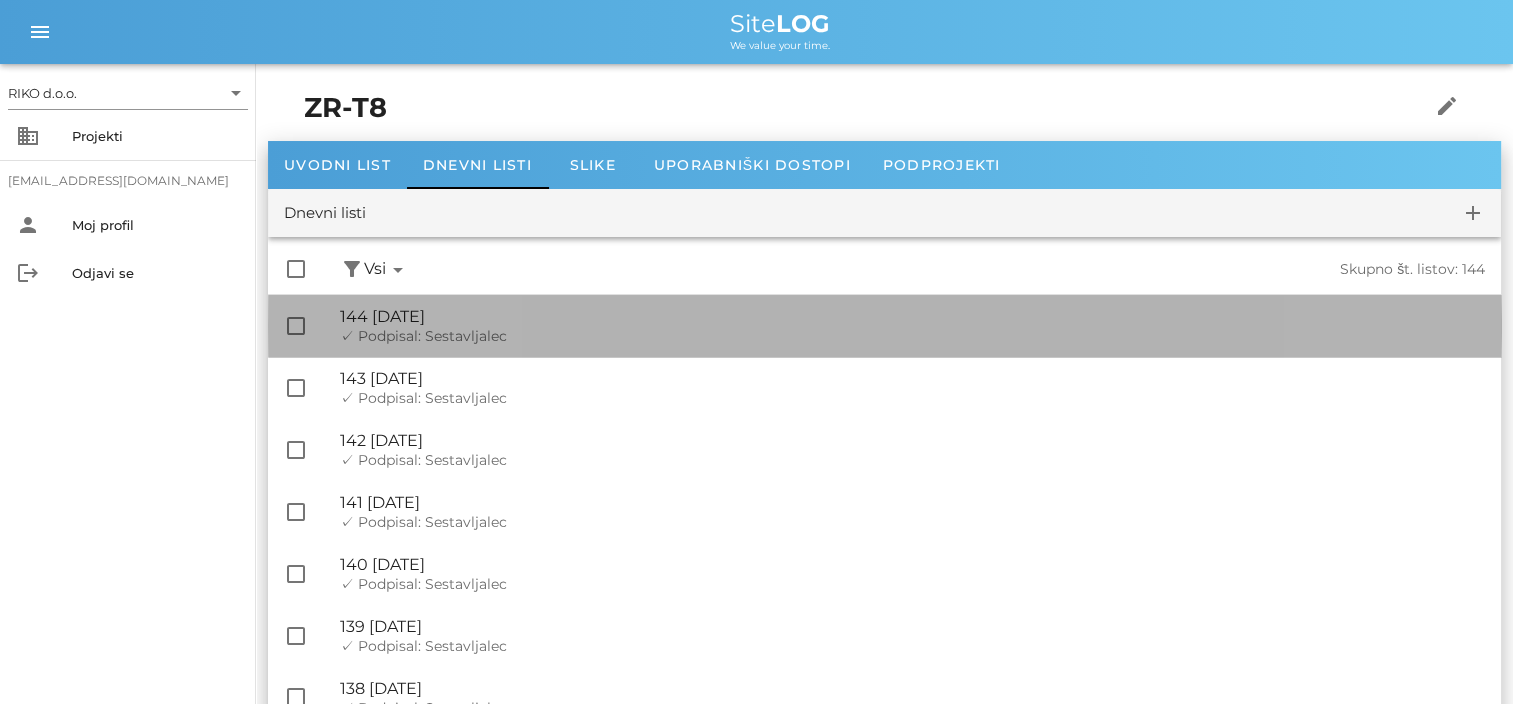 click on "✓ Podpisal: Sestavljalec" at bounding box center (423, 336) 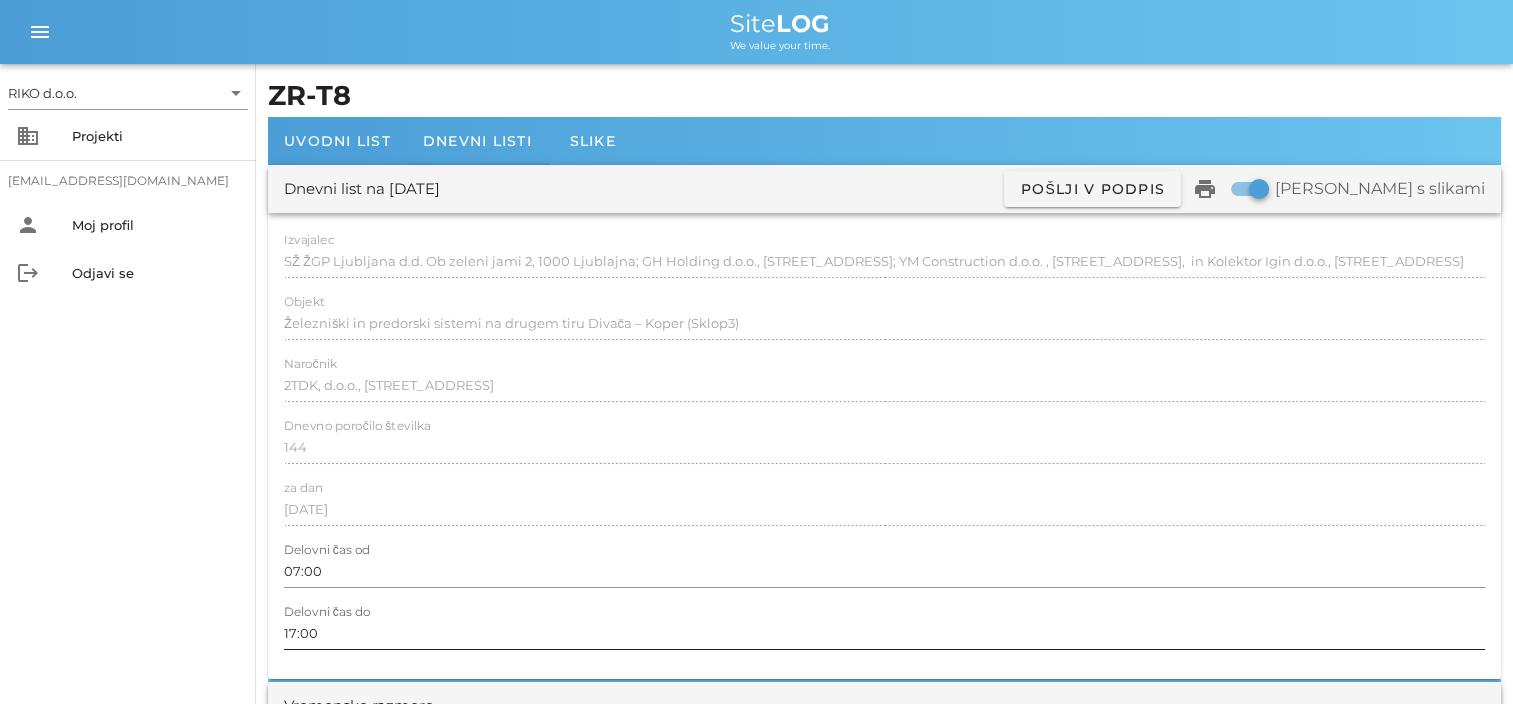 scroll, scrollTop: 100, scrollLeft: 0, axis: vertical 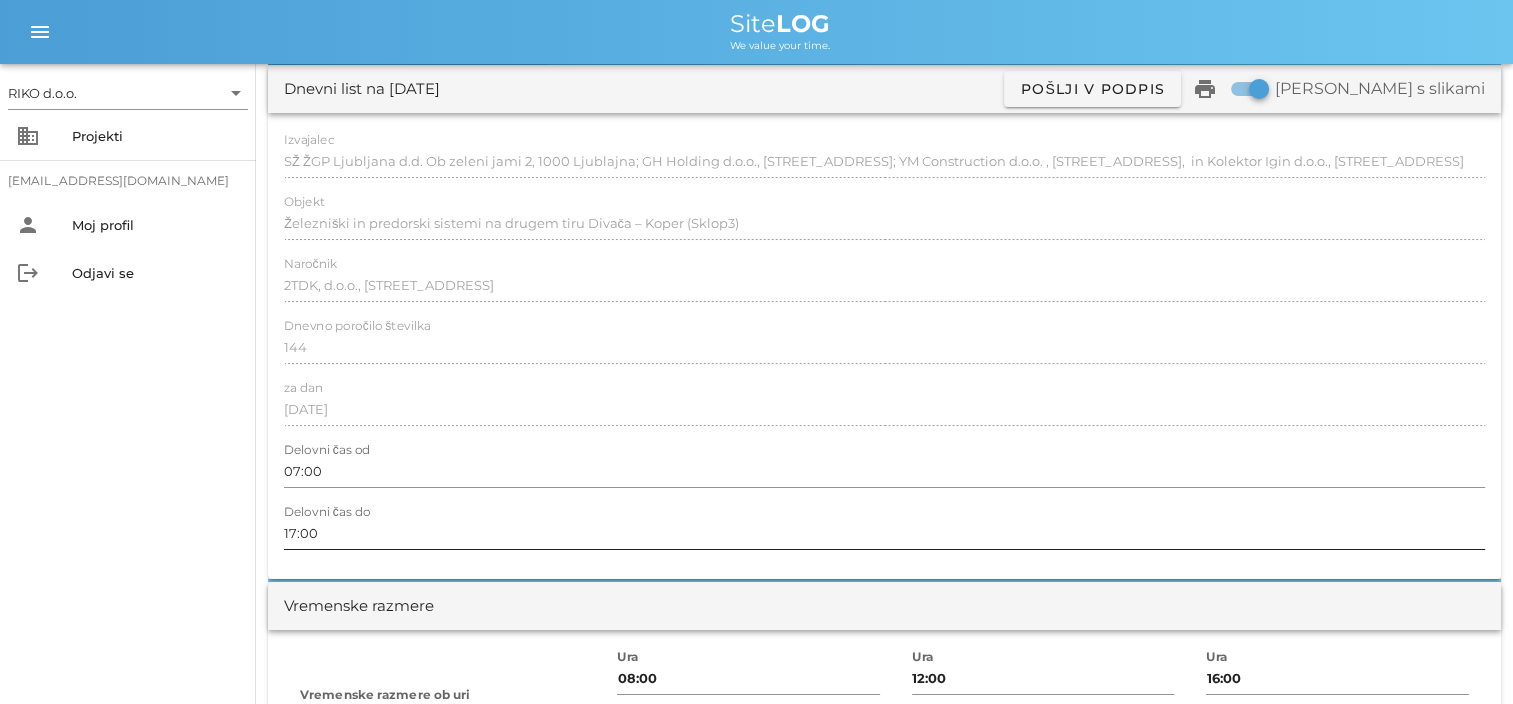 click on "17:00" at bounding box center [884, 533] 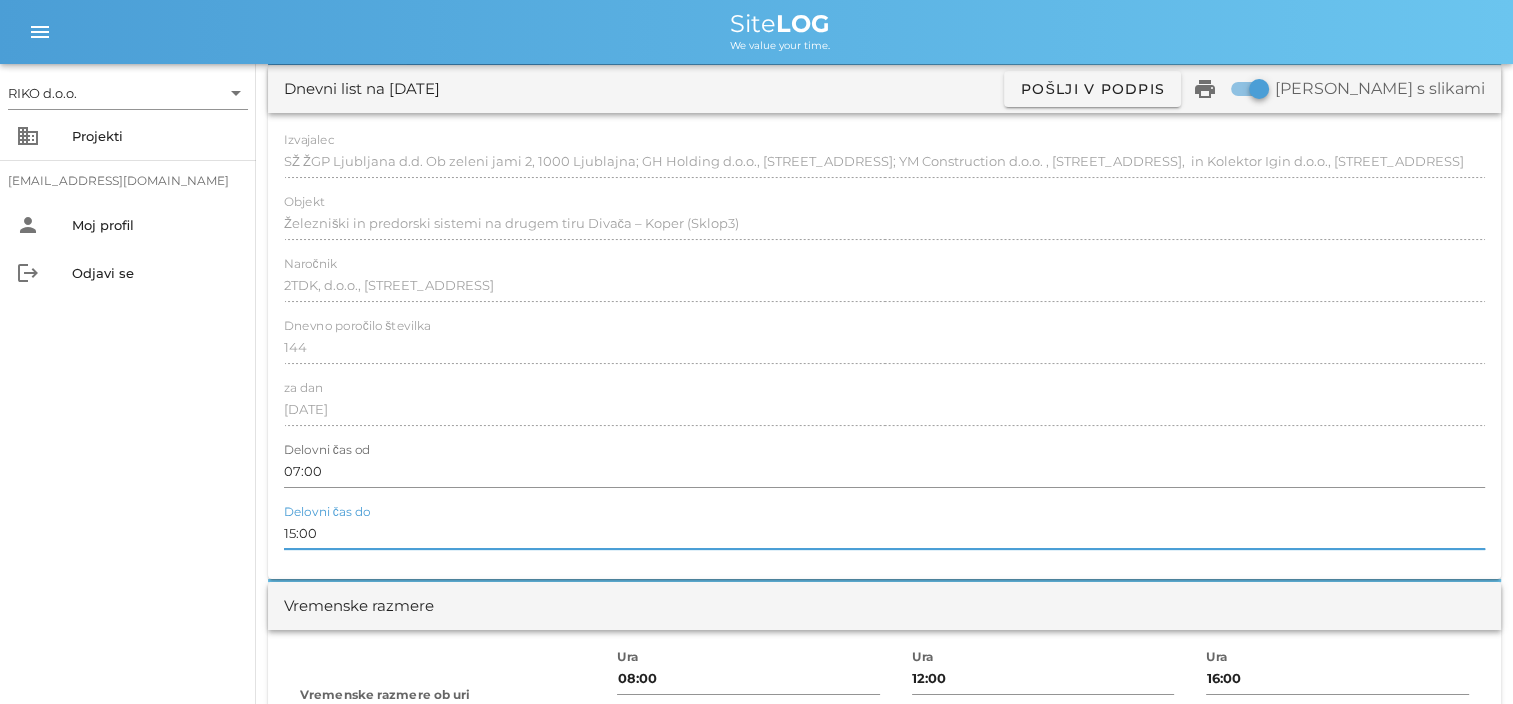 type on "15:00" 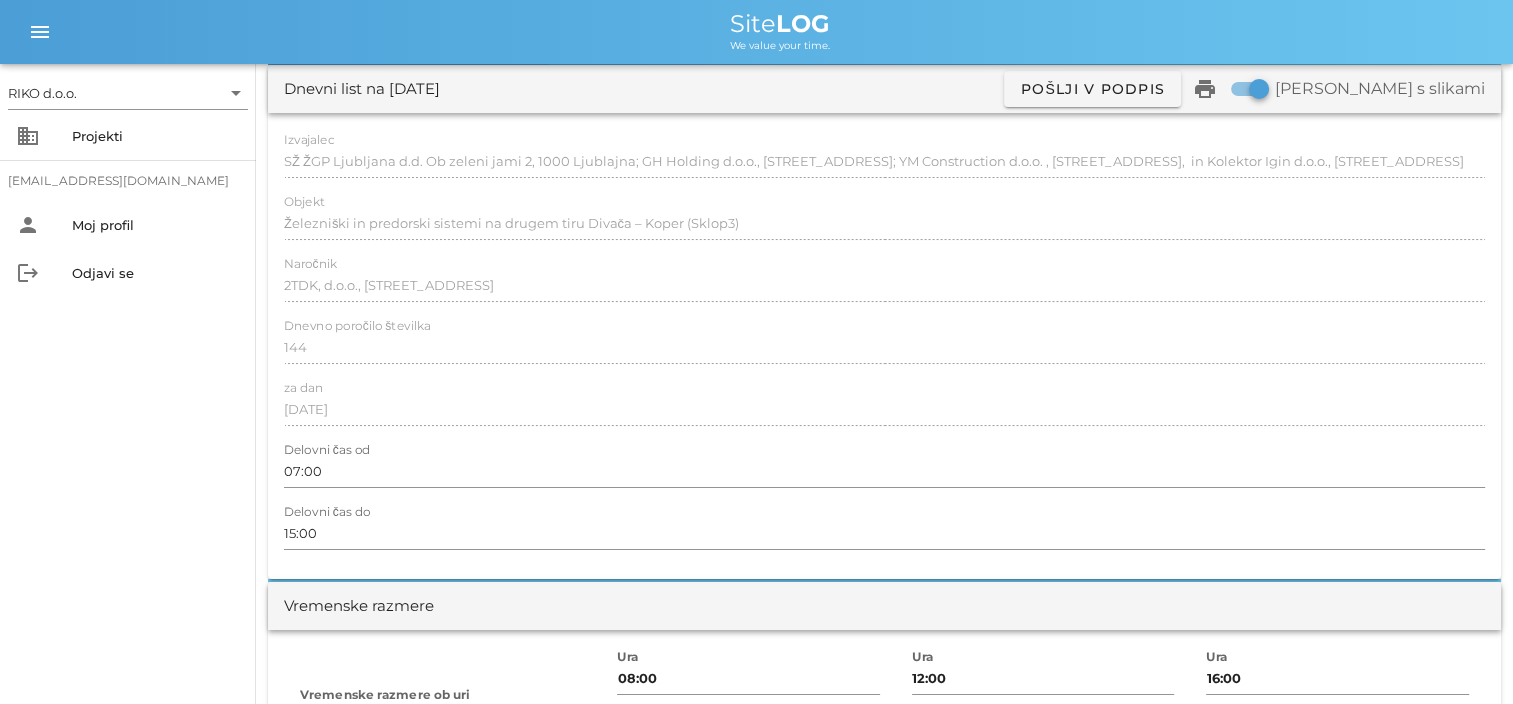 click on "RIKO d.o.o. arrow_drop_down business  Projekti  [EMAIL_ADDRESS][DOMAIN_NAME] person  Moj profil  logout  Odjavi se" at bounding box center [128, 384] 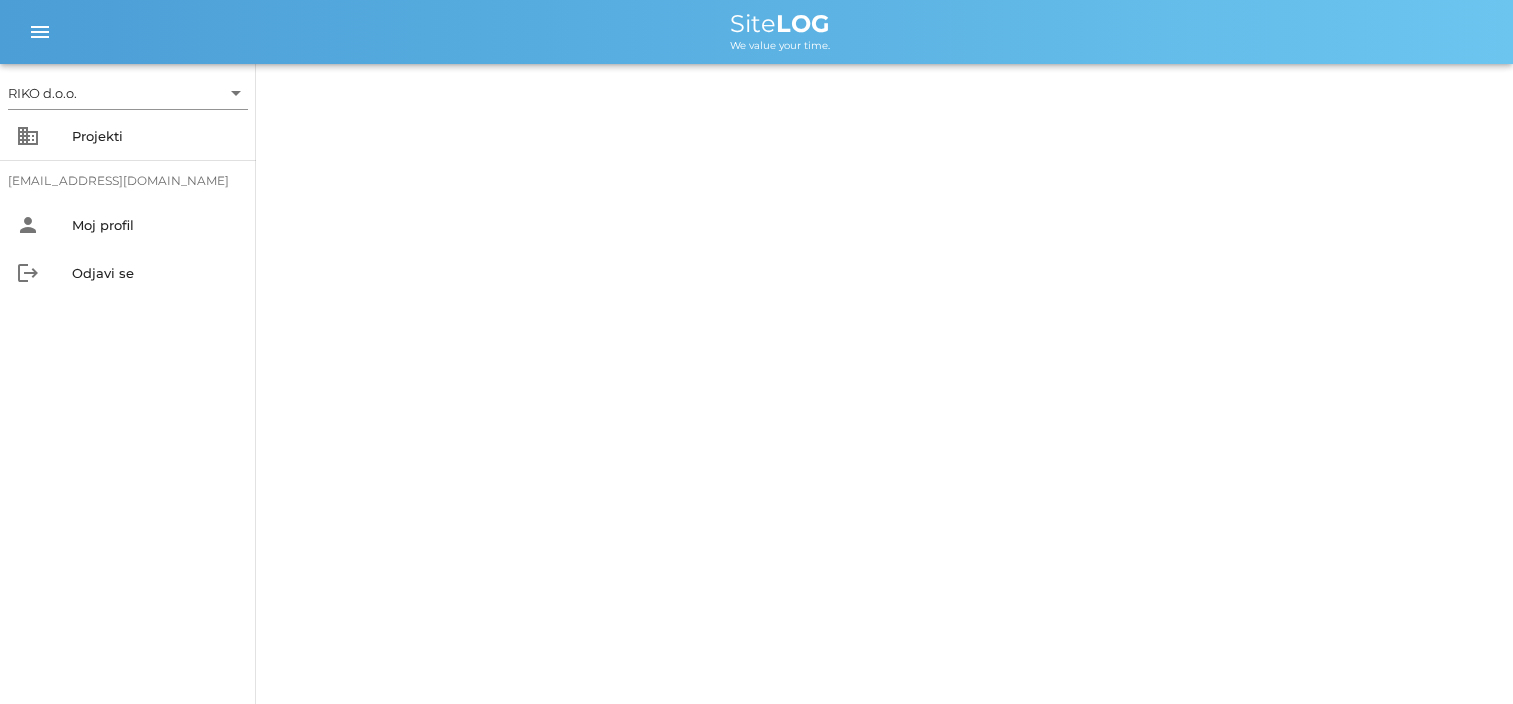 scroll, scrollTop: 0, scrollLeft: 0, axis: both 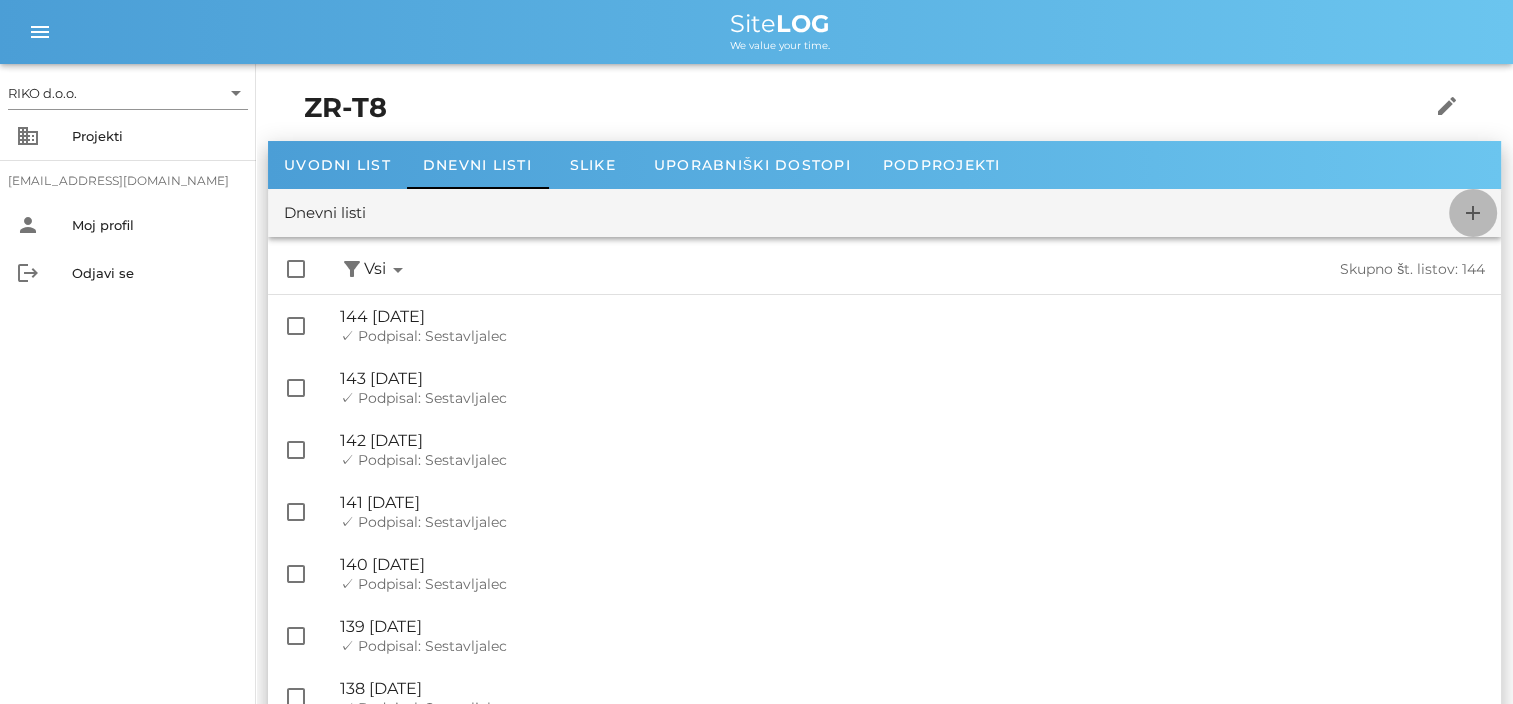 click on "add" at bounding box center (1473, 213) 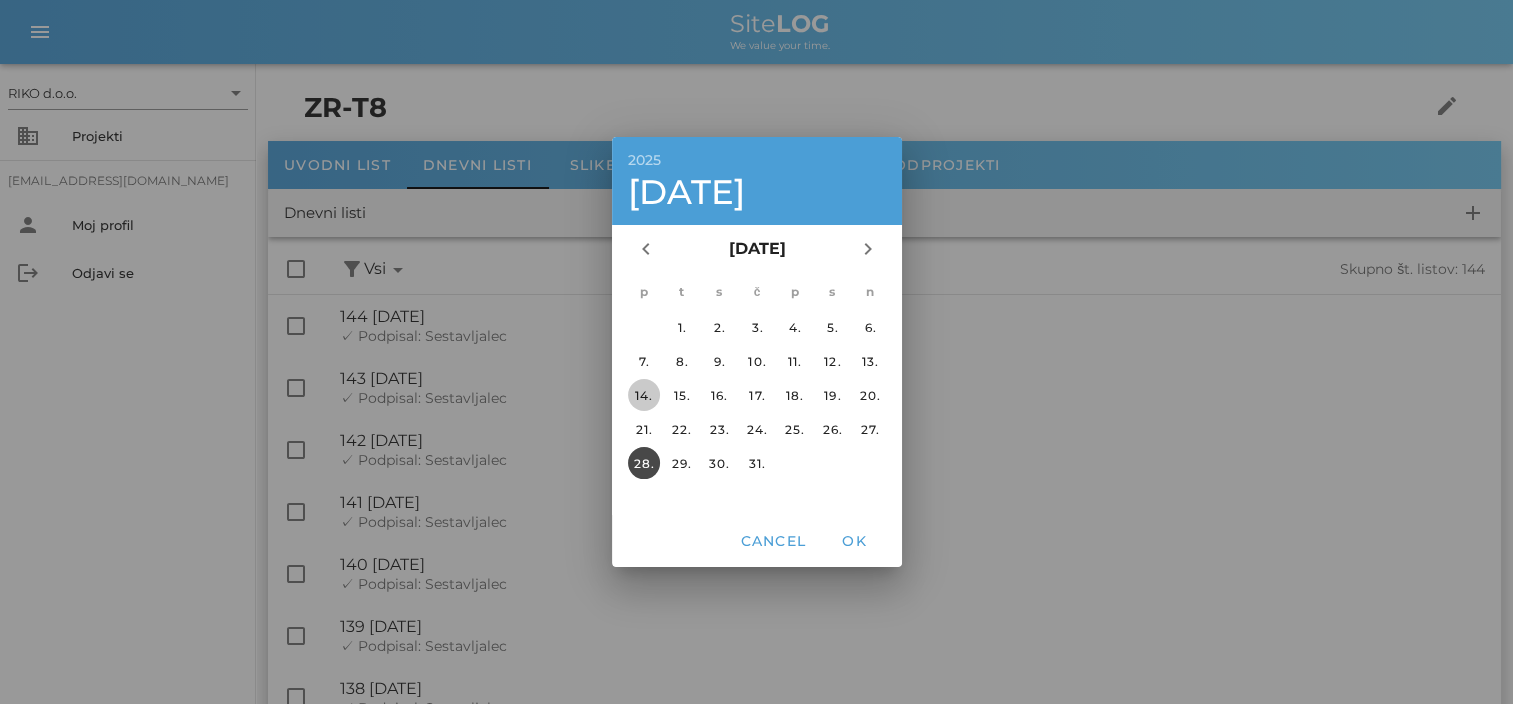 drag, startPoint x: 645, startPoint y: 389, endPoint x: 662, endPoint y: 392, distance: 17.262676 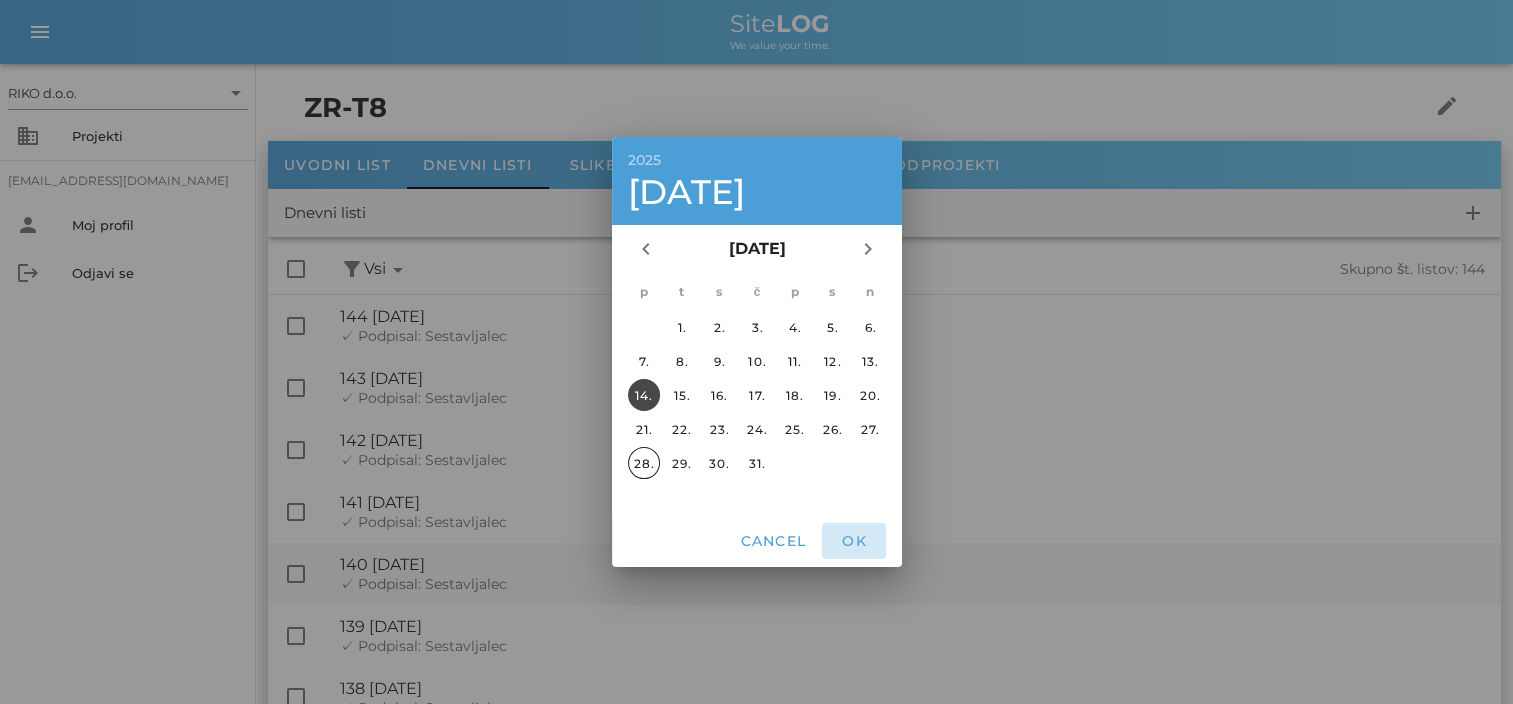 click on "OK" at bounding box center [854, 541] 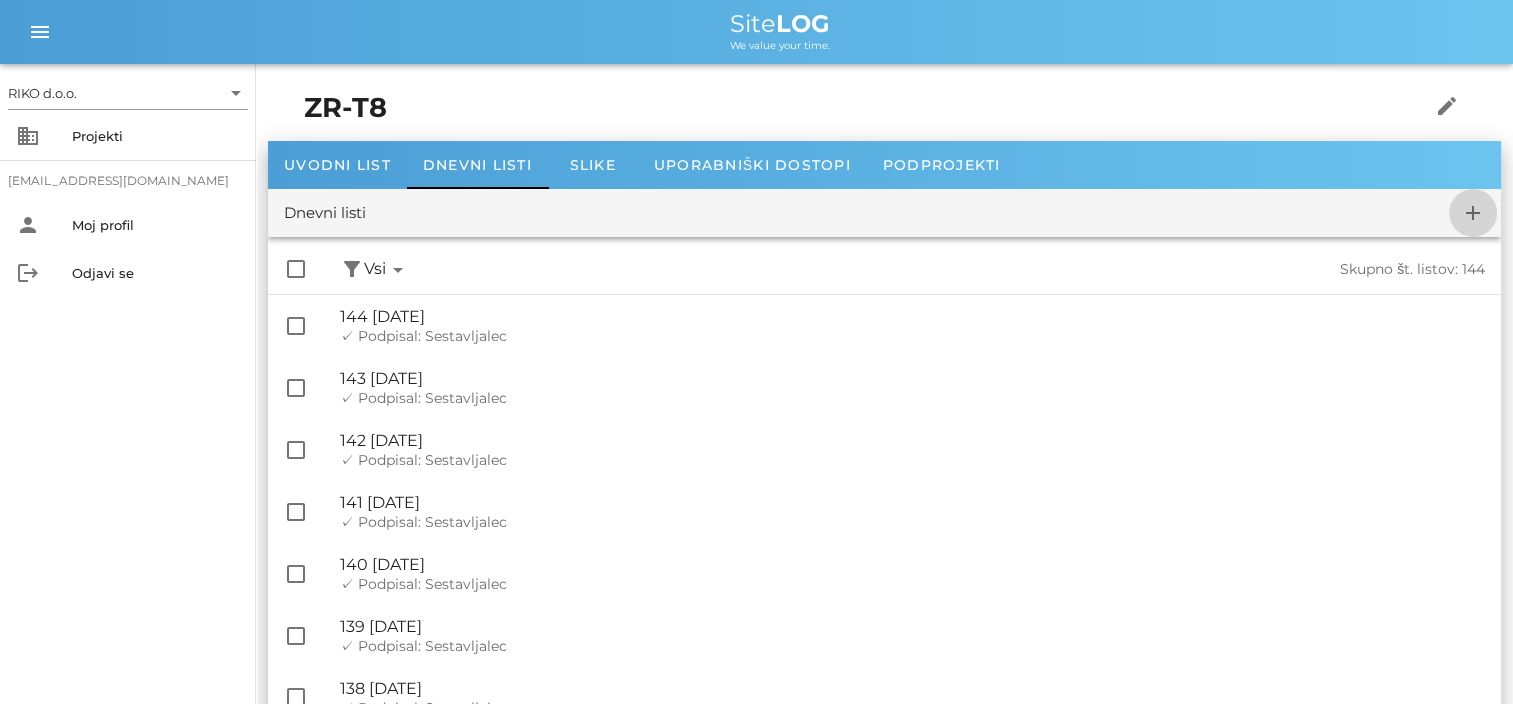 checkbox on "false" 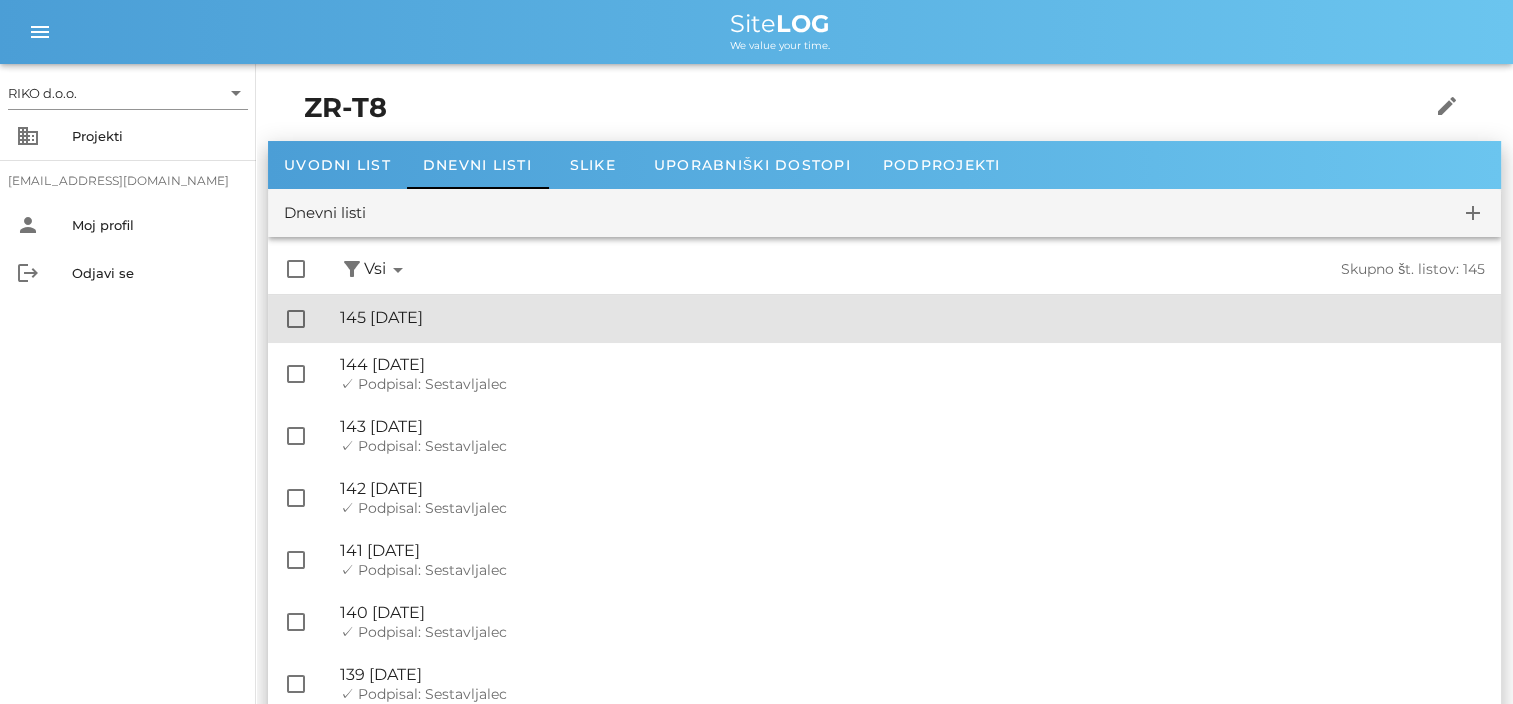 click on "🔏  145 [DATE]" at bounding box center [912, 317] 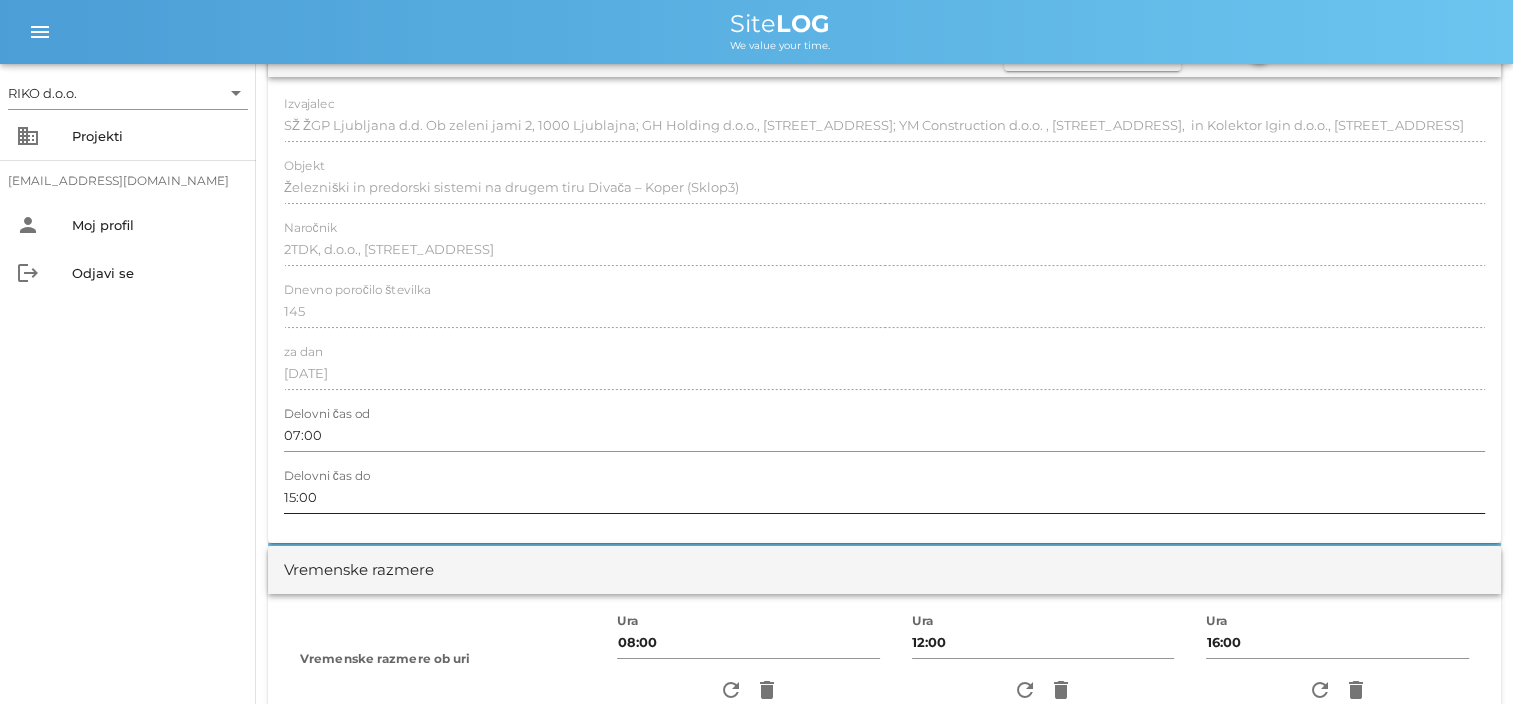 scroll, scrollTop: 200, scrollLeft: 0, axis: vertical 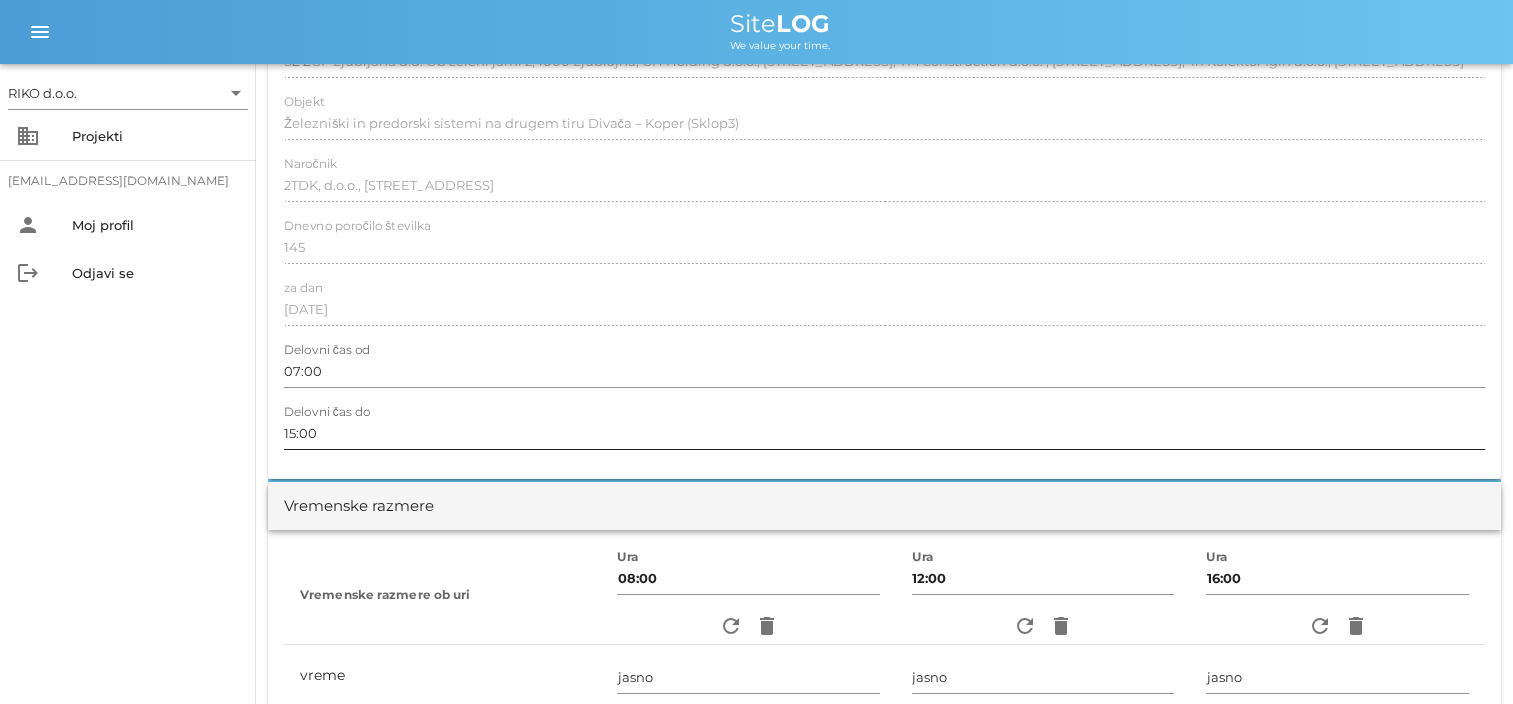 click on "15:00" at bounding box center [884, 433] 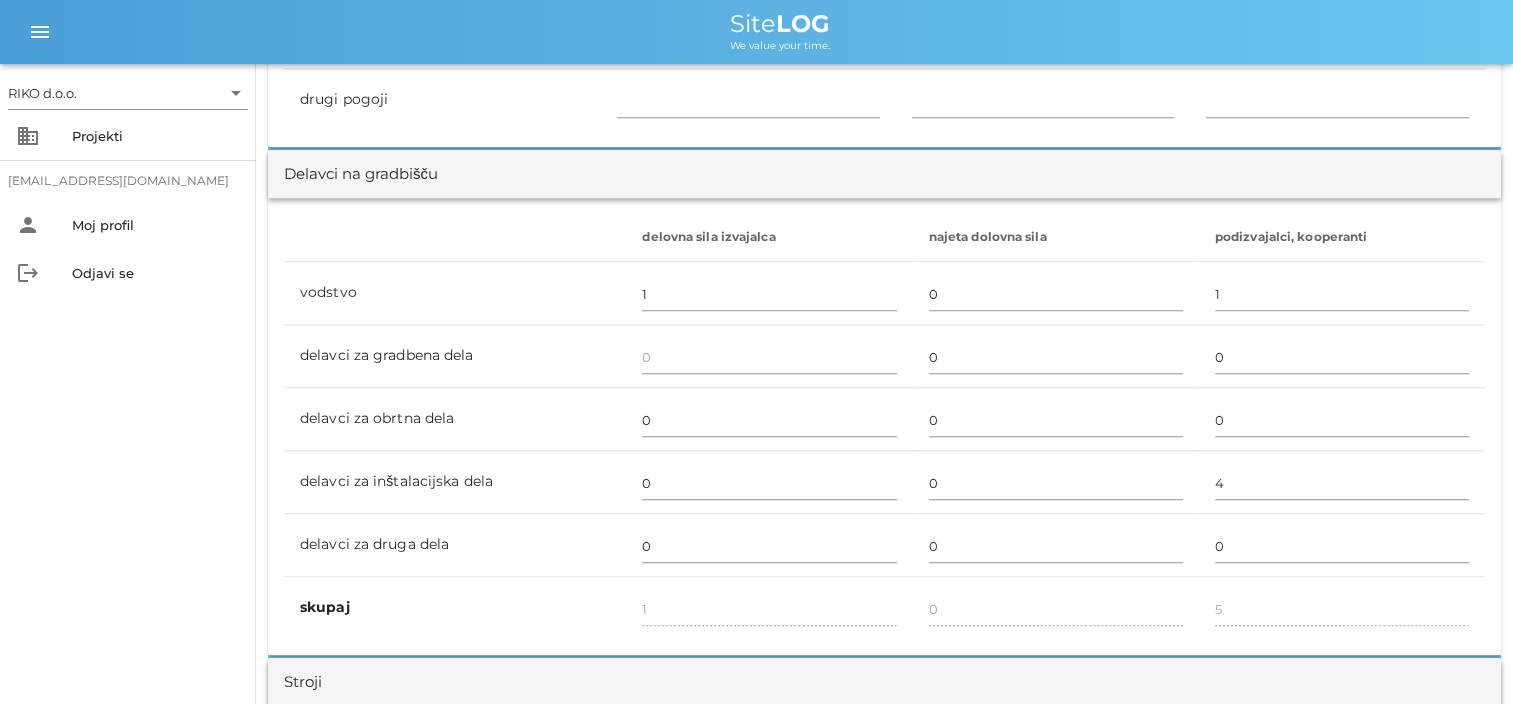 scroll, scrollTop: 1100, scrollLeft: 0, axis: vertical 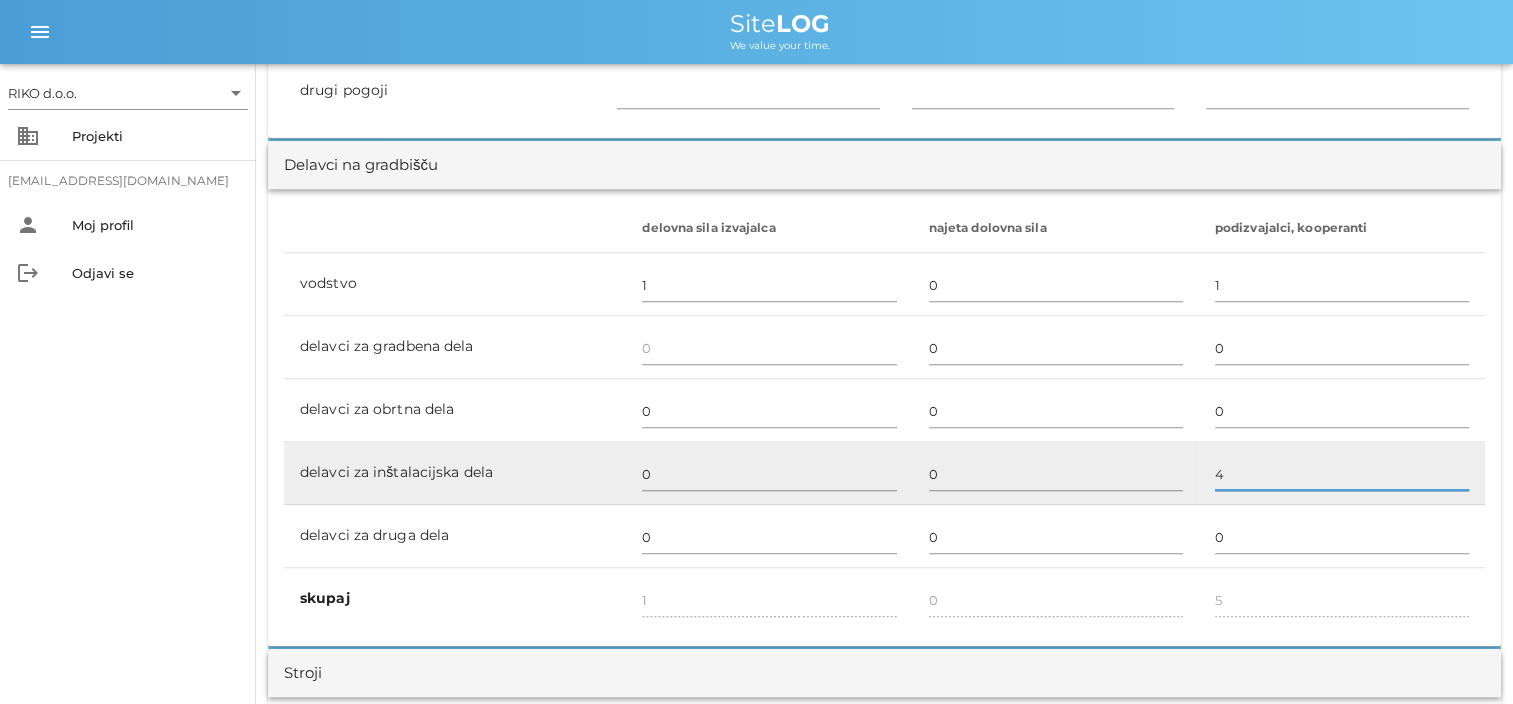 click on "4" at bounding box center (1342, 474) 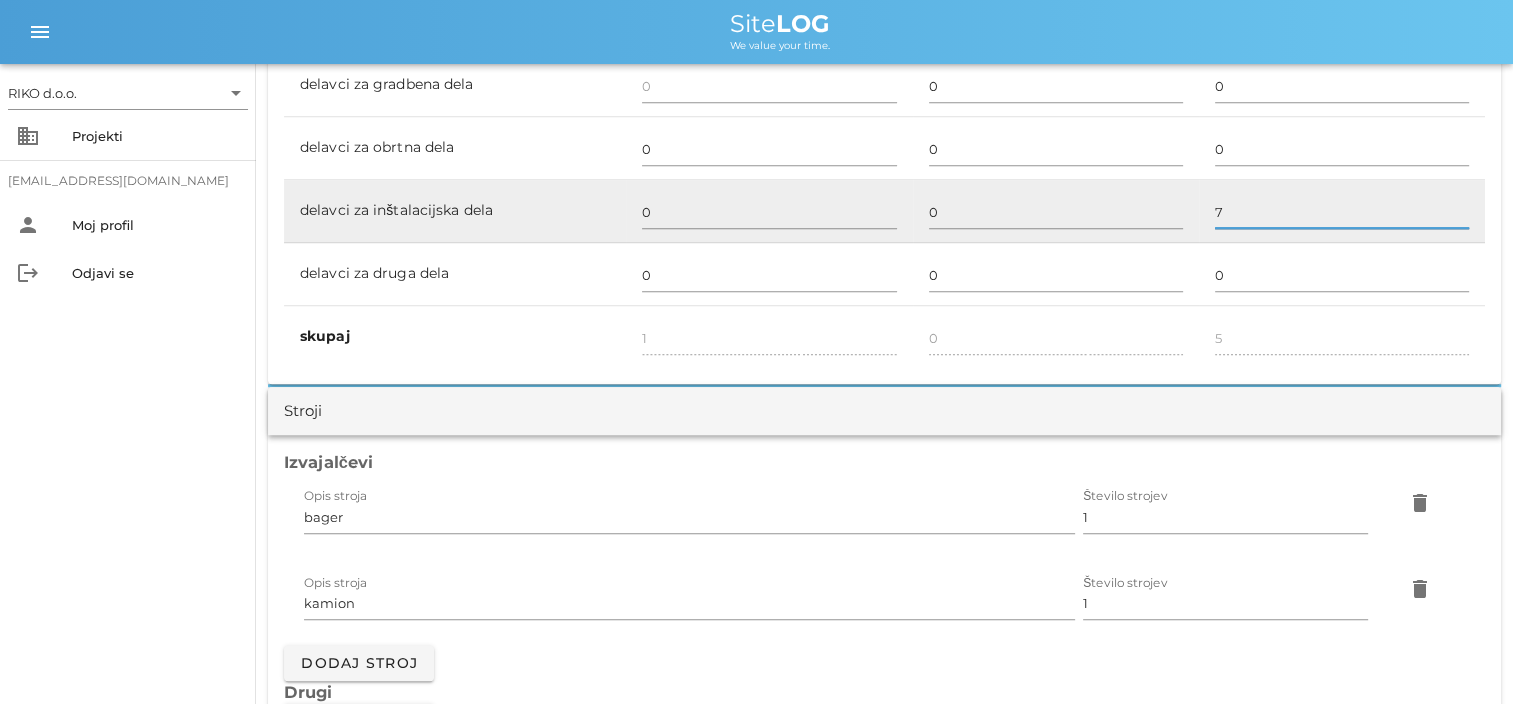 scroll, scrollTop: 1600, scrollLeft: 0, axis: vertical 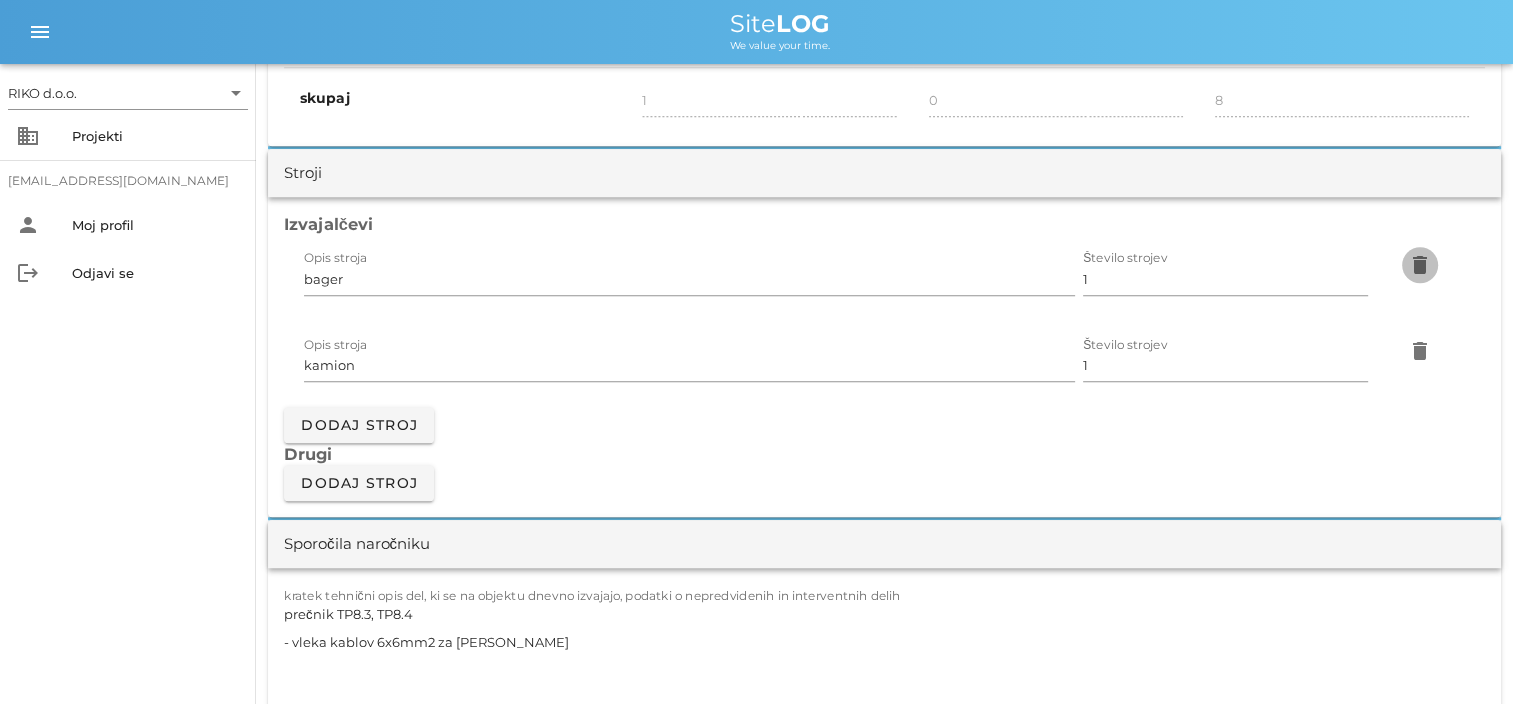 click on "delete" at bounding box center [1420, 265] 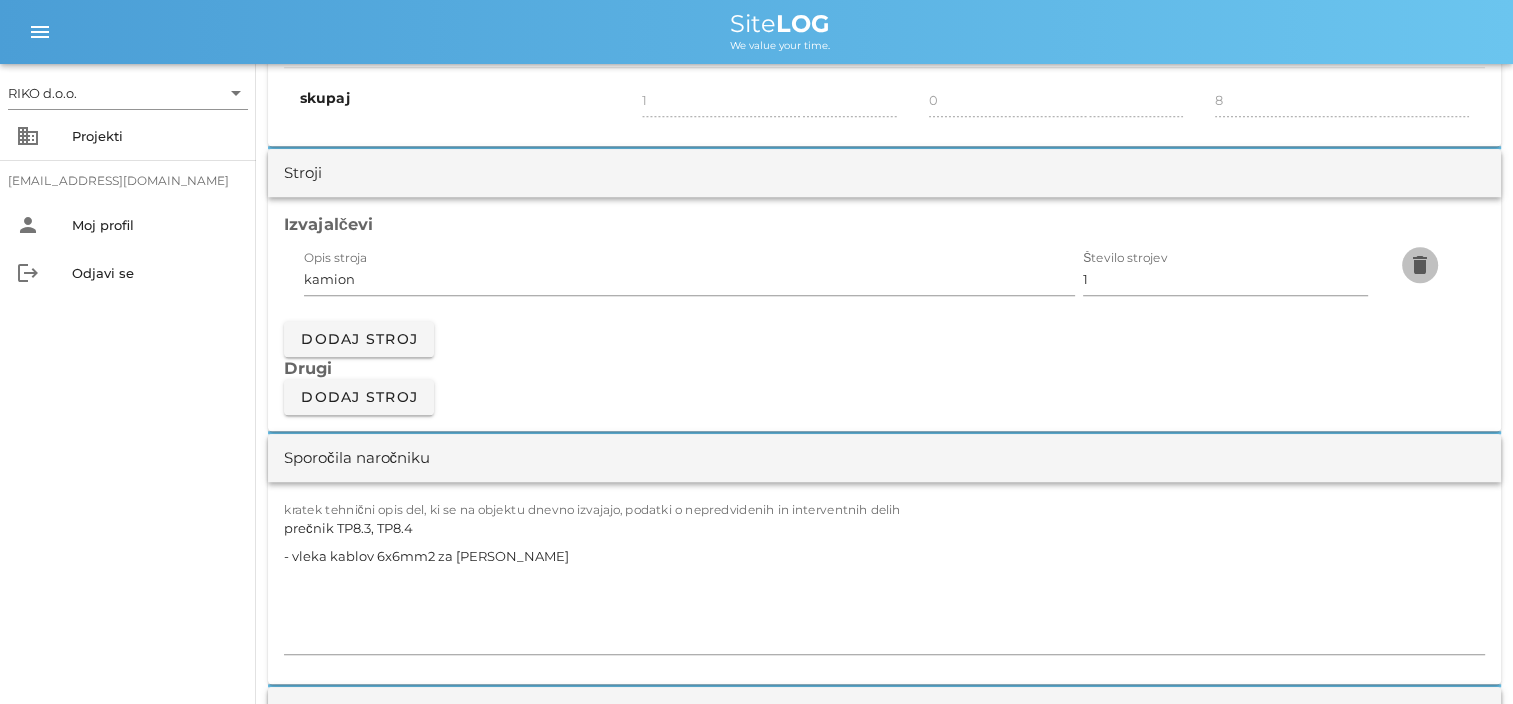 click on "delete" at bounding box center [1420, 265] 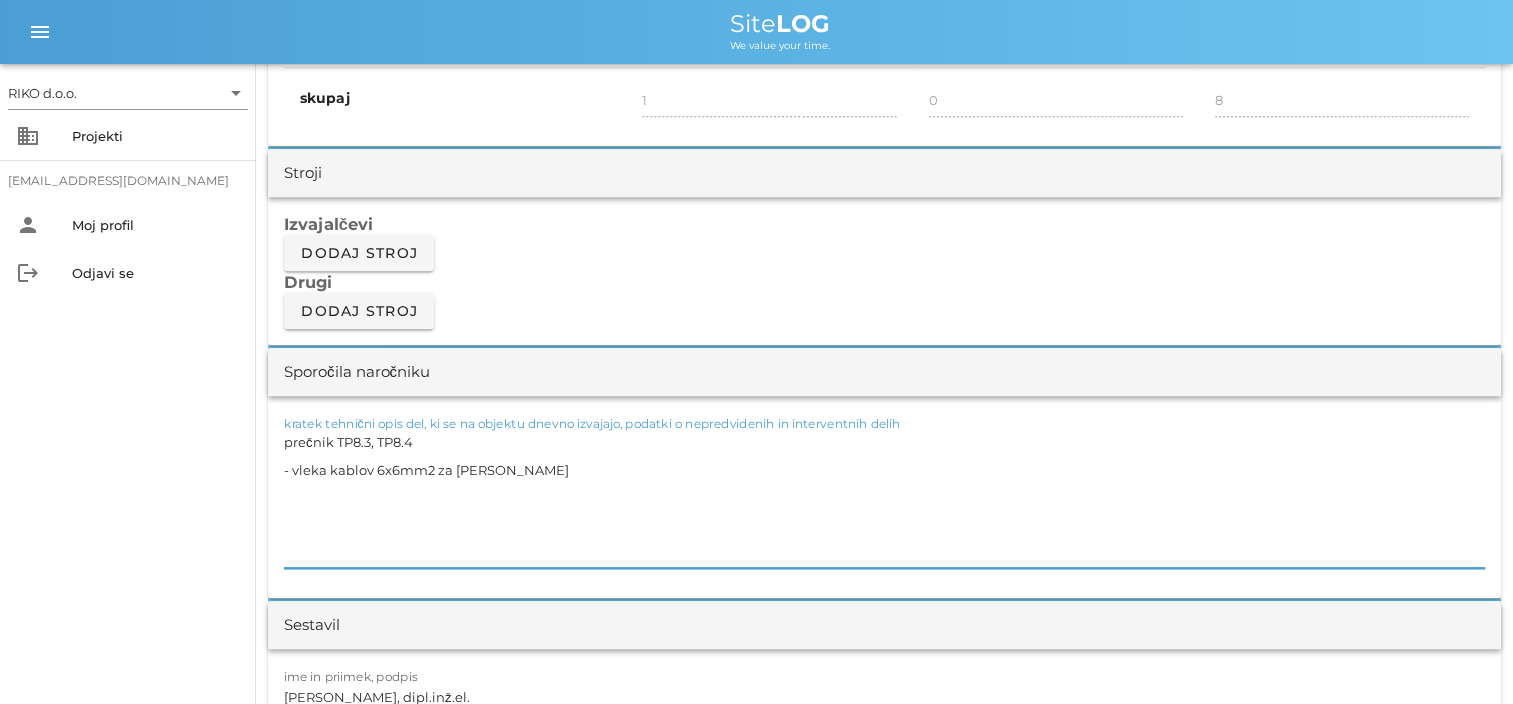 drag, startPoint x: 560, startPoint y: 479, endPoint x: 12, endPoint y: 427, distance: 550.4616 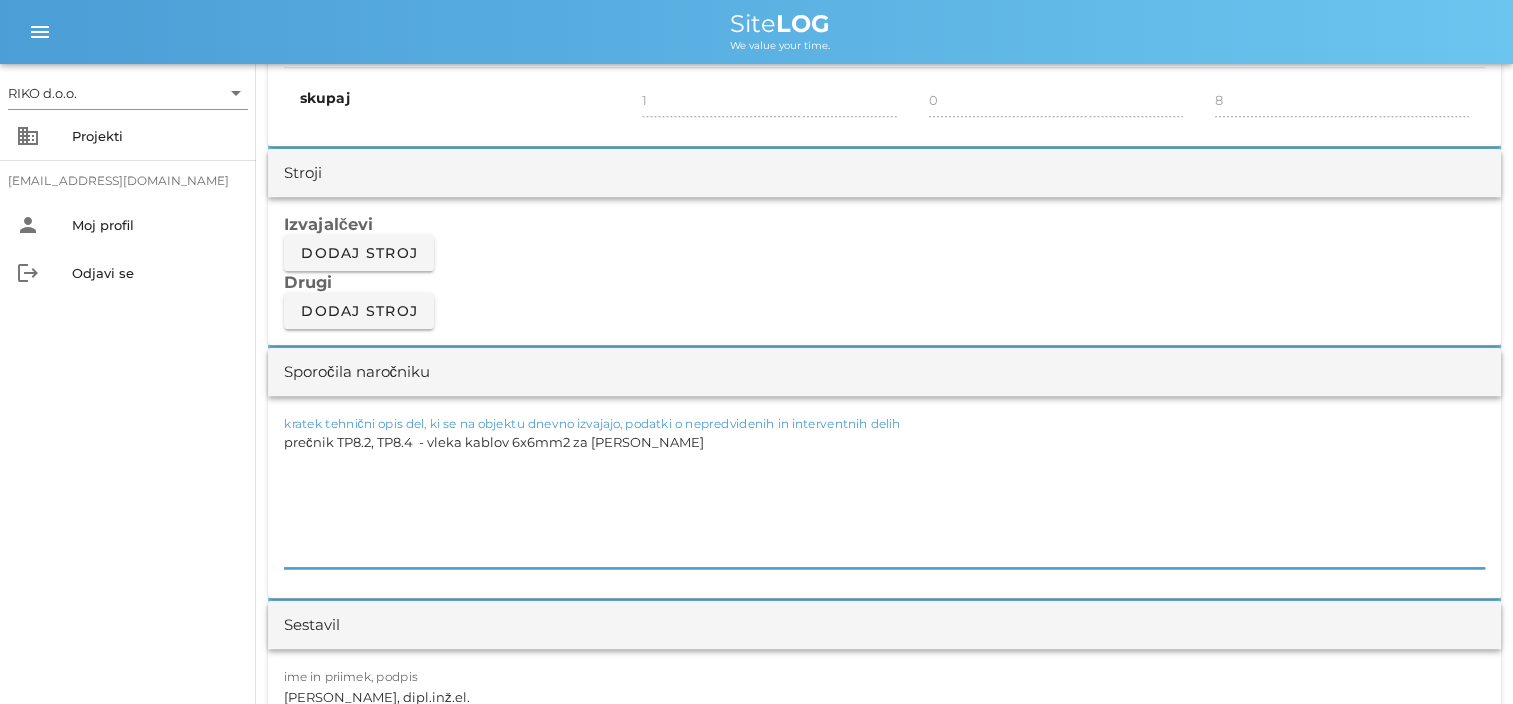 click on "prečnik TP8.2, TP8.4	 - vleka kablov 6x6mm2 za [PERSON_NAME]" at bounding box center [884, 498] 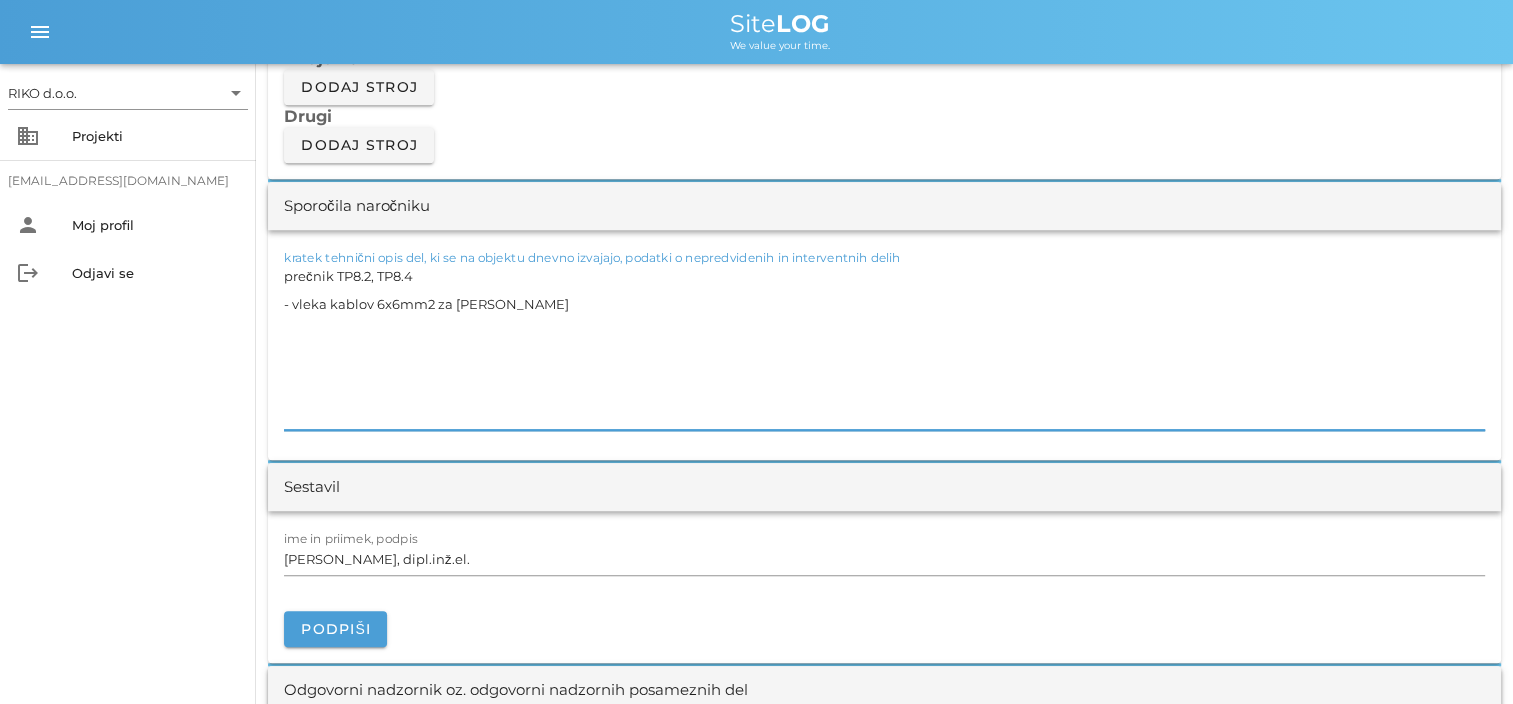scroll, scrollTop: 1800, scrollLeft: 0, axis: vertical 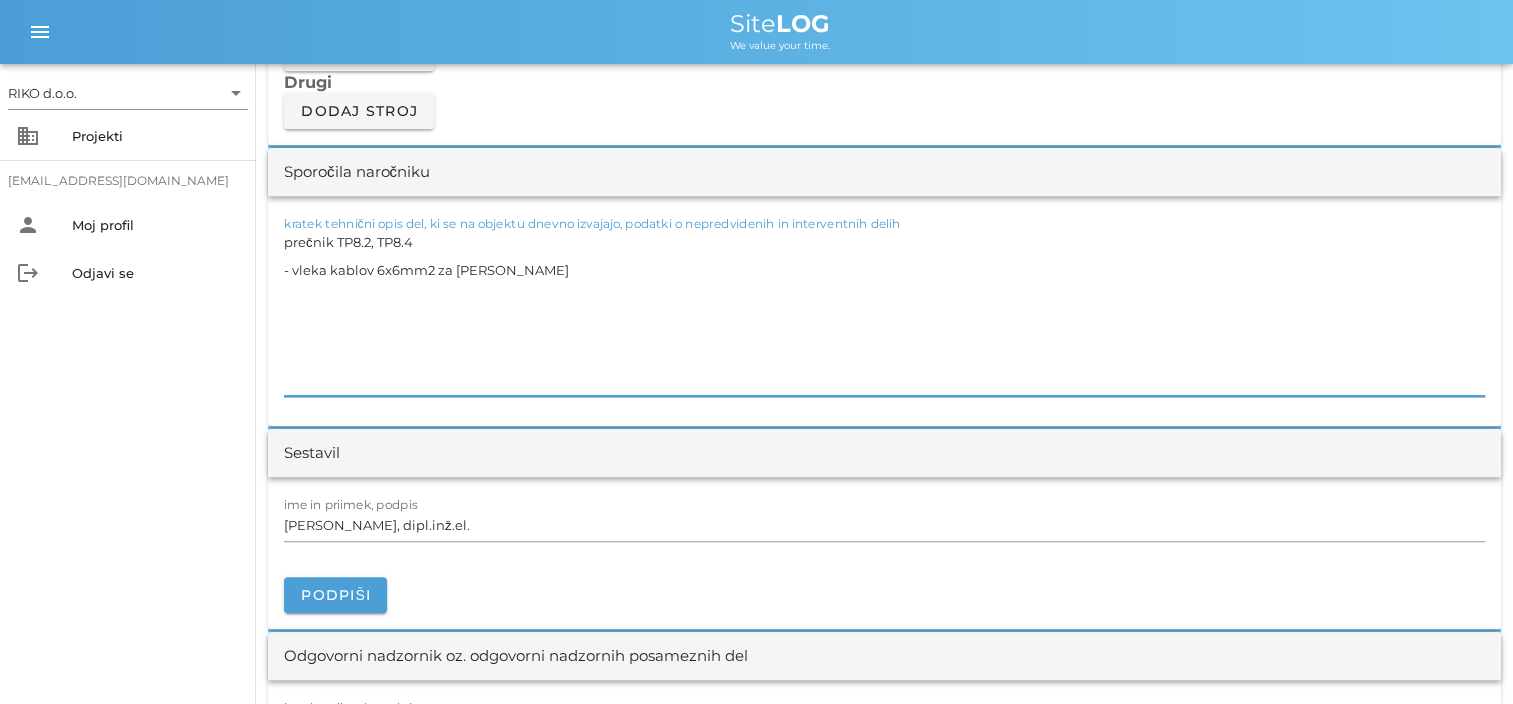 click on "ime in priimek, podpis [PERSON_NAME], dipl.inž.el.  [GEOGRAPHIC_DATA]" at bounding box center [884, 553] 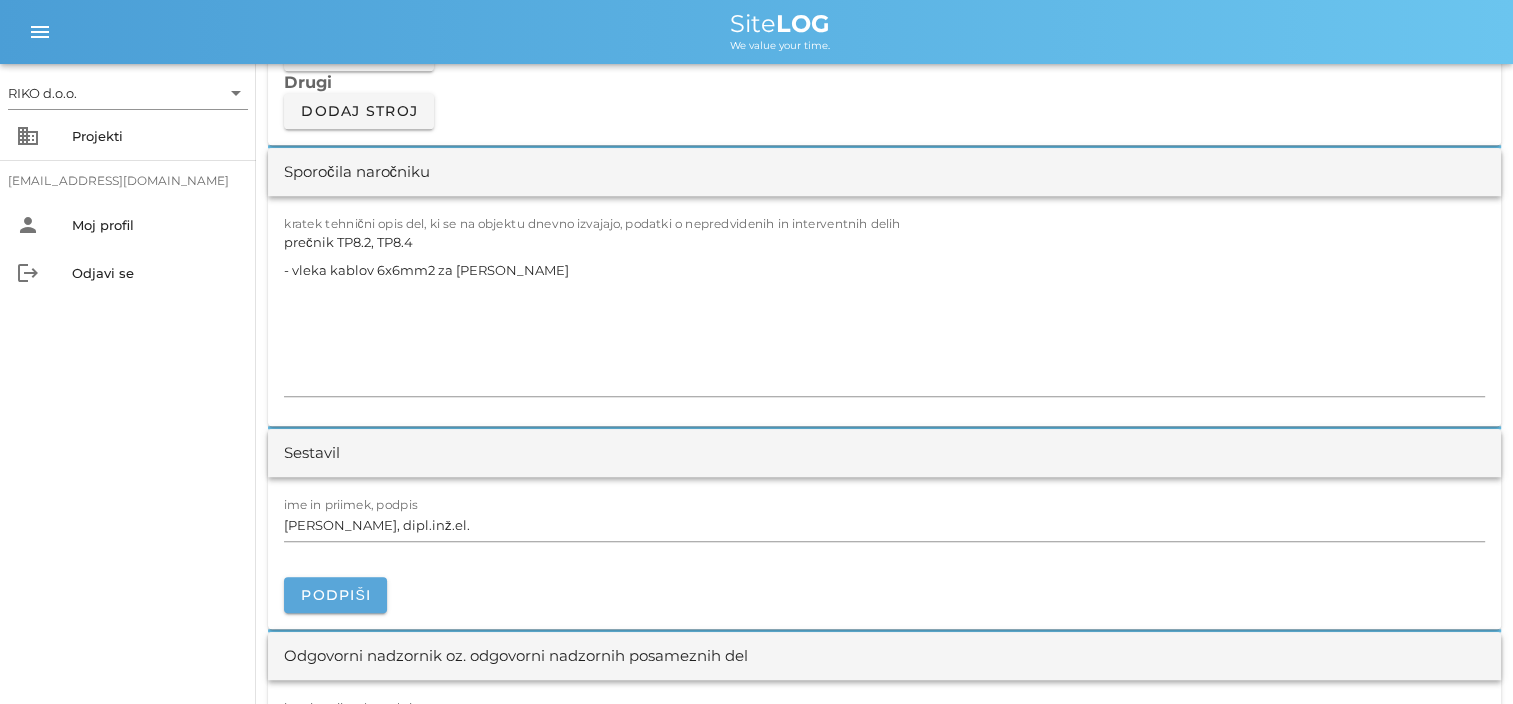 drag, startPoint x: 403, startPoint y: 575, endPoint x: 354, endPoint y: 575, distance: 49 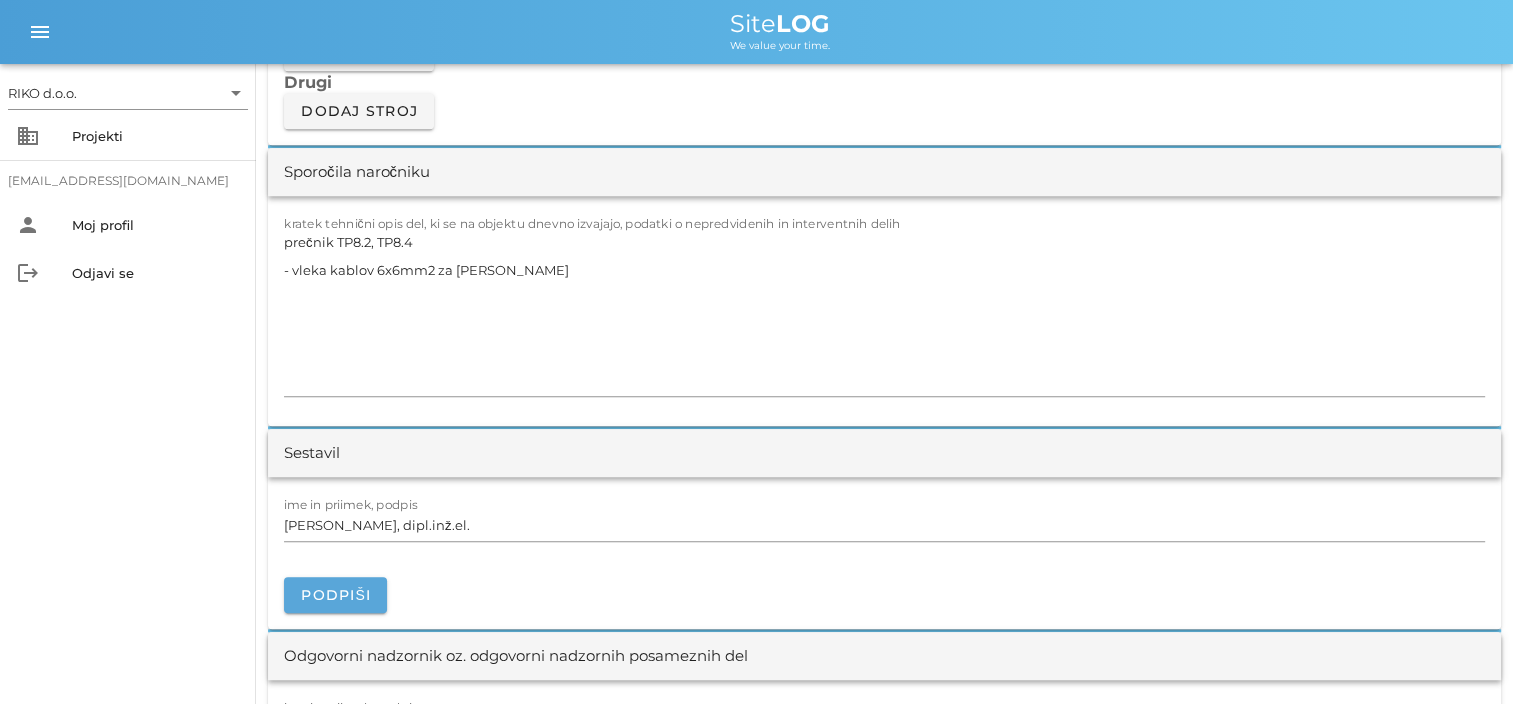 click on "Podpiši" at bounding box center (884, 584) 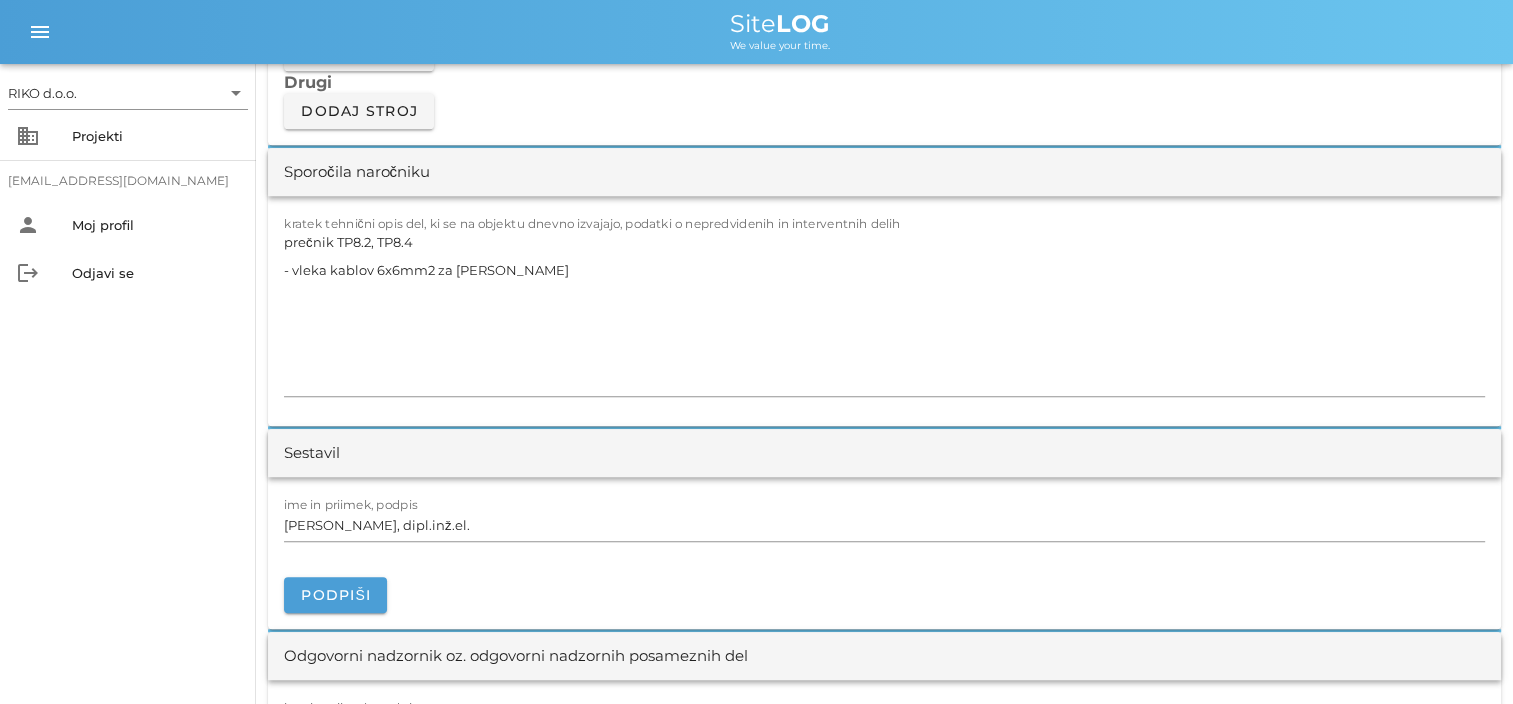 click on "Podpiši" at bounding box center [884, 584] 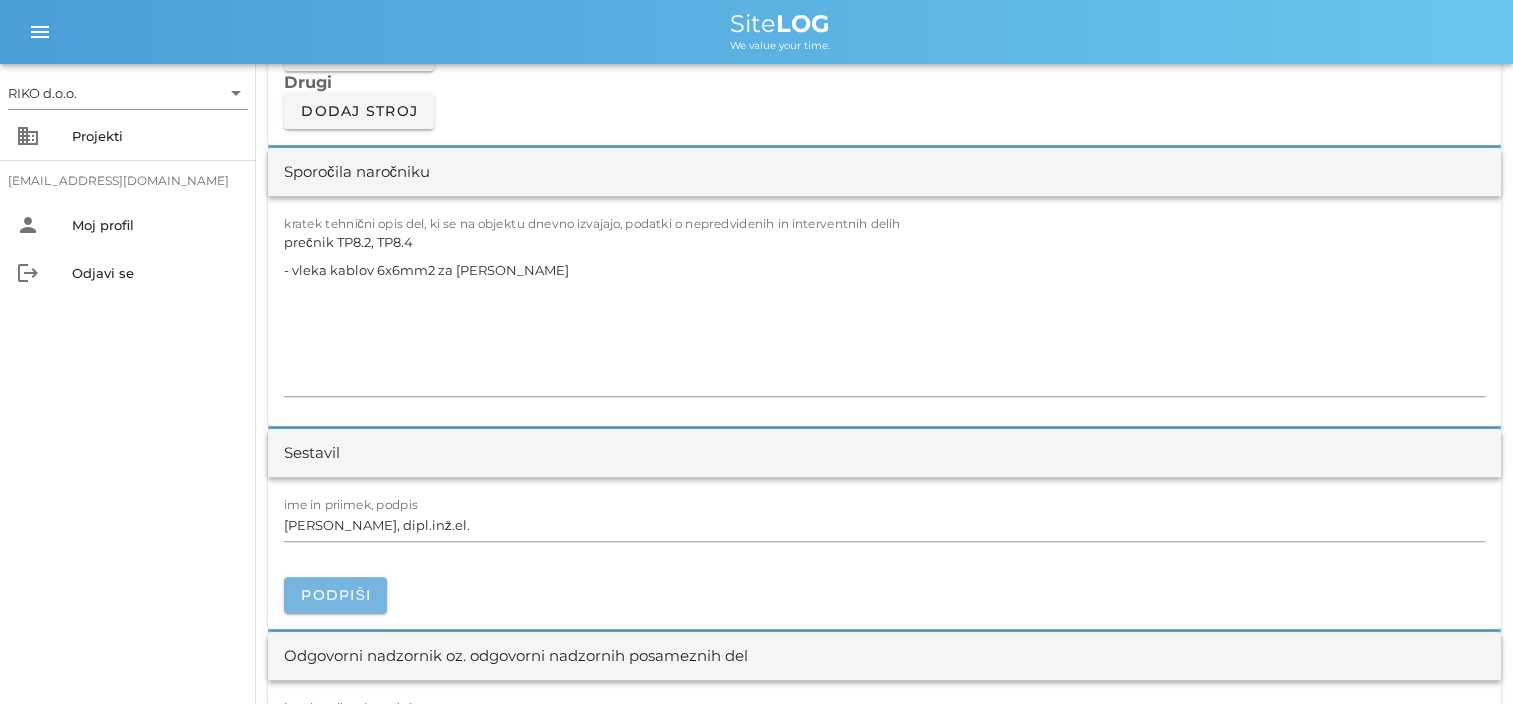 click on "Podpiši" at bounding box center (335, 595) 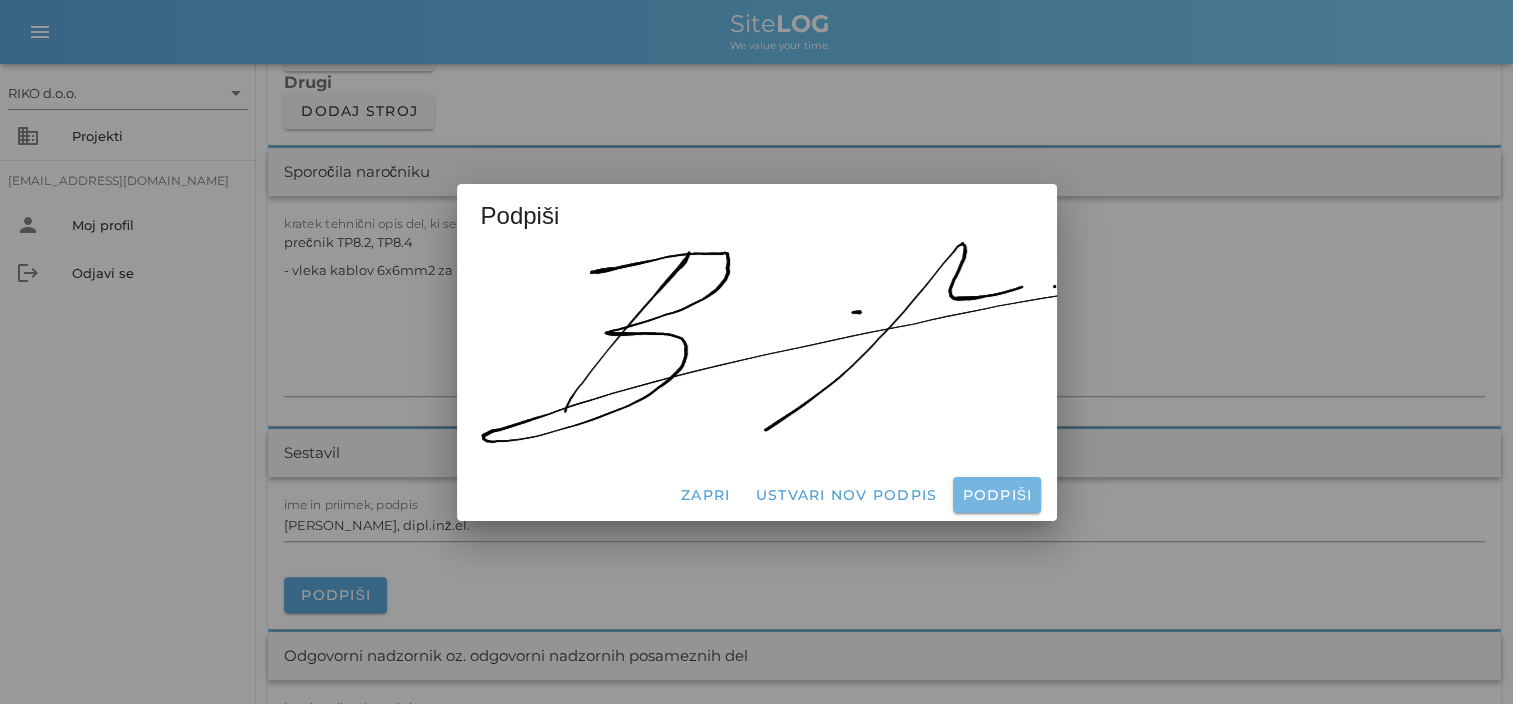click on "Podpiši" at bounding box center (996, 495) 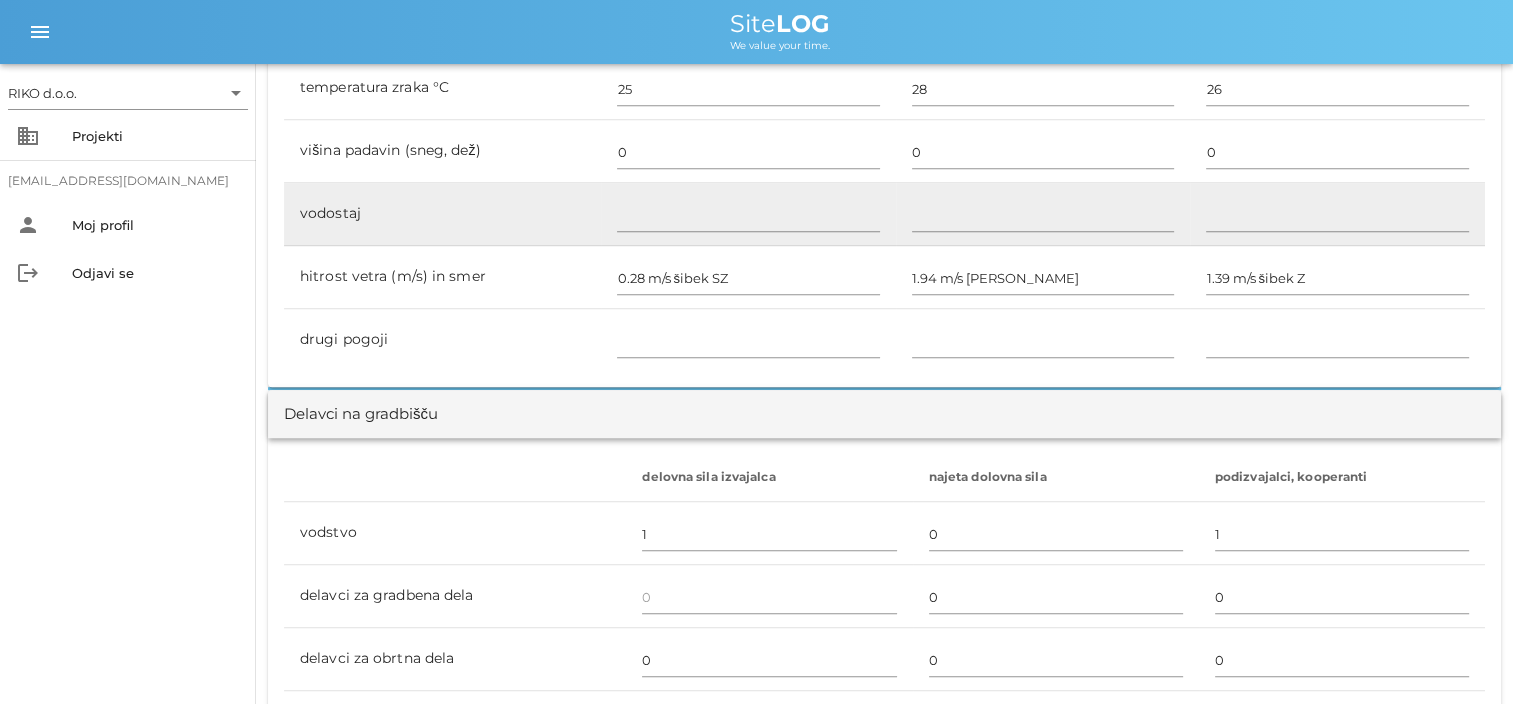 scroll, scrollTop: 600, scrollLeft: 0, axis: vertical 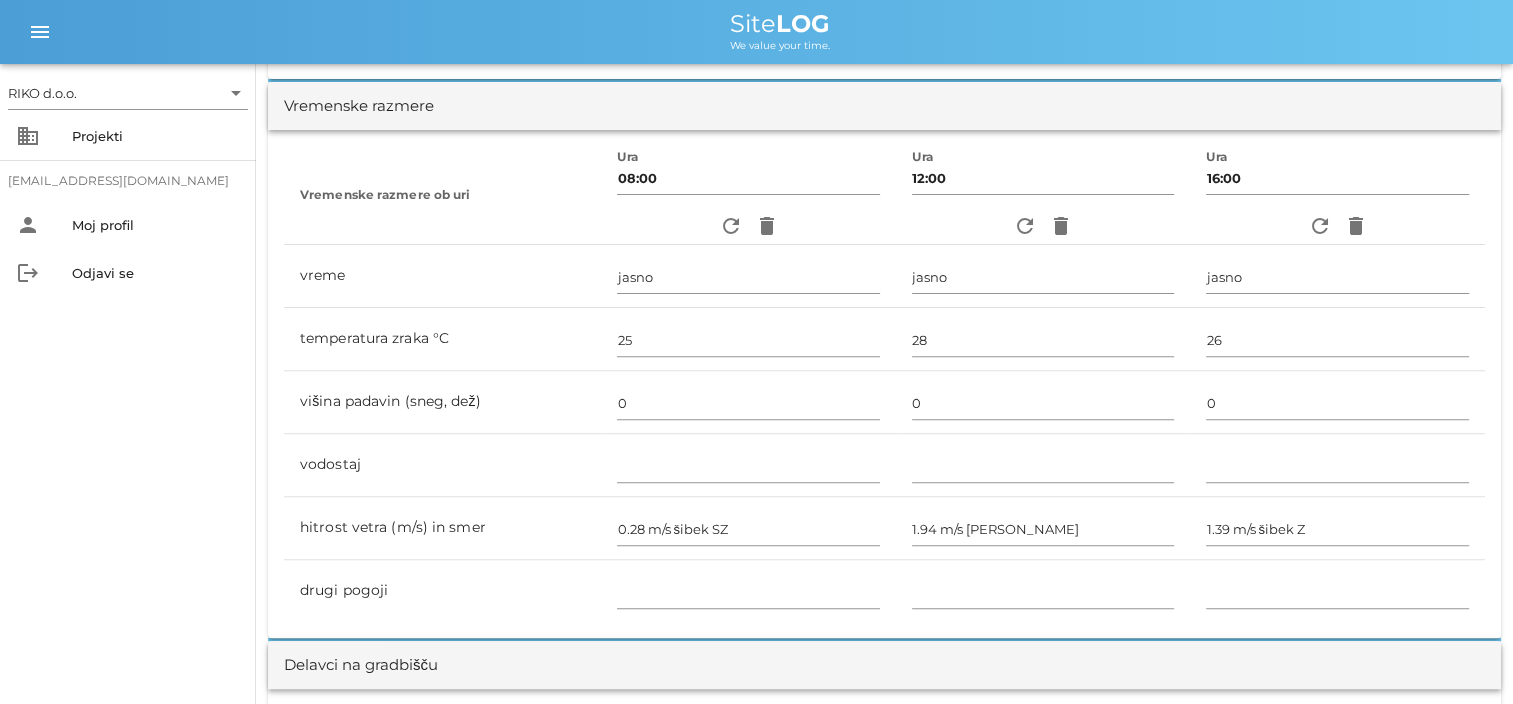 click on "RIKO d.o.o. arrow_drop_down business  Projekti  [EMAIL_ADDRESS][DOMAIN_NAME] person  Moj profil  logout  Odjavi se" at bounding box center (128, 384) 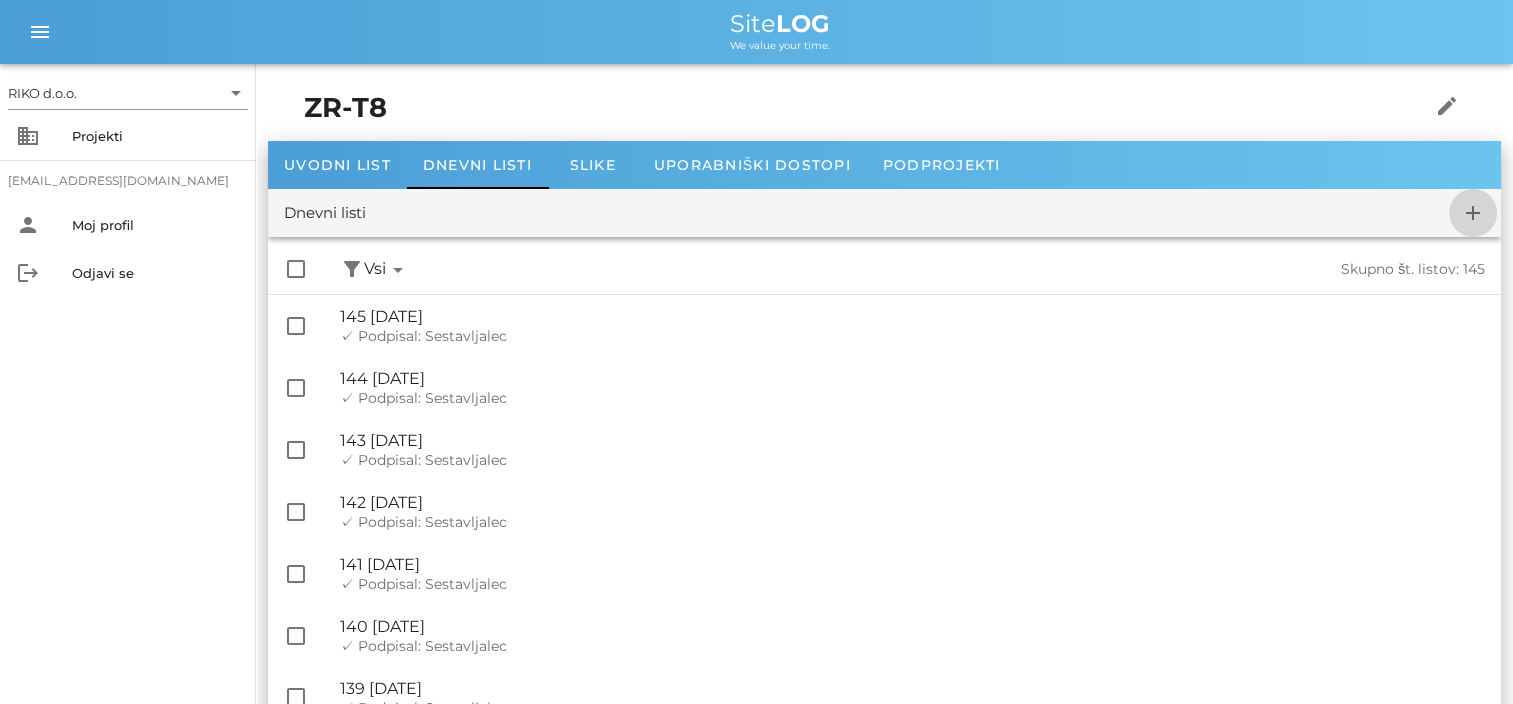 click on "add" at bounding box center [1473, 213] 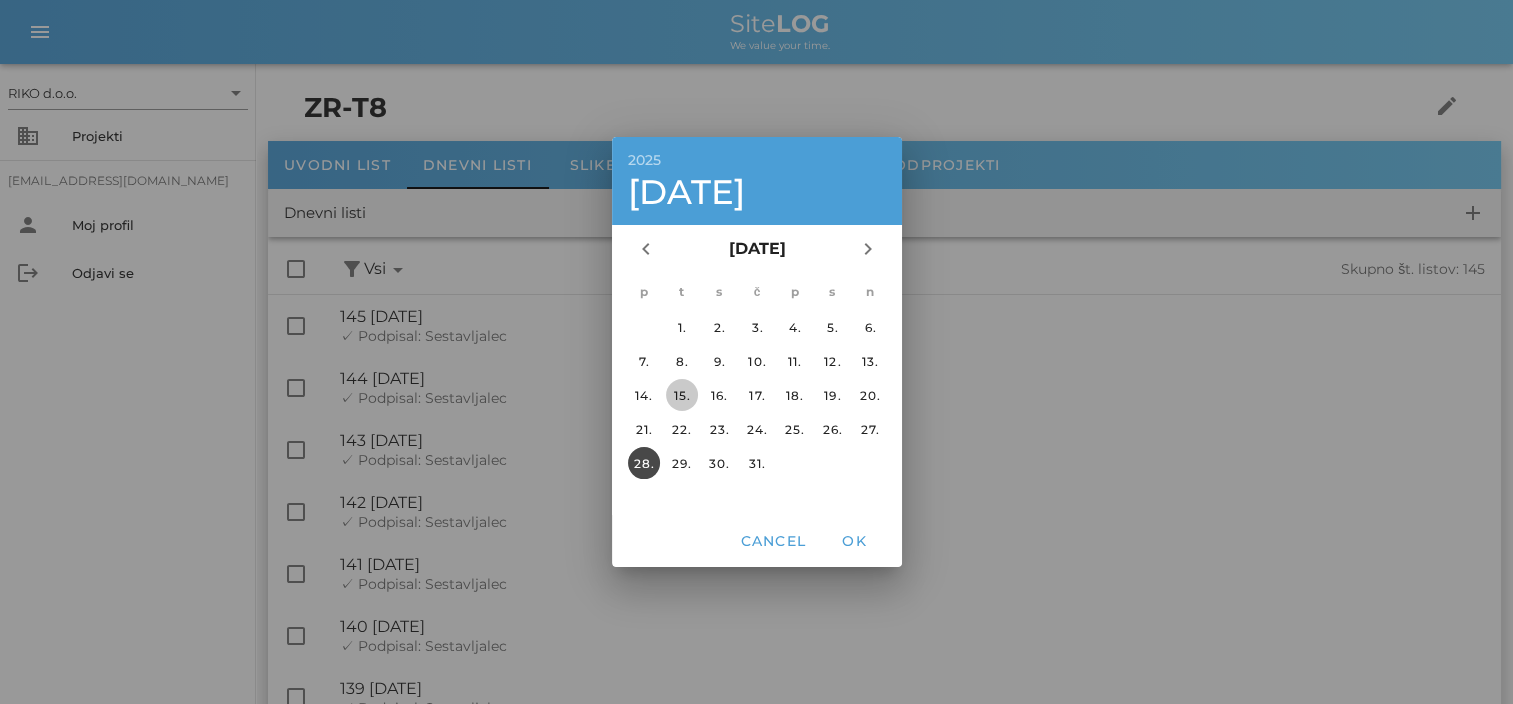 click on "15." at bounding box center [681, 395] 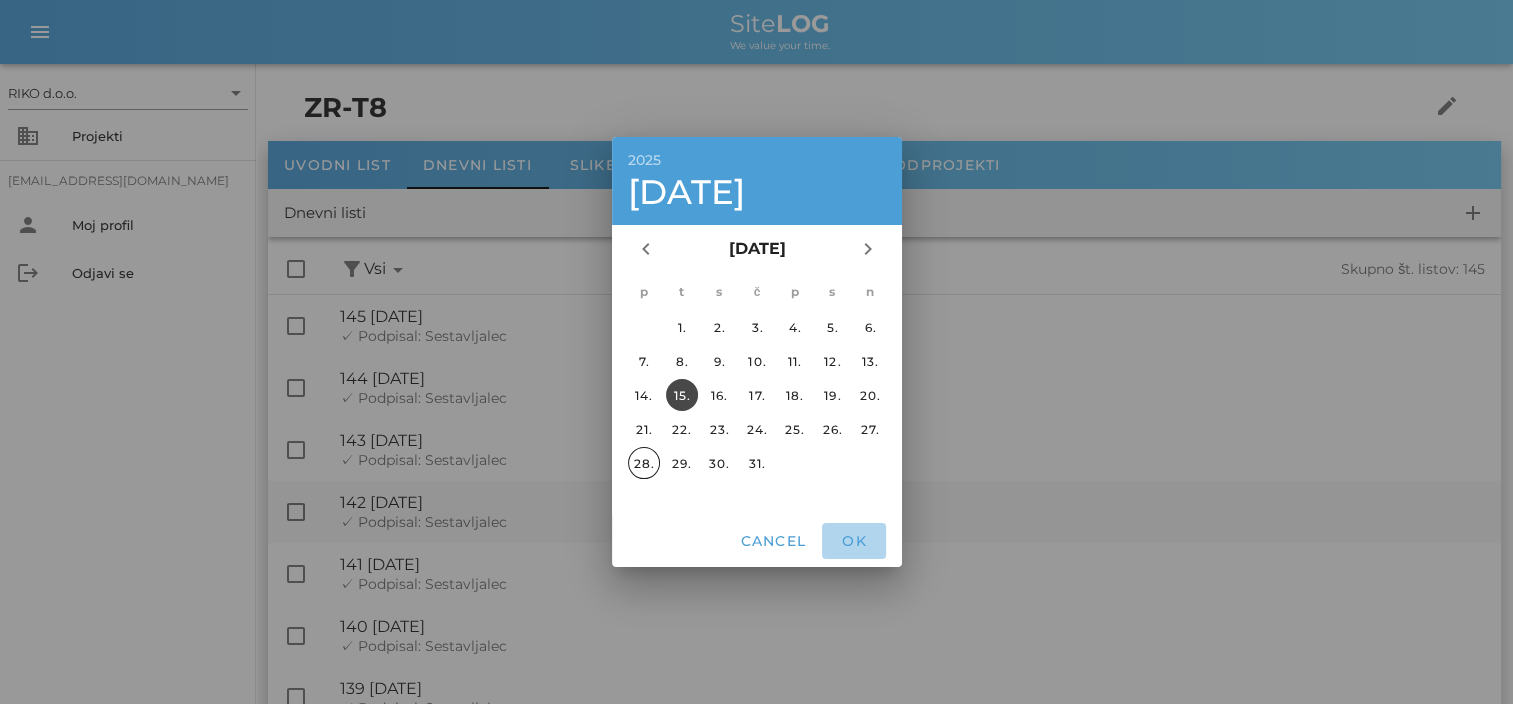 drag, startPoint x: 840, startPoint y: 540, endPoint x: 826, endPoint y: 533, distance: 15.652476 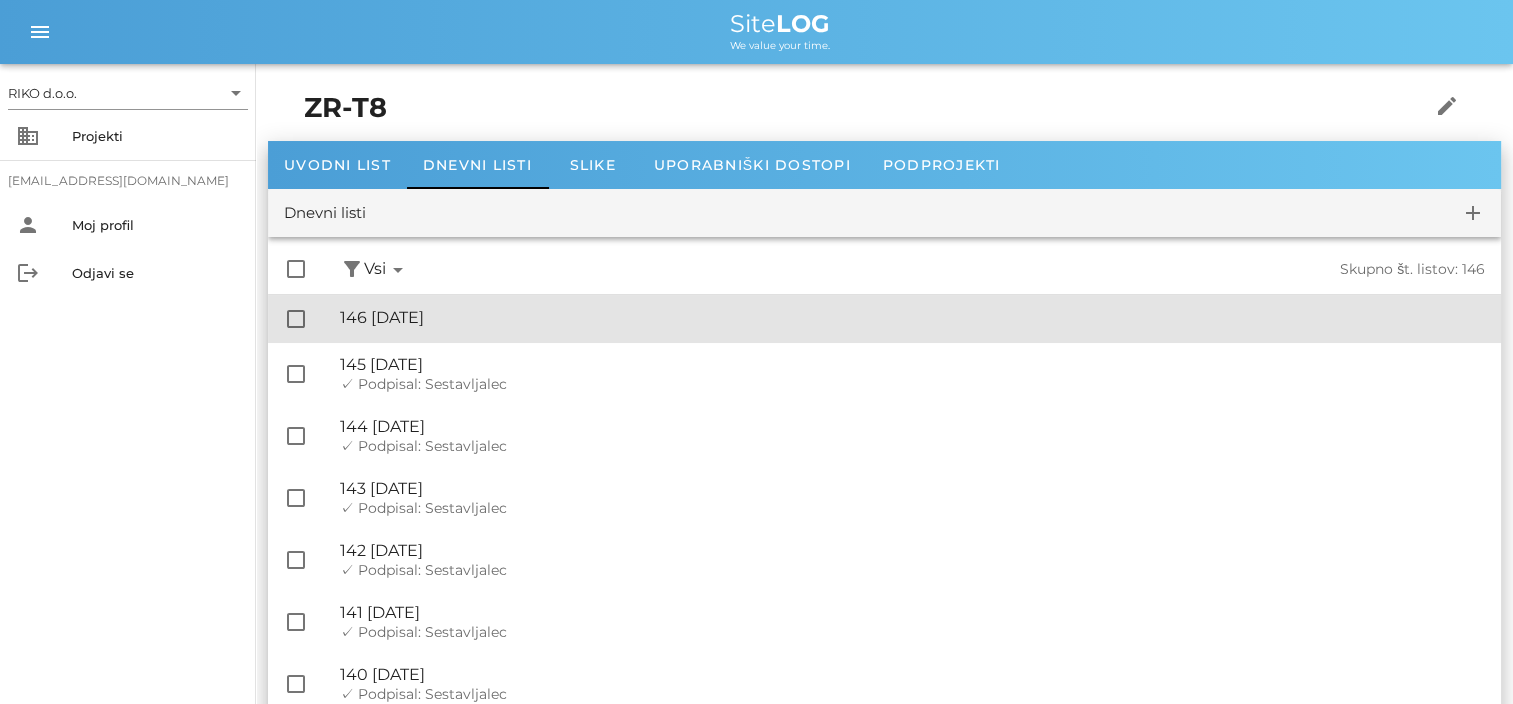 click on "🔏  146 [DATE]  ✓ Podpisal: Nadzornik  ✓ Podpisal: Sestavljalec  ✓ Podpisal: Odgovorni" at bounding box center [912, 318] 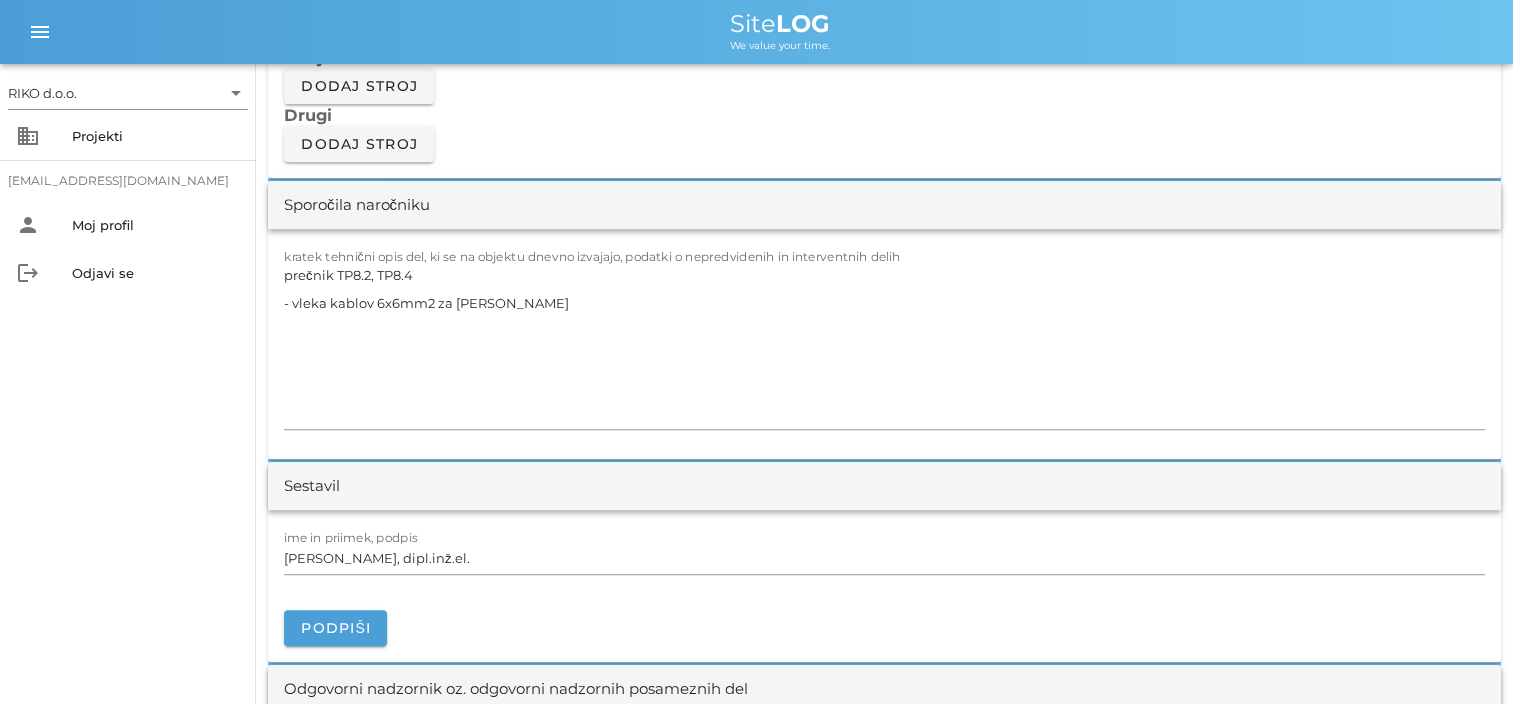 scroll, scrollTop: 1800, scrollLeft: 0, axis: vertical 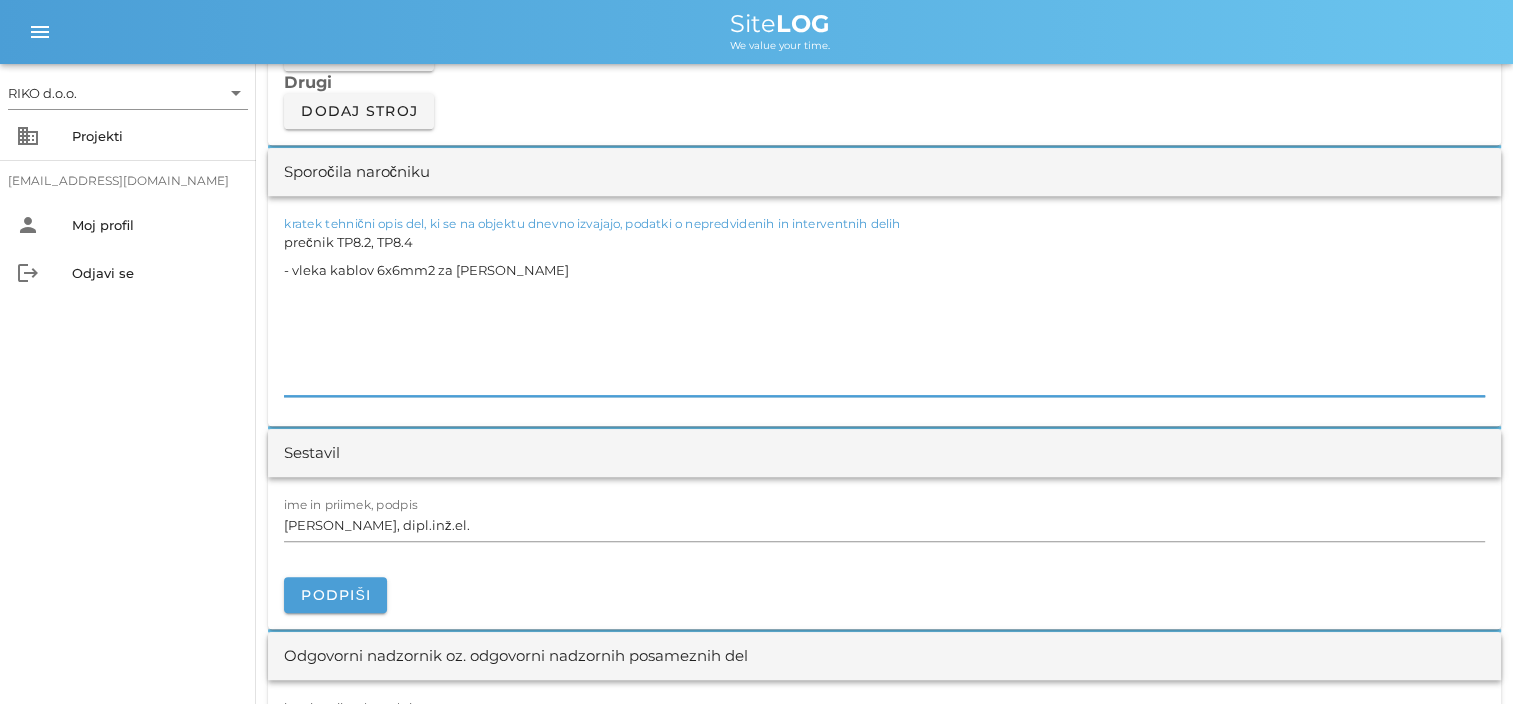 drag, startPoint x: 335, startPoint y: 240, endPoint x: 41, endPoint y: 194, distance: 297.57687 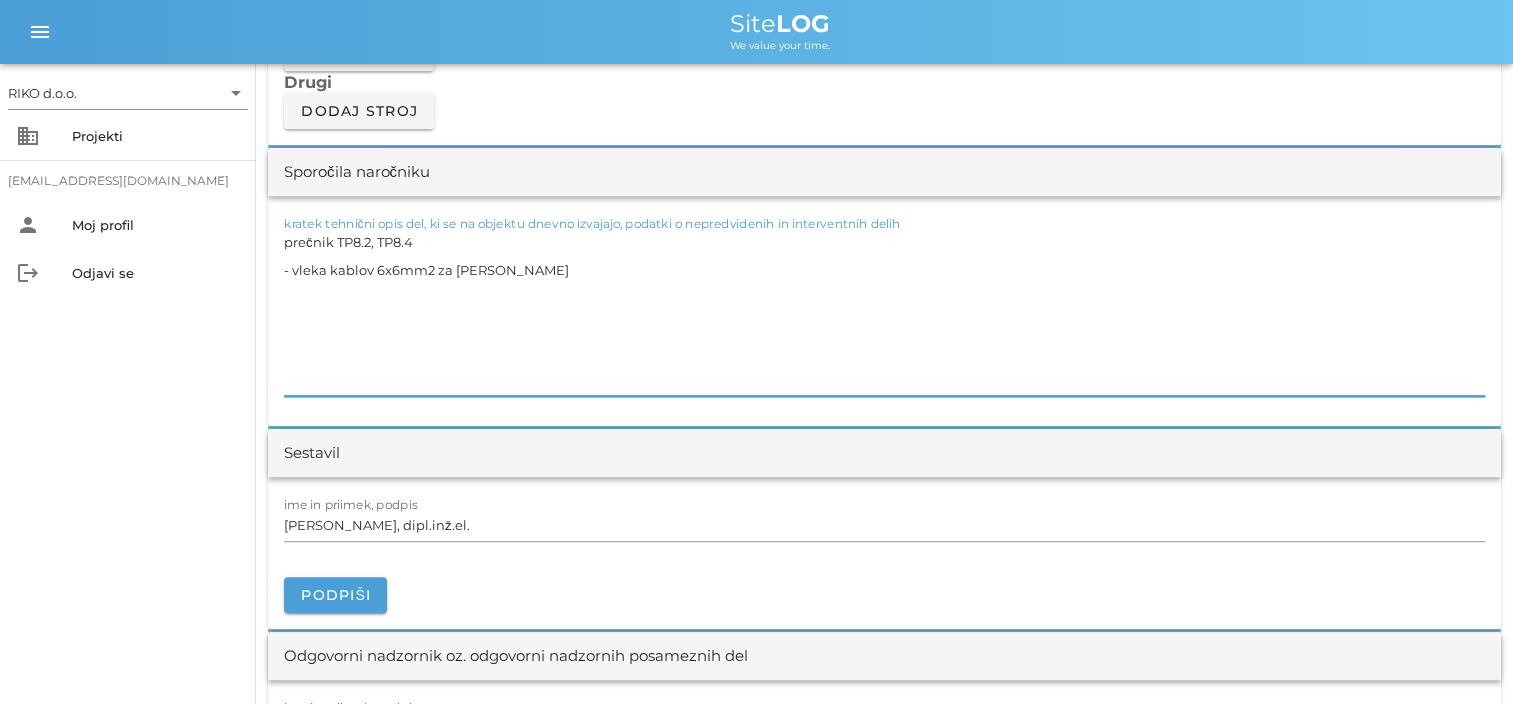 click on "RIKO d.o.o. arrow_drop_down business  Projekti  [EMAIL_ADDRESS][DOMAIN_NAME] person  Moj profil  logout  Odjavi se  menu menu  Site LOG  We value your time.   [DATE]   Close     ZR-T8  Uvodni list   Dnevni listi   Slike  Dnevni list na [DATE]  ✓ Podpisan   Pošlji v podpis  print Natisni s slikami Izvajalec SŽ ŽGP Ljubljana d.d. Ob zeleni jami 2, 1000 Ljublajna; GH Holding d.o.o., [STREET_ADDRESS]; YM Construction d.o.o. , [STREET_ADDRESS],  in Kolektor Igin d.o.o., [STREET_ADDRESS], [GEOGRAPHIC_DATA] Objekt [GEOGRAPHIC_DATA] in predorski sistemi na drugem tiru Divača – Koper (Sklop3) Naročnik 2TDK, d.o.o., Železna cesta 18, [GEOGRAPHIC_DATA], 1000 Ljubljana Dnevno poročilo številka 146 za dan [DATE] Delovni čas od 07:00 Delovni čas do 17:00  Vremenske razmere   Vremenske razmere ob uri  Ura 08:00 refresh delete Ura 12:00 refresh delete Ura 16:00 refresh delete vreme jasno jasno delno oblačno temperatura zraka °C 28 30 29 0 0 0 vodostaj 1 0" at bounding box center [756, 525] 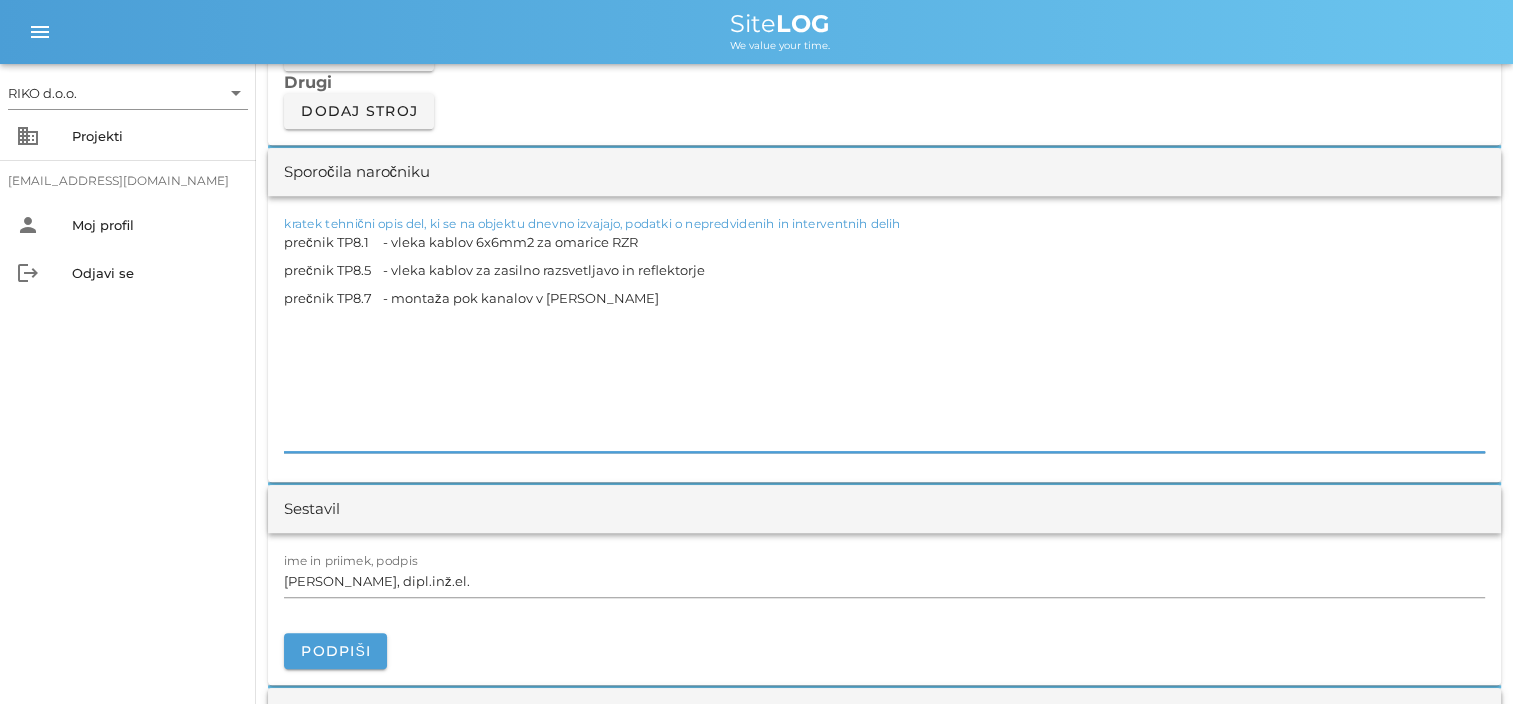 click on "prečnik TP8.1	 - vleka kablov 6x6mm2 za omarice RZR
prečnik TP8.5	 - vleka kablov za zasilno razsvetljavo in reflektorje
prečnik TP8.7	 - montaža pok kanalov v [PERSON_NAME]" at bounding box center [884, 340] 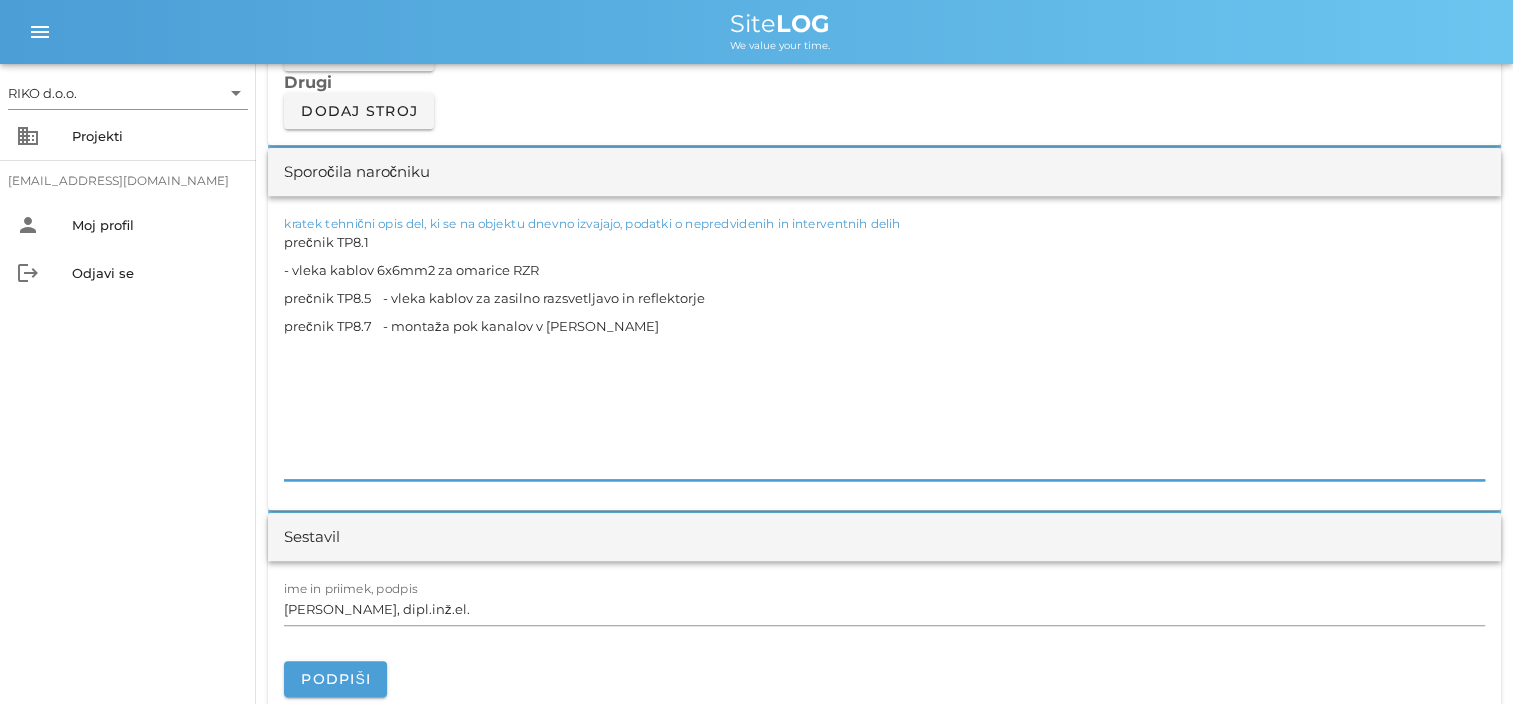 click on "prečnik TP8.1
- vleka kablov 6x6mm2 za omarice RZR
prečnik TP8.5	 - vleka kablov za zasilno razsvetljavo in reflektorje
prečnik TP8.7	 - montaža pok kanalov v [PERSON_NAME]" at bounding box center [884, 354] 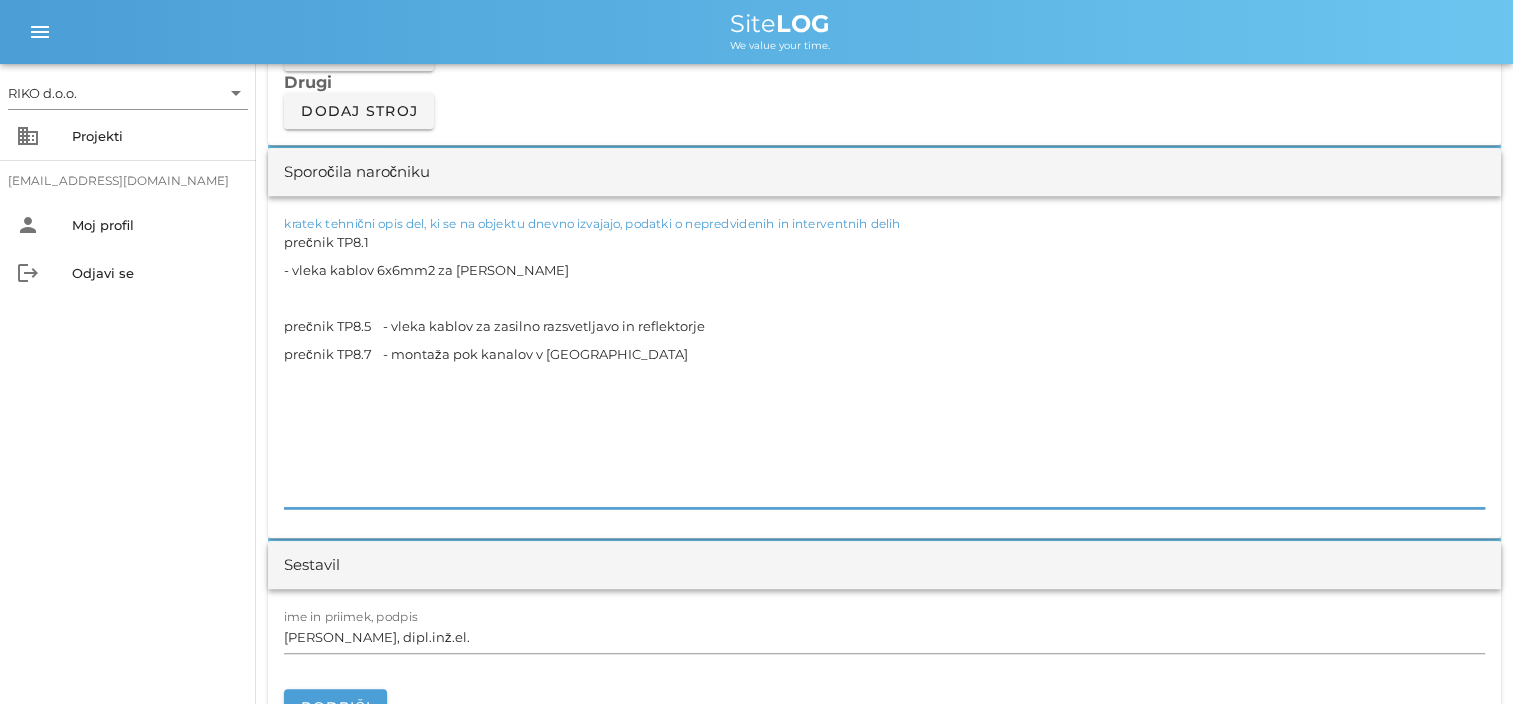 click on "prečnik TP8.1
- vleka kablov 6x6mm2 za [PERSON_NAME]
prečnik TP8.5	 - vleka kablov za zasilno razsvetljavo in reflektorje
prečnik TP8.7	 - montaža pok kanalov v [GEOGRAPHIC_DATA]" at bounding box center [884, 368] 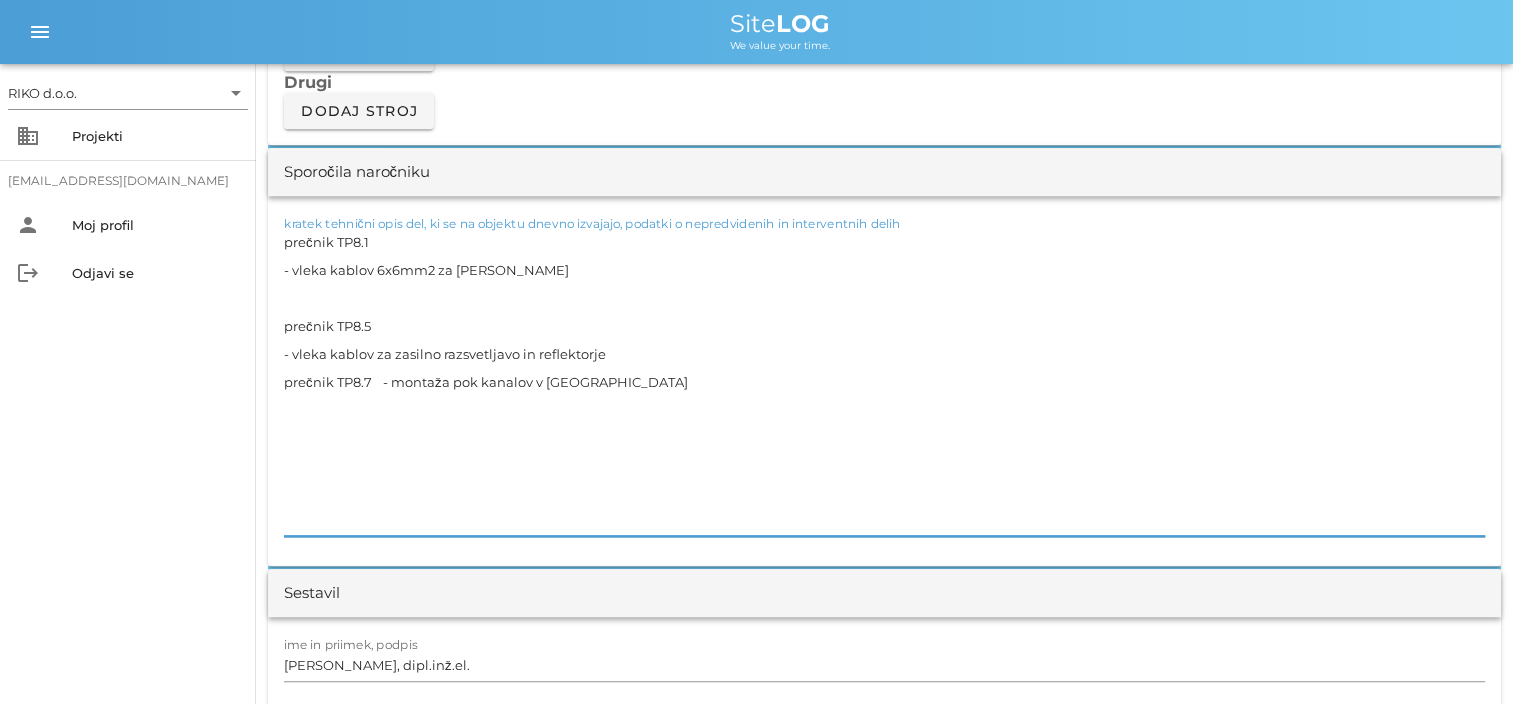 click on "prečnik TP8.1
- vleka kablov 6x6mm2 za [PERSON_NAME]
prečnik TP8.5
- vleka kablov za zasilno razsvetljavo in reflektorje
prečnik TP8.7	 - montaža pok kanalov v [GEOGRAPHIC_DATA]" at bounding box center (884, 382) 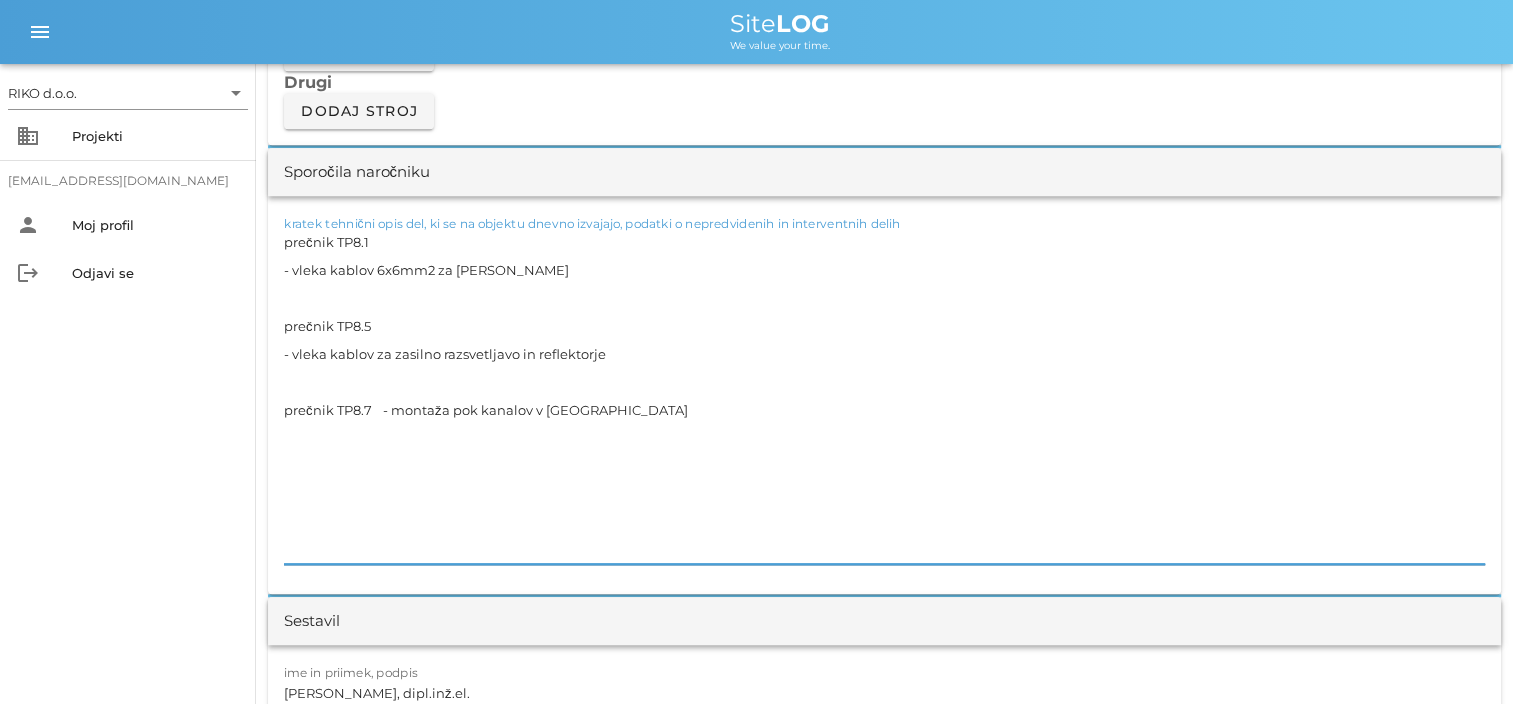 click on "prečnik TP8.1
- vleka kablov 6x6mm2 za [PERSON_NAME]
prečnik TP8.5
- vleka kablov za zasilno razsvetljavo in reflektorje
prečnik TP8.7	 - montaža pok kanalov v [GEOGRAPHIC_DATA]" at bounding box center [884, 396] 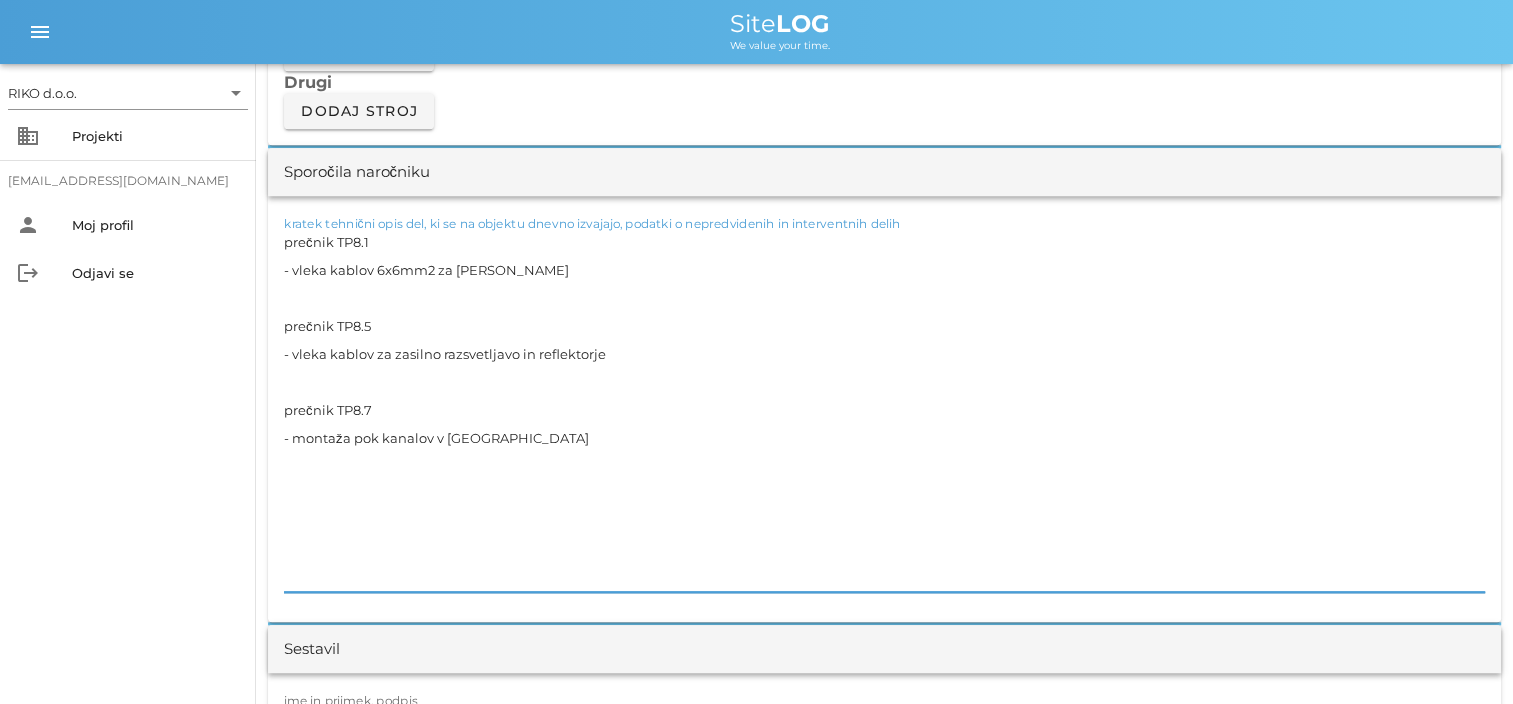 drag, startPoint x: 302, startPoint y: 561, endPoint x: 264, endPoint y: 462, distance: 106.04244 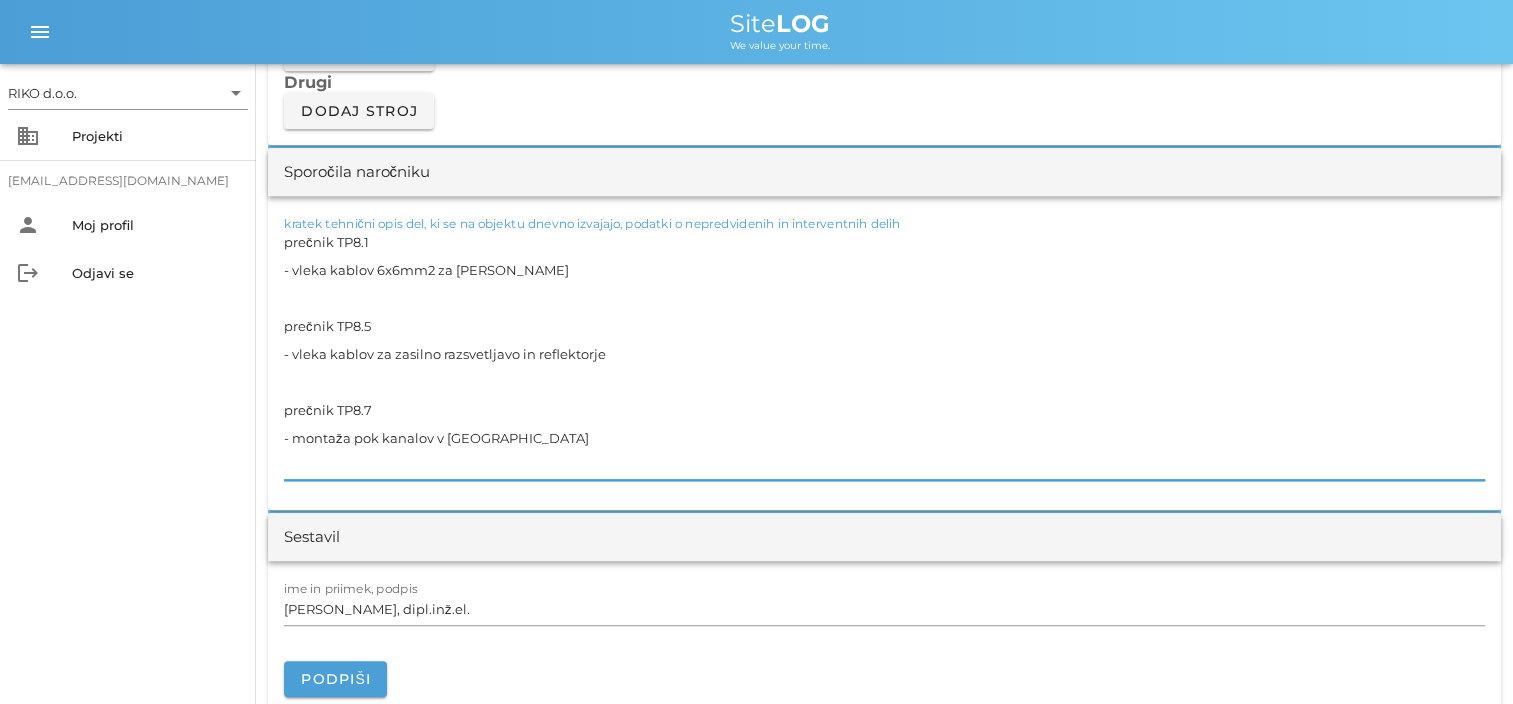 click on "RIKO d.o.o. arrow_drop_down business  Projekti  [EMAIL_ADDRESS][DOMAIN_NAME] person  Moj profil  logout  Odjavi se" at bounding box center (128, 384) 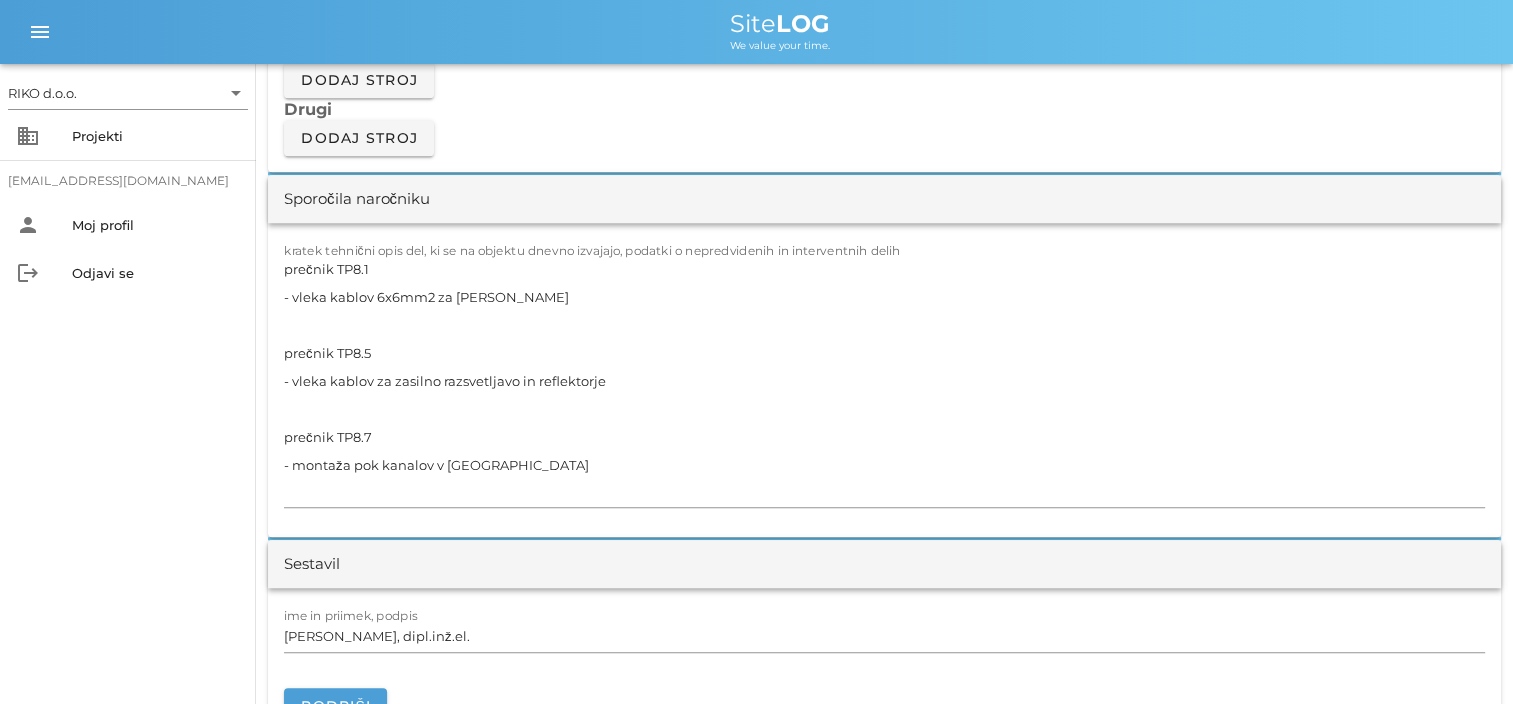 scroll, scrollTop: 2100, scrollLeft: 0, axis: vertical 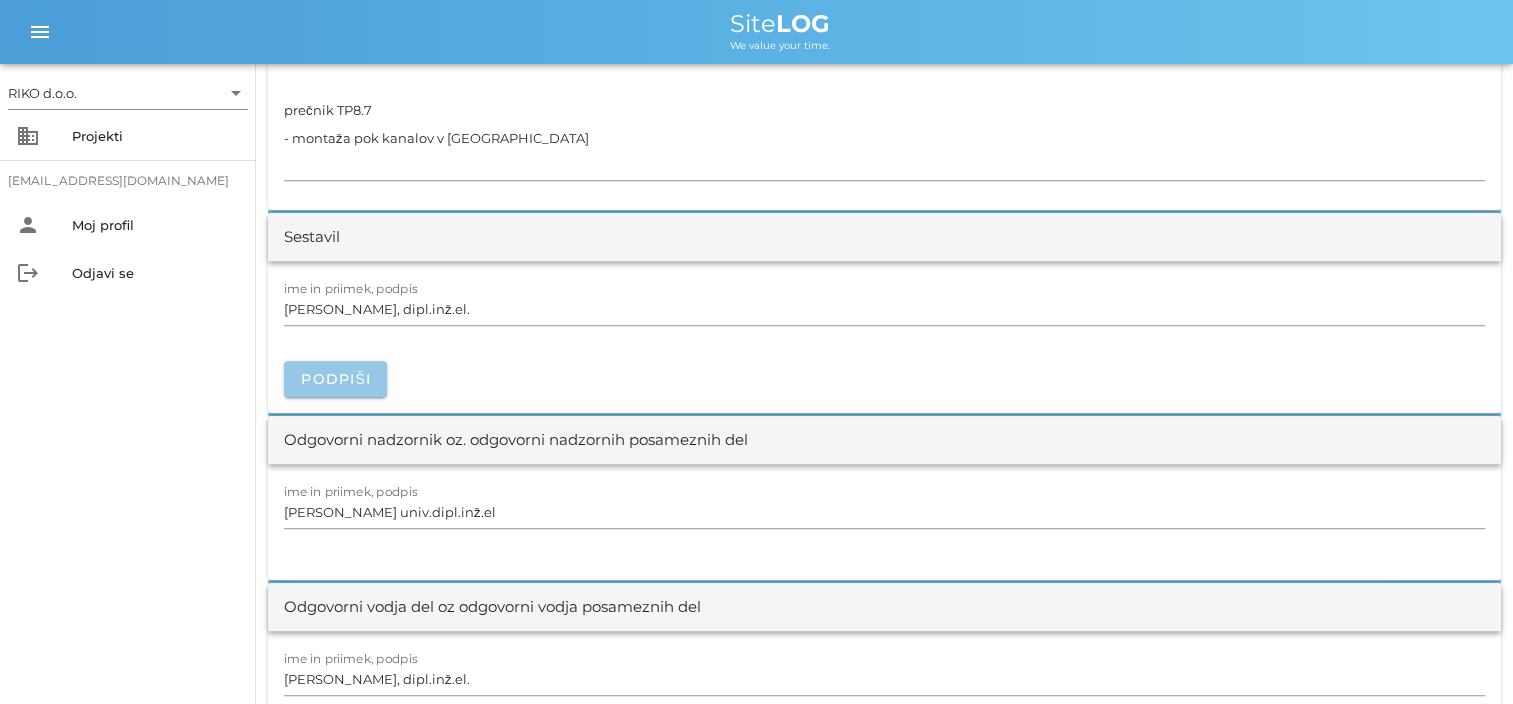 drag, startPoint x: 336, startPoint y: 380, endPoint x: 348, endPoint y: 382, distance: 12.165525 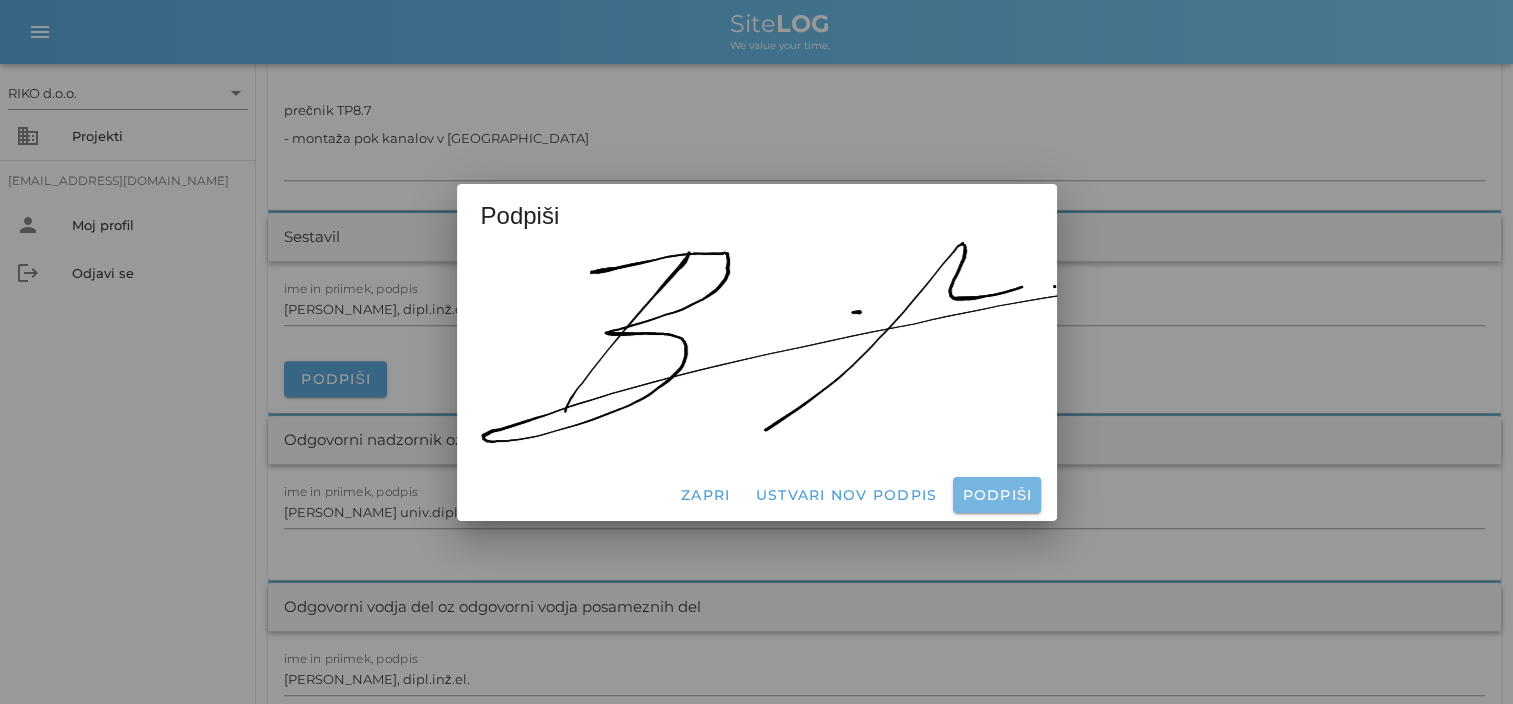 click on "Podpiši" at bounding box center [996, 495] 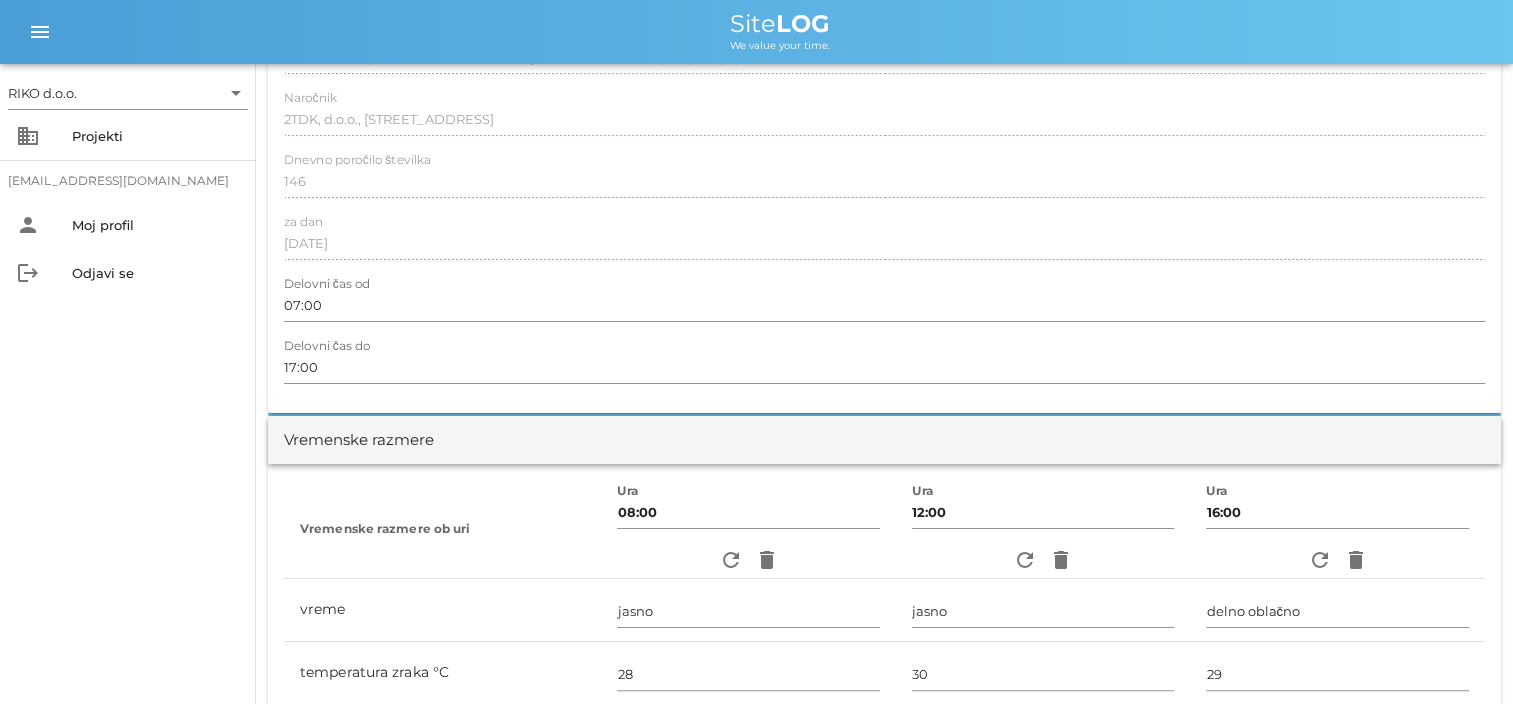 scroll, scrollTop: 0, scrollLeft: 0, axis: both 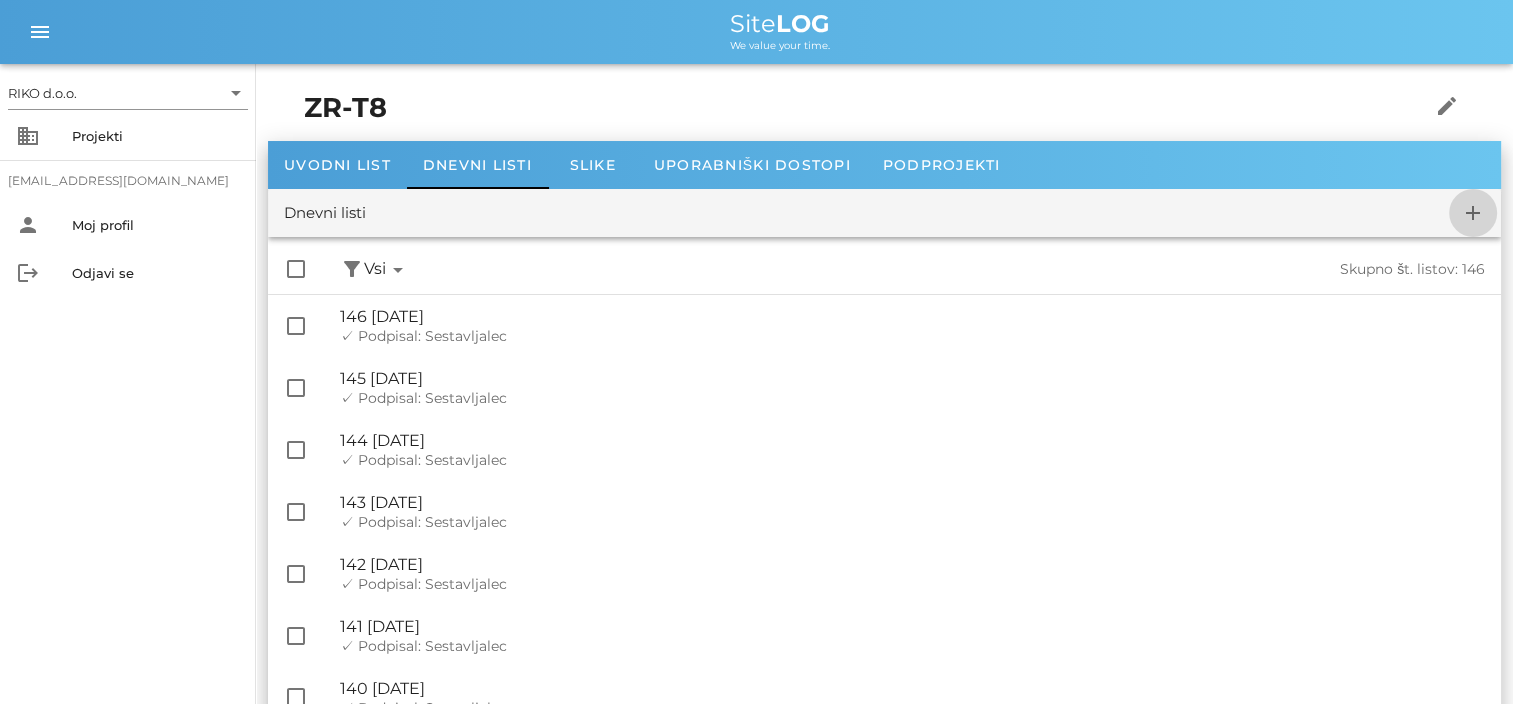 click on "add" at bounding box center (1473, 213) 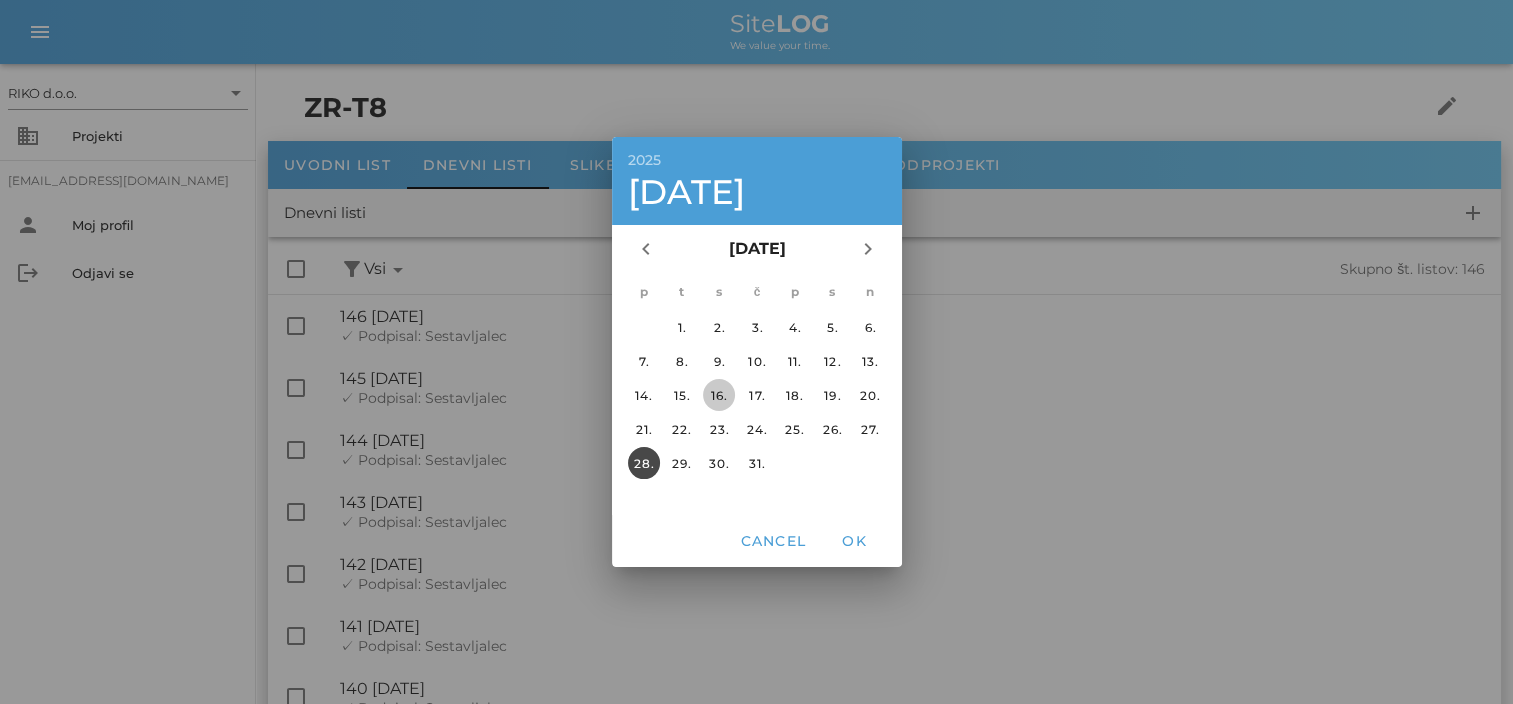 click on "16." at bounding box center (719, 395) 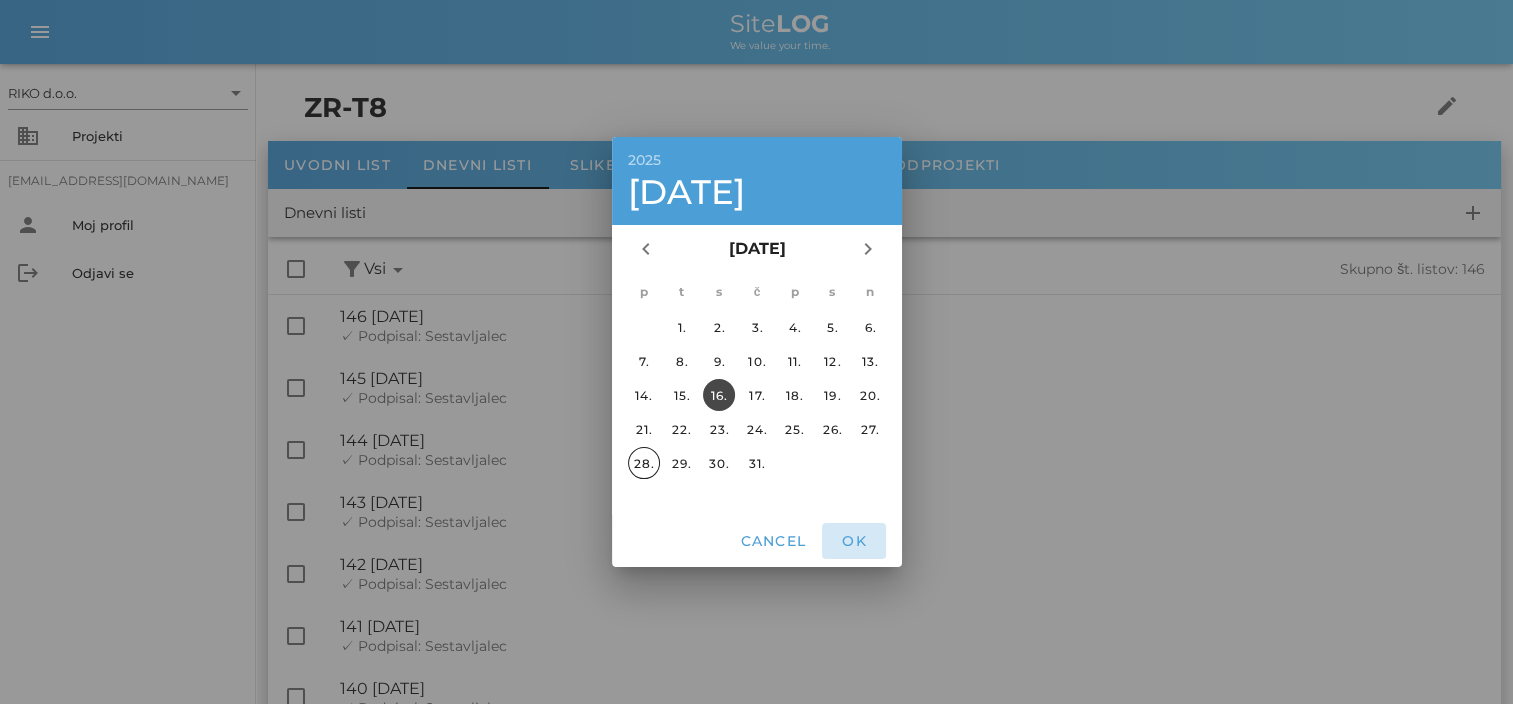 click on "OK" at bounding box center (854, 541) 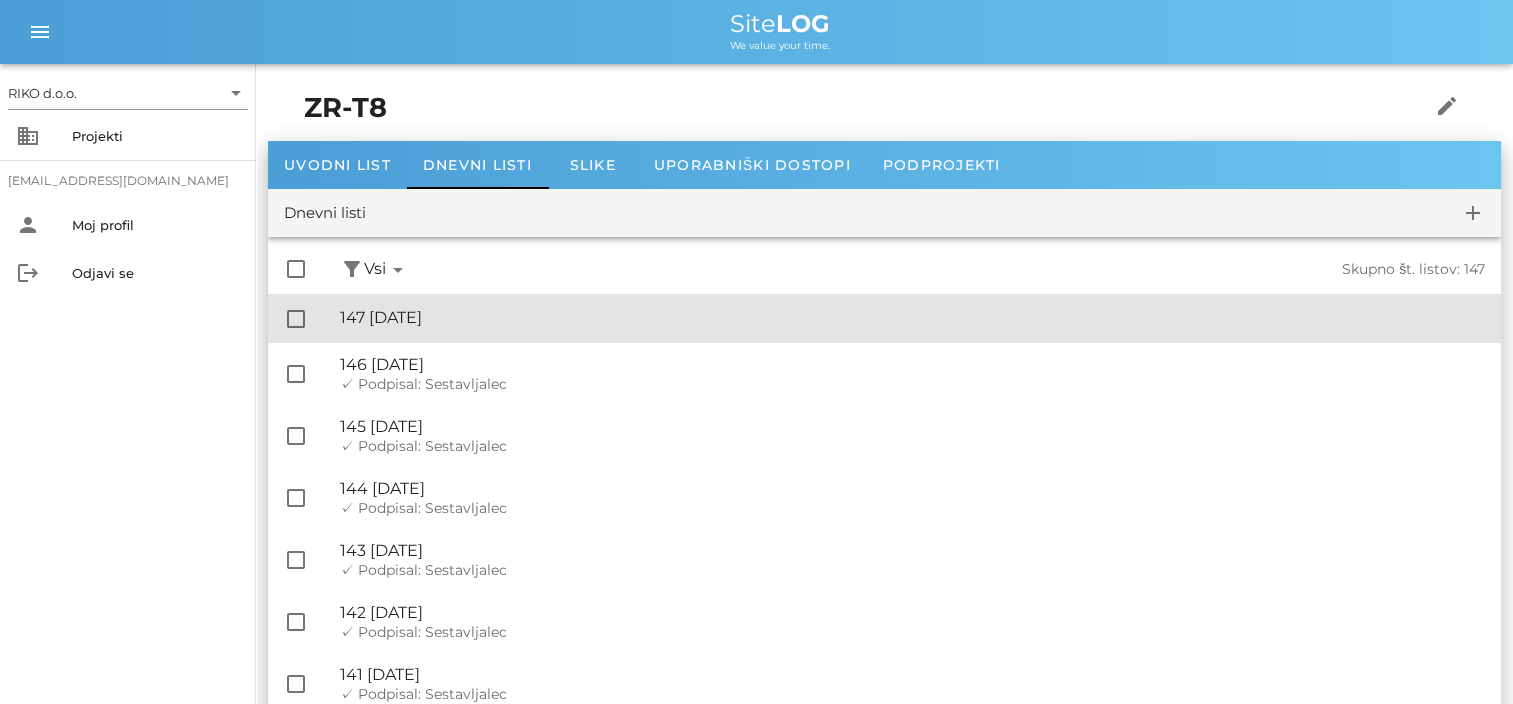 click on "🔏  147 [DATE]  ✓ Podpisal: Nadzornik  ✓ Podpisal: Sestavljalec  ✓ Podpisal: Odgovorni" at bounding box center (912, 318) 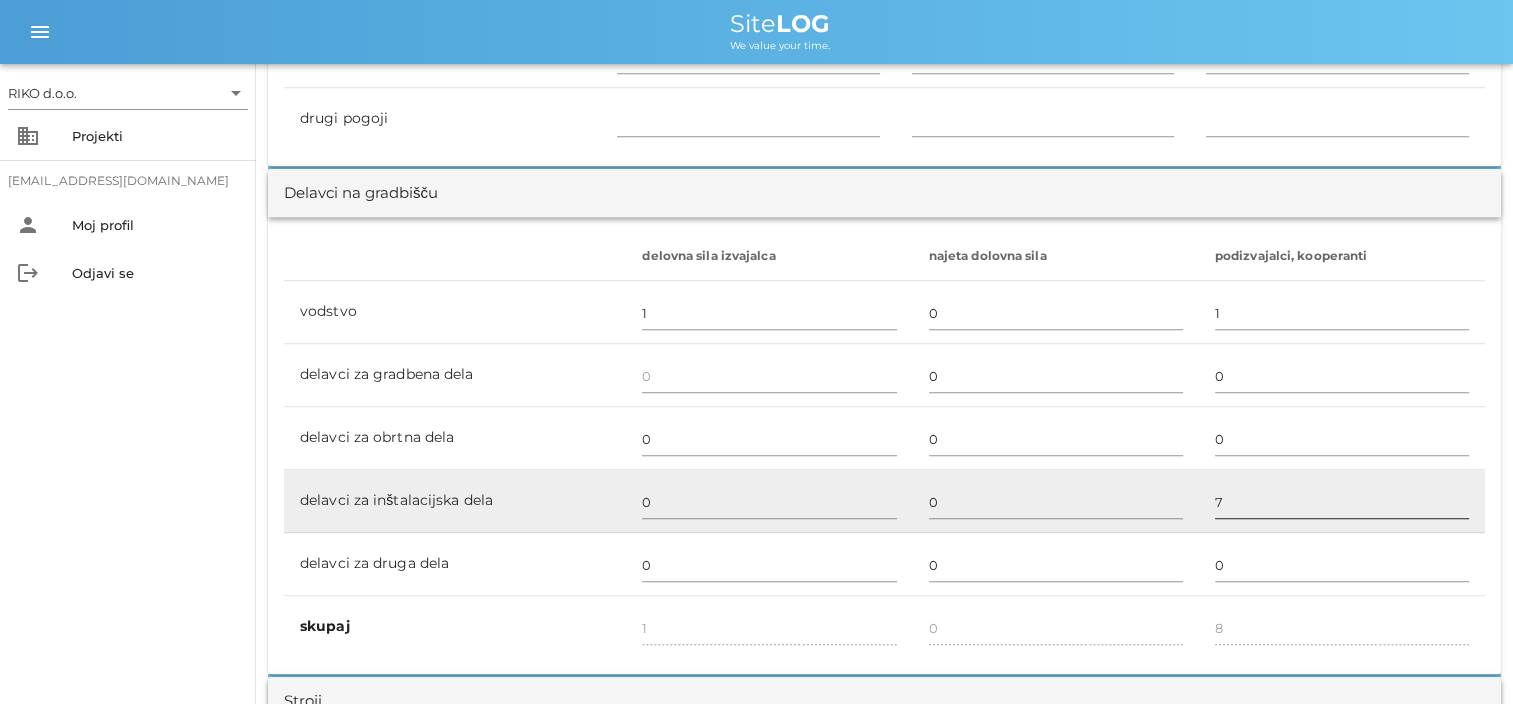 scroll, scrollTop: 1100, scrollLeft: 0, axis: vertical 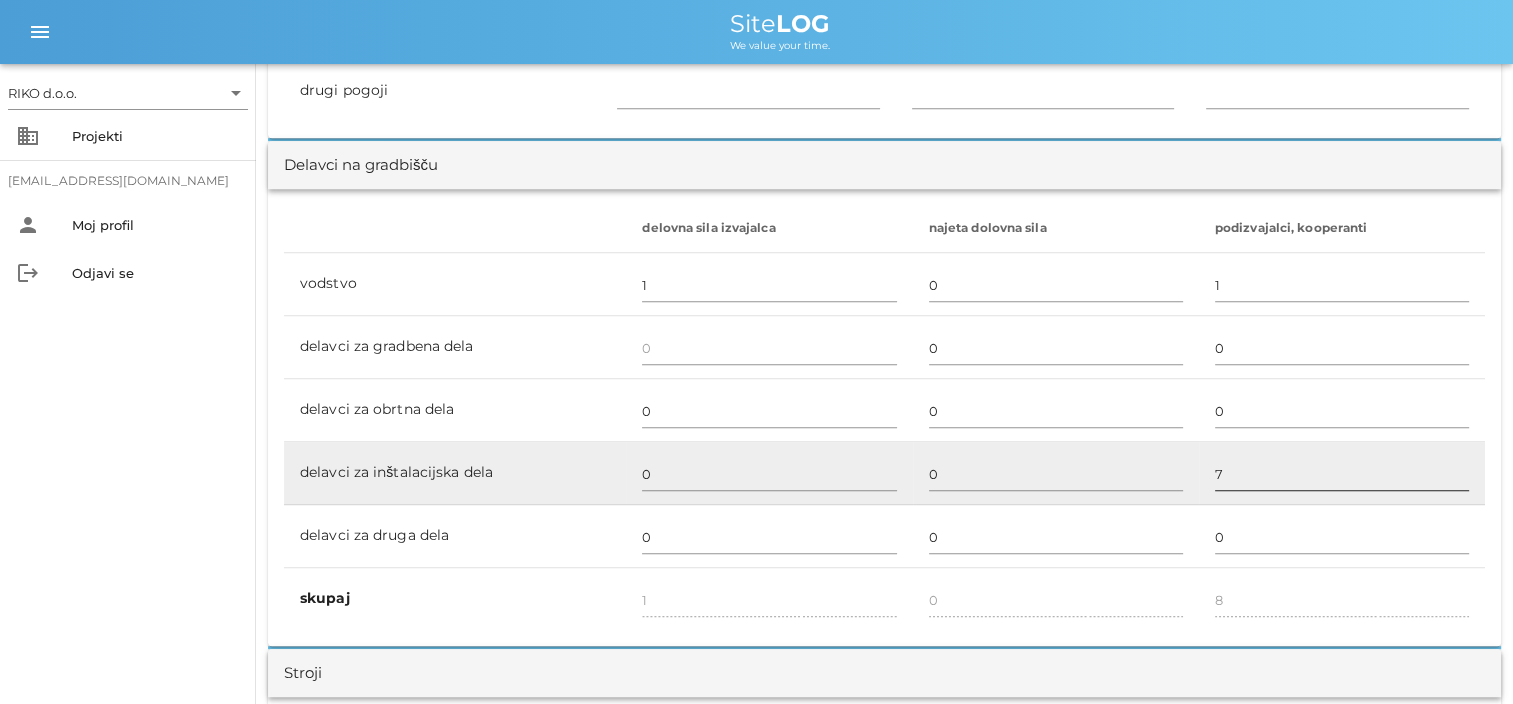click on "7" at bounding box center (1342, 475) 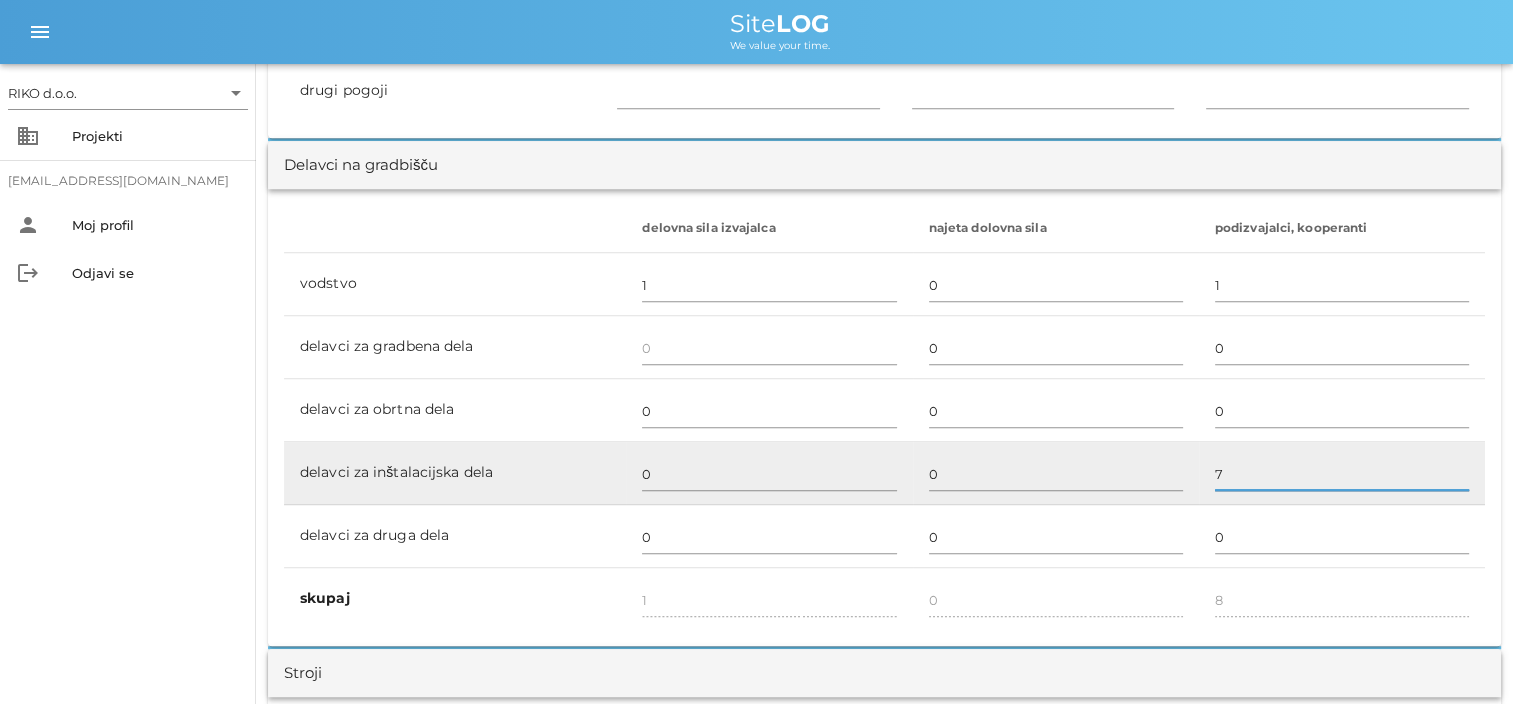 click on "7" at bounding box center [1342, 474] 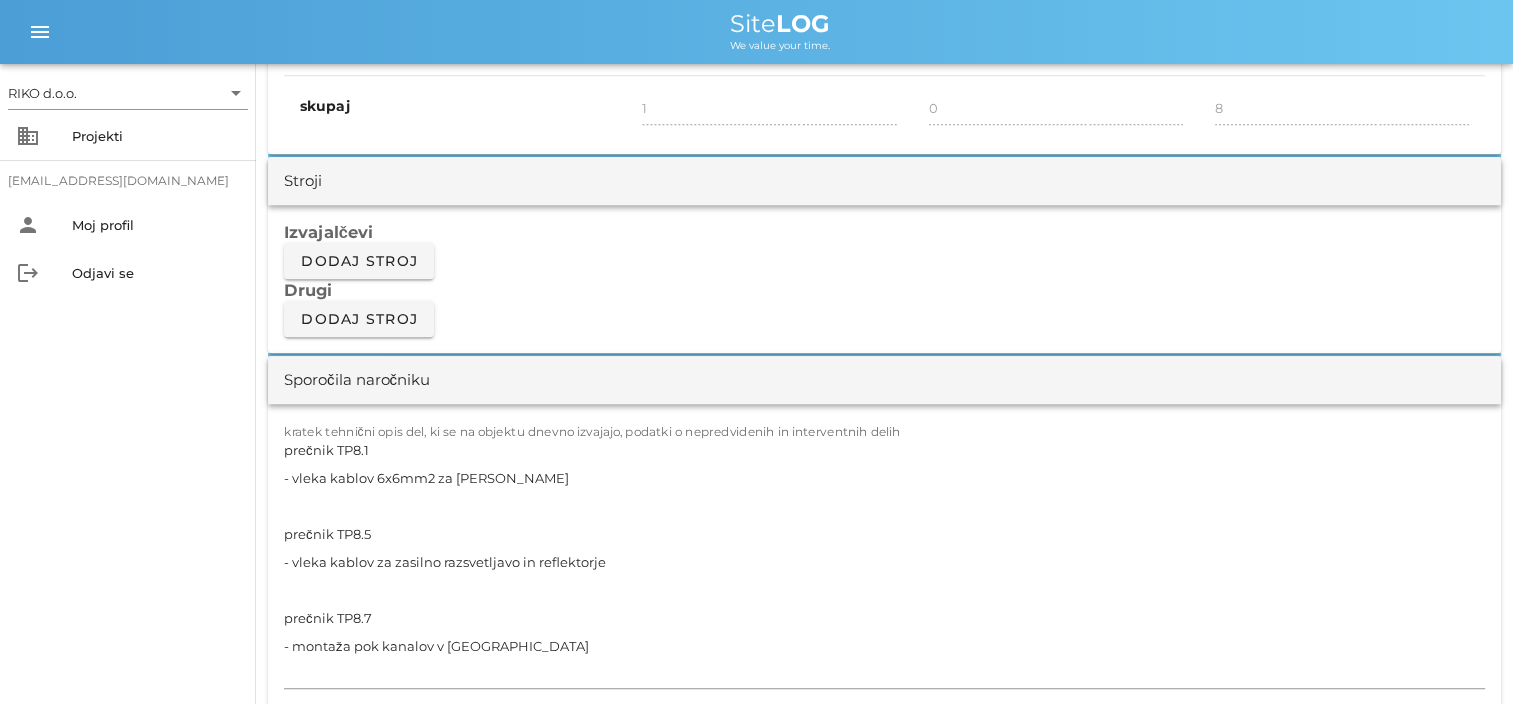 scroll, scrollTop: 1800, scrollLeft: 0, axis: vertical 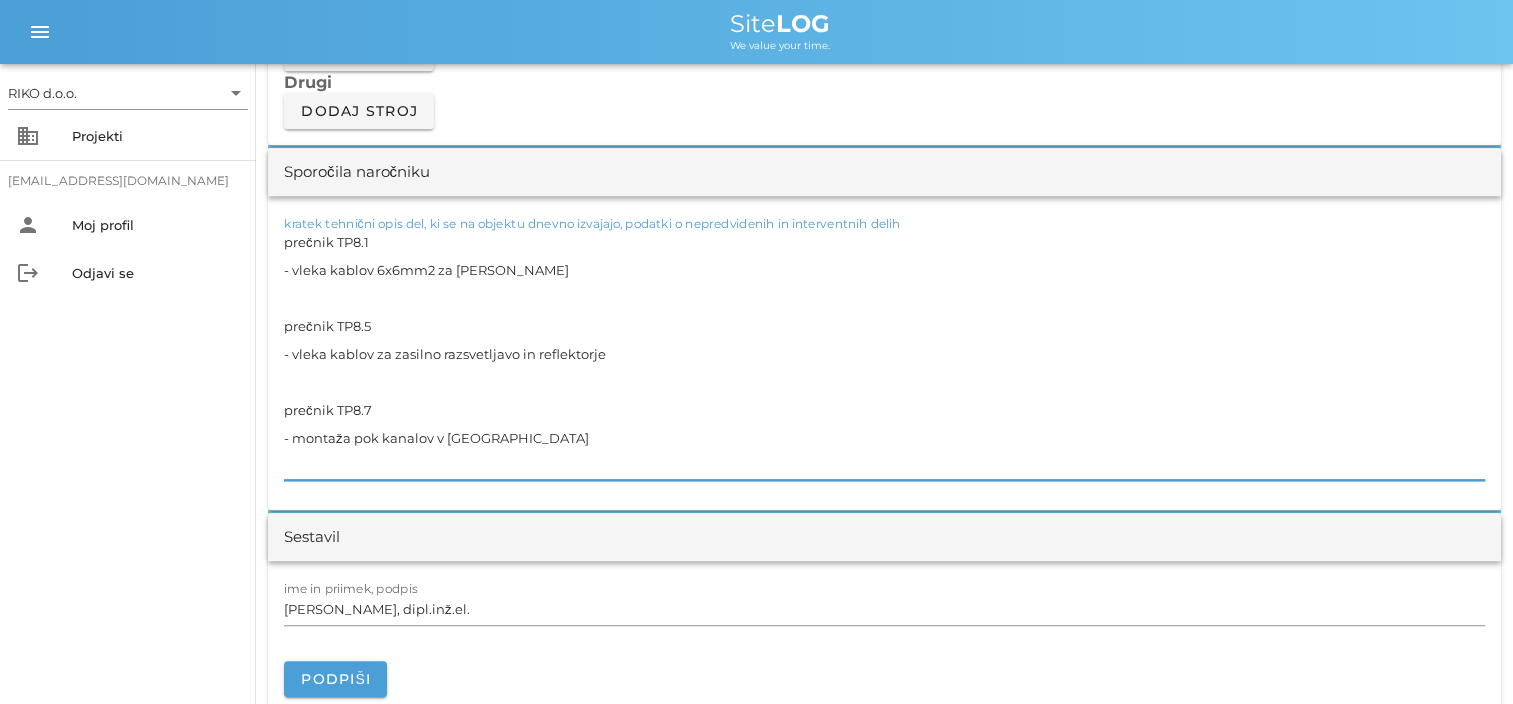 drag, startPoint x: 520, startPoint y: 467, endPoint x: 163, endPoint y: 200, distance: 445.8004 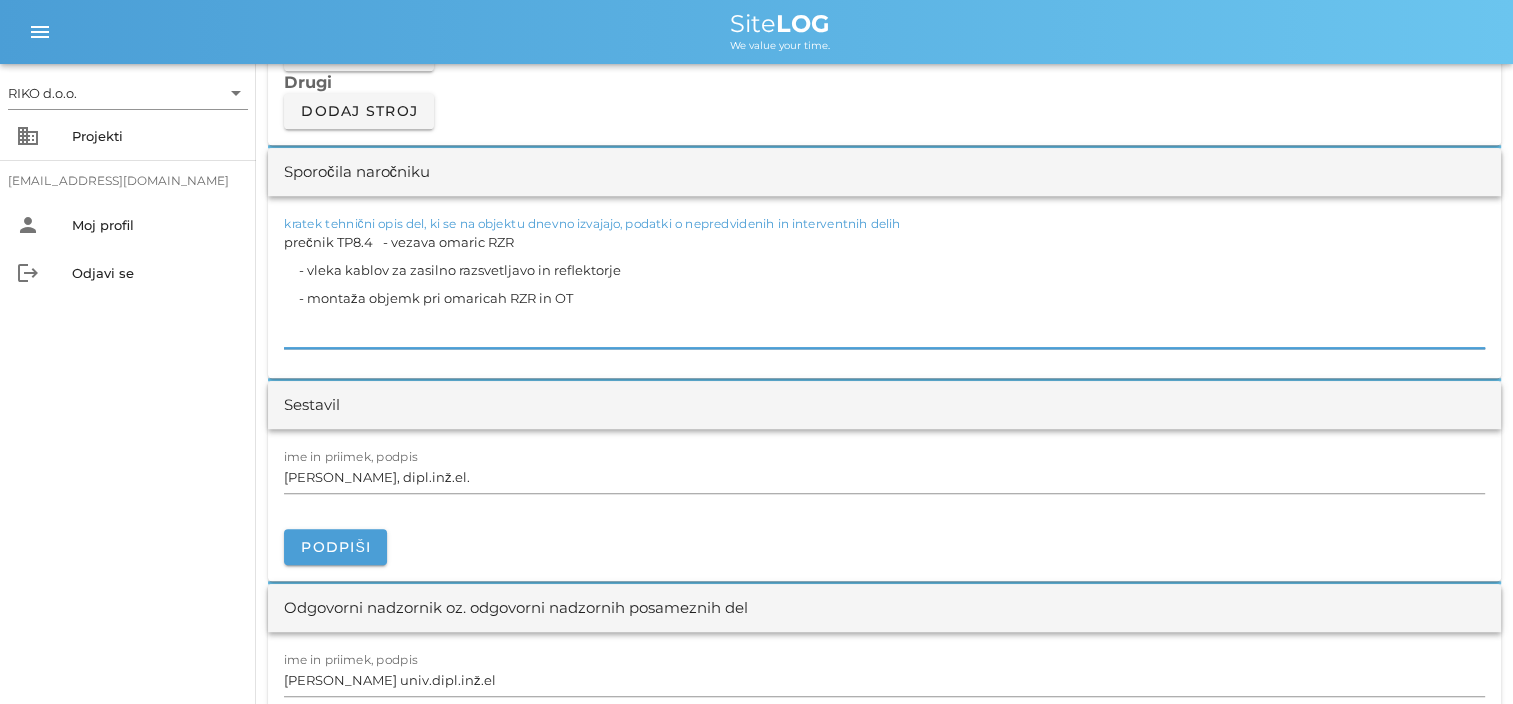 click on "prečnik TP8.4	 - vezava omaric RZR
- vleka kablov za zasilno razsvetljavo in reflektorje
- montaža objemk pri omaricah RZR in OT" at bounding box center (884, 288) 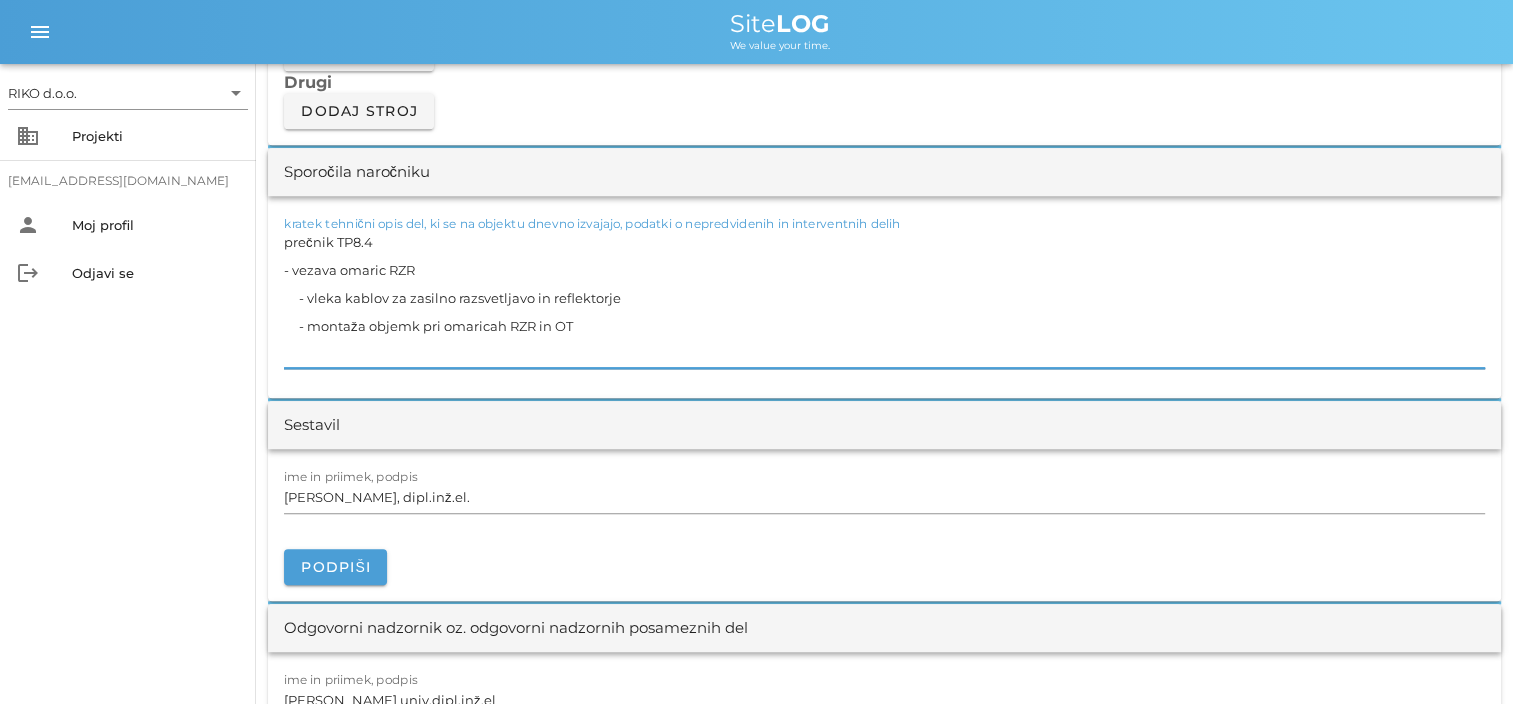 drag, startPoint x: 297, startPoint y: 293, endPoint x: 375, endPoint y: 327, distance: 85.08819 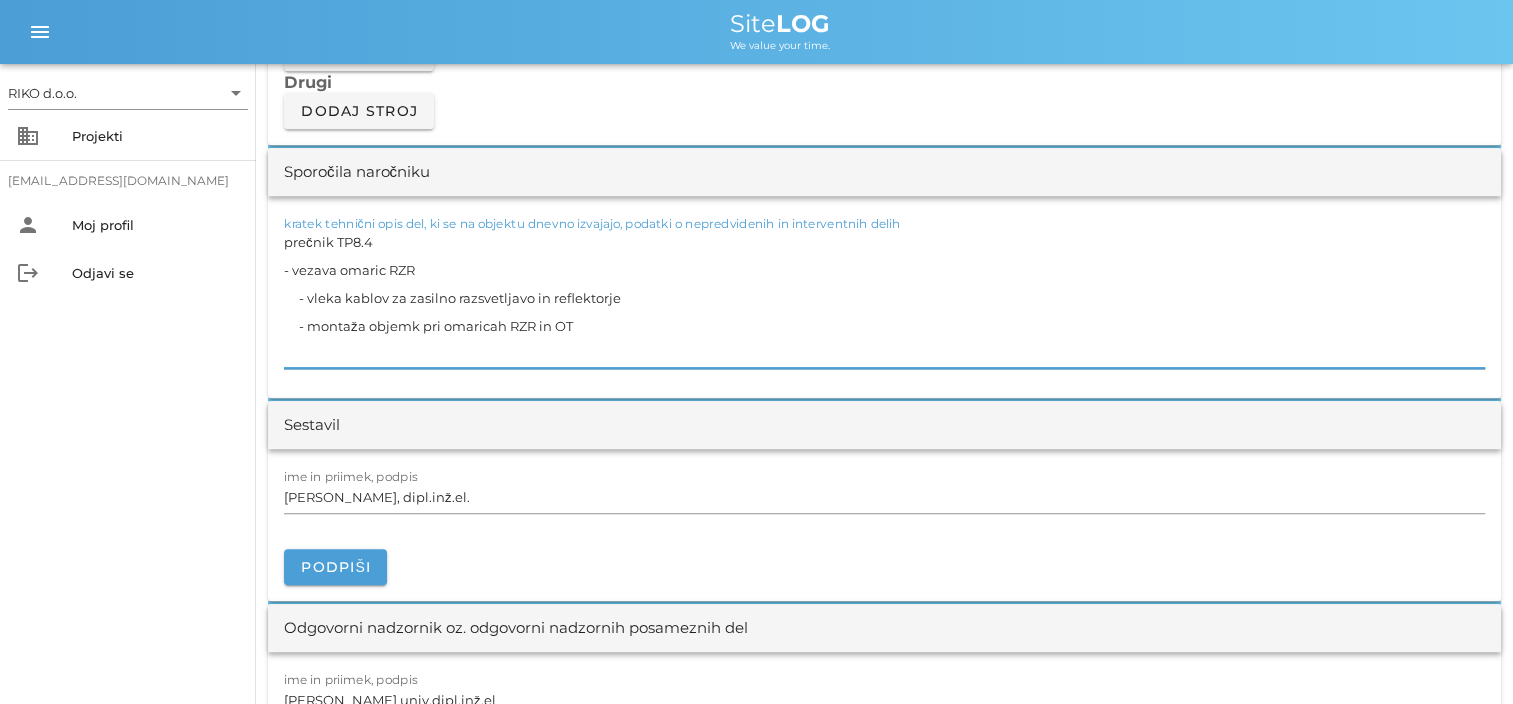 click on "prečnik TP8.4
- vezava omaric RZR
- vleka kablov za zasilno razsvetljavo in reflektorje
- montaža objemk pri omaricah RZR in OT" at bounding box center (884, 298) 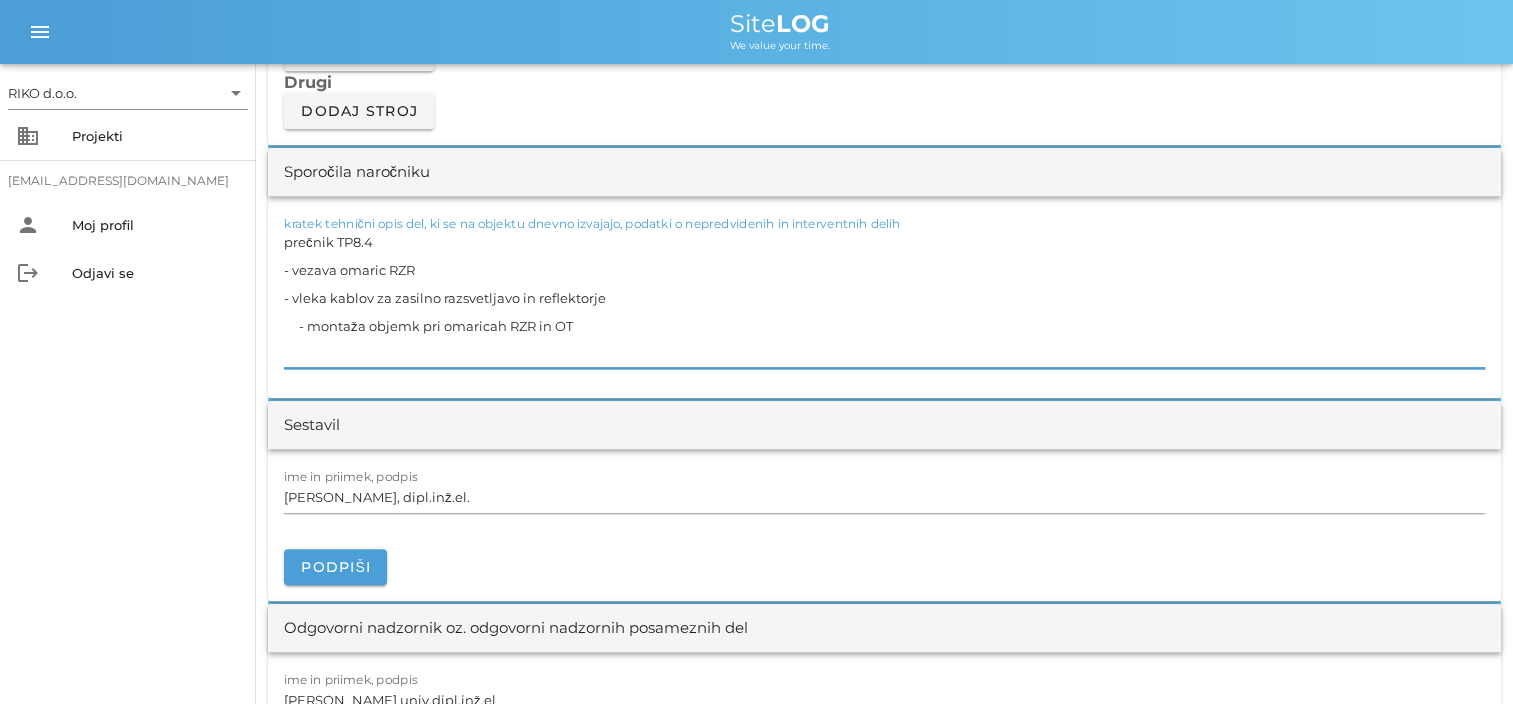drag, startPoint x: 297, startPoint y: 326, endPoint x: 307, endPoint y: 330, distance: 10.770329 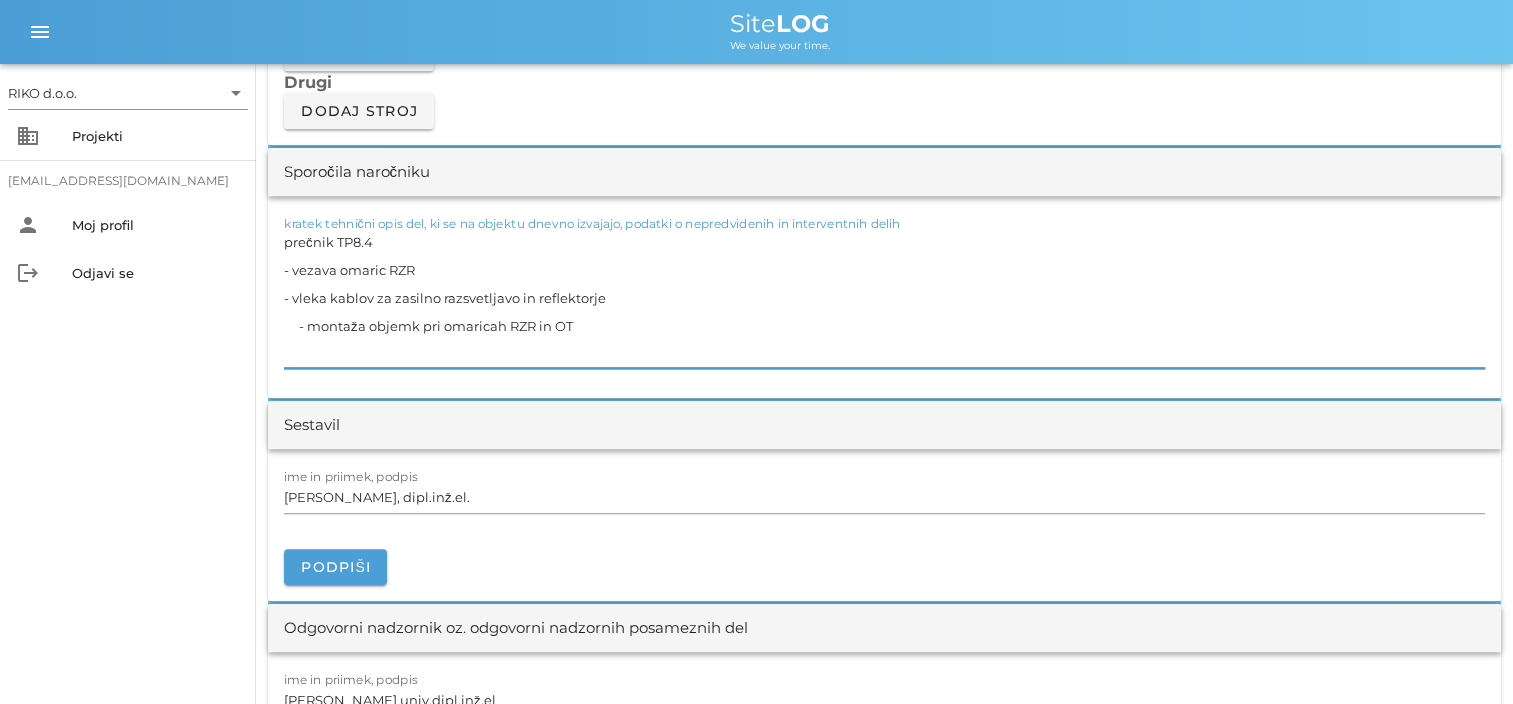 click on "prečnik TP8.4
- vezava omaric RZR
- vleka kablov za zasilno razsvetljavo in reflektorje
- montaža objemk pri omaricah RZR in OT" at bounding box center [884, 298] 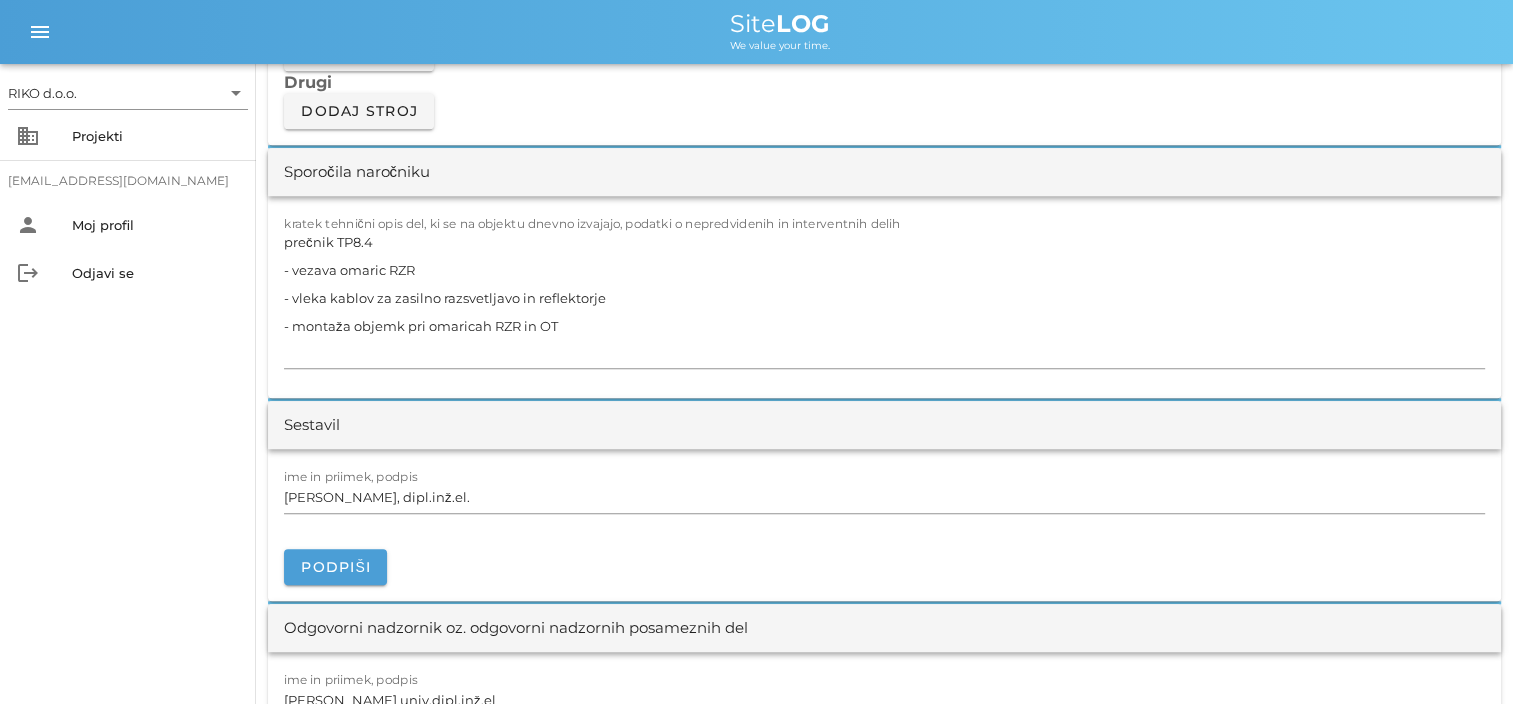 click on "RIKO d.o.o. arrow_drop_down business  Projekti  [EMAIL_ADDRESS][DOMAIN_NAME] person  Moj profil  logout  Odjavi se" at bounding box center [128, 384] 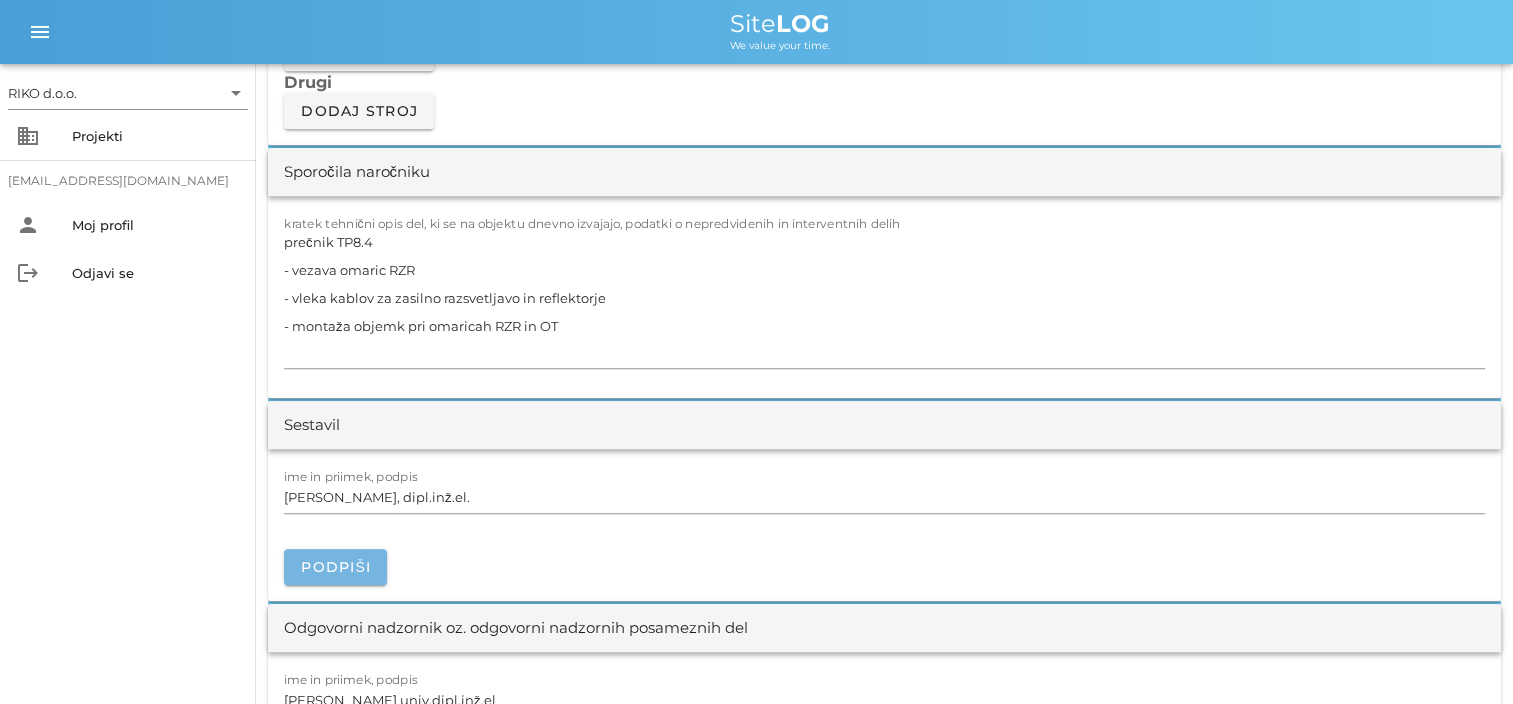 click on "Podpiši" at bounding box center [335, 567] 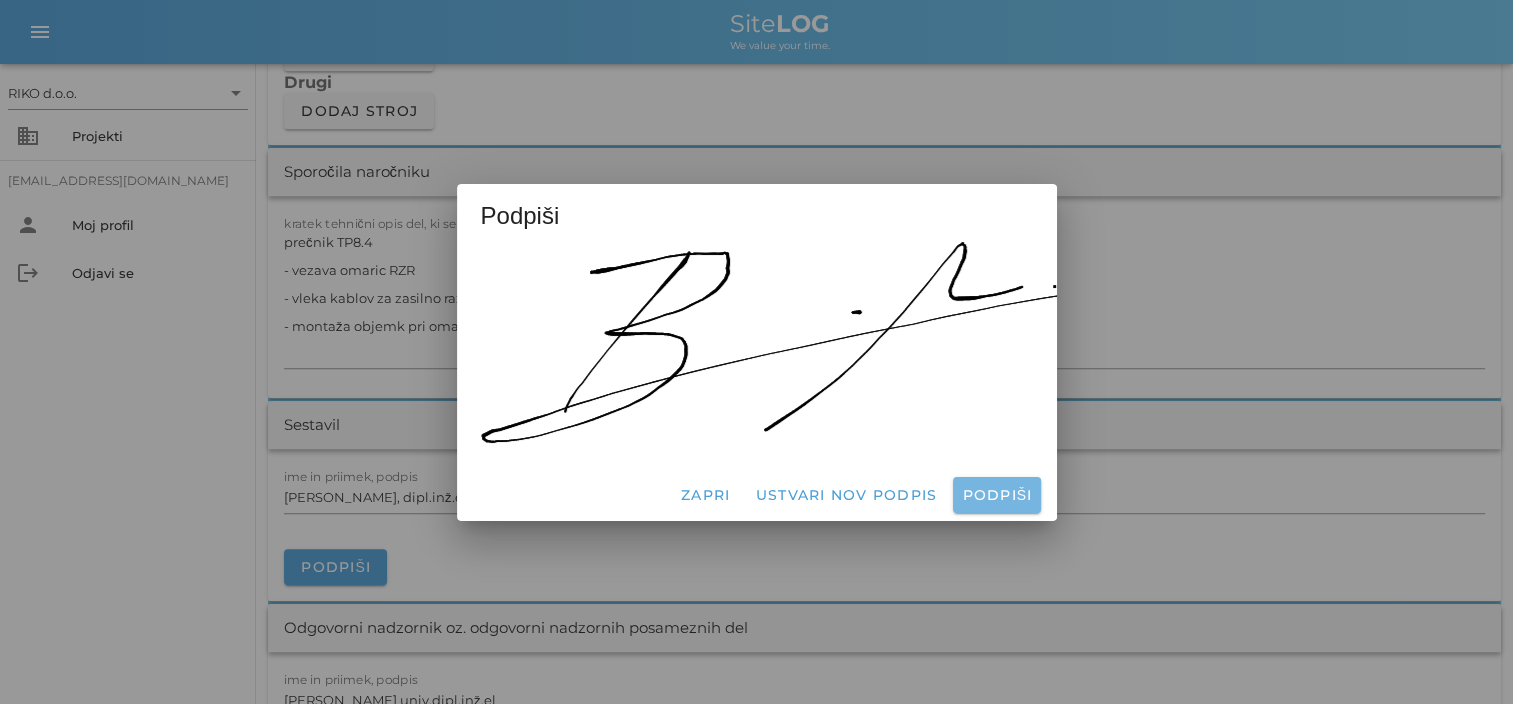 click on "Podpiši" at bounding box center [996, 495] 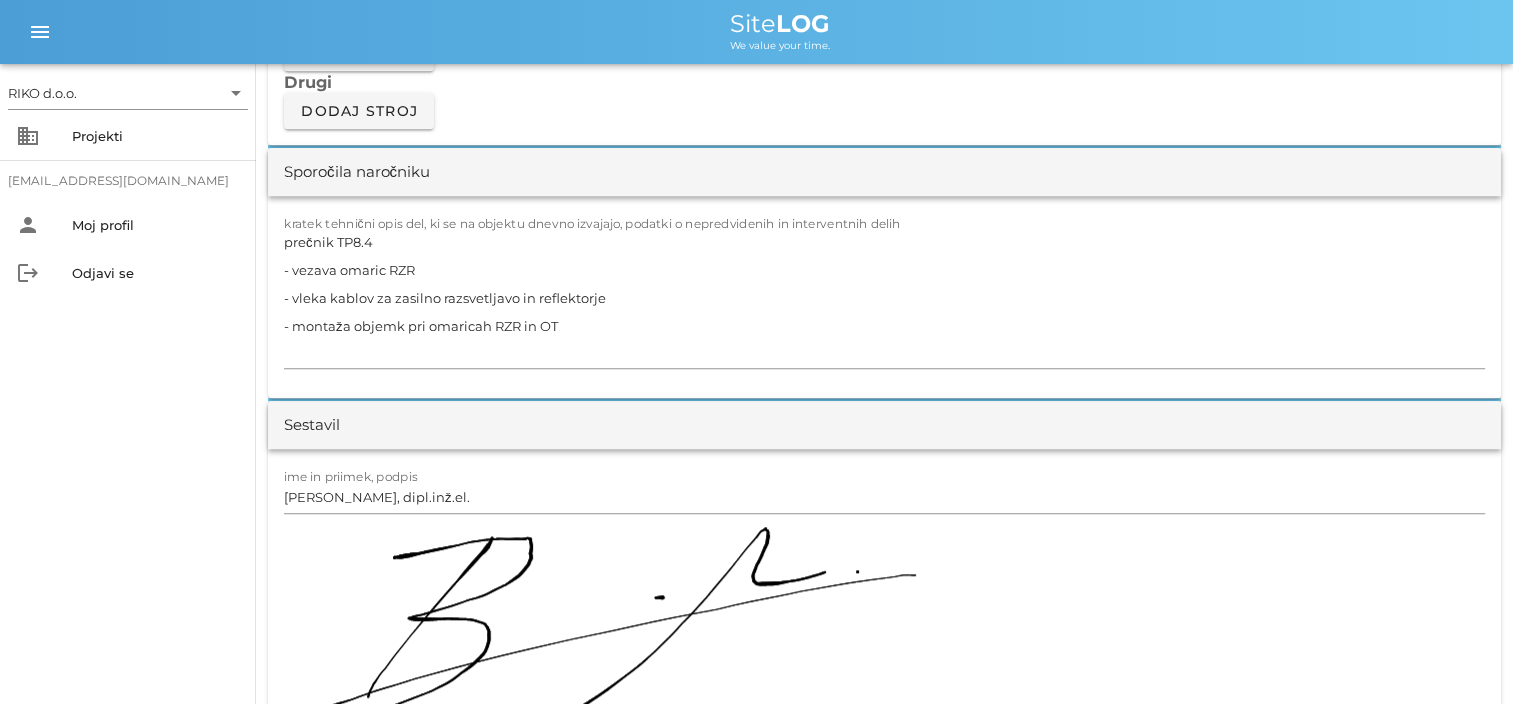scroll, scrollTop: 0, scrollLeft: 0, axis: both 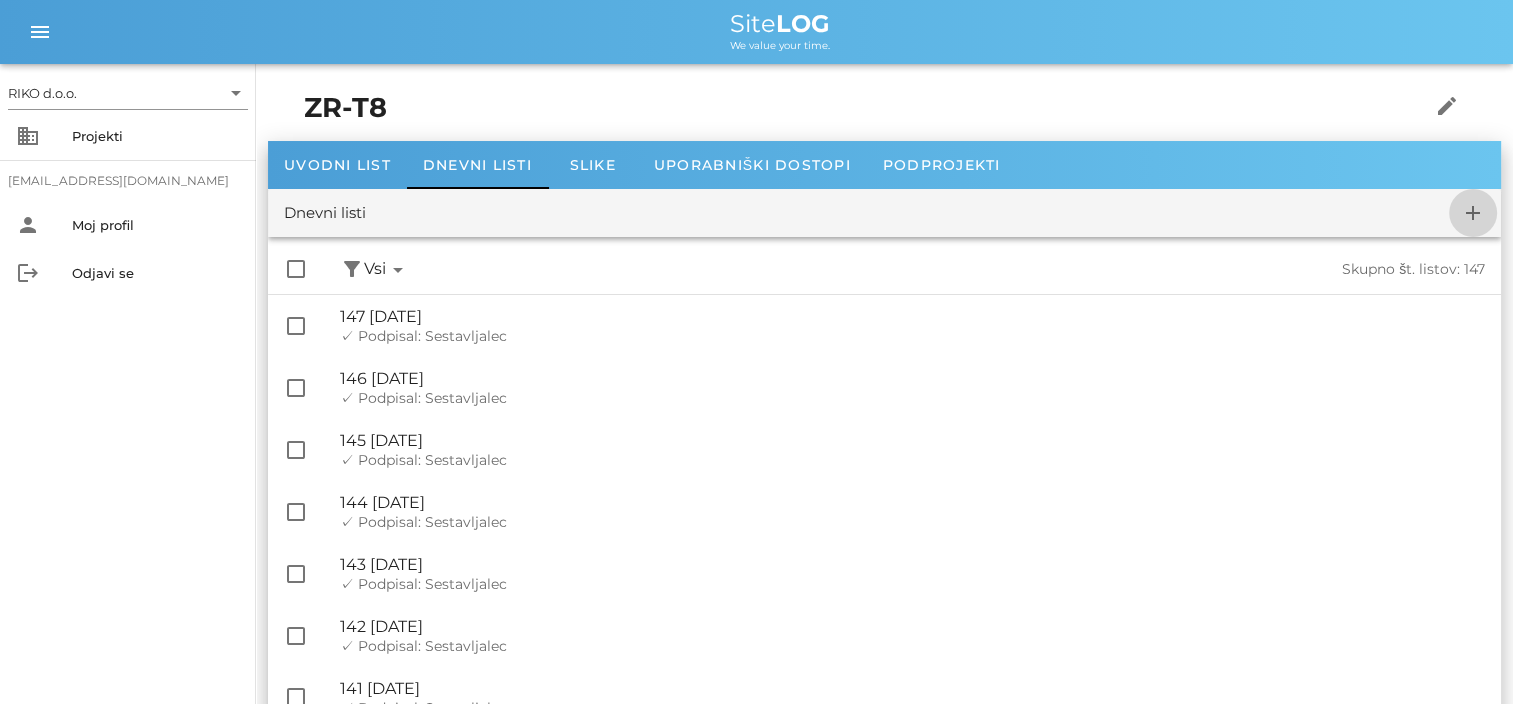 drag, startPoint x: 1474, startPoint y: 216, endPoint x: 1437, endPoint y: 215, distance: 37.01351 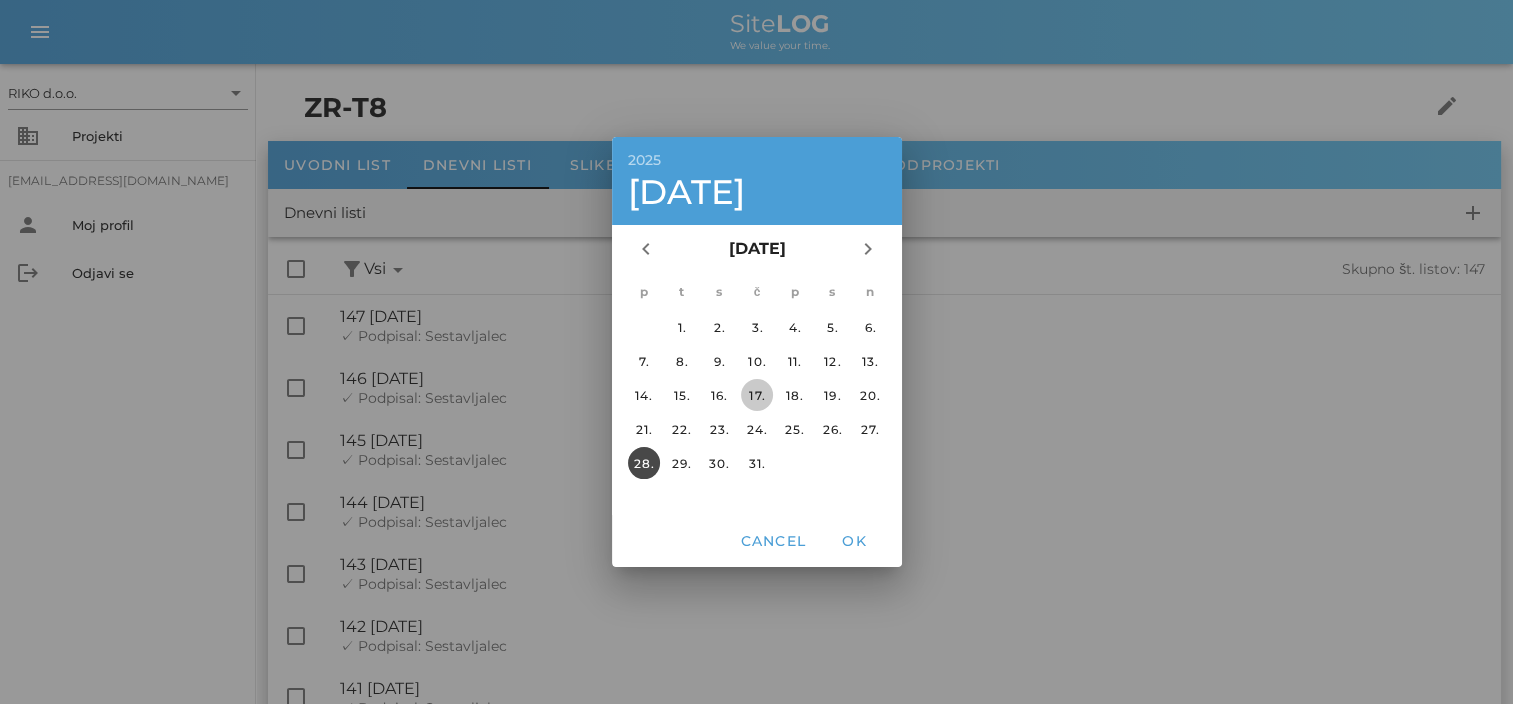 click on "17." at bounding box center [756, 395] 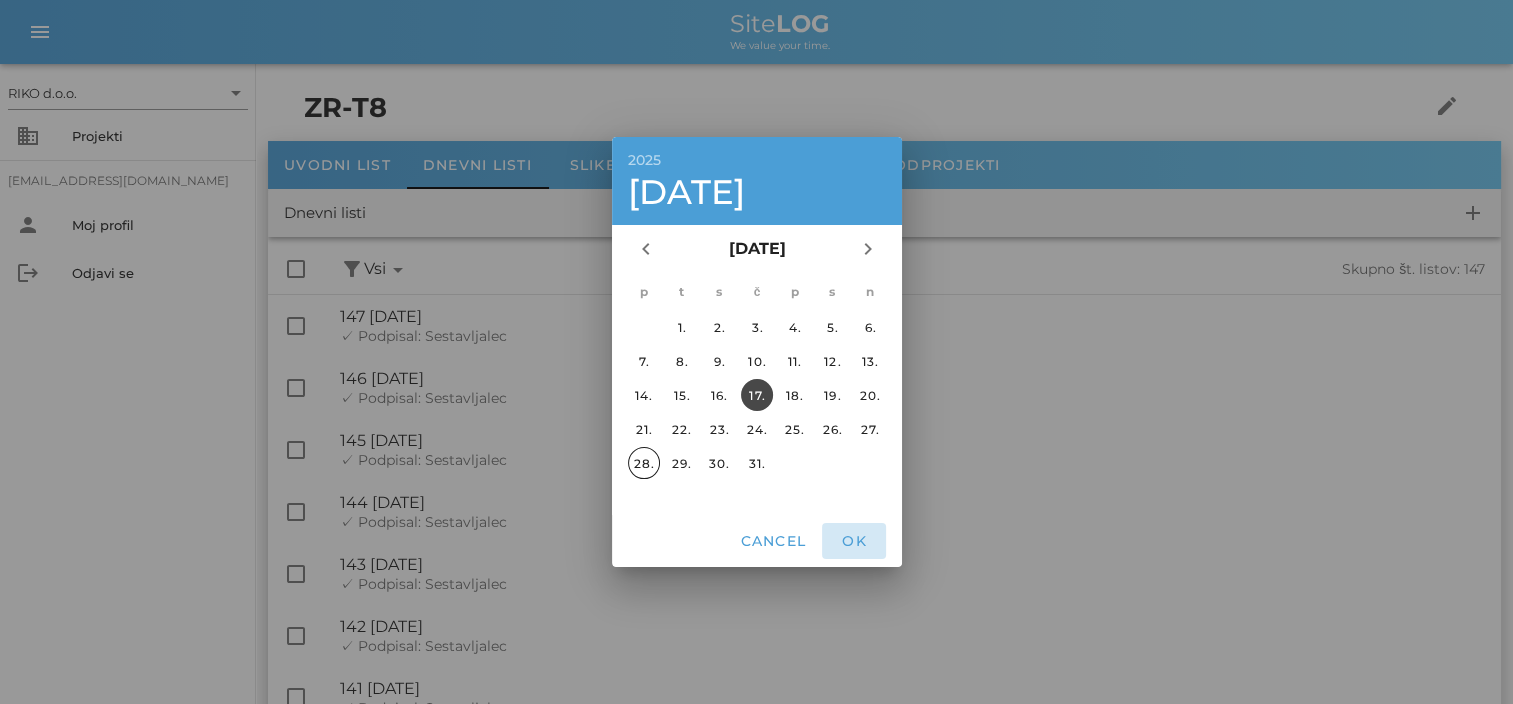 click on "OK" at bounding box center [854, 541] 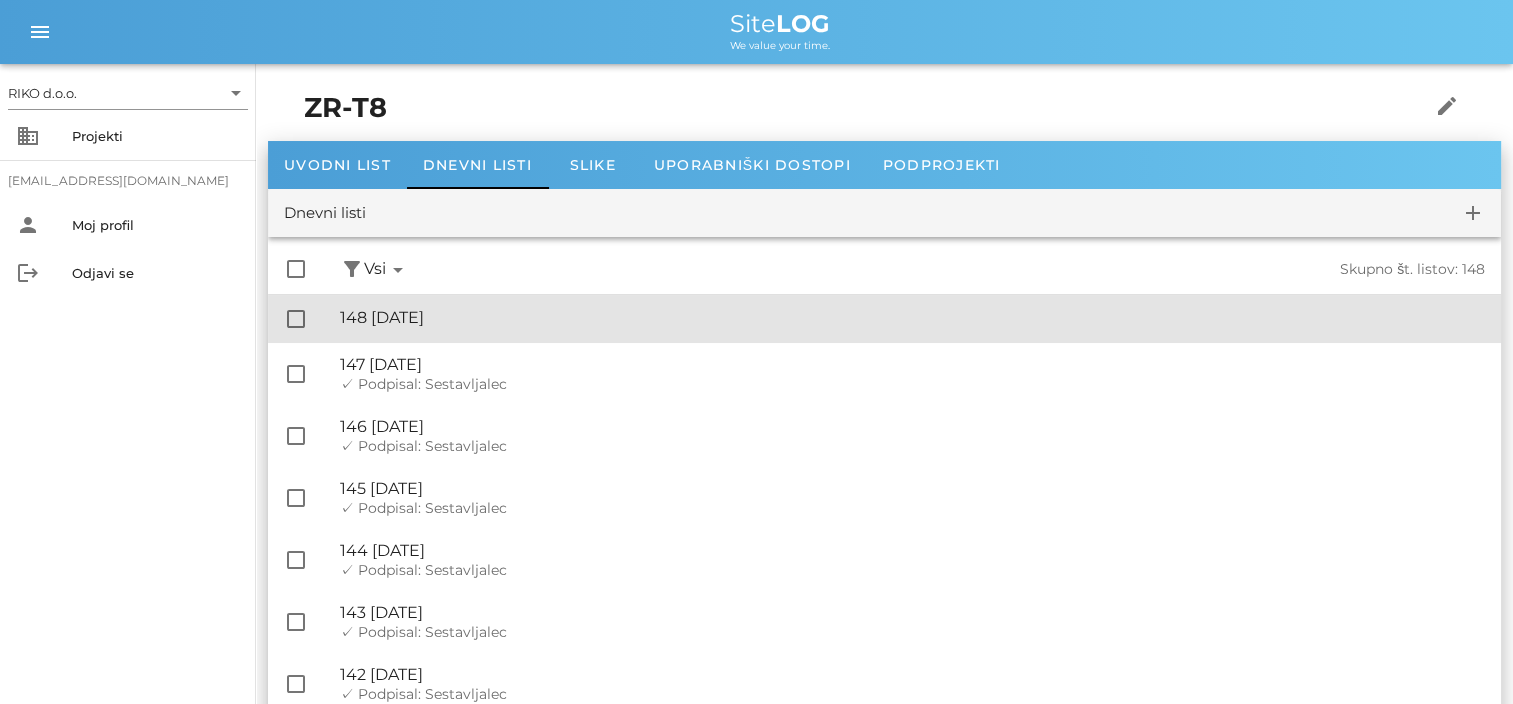 click on "🔏  148 [DATE]" at bounding box center [912, 317] 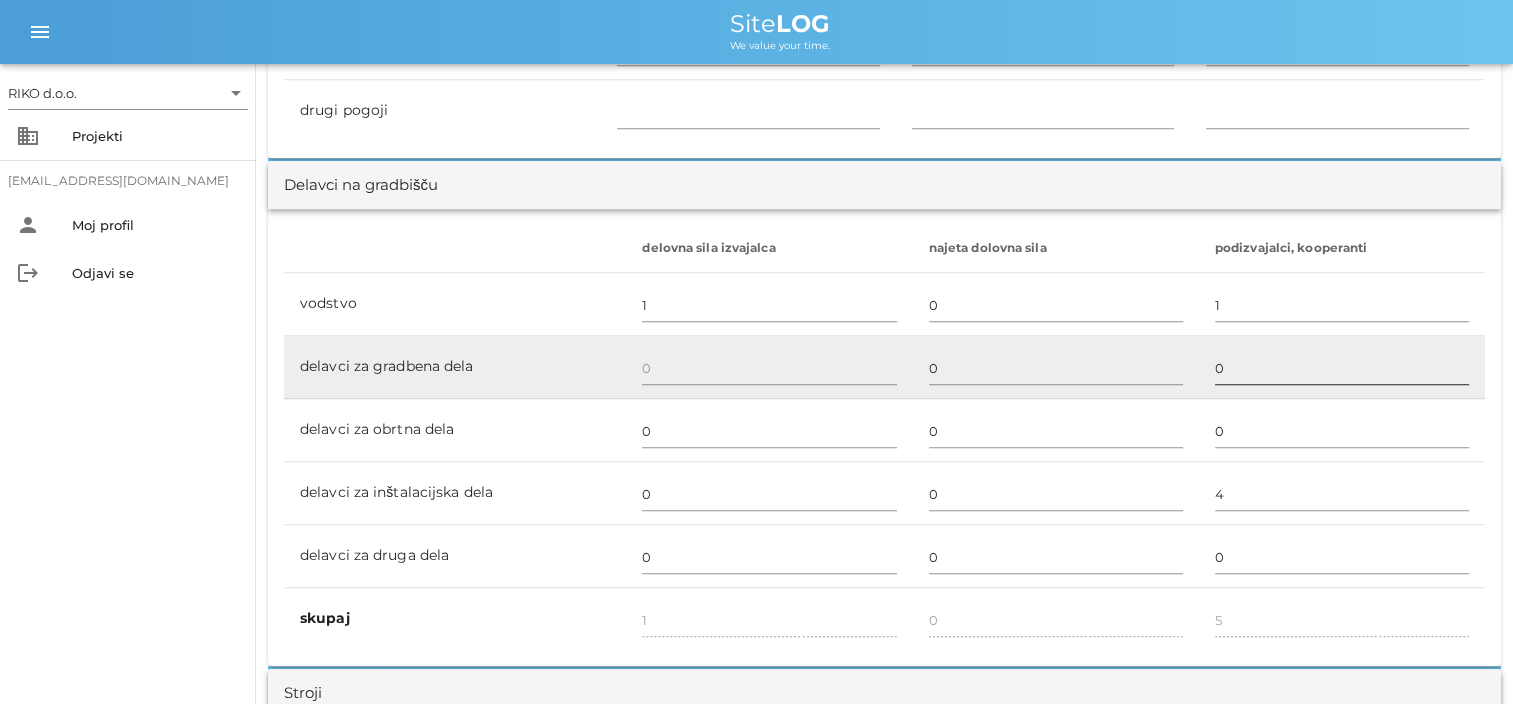 scroll, scrollTop: 1100, scrollLeft: 0, axis: vertical 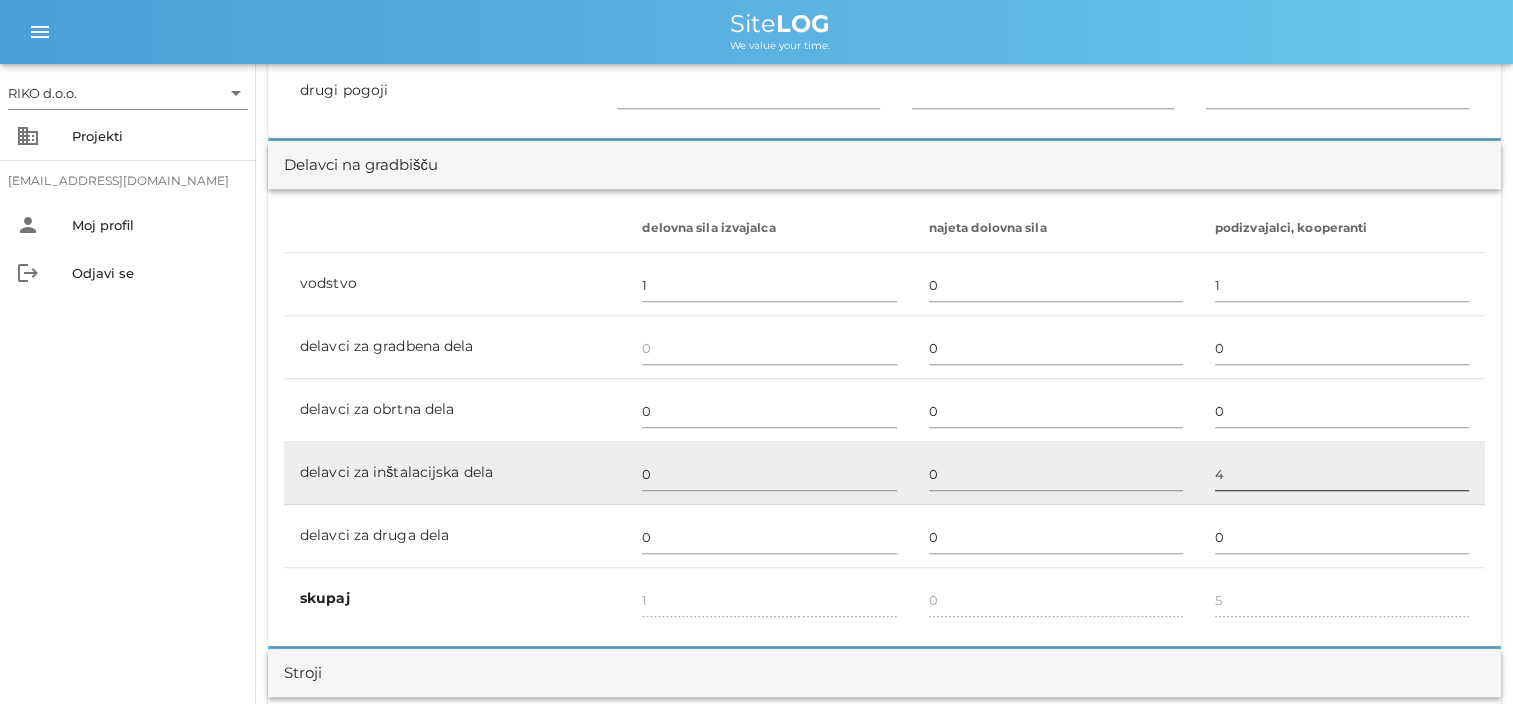click on "4" at bounding box center [1342, 474] 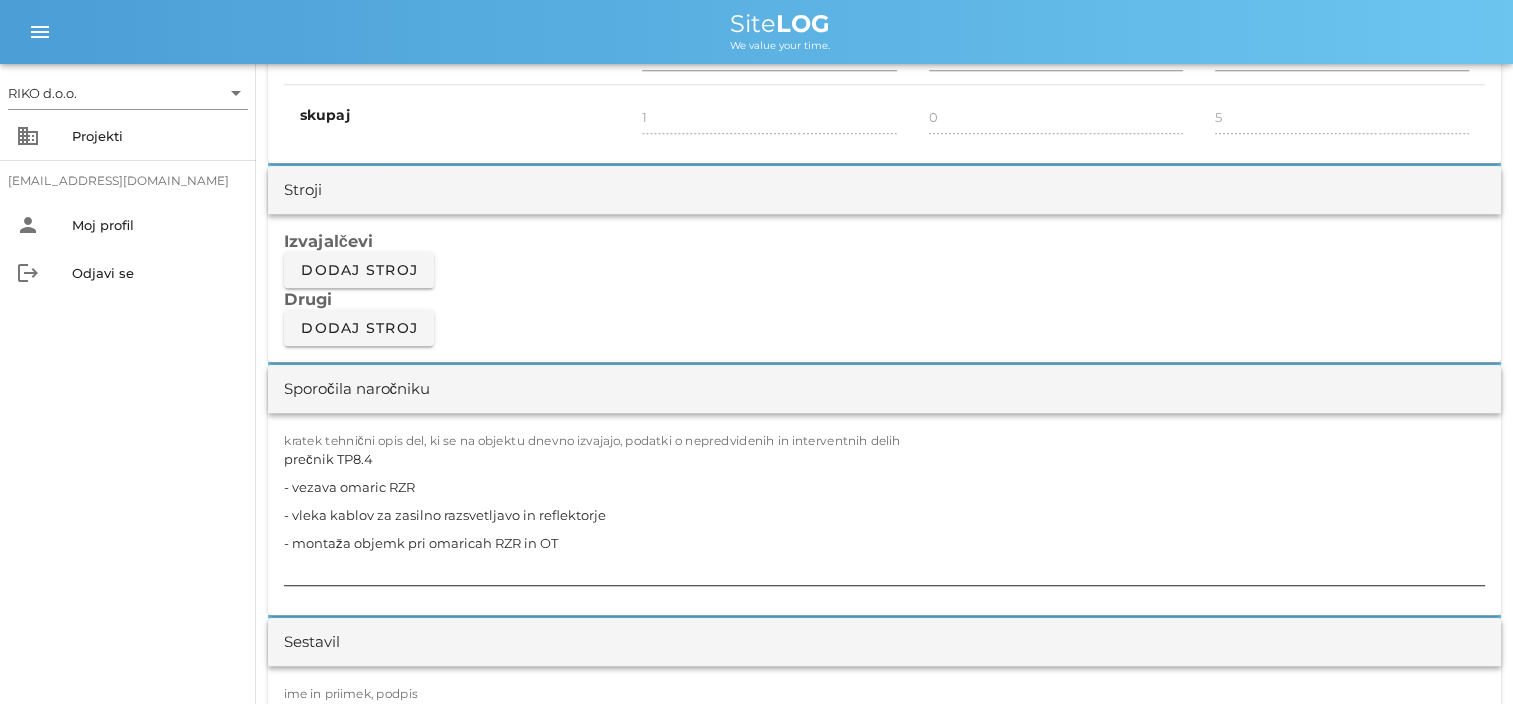 scroll, scrollTop: 1600, scrollLeft: 0, axis: vertical 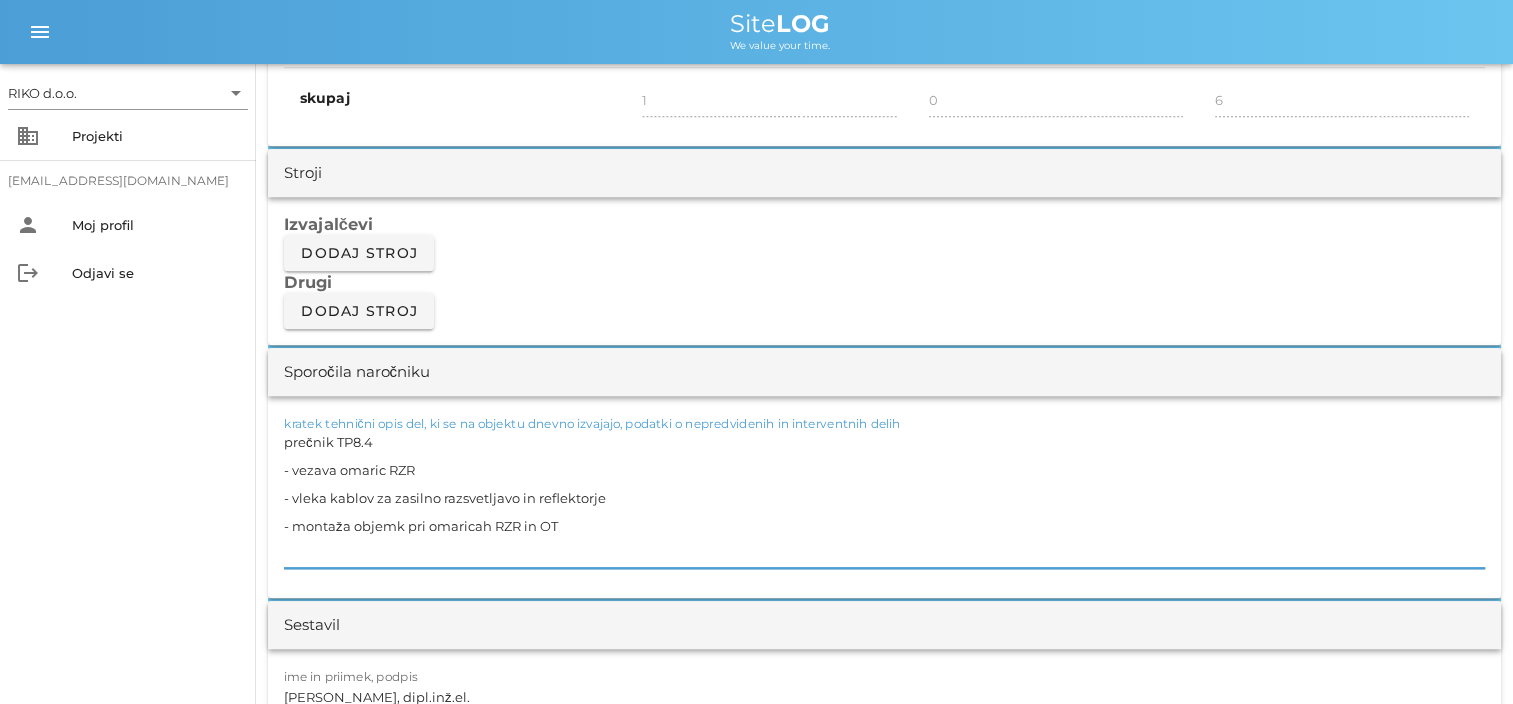 drag, startPoint x: 496, startPoint y: 521, endPoint x: 129, endPoint y: 427, distance: 378.84692 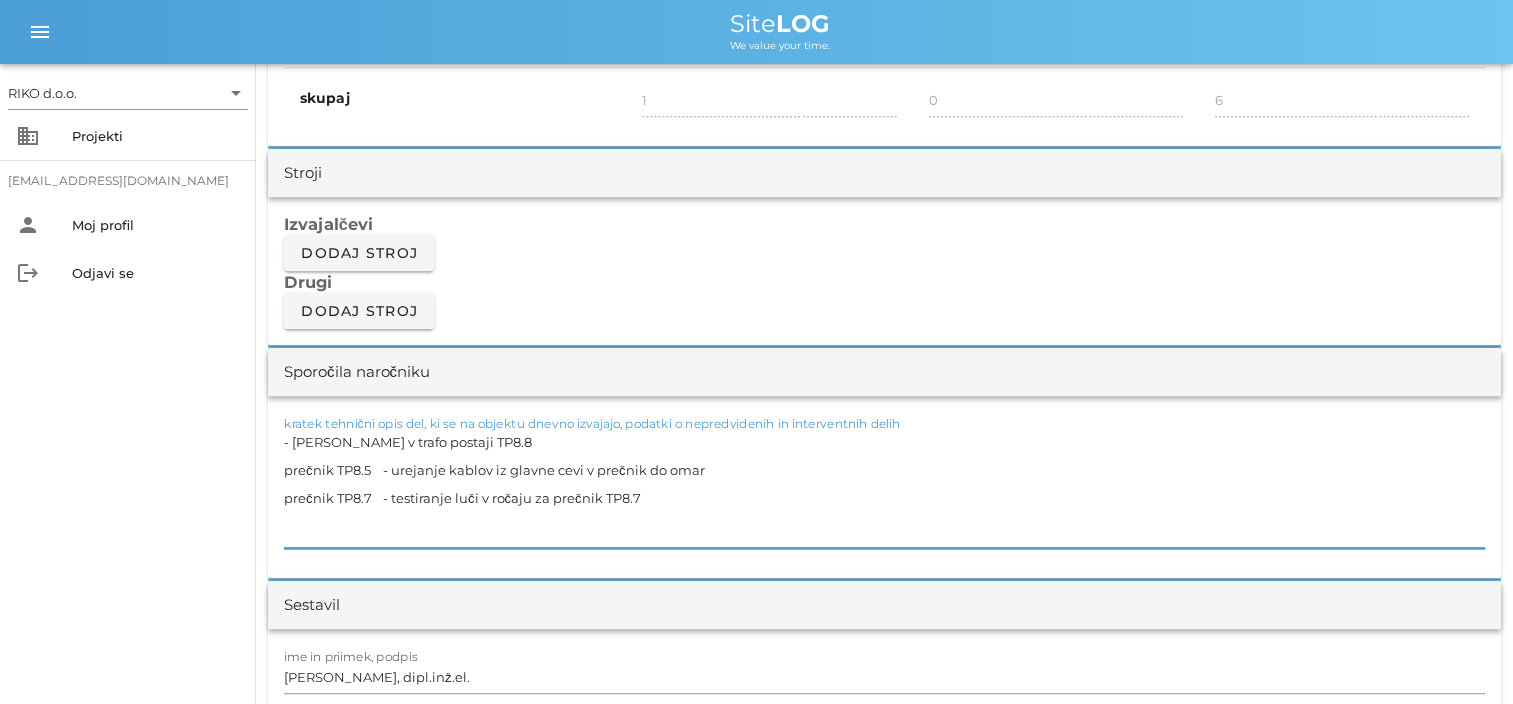 click on "- [PERSON_NAME] v trafo postaji TP8.8
prečnik TP8.5	 - urejanje kablov iz glavne cevi v prečnik do omar
prečnik TP8.7	 - testiranje luči v ročaju za prečnik TP8.7" at bounding box center [884, 488] 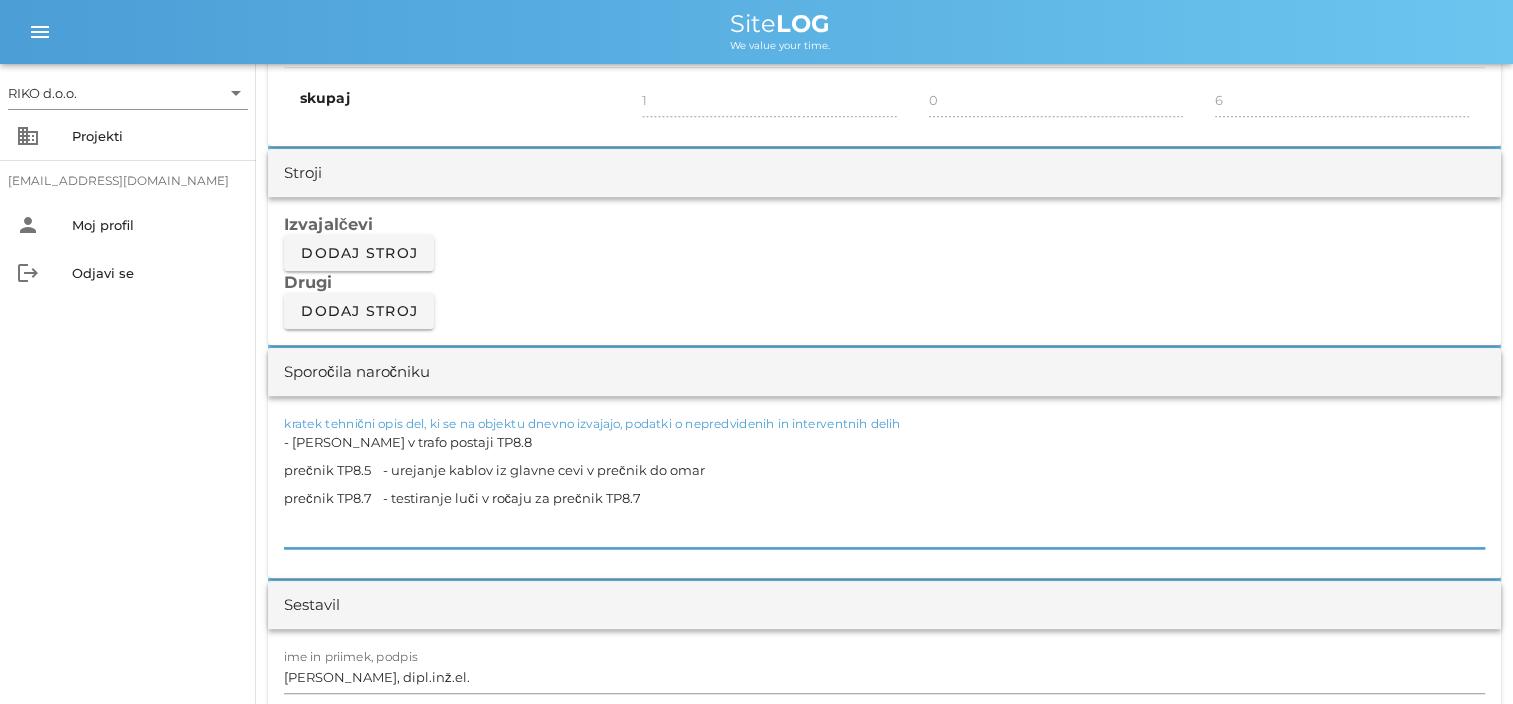 drag, startPoint x: 382, startPoint y: 473, endPoint x: 398, endPoint y: 478, distance: 16.763054 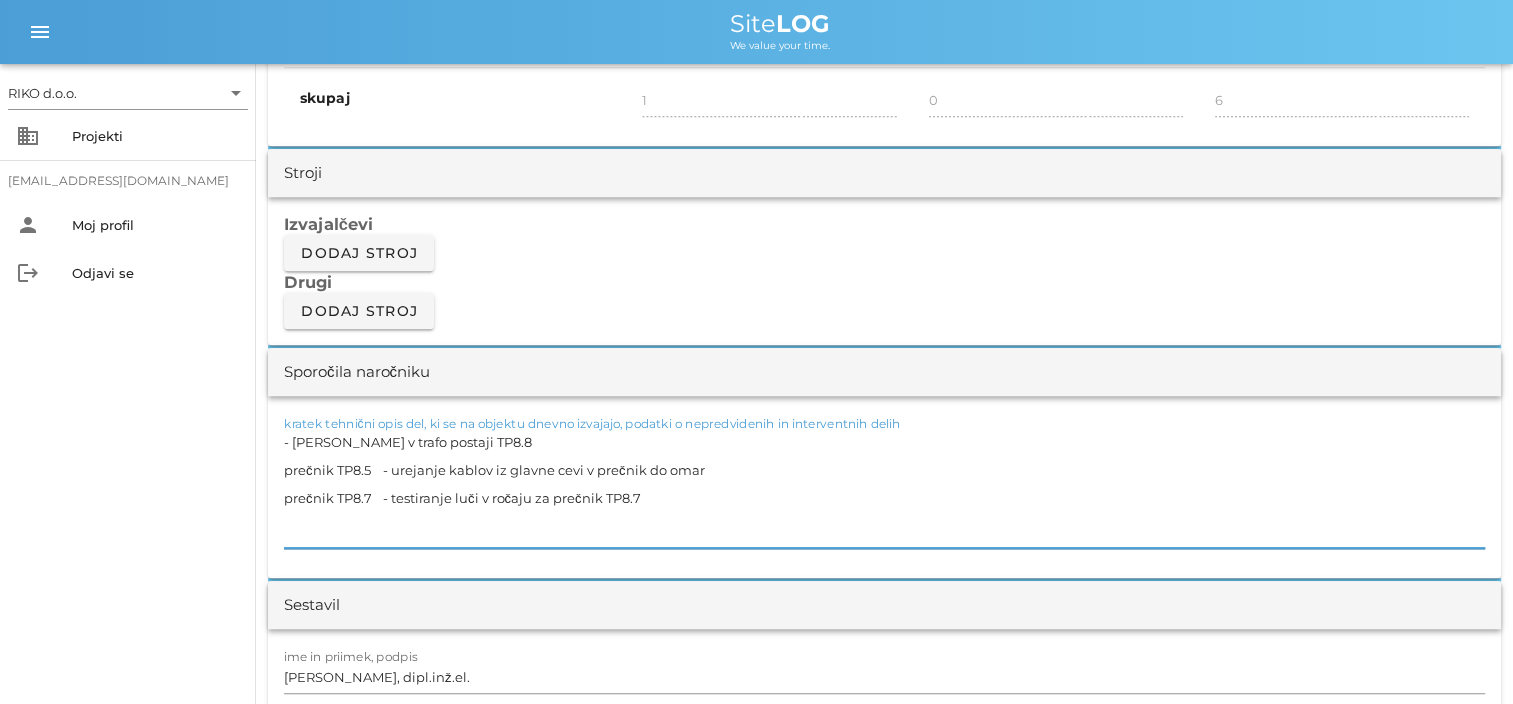 click on "- [PERSON_NAME] v trafo postaji TP8.8
prečnik TP8.5	 - urejanje kablov iz glavne cevi v prečnik do omar
prečnik TP8.7	 - testiranje luči v ročaju za prečnik TP8.7" at bounding box center [884, 488] 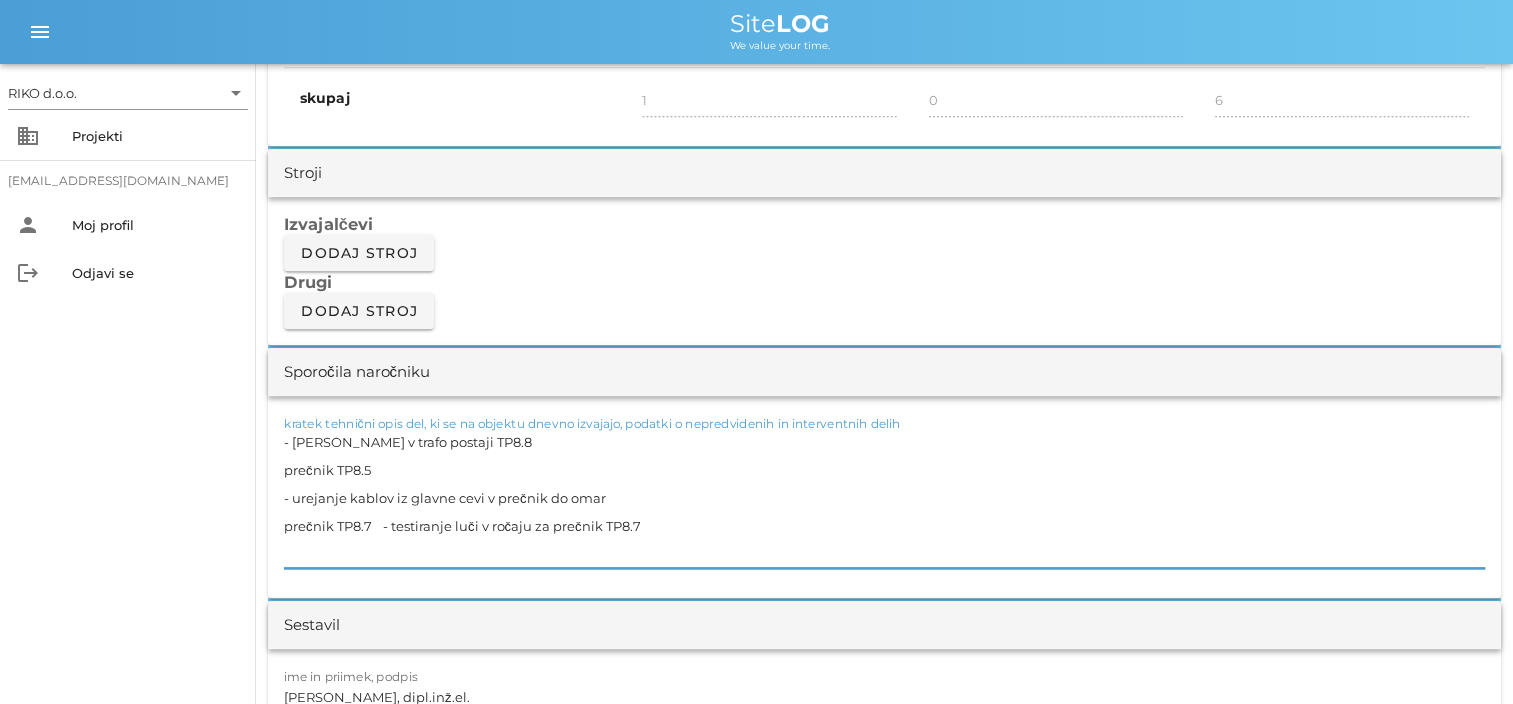 click on "- [PERSON_NAME] v trafo postaji TP8.8
prečnik TP8.5
- urejanje kablov iz glavne cevi v prečnik do omar
prečnik TP8.7	 - testiranje luči v ročaju za prečnik TP8.7" at bounding box center [884, 498] 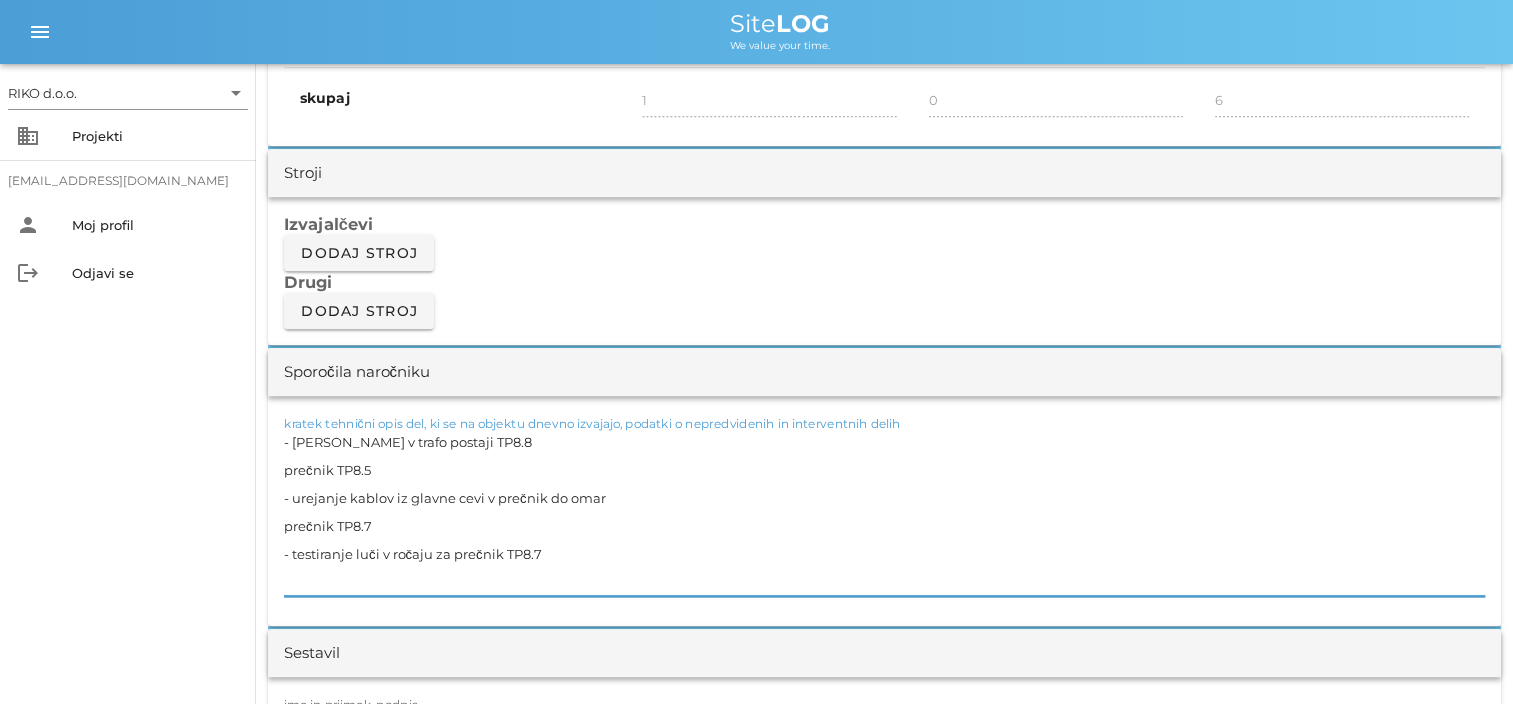 click on "- [PERSON_NAME] v trafo postaji TP8.8
prečnik TP8.5
- urejanje kablov iz glavne cevi v prečnik do omar
prečnik TP8.7
- testiranje luči v ročaju za prečnik TP8.7" at bounding box center [884, 512] 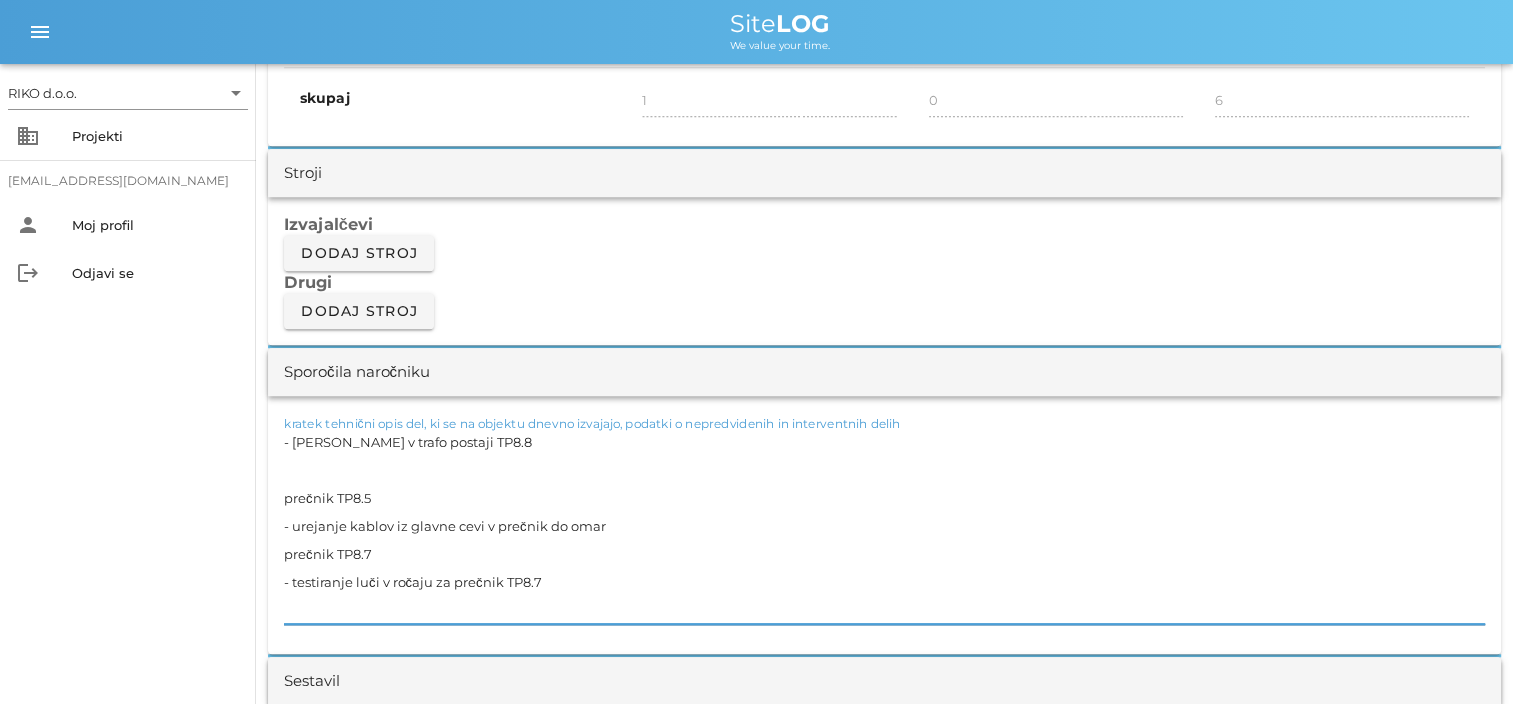 click on "- [PERSON_NAME] v trafo postaji TP8.8
prečnik TP8.5
- urejanje kablov iz glavne cevi v prečnik do omar
prečnik TP8.7
- testiranje luči v ročaju za prečnik TP8.7" at bounding box center (884, 526) 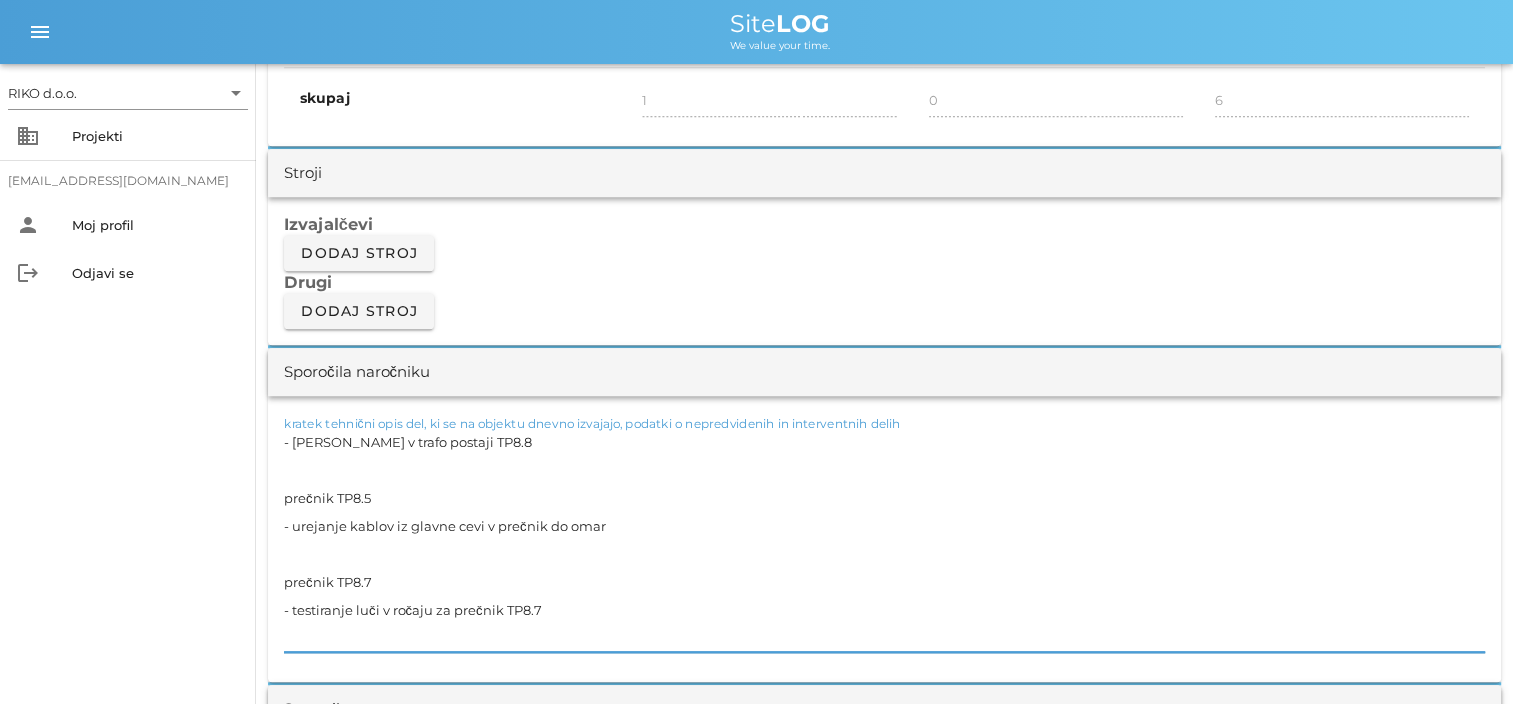 click on "RIKO d.o.o. arrow_drop_down business  Projekti  [EMAIL_ADDRESS][DOMAIN_NAME] person  Moj profil  logout  Odjavi se" at bounding box center (128, 384) 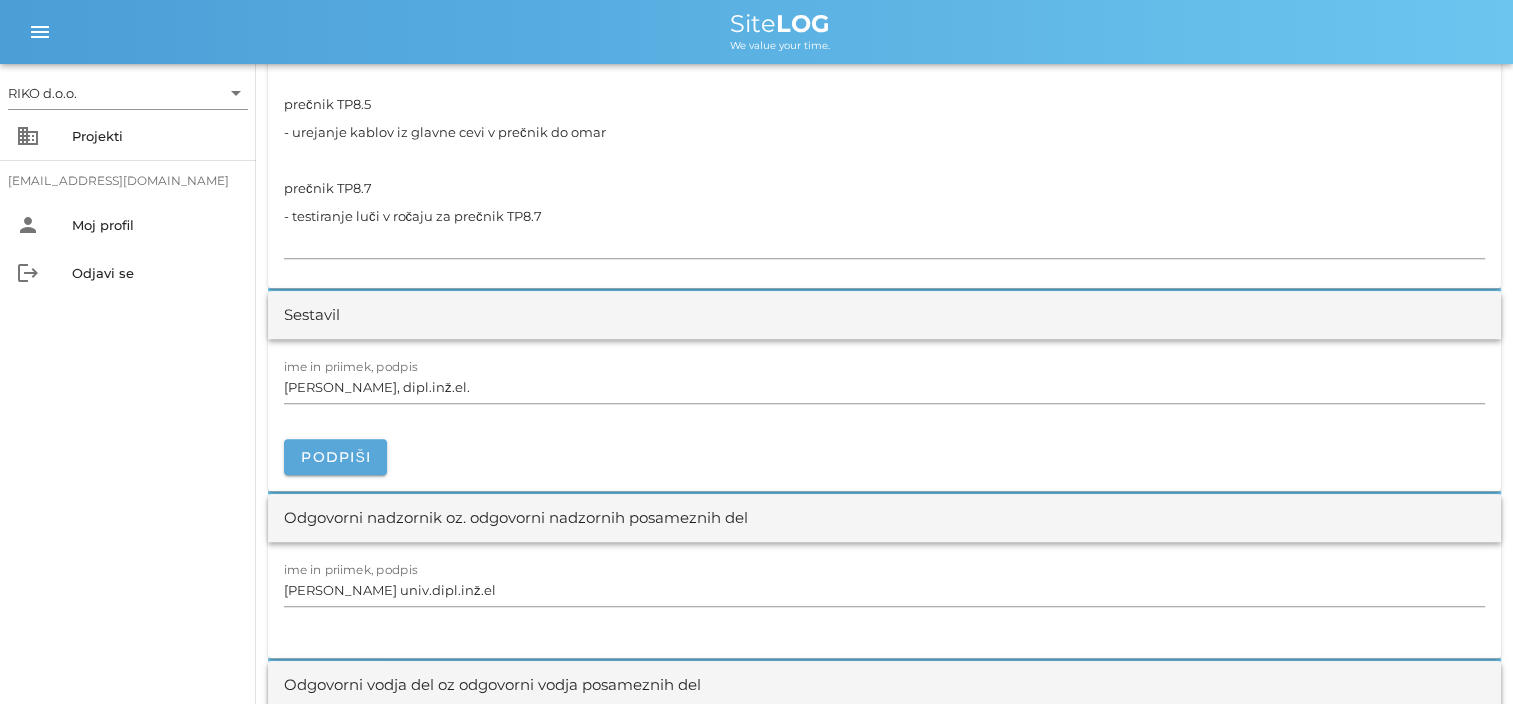 scroll, scrollTop: 2000, scrollLeft: 0, axis: vertical 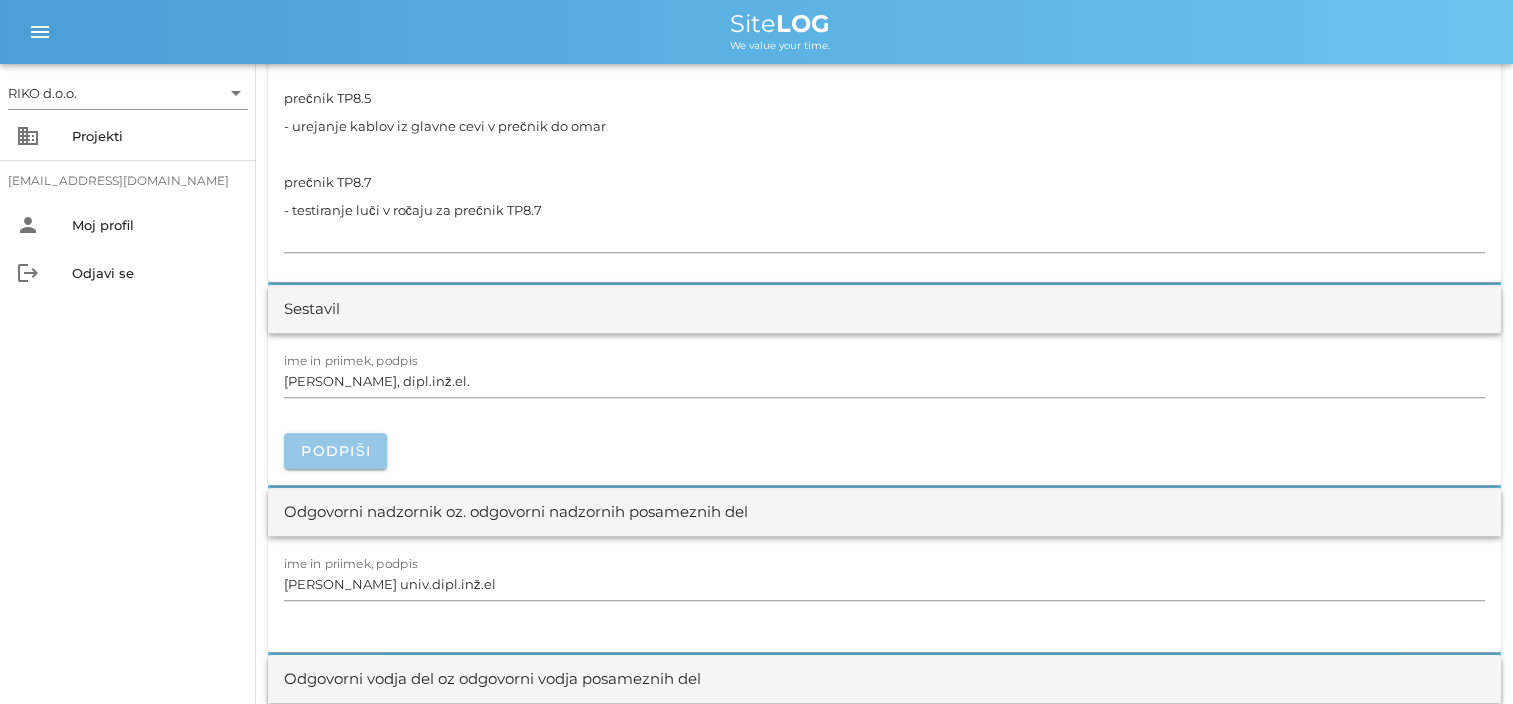 click on "Podpiši" at bounding box center (335, 451) 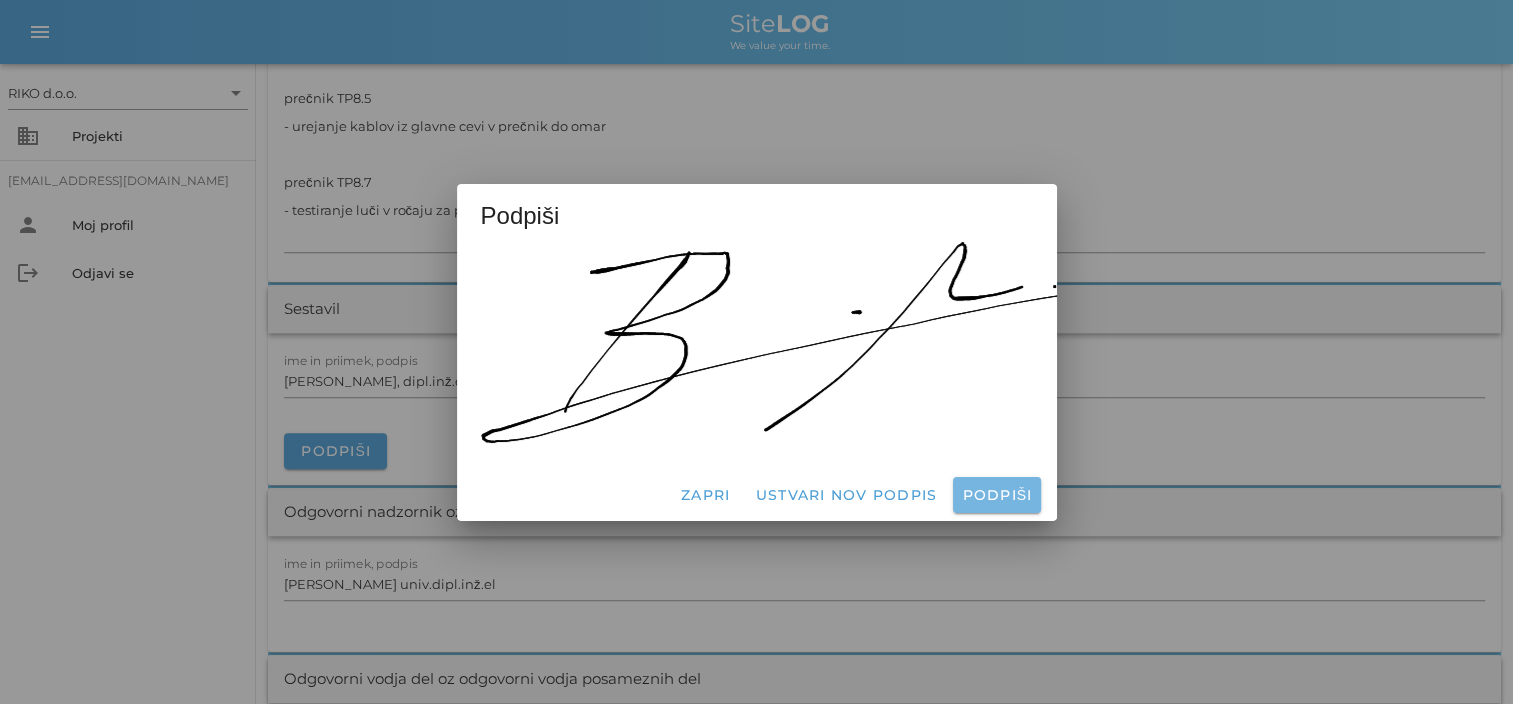 click on "Podpiši" at bounding box center [996, 495] 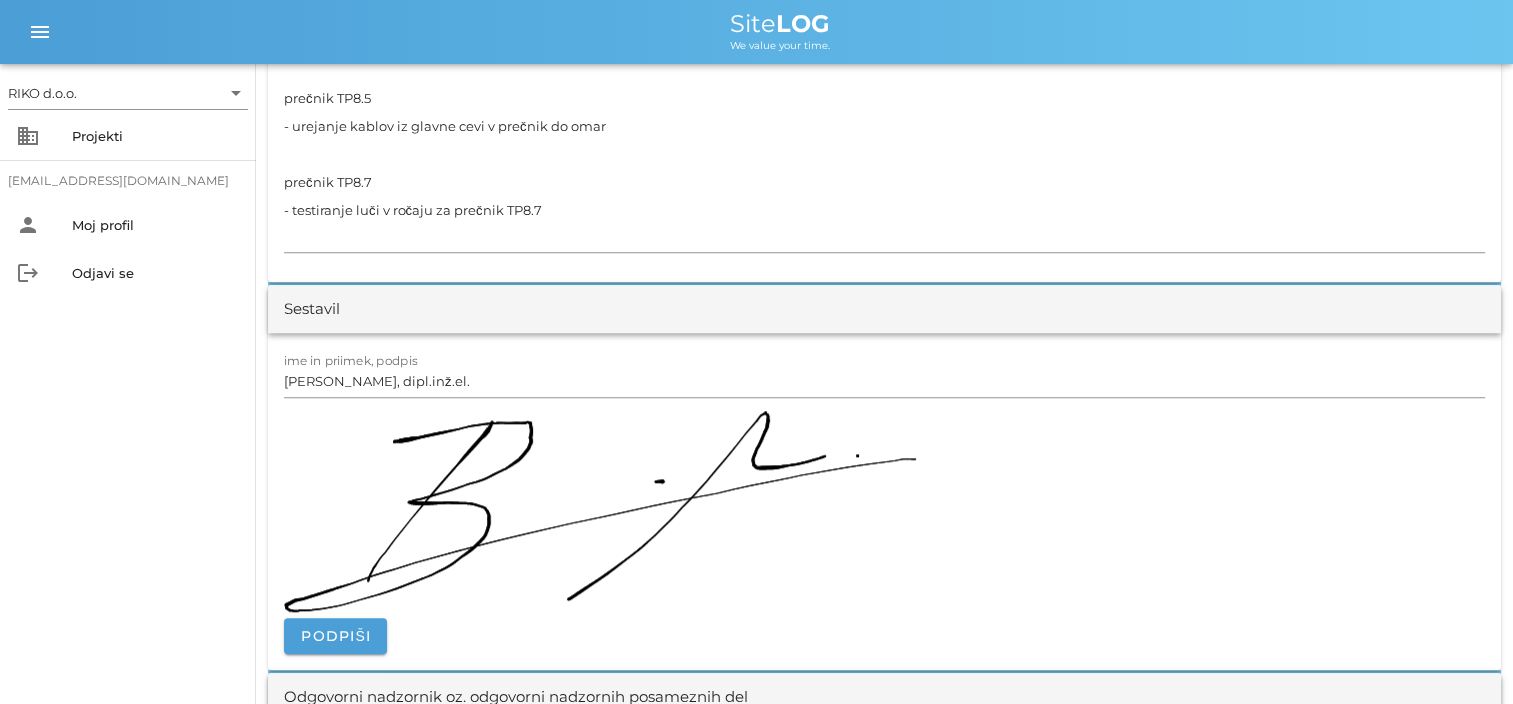scroll, scrollTop: 0, scrollLeft: 0, axis: both 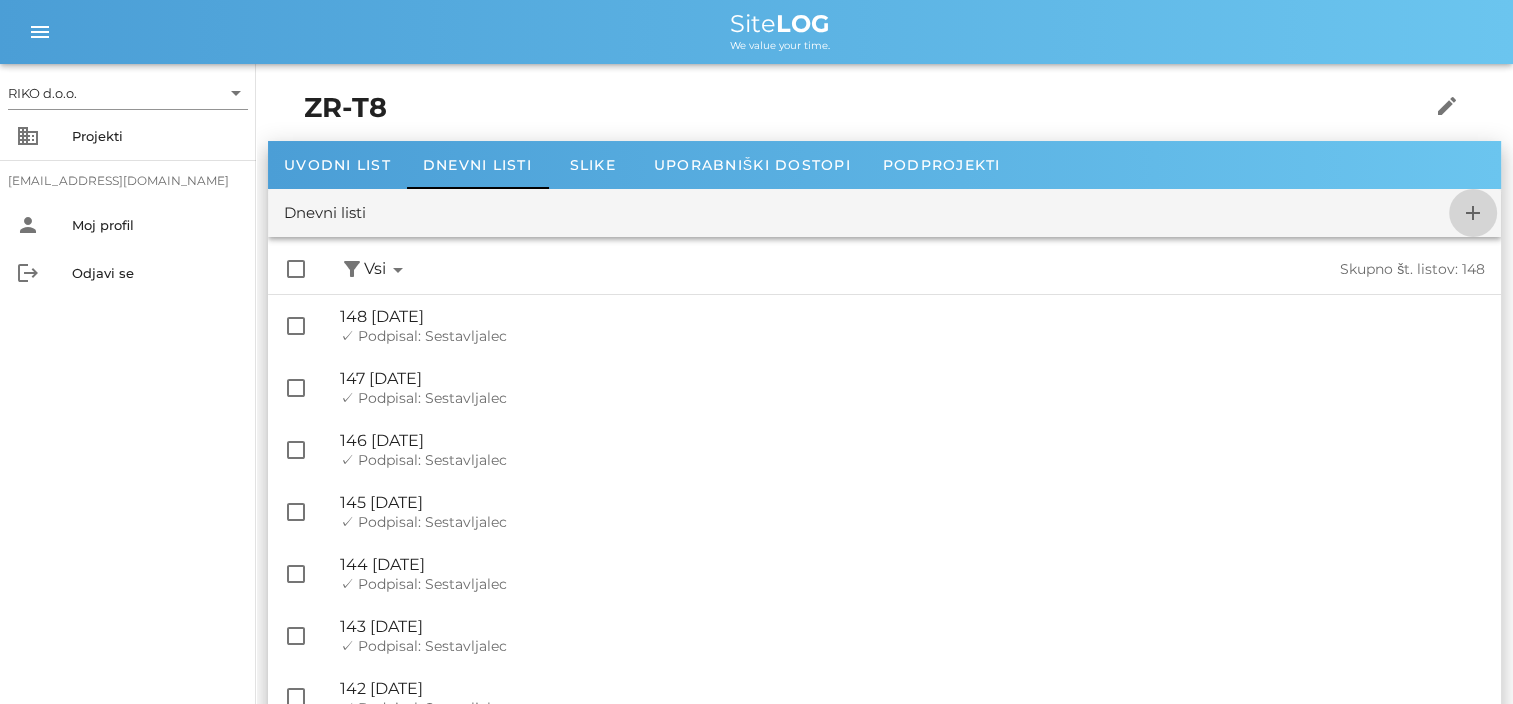 click on "add" at bounding box center (1473, 213) 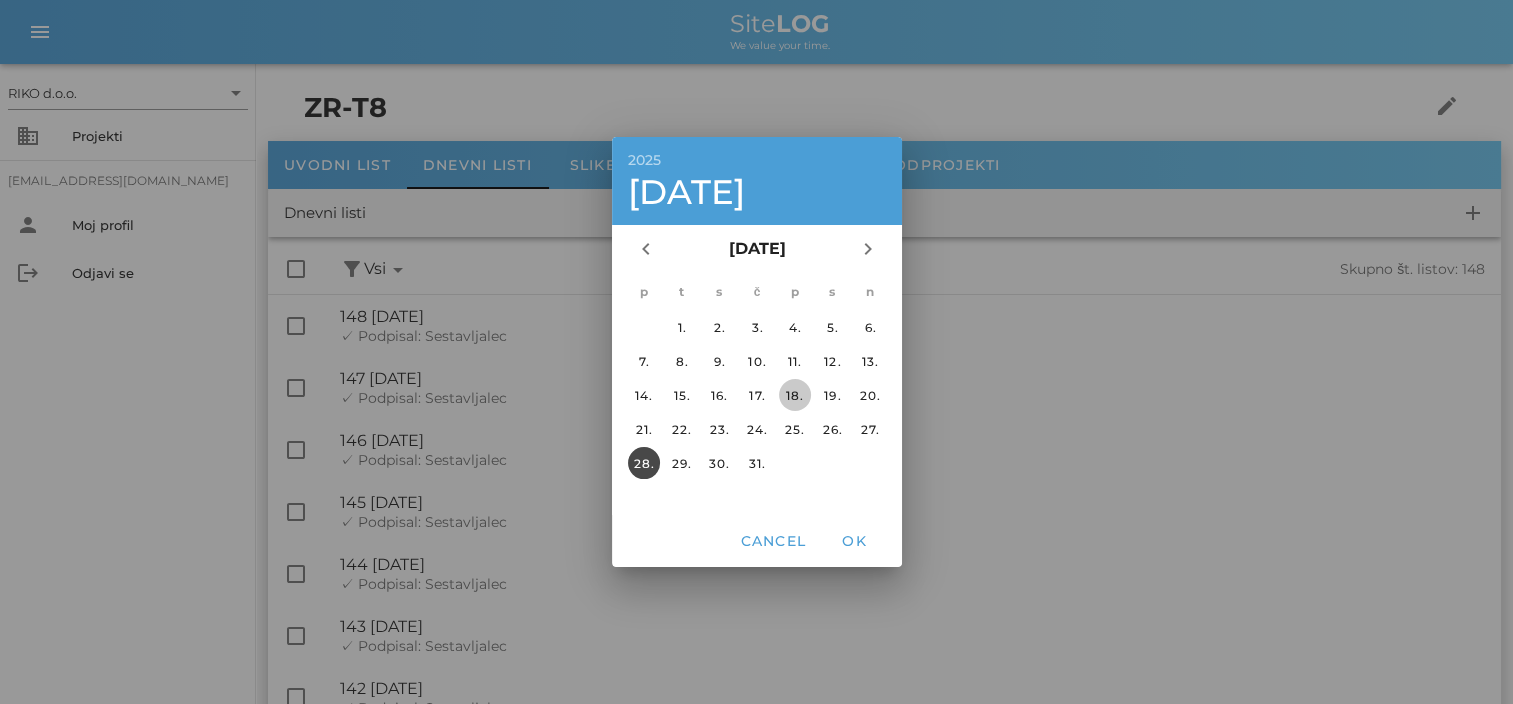 click on "18." at bounding box center [794, 395] 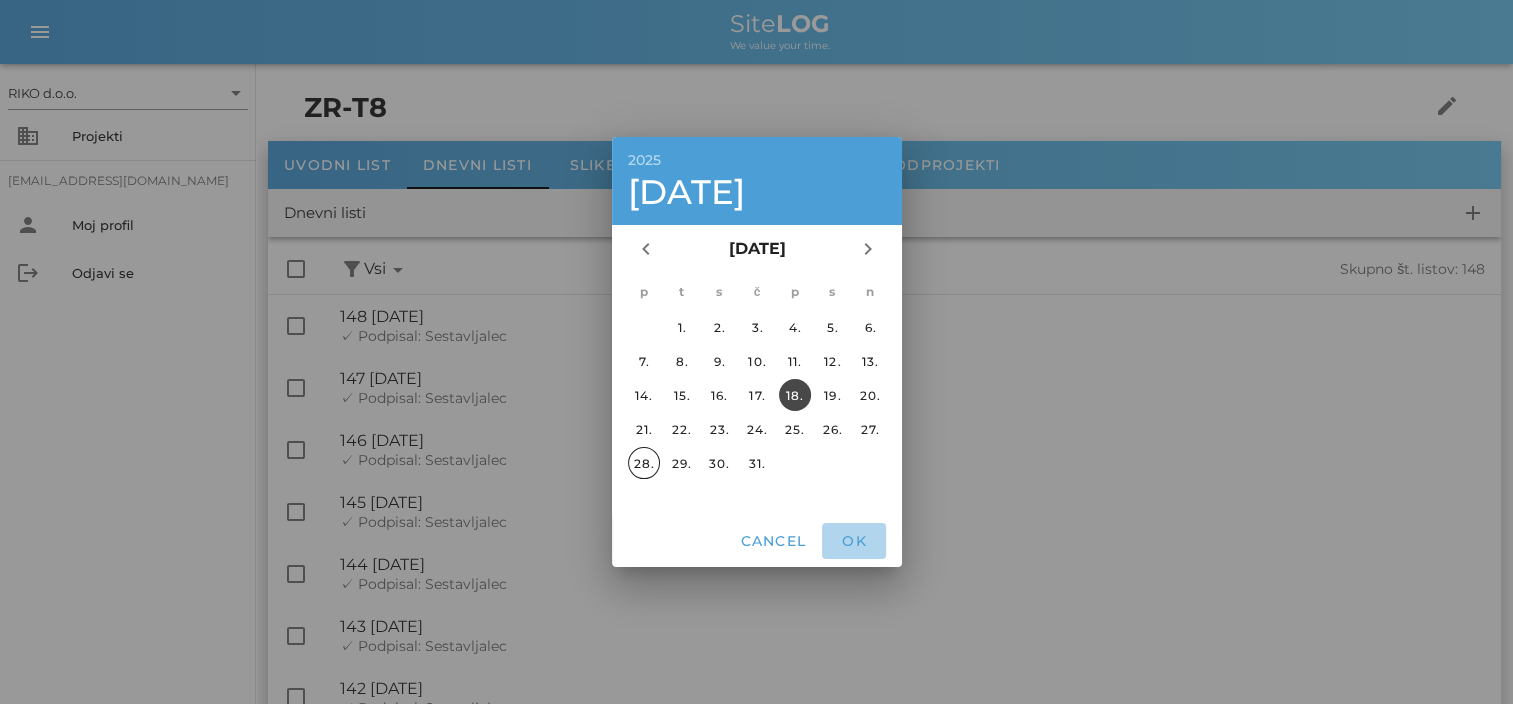 click on "OK" at bounding box center [854, 541] 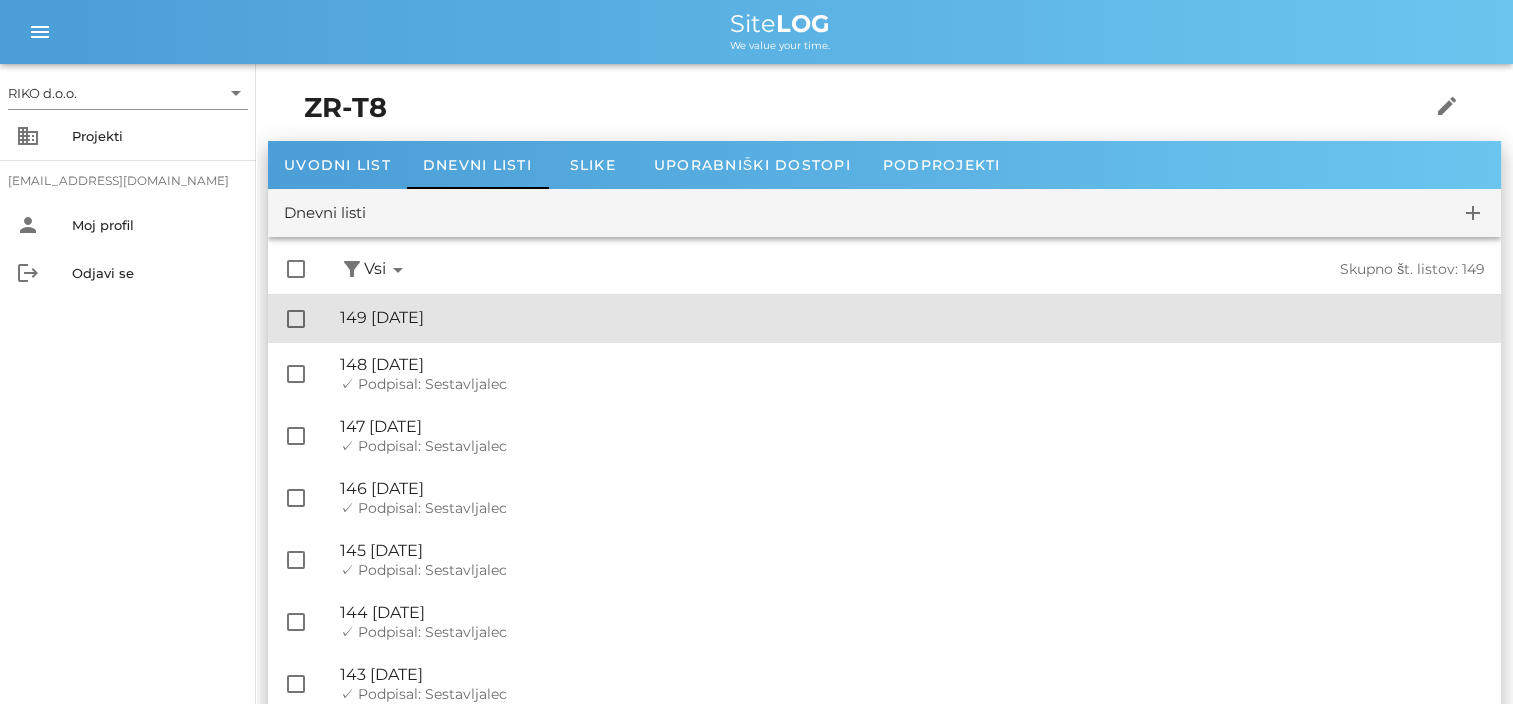 click on "🔏  149 [DATE]" at bounding box center [912, 317] 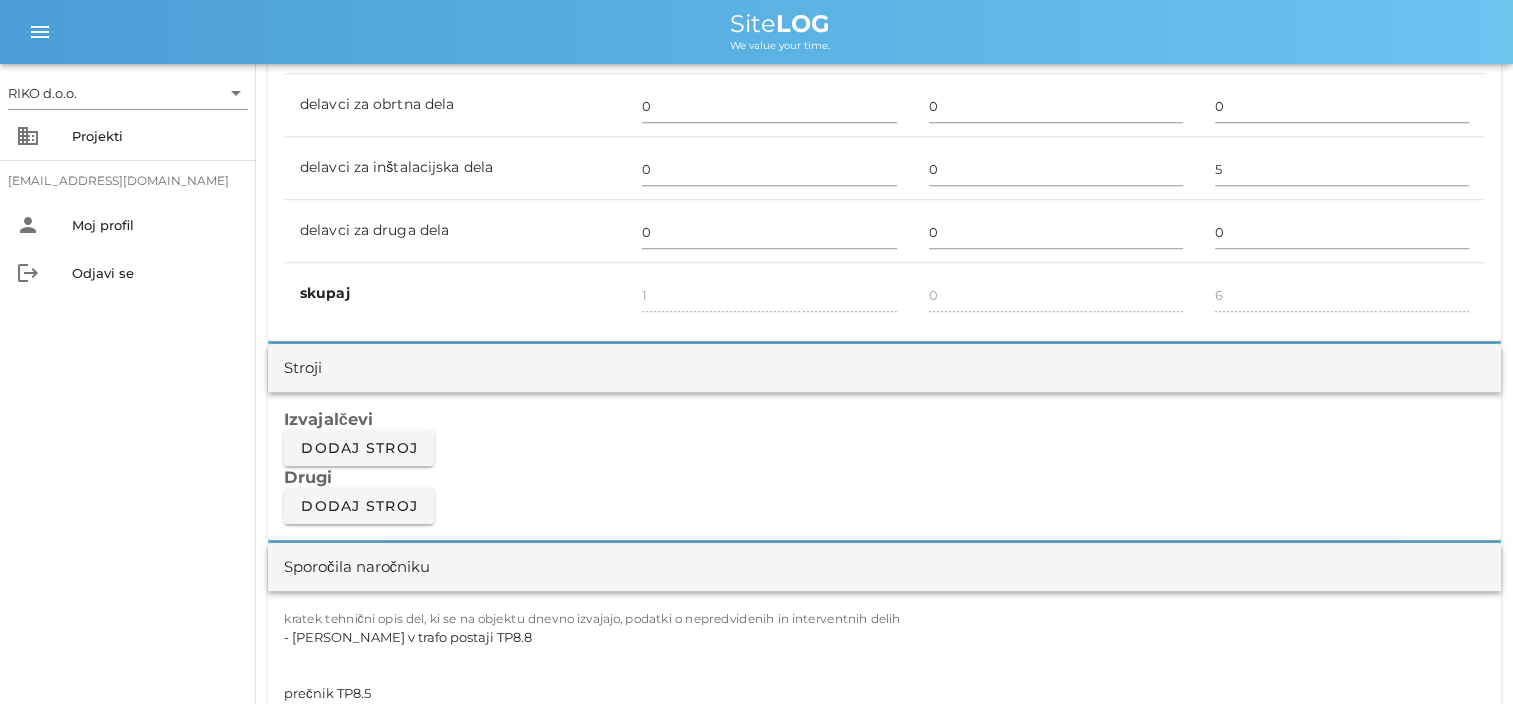 scroll, scrollTop: 1900, scrollLeft: 0, axis: vertical 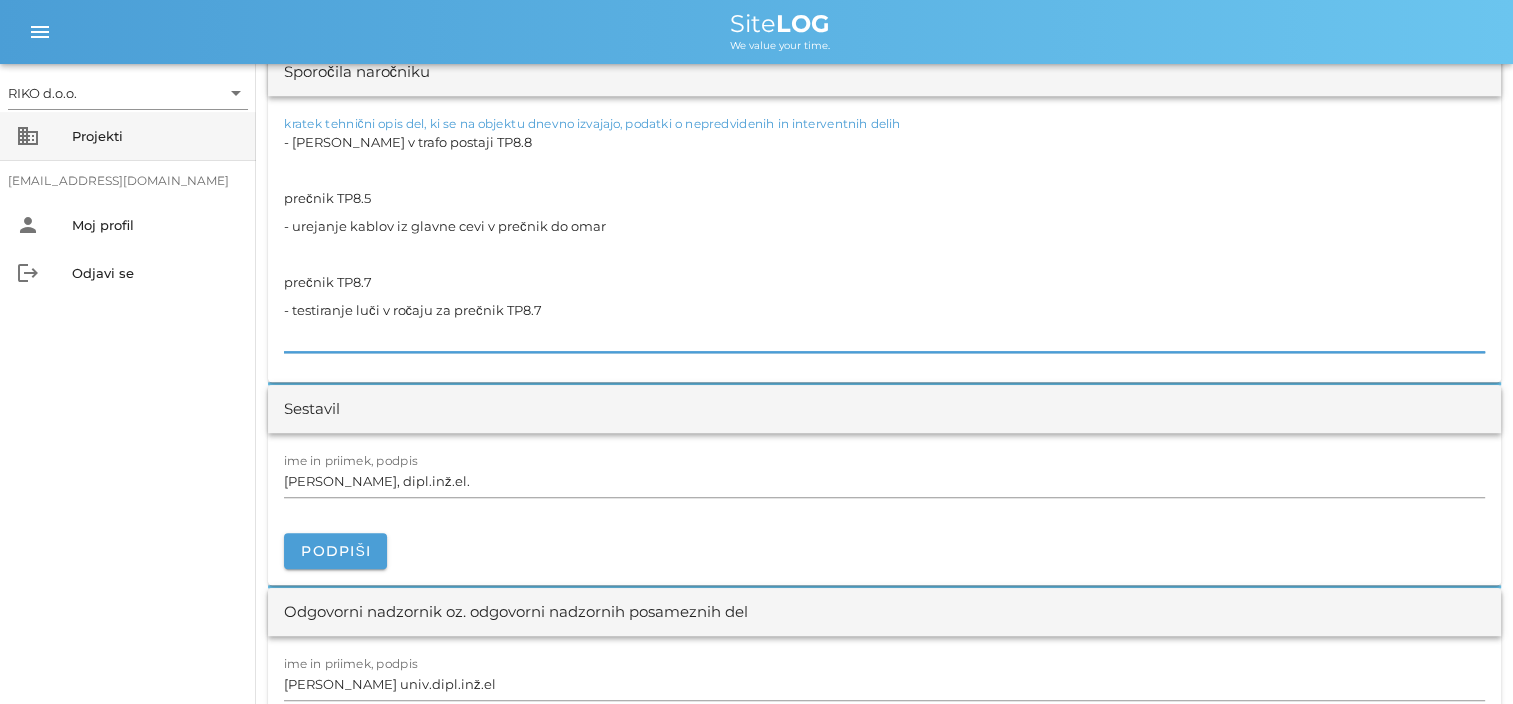 drag, startPoint x: 589, startPoint y: 304, endPoint x: 211, endPoint y: 143, distance: 410.85886 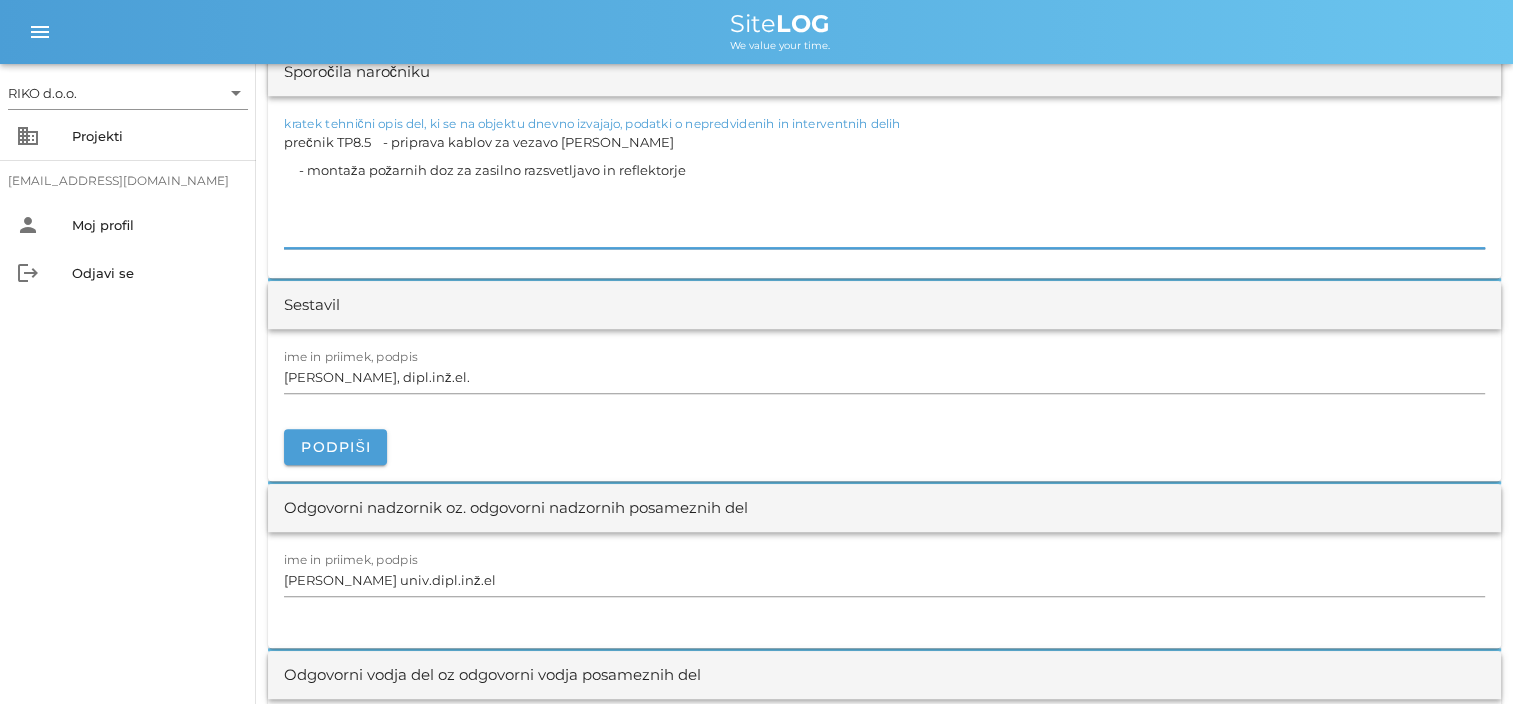 click on "prečnik TP8.5	 - priprava kablov za vezavo [PERSON_NAME]
- montaža požarnih doz za zasilno razsvetljavo in reflektorje" at bounding box center (884, 188) 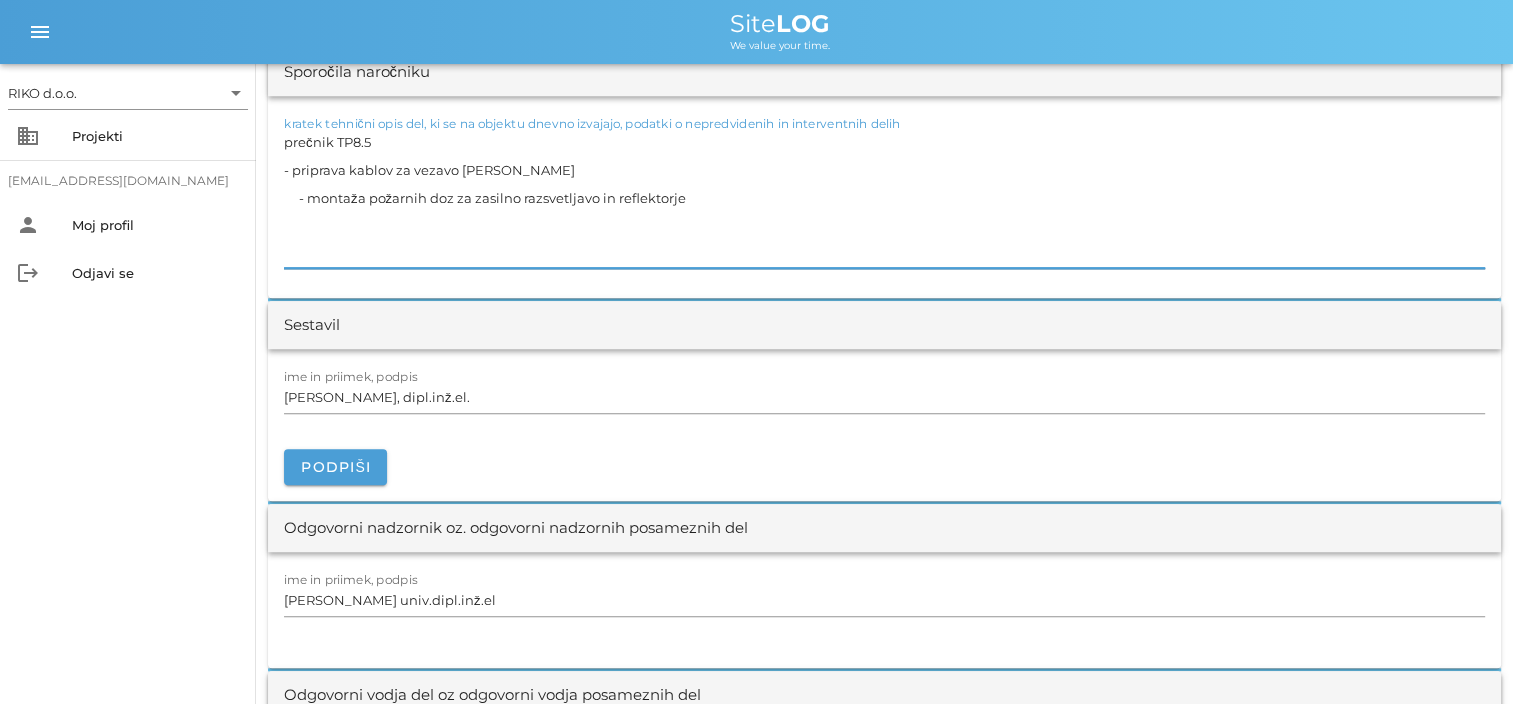 click on "prečnik TP8.5
- priprava kablov za vezavo [PERSON_NAME]
- montaža požarnih doz za zasilno razsvetljavo in reflektorje" at bounding box center [884, 198] 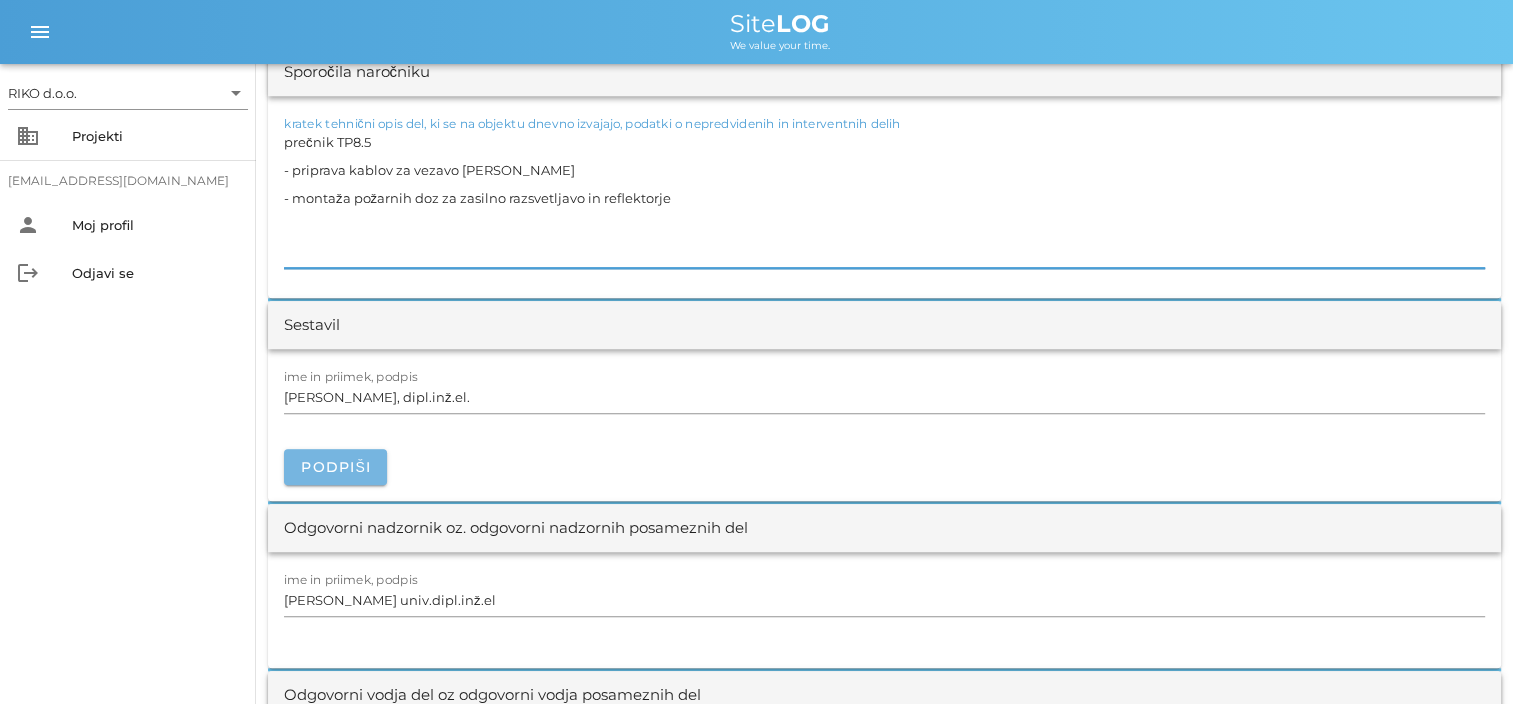 click on "Podpiši" at bounding box center [335, 467] 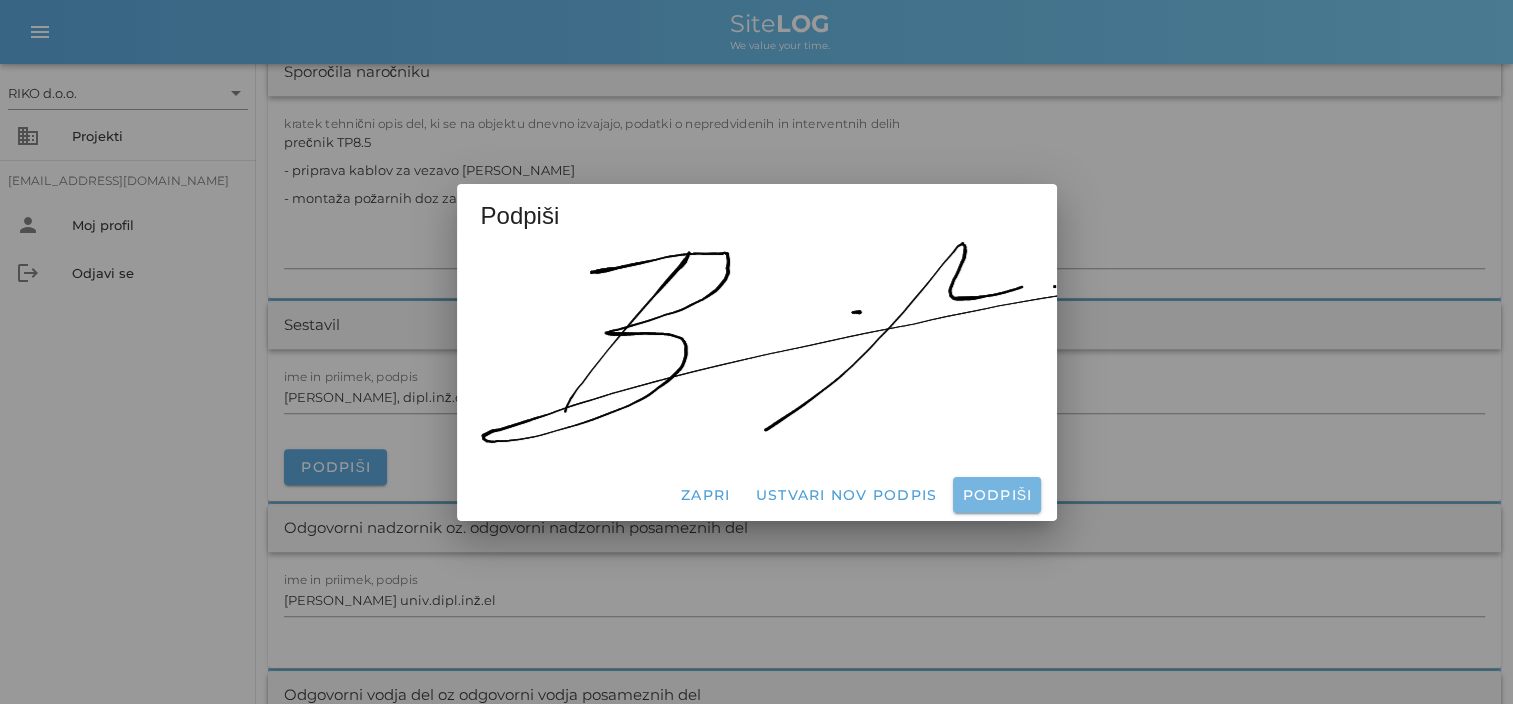 click on "Podpiši" at bounding box center (996, 495) 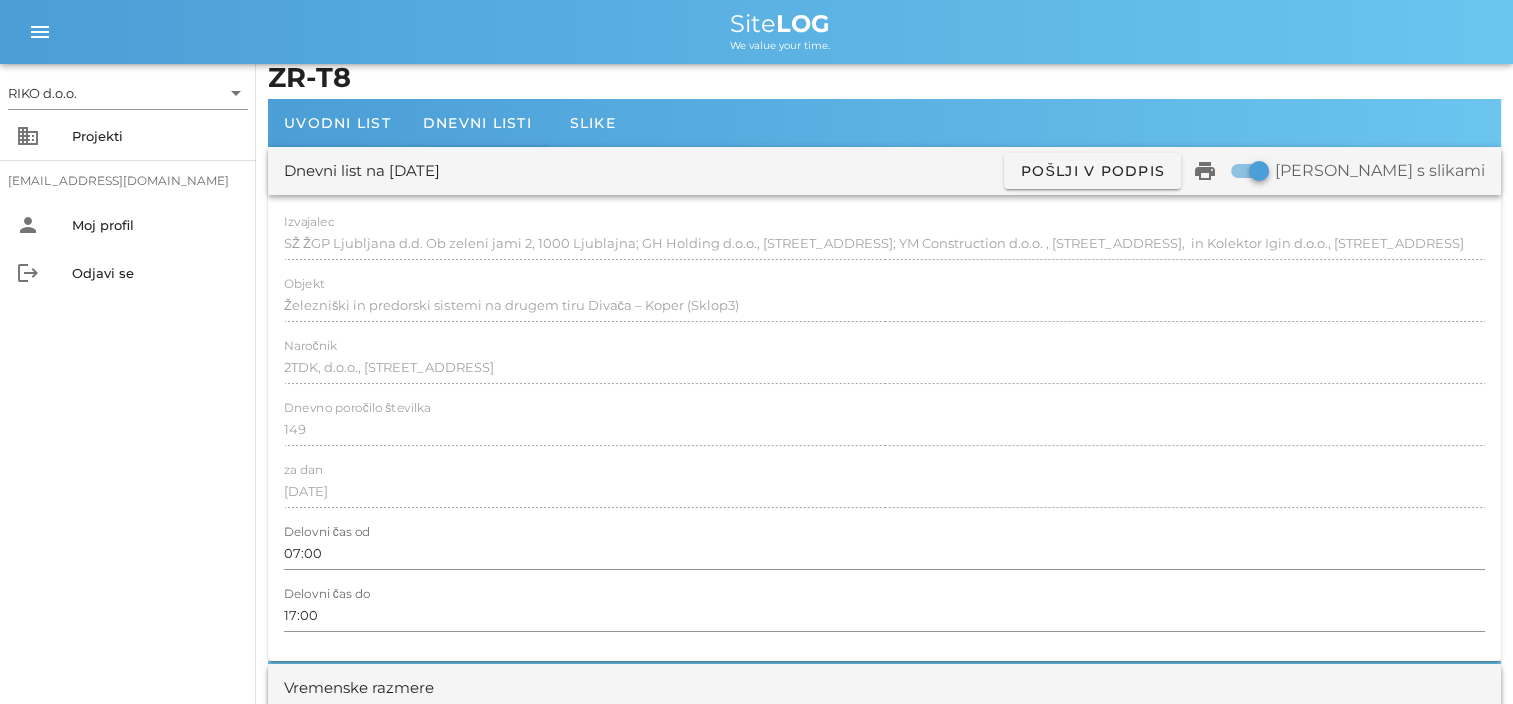 scroll, scrollTop: 0, scrollLeft: 0, axis: both 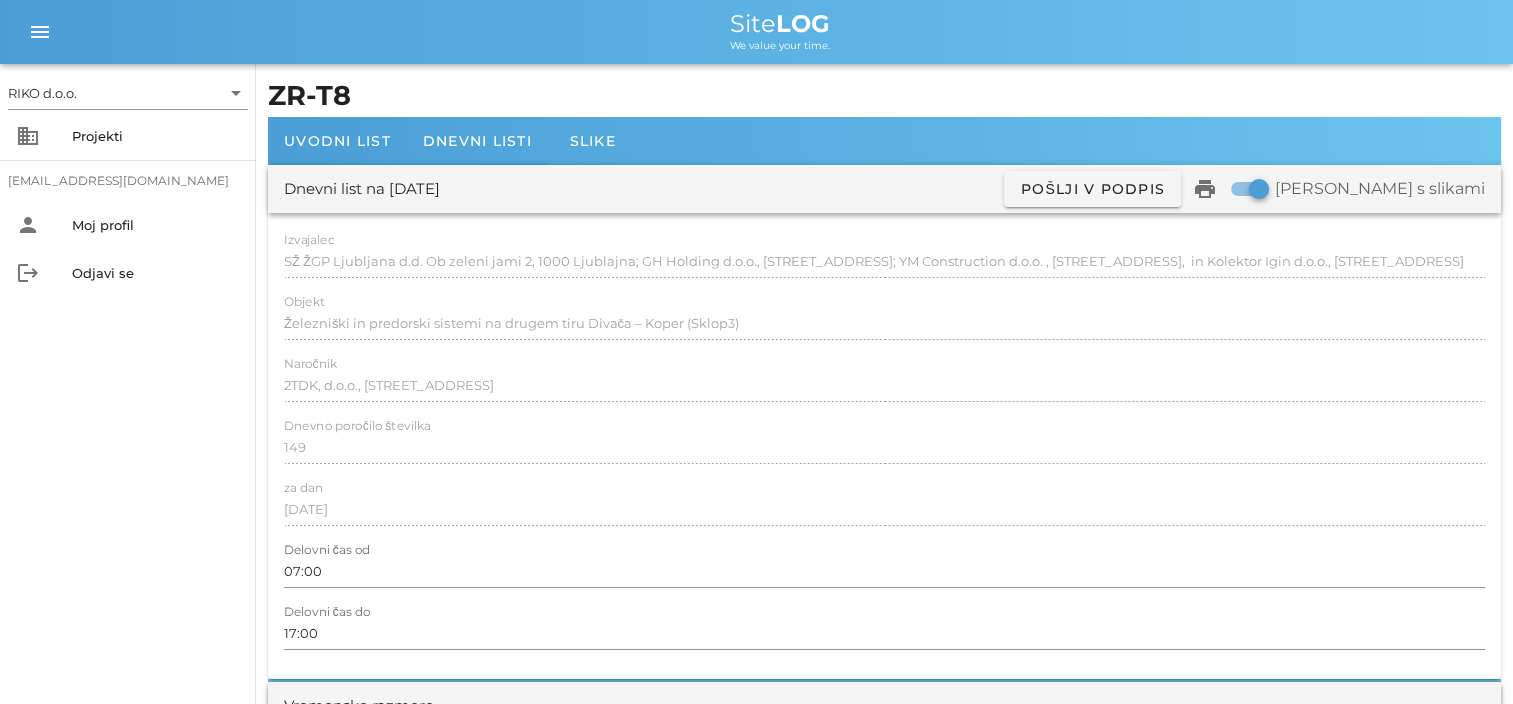click on "RIKO d.o.o. arrow_drop_down business  Projekti  [EMAIL_ADDRESS][DOMAIN_NAME] person  Moj profil  logout  Odjavi se" at bounding box center (128, 384) 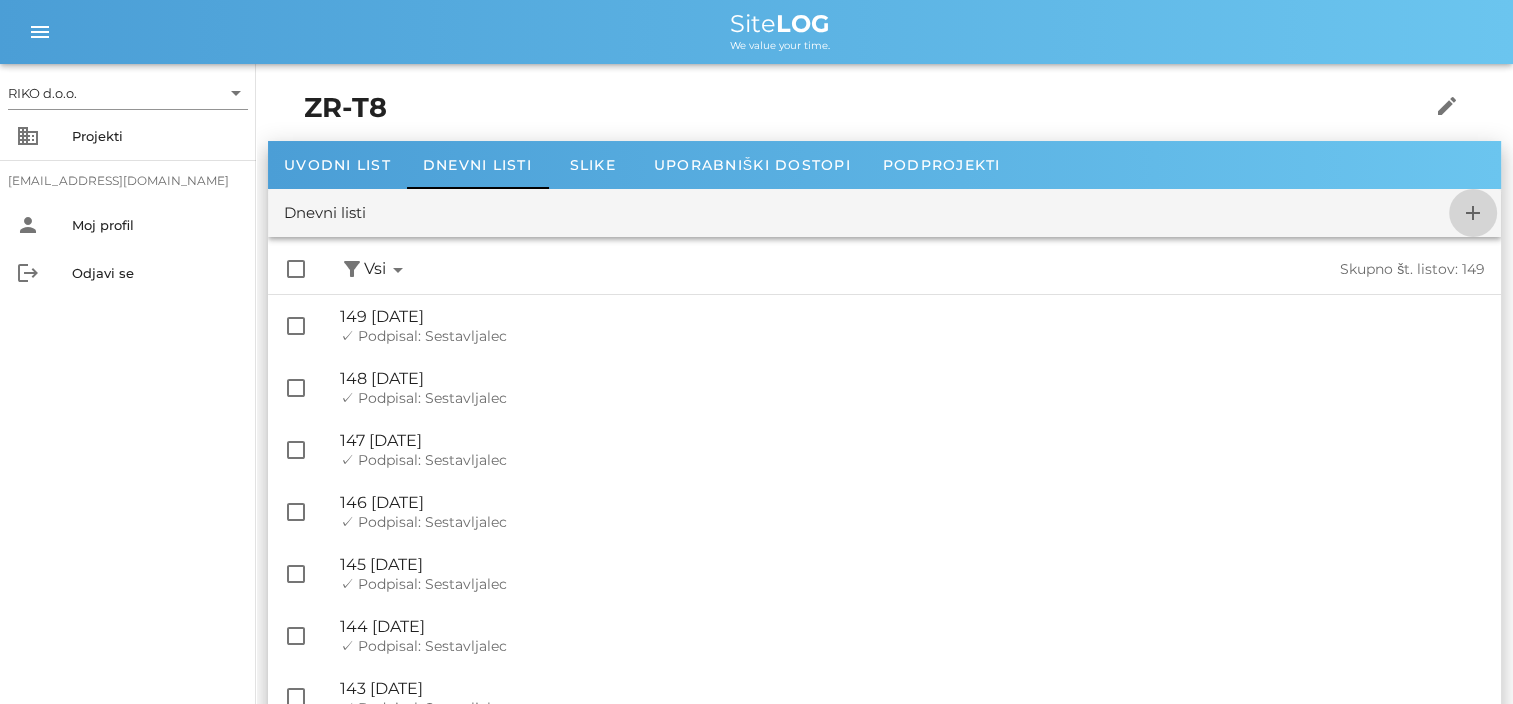 click on "add" at bounding box center [1473, 213] 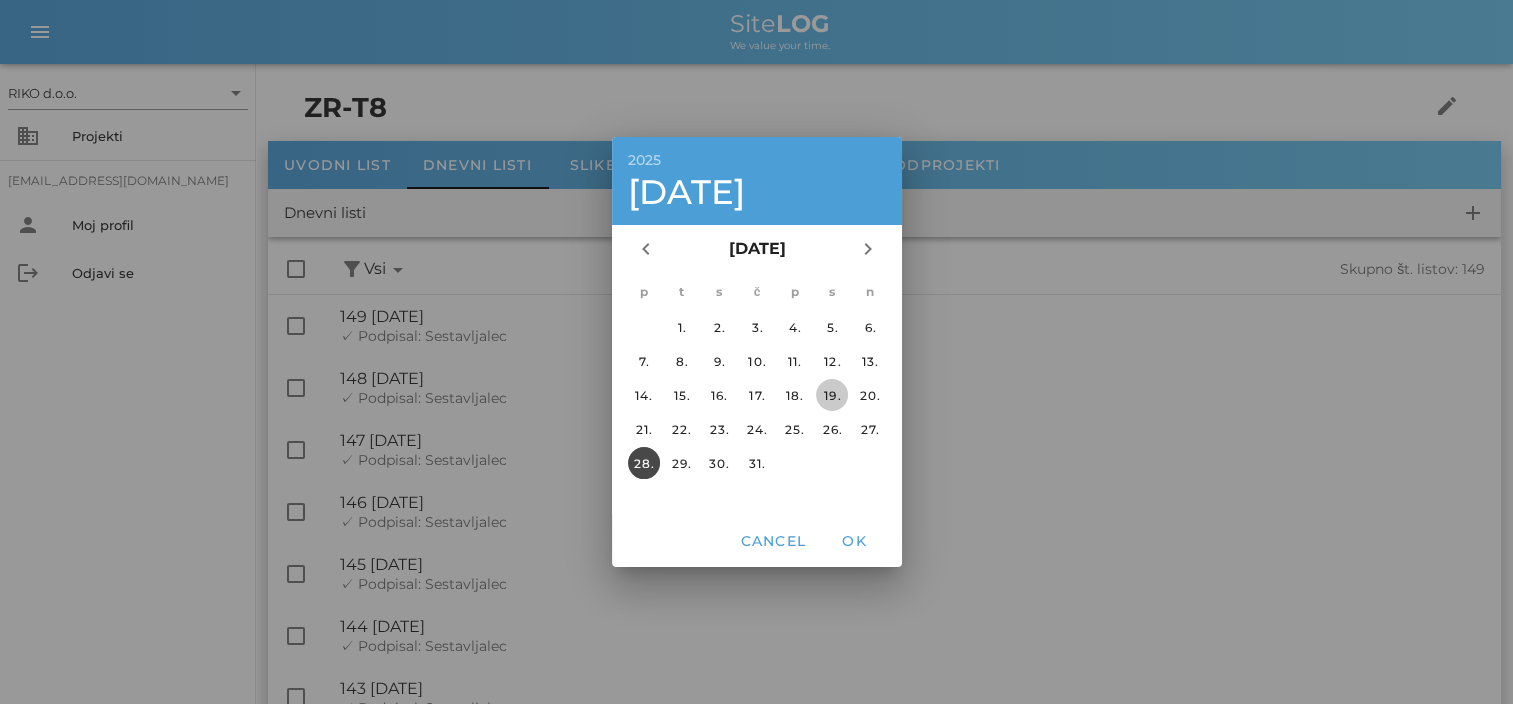 drag, startPoint x: 836, startPoint y: 393, endPoint x: 842, endPoint y: 453, distance: 60.299255 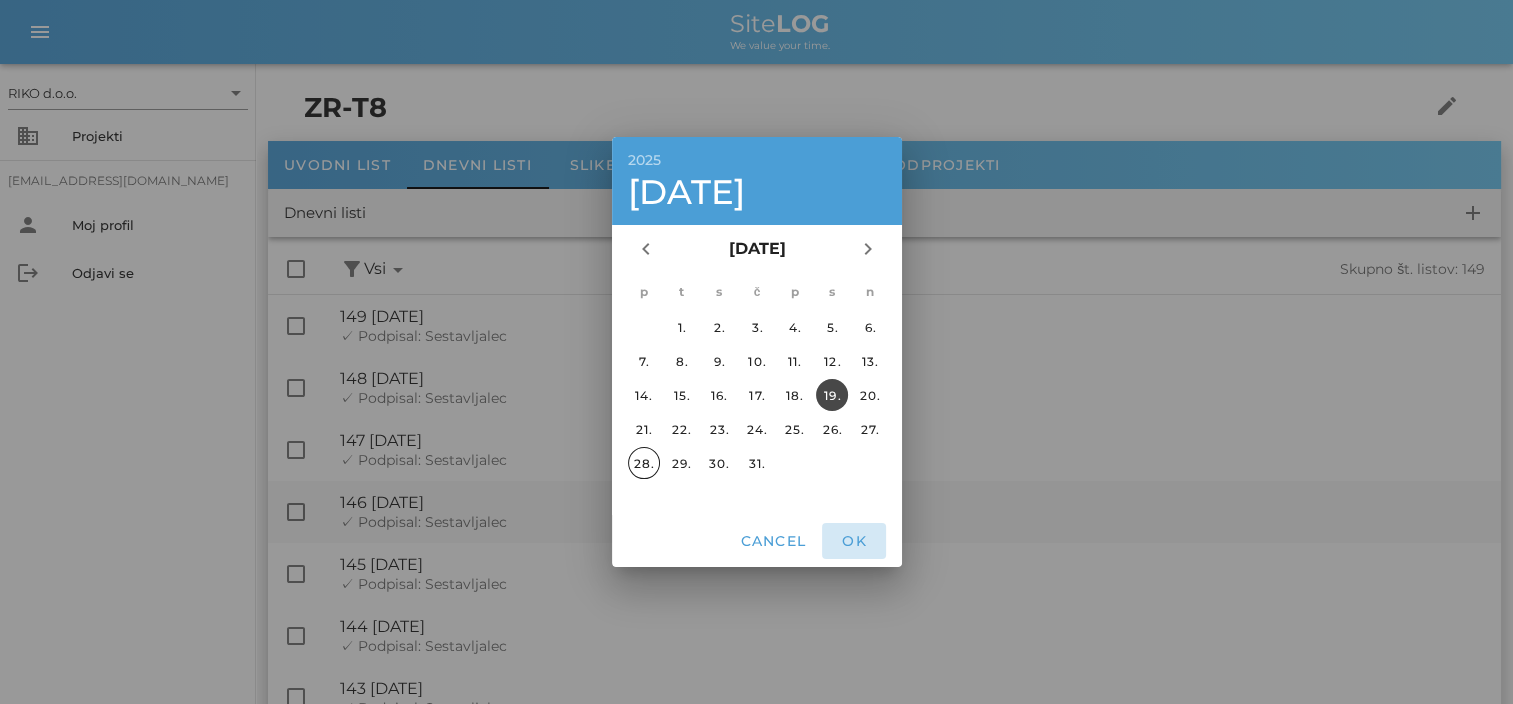 click on "OK" at bounding box center [854, 541] 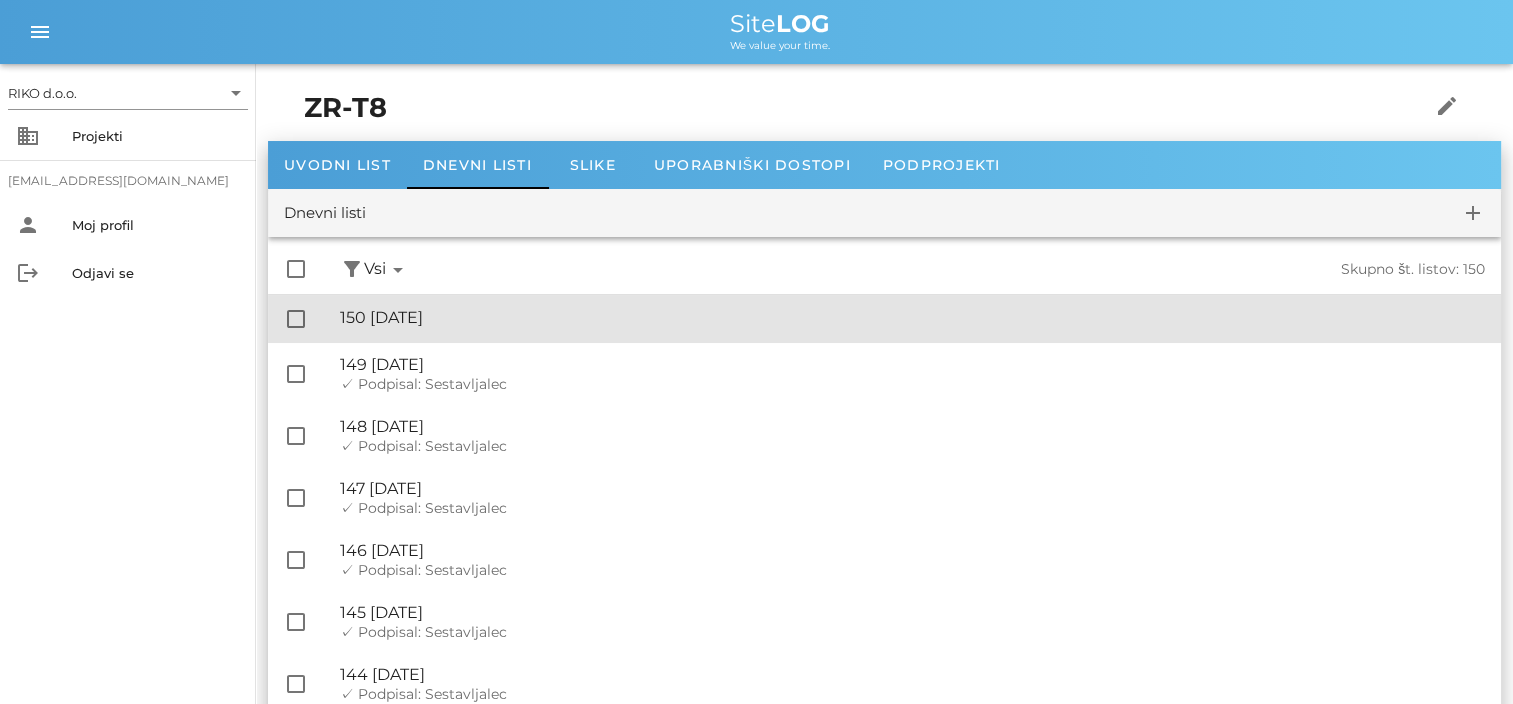 click on "🔏  150 [DATE]" at bounding box center (912, 317) 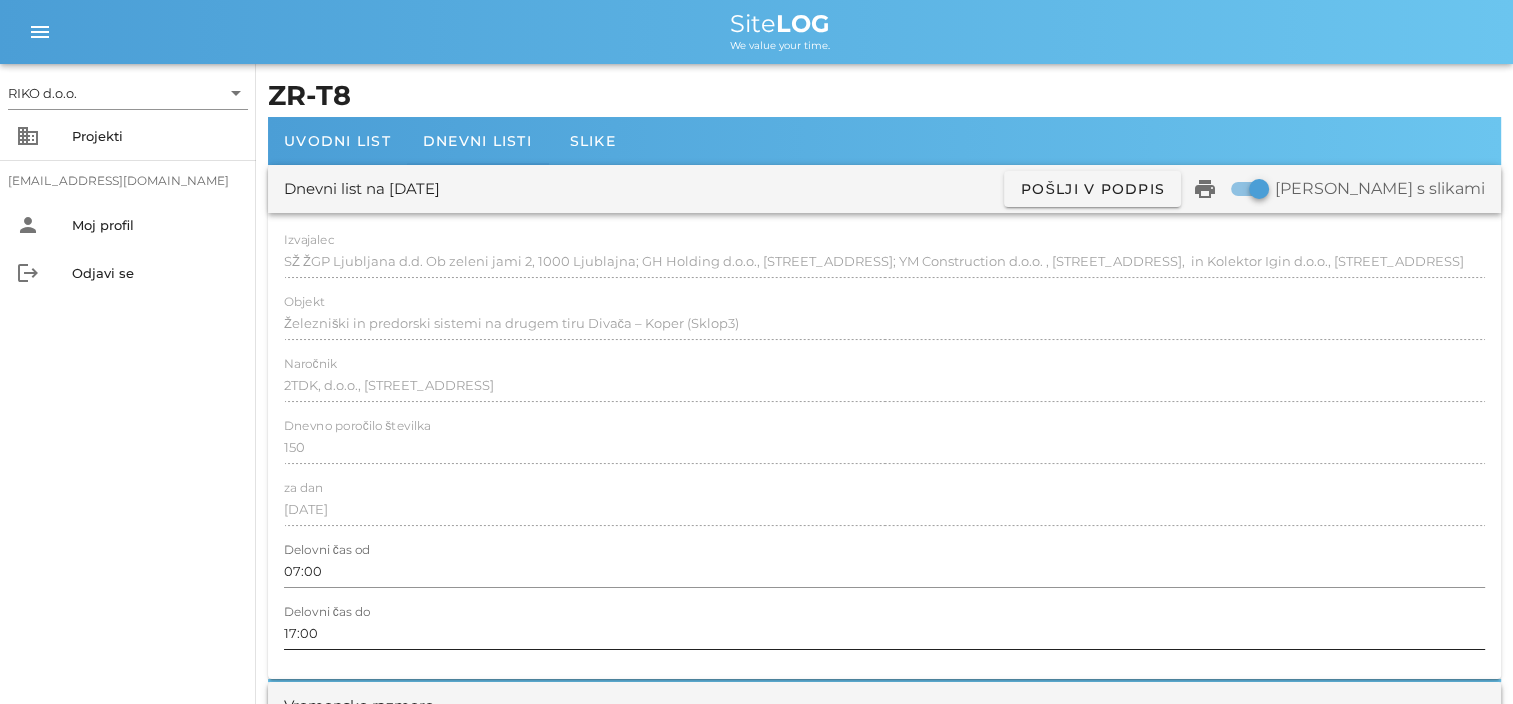 click on "17:00" at bounding box center (884, 633) 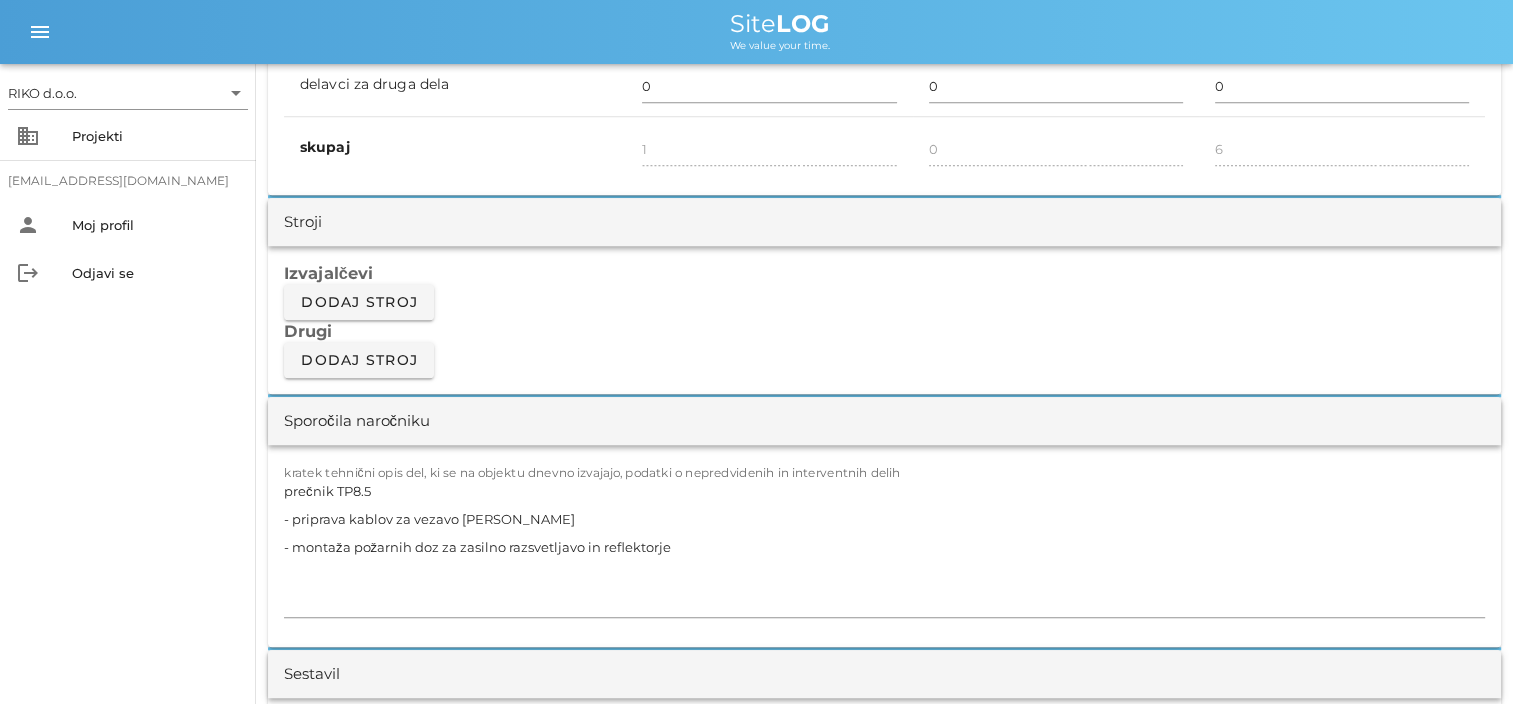 scroll, scrollTop: 1600, scrollLeft: 0, axis: vertical 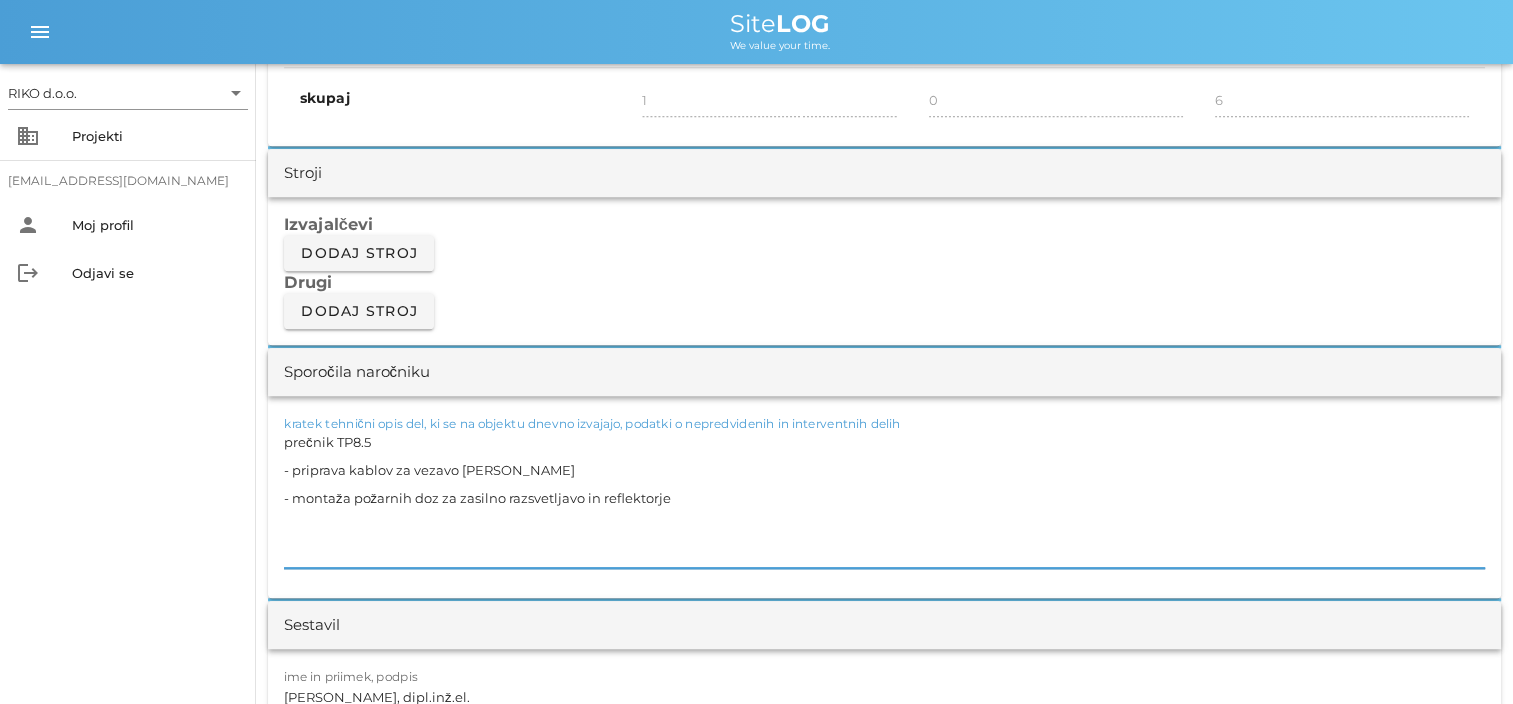 drag, startPoint x: 709, startPoint y: 525, endPoint x: -4, endPoint y: 391, distance: 725.4826 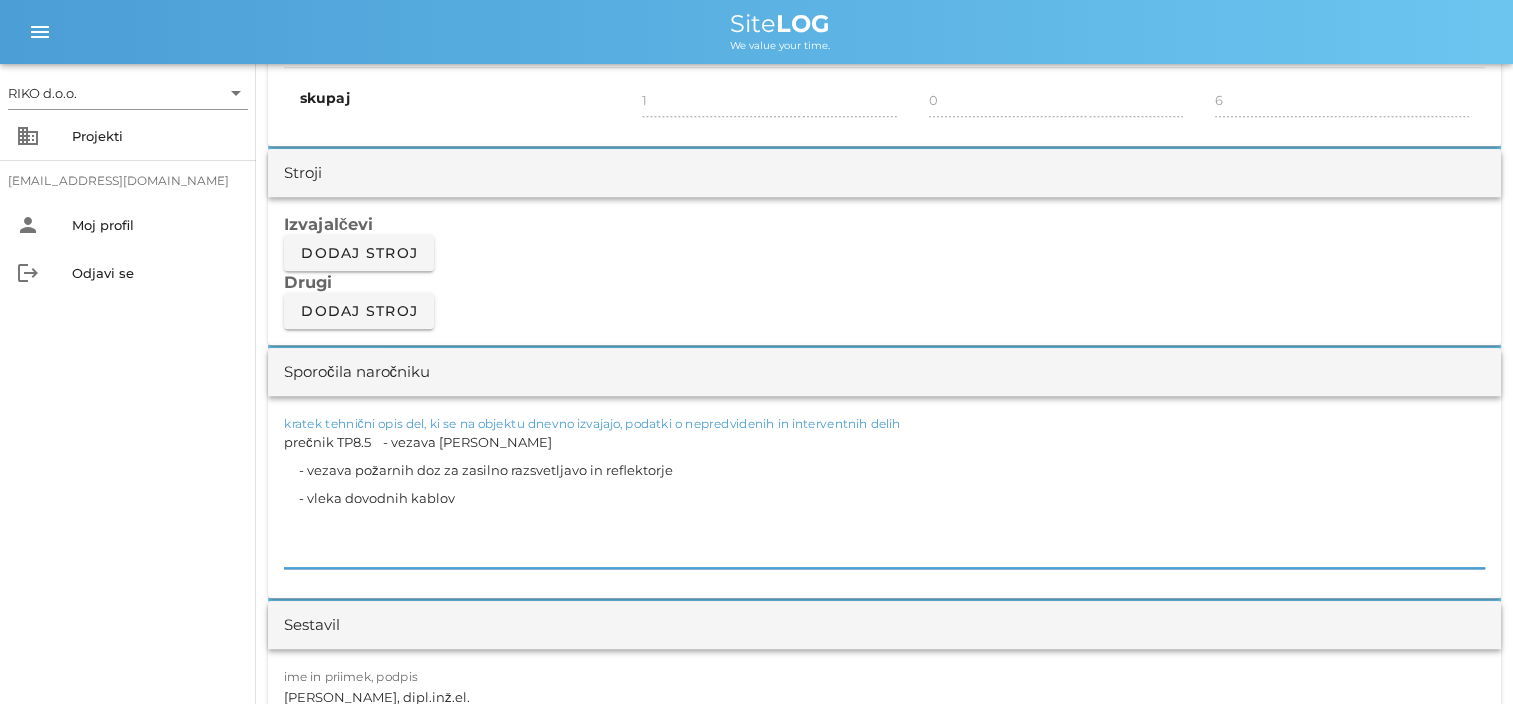 drag, startPoint x: 292, startPoint y: 545, endPoint x: 288, endPoint y: 521, distance: 24.33105 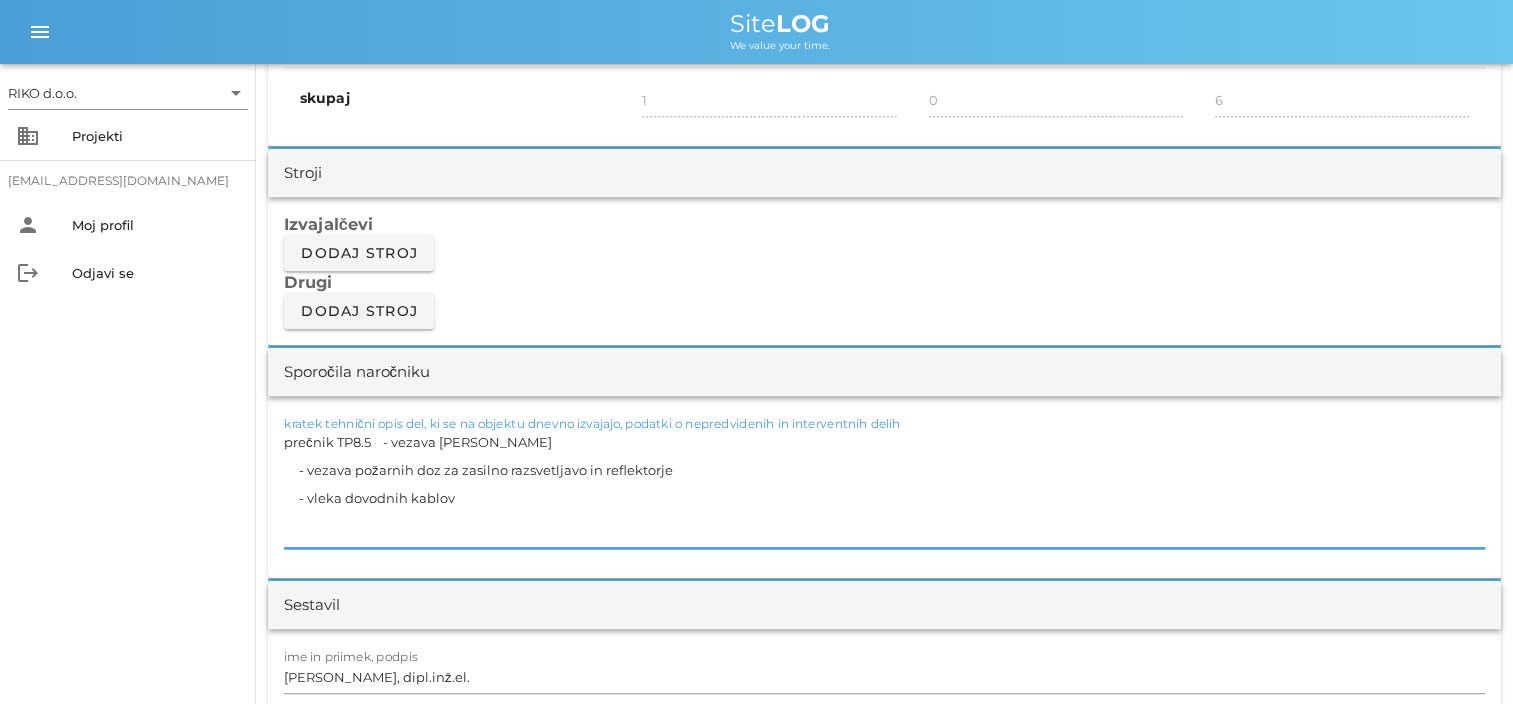 click on "prečnik TP8.5	 - vezava [PERSON_NAME]
- vezava požarnih doz za zasilno razsvetljavo in reflektorje
- vleka dovodnih kablov" at bounding box center (884, 488) 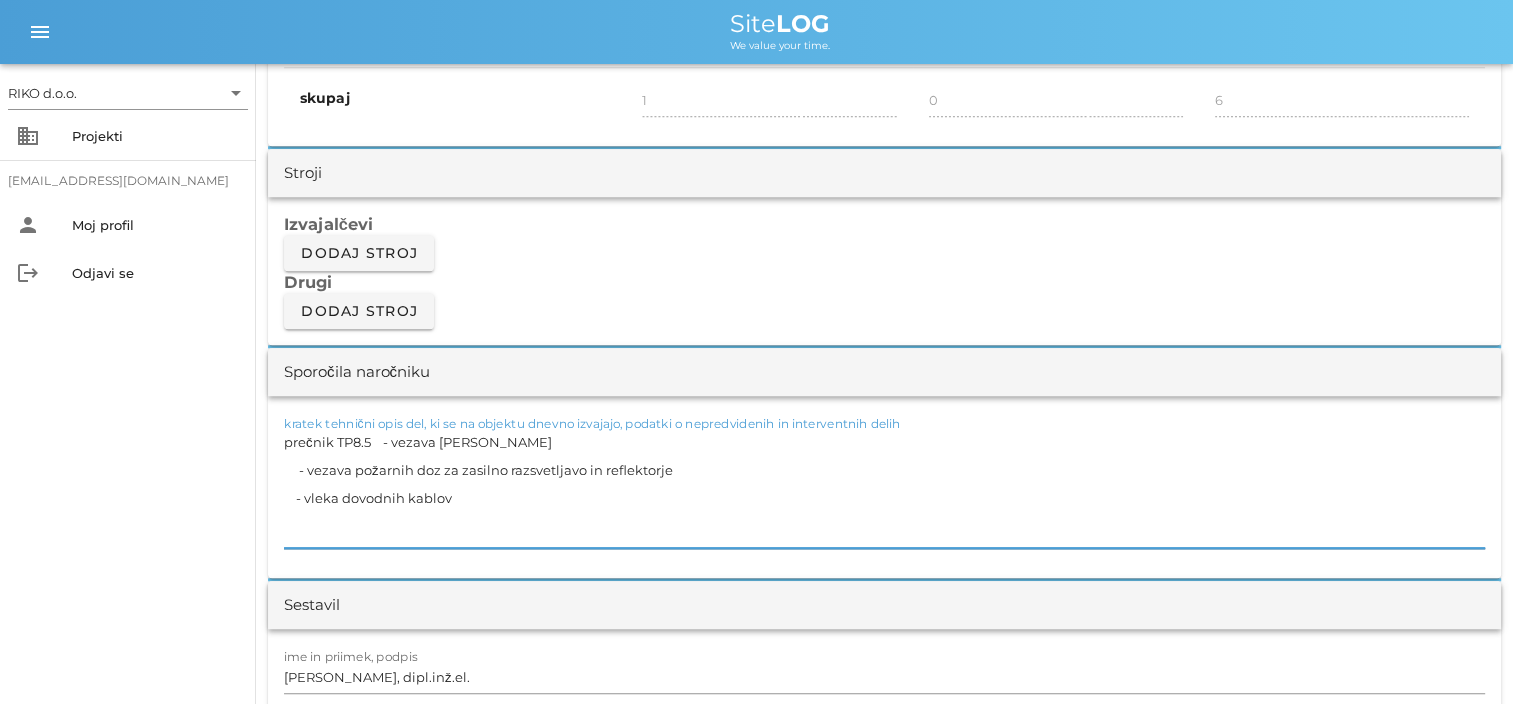 click on "prečnik TP8.5	 - vezava [PERSON_NAME]
- vezava požarnih doz za zasilno razsvetljavo in reflektorje
- vleka dovodnih kablov" at bounding box center [884, 488] 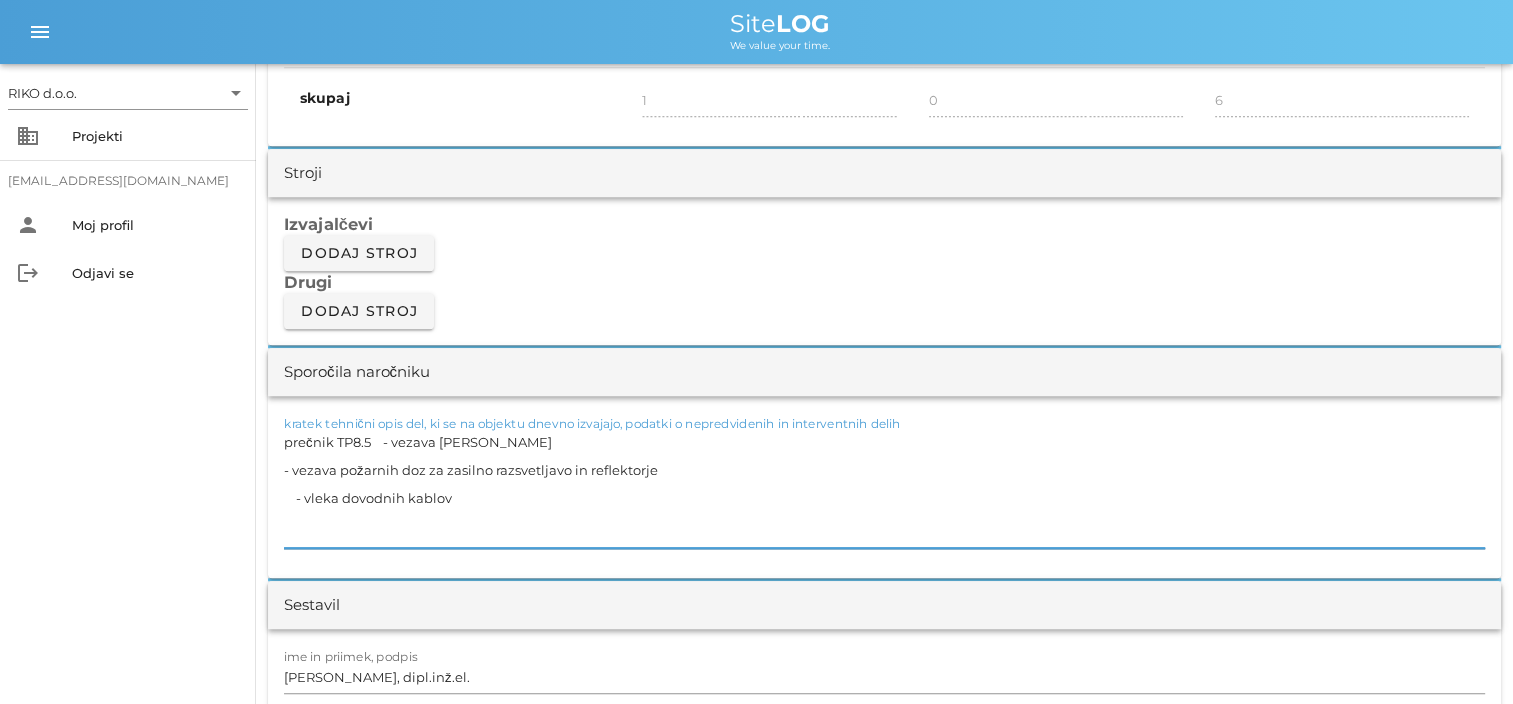 click on "prečnik TP8.5	 - vezava [PERSON_NAME]
- vezava požarnih doz za zasilno razsvetljavo in reflektorje
- vleka dovodnih kablov" at bounding box center (884, 488) 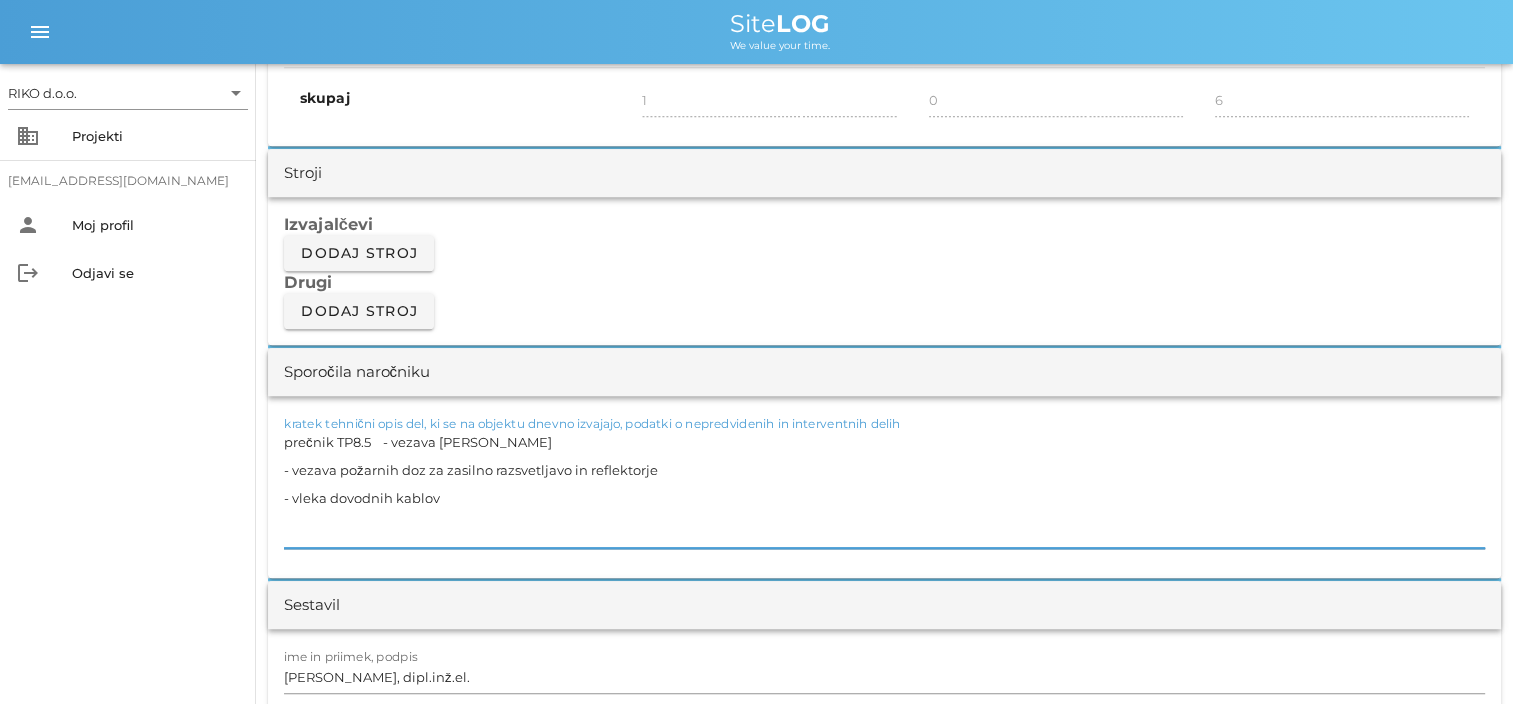 click on "prečnik TP8.5	 - vezava [PERSON_NAME]
- vezava požarnih doz za zasilno razsvetljavo in reflektorje
- vleka dovodnih kablov" at bounding box center (884, 488) 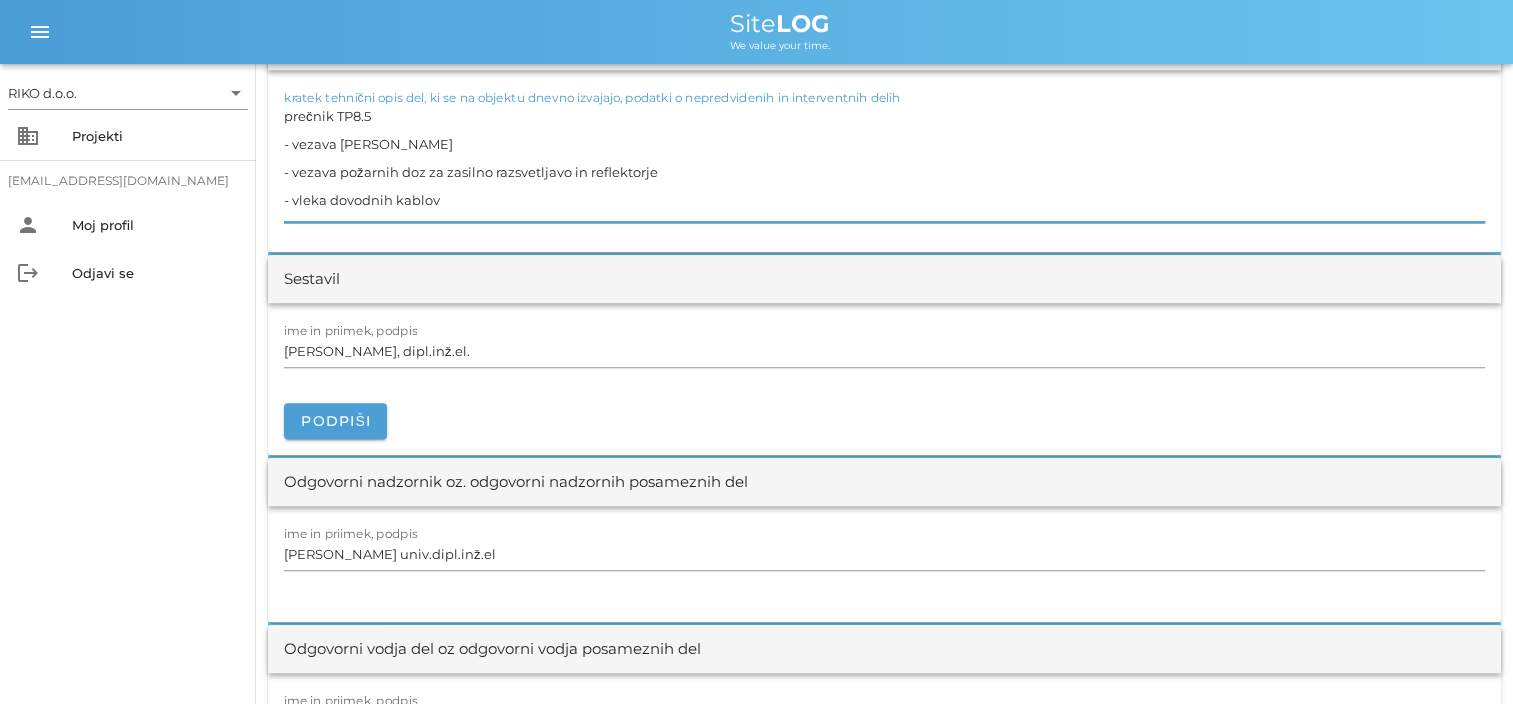 scroll, scrollTop: 2100, scrollLeft: 0, axis: vertical 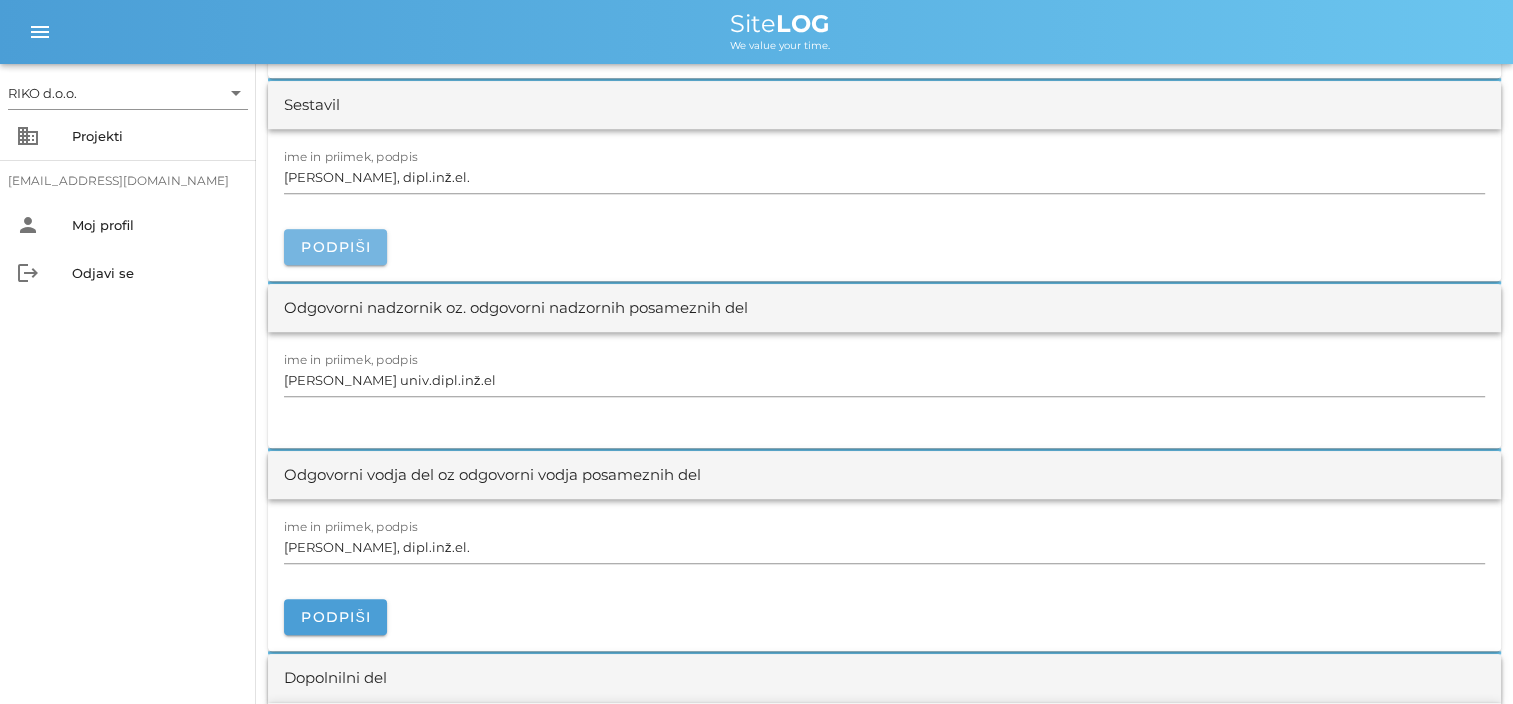 click on "Podpiši" at bounding box center [335, 247] 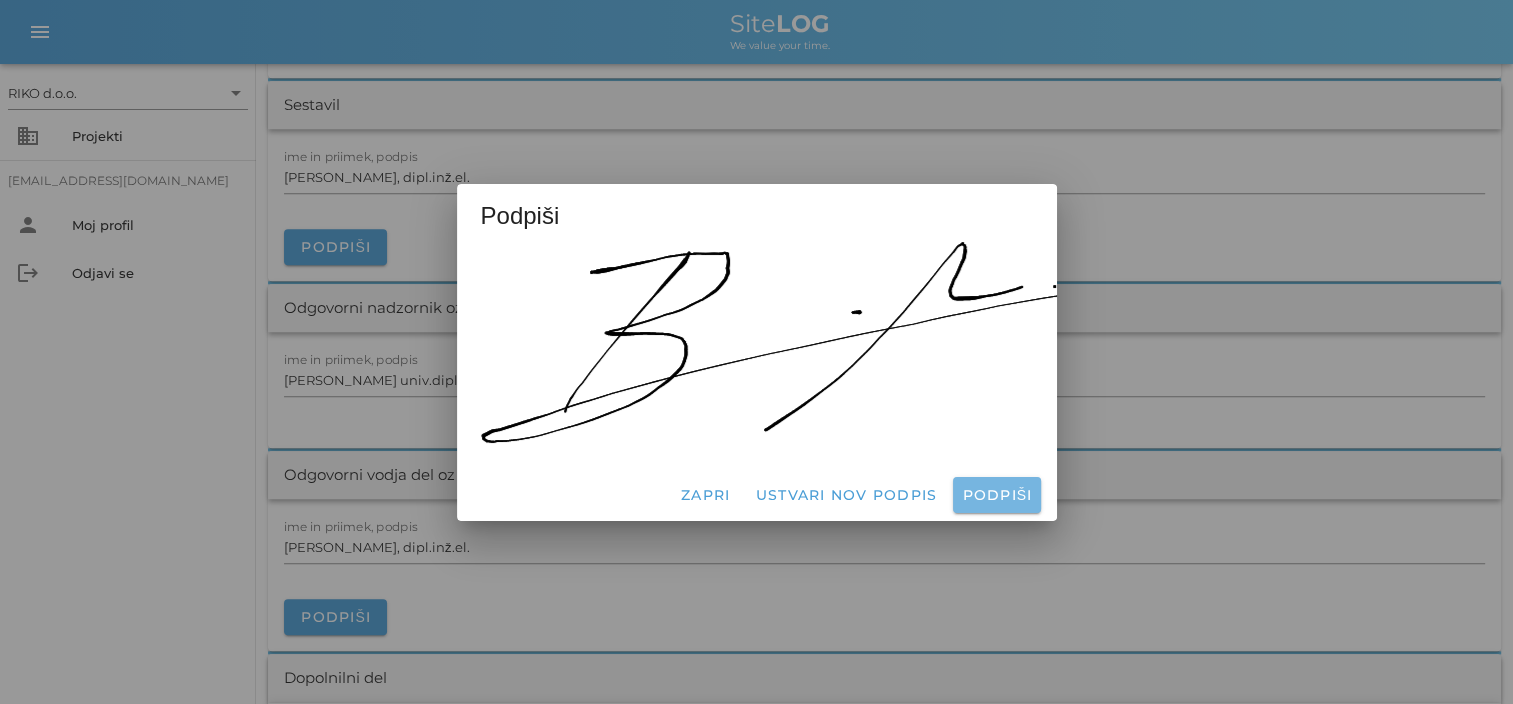 drag, startPoint x: 978, startPoint y: 476, endPoint x: 1000, endPoint y: 493, distance: 27.802877 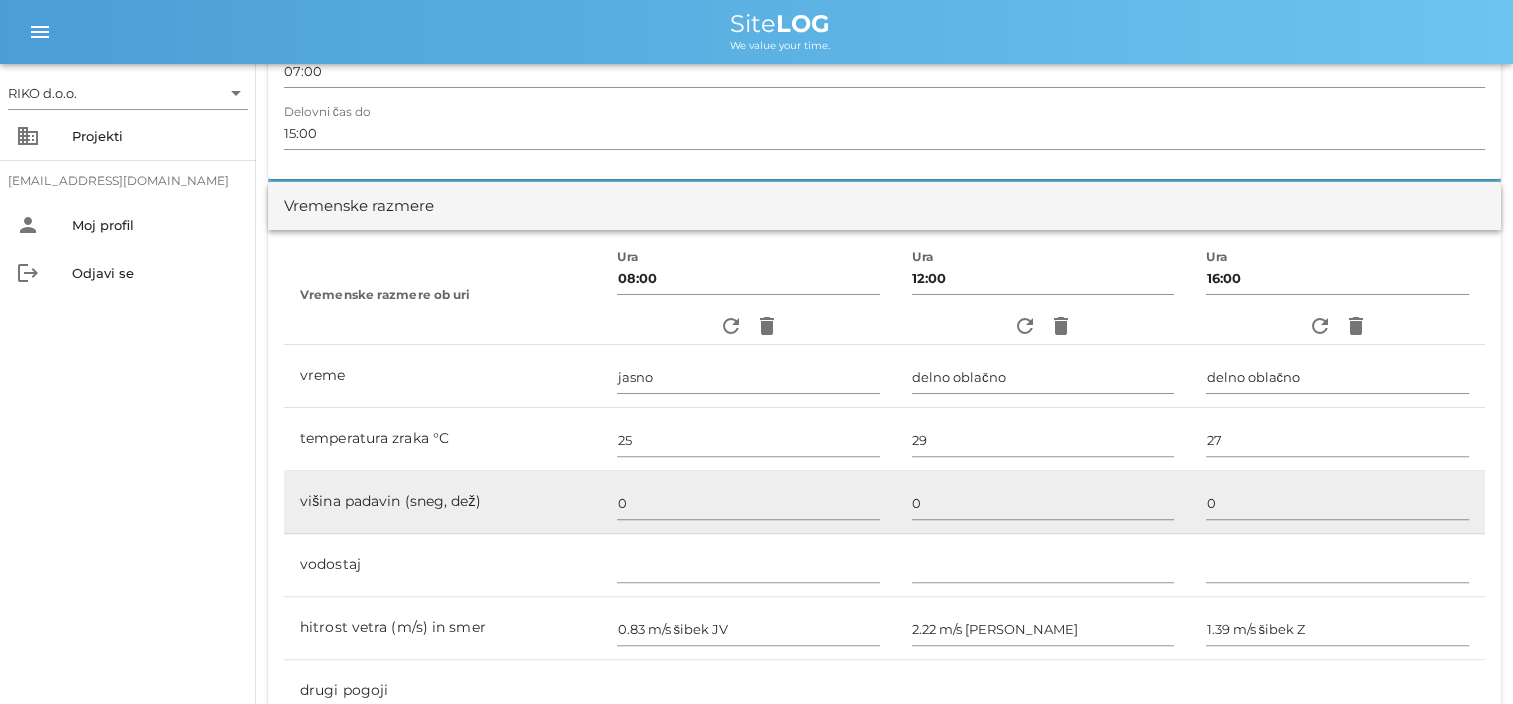 scroll, scrollTop: 0, scrollLeft: 0, axis: both 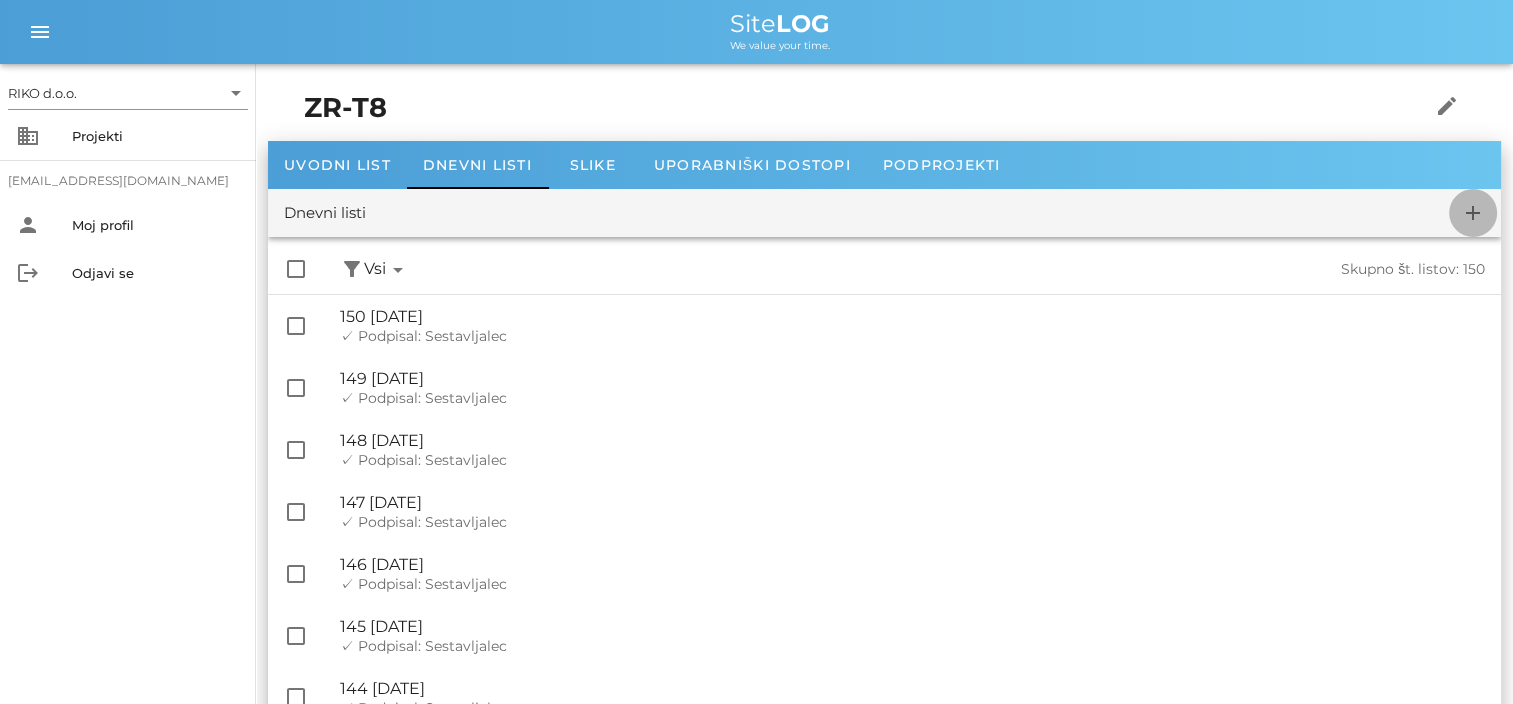 click on "add" at bounding box center (1473, 213) 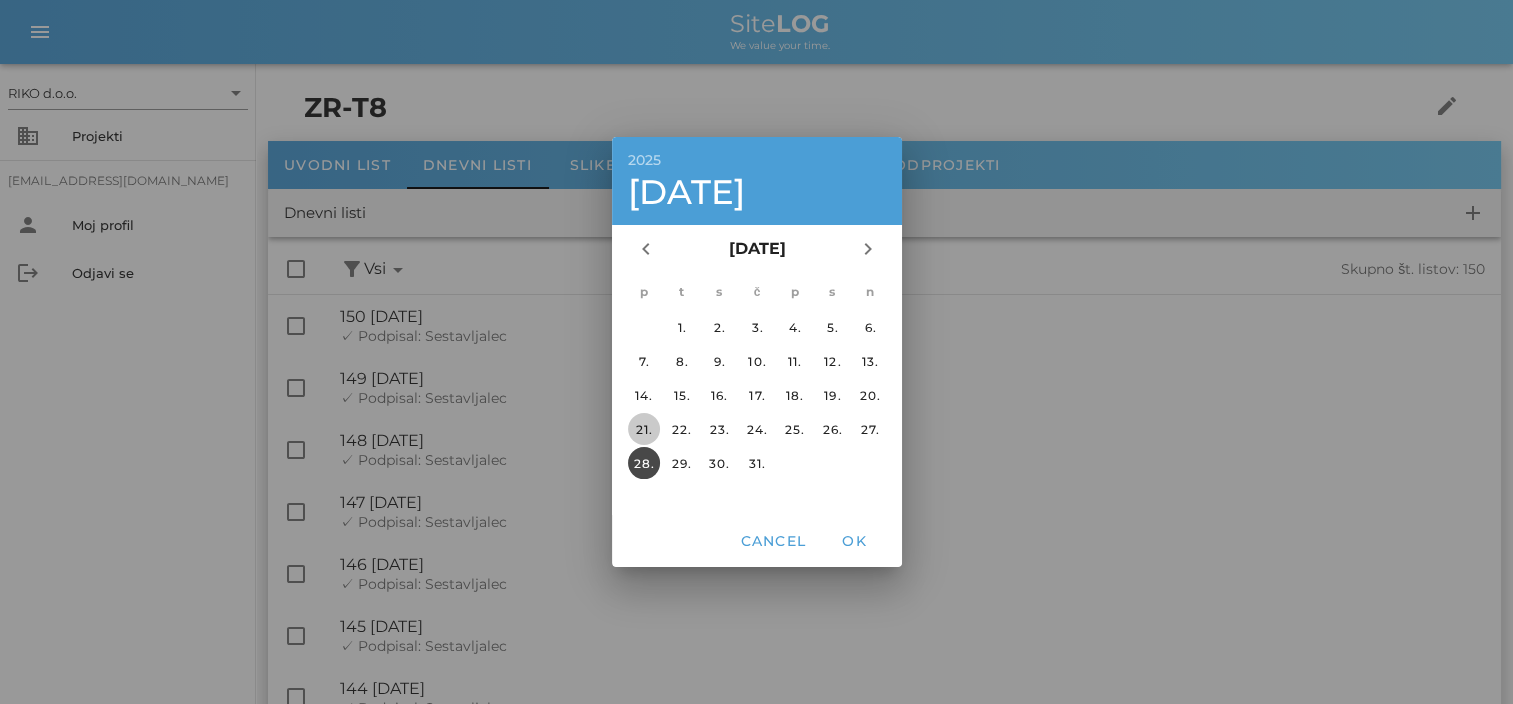 drag, startPoint x: 638, startPoint y: 424, endPoint x: 788, endPoint y: 496, distance: 166.3851 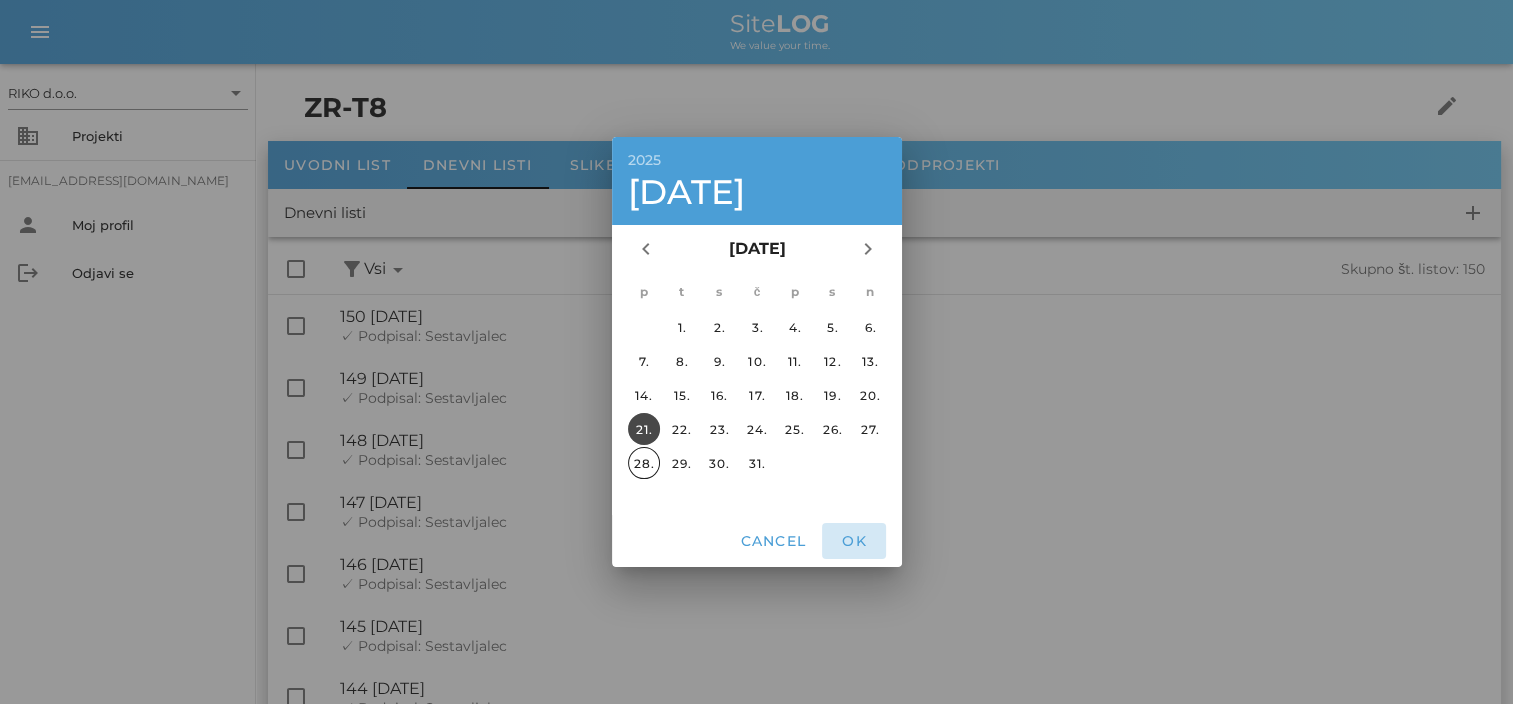 click on "OK" at bounding box center (854, 541) 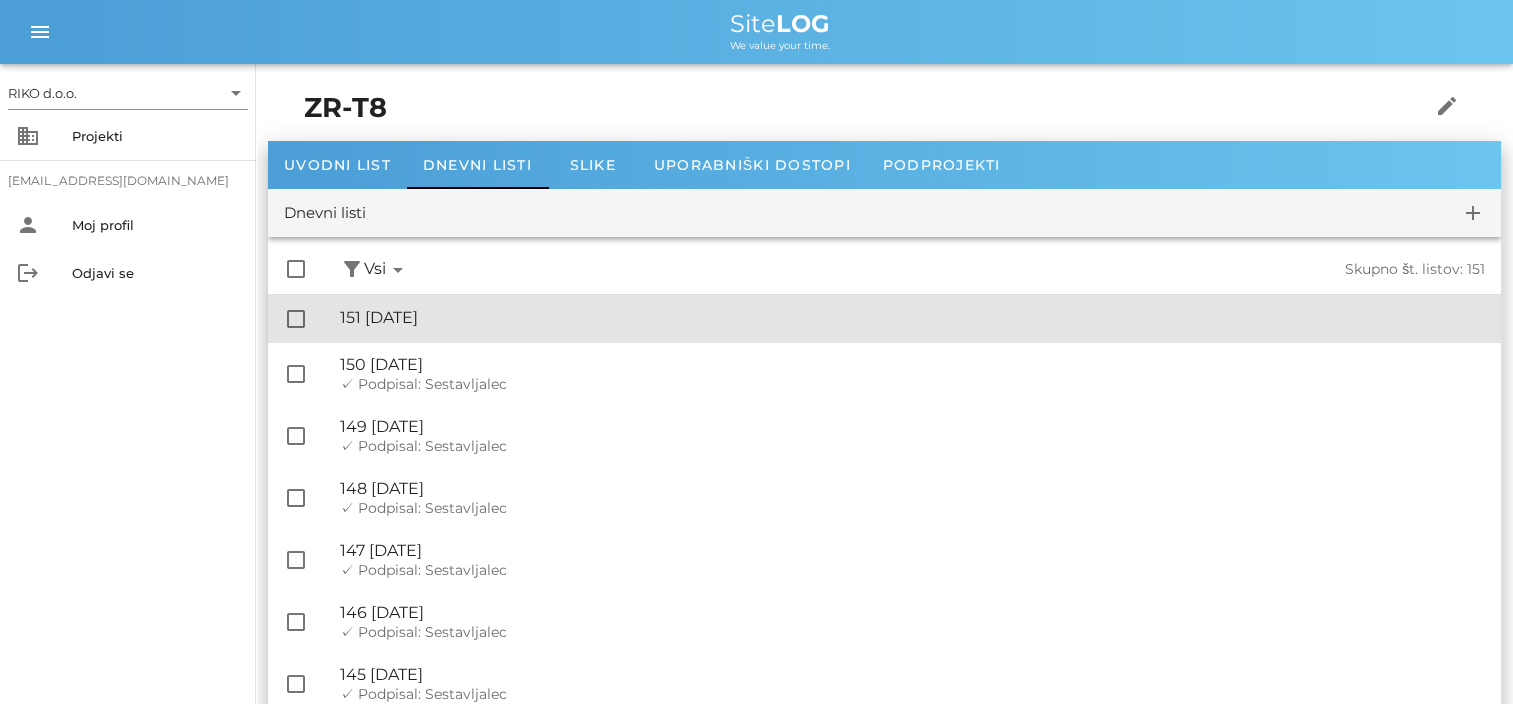 click on "🔏  151 [DATE]  ✓ Podpisal: Nadzornik  ✓ Podpisal: Sestavljalec  ✓ Podpisal: Odgovorni" at bounding box center [912, 318] 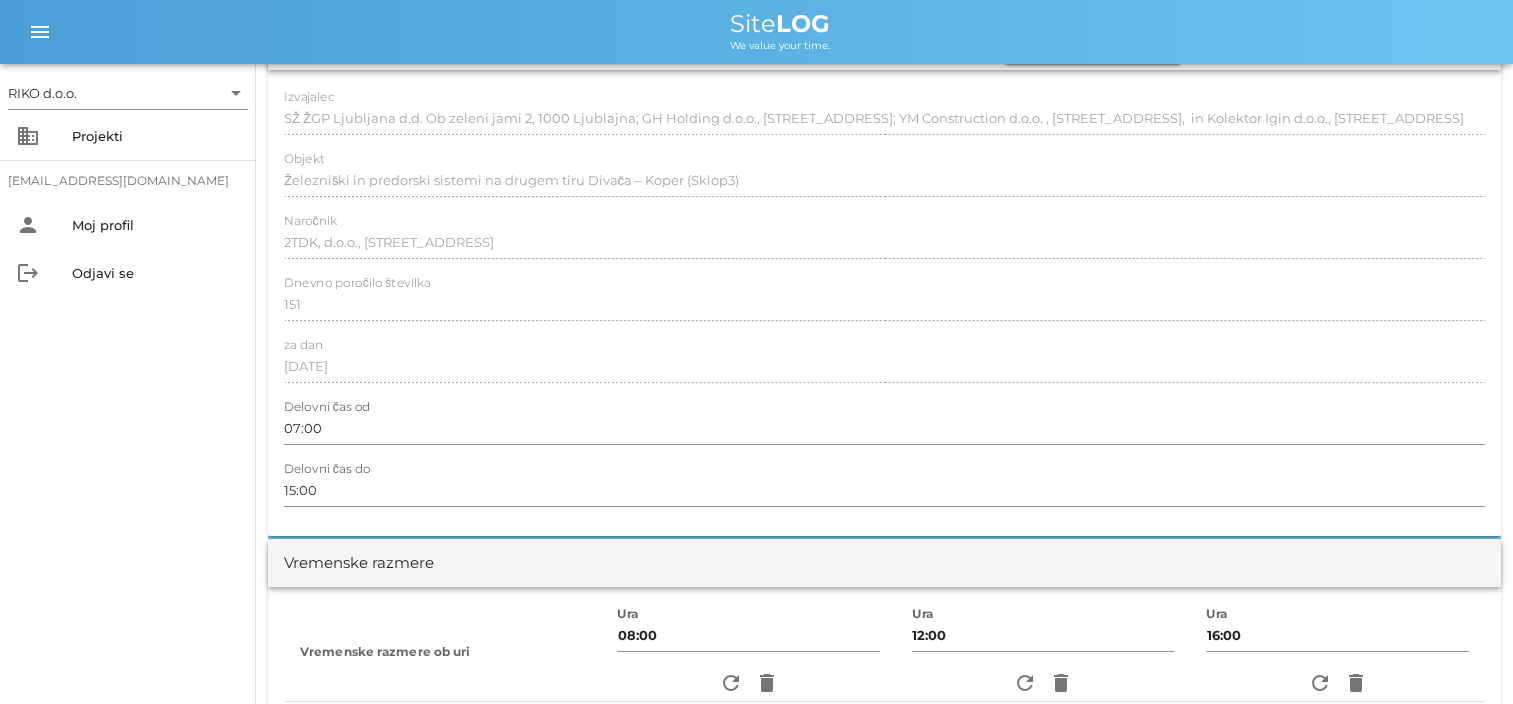 scroll, scrollTop: 300, scrollLeft: 0, axis: vertical 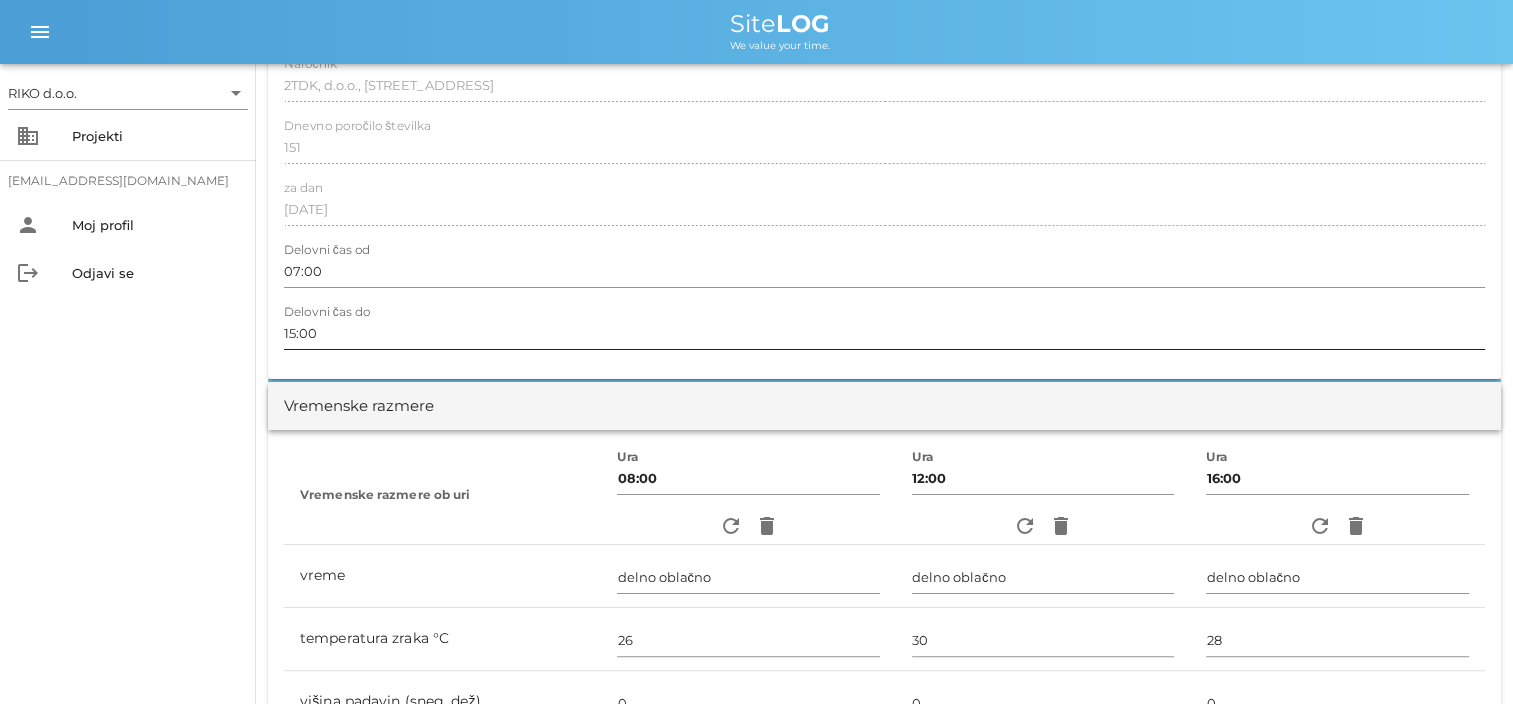 click on "15:00" at bounding box center [884, 333] 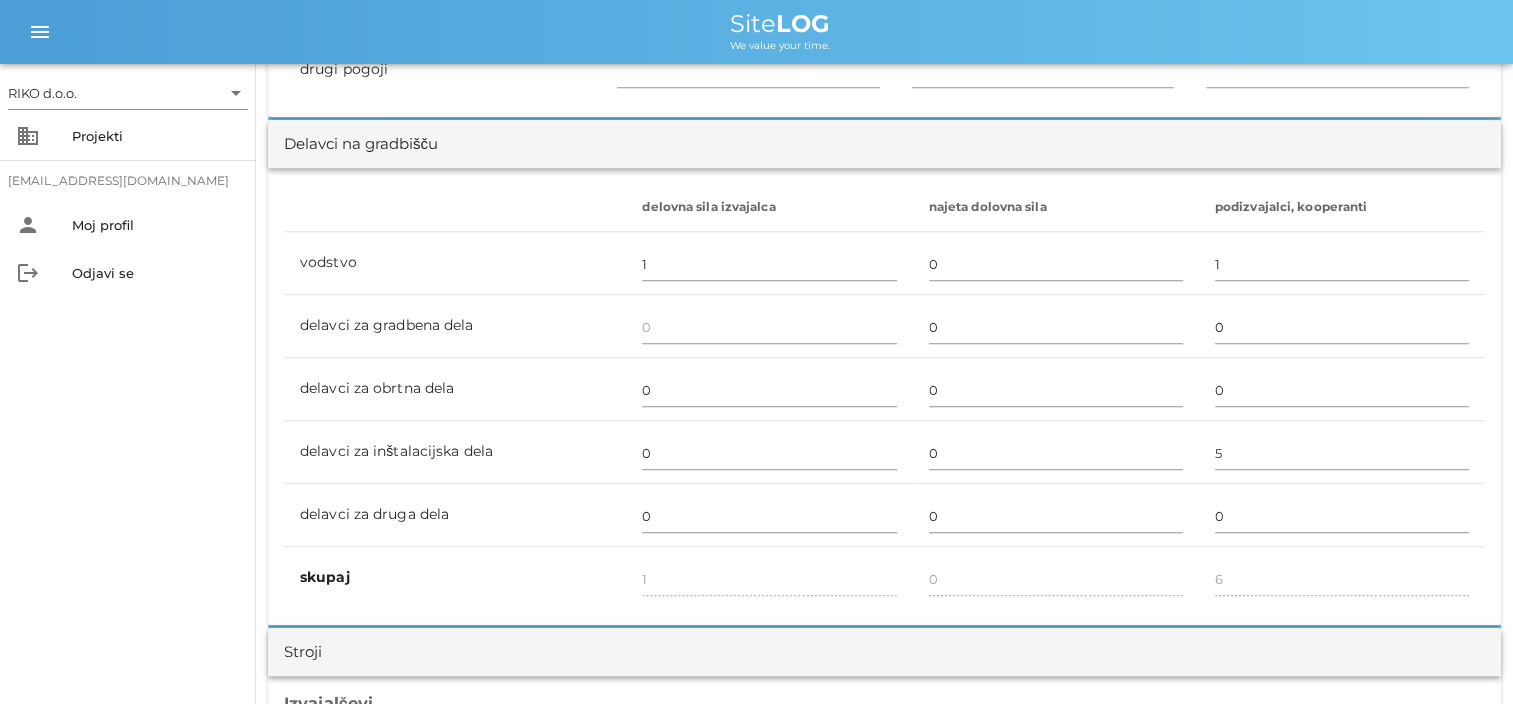 scroll, scrollTop: 1200, scrollLeft: 0, axis: vertical 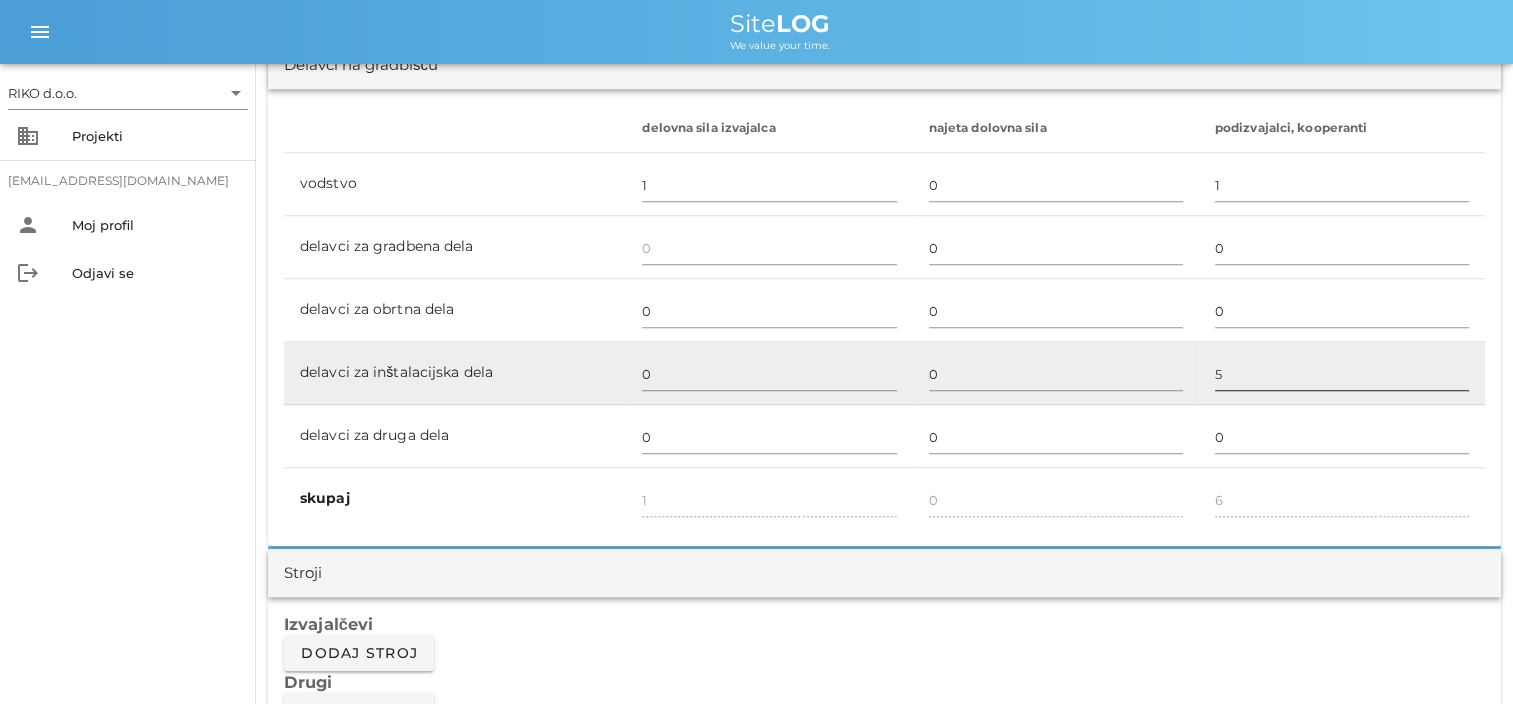 click on "5" at bounding box center [1342, 374] 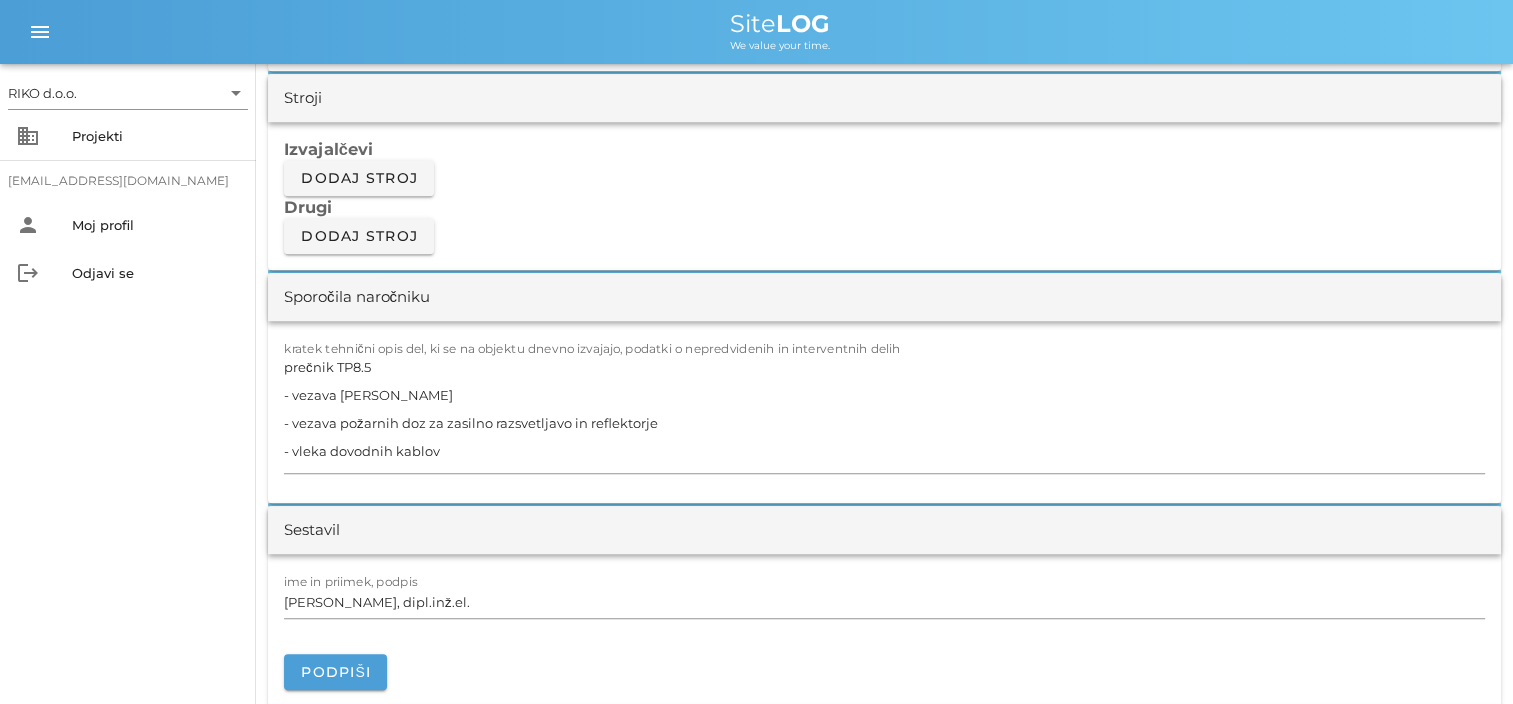 scroll, scrollTop: 1700, scrollLeft: 0, axis: vertical 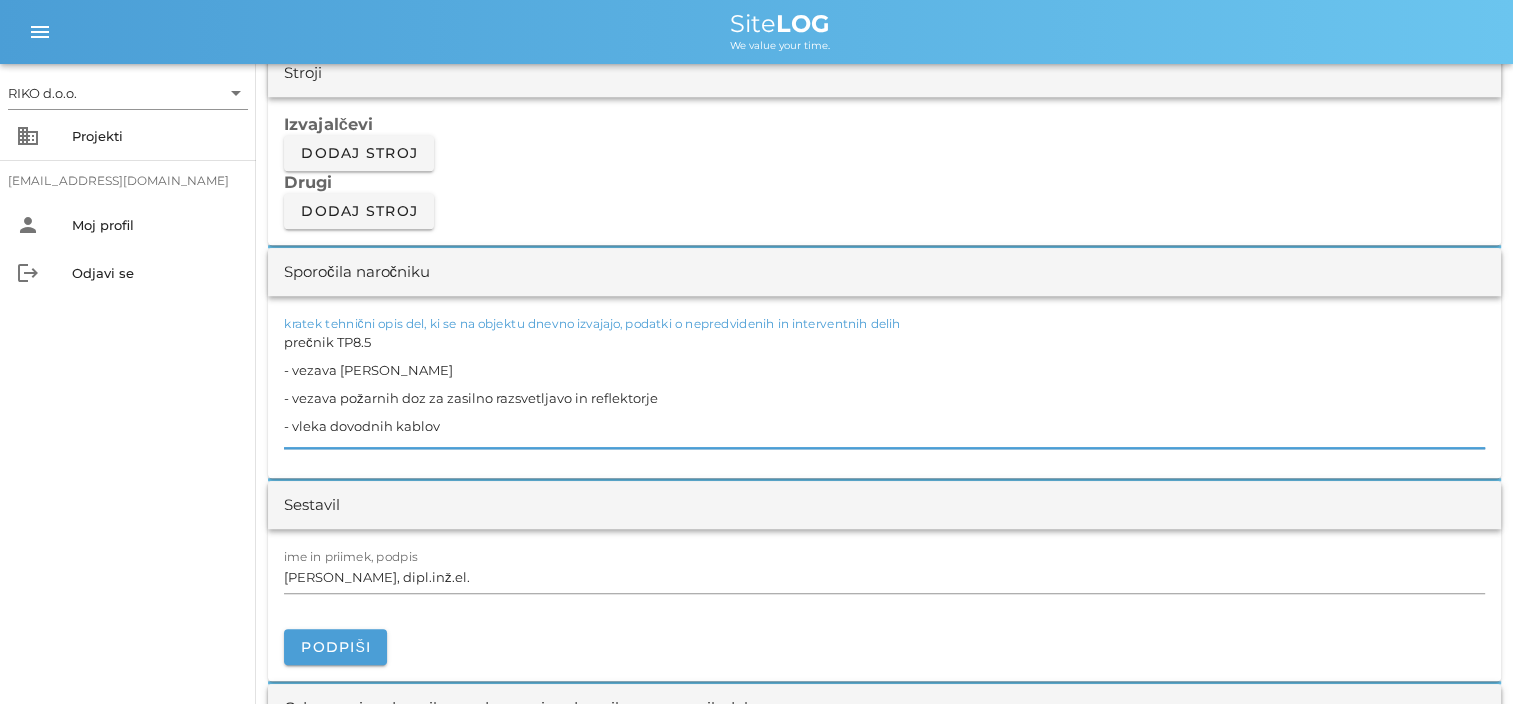 drag, startPoint x: 455, startPoint y: 425, endPoint x: 111, endPoint y: 307, distance: 363.6757 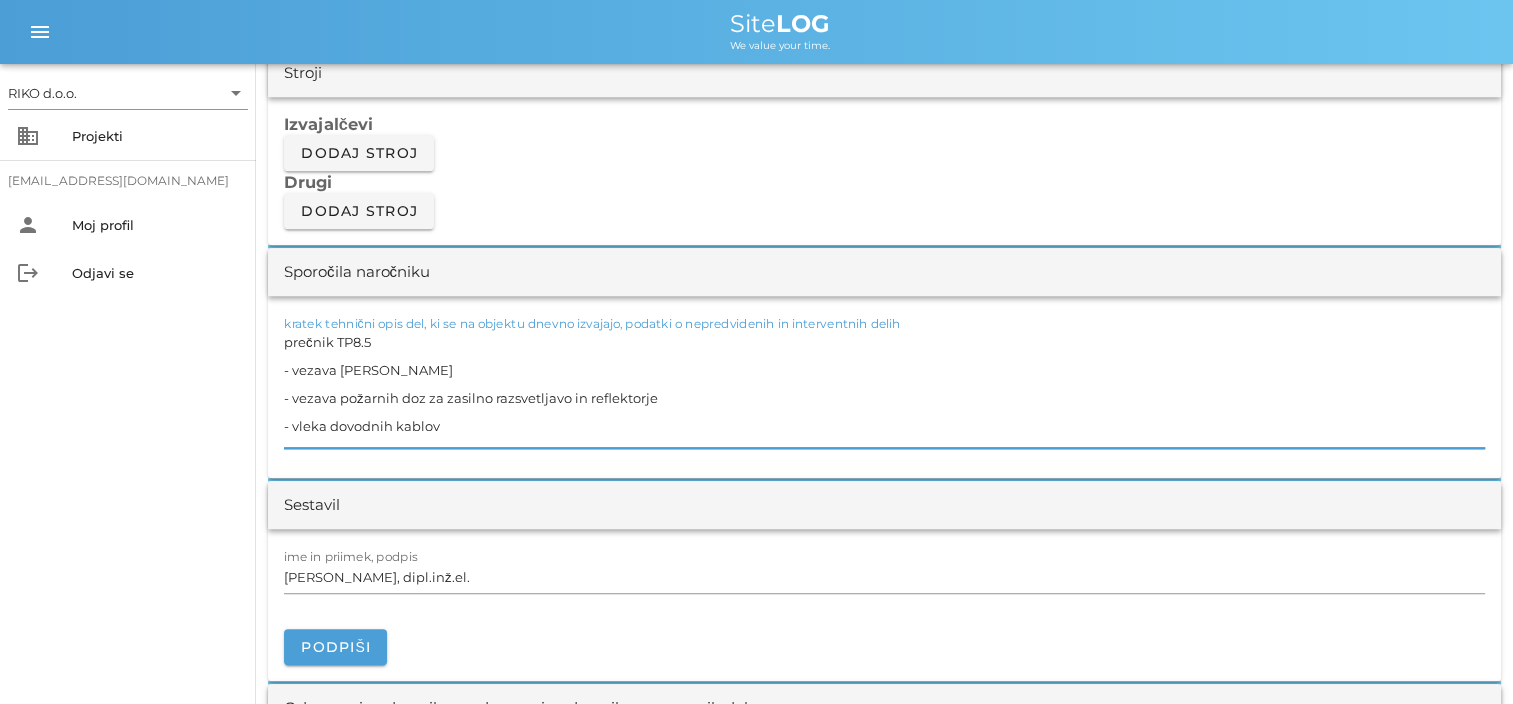 click on "RIKO d.o.o. arrow_drop_down business  Projekti  [EMAIL_ADDRESS][DOMAIN_NAME] person  Moj profil  logout  Odjavi se  menu menu  Site LOG  We value your time.   [DATE]   Close     ZR-T8  Uvodni list   Dnevni listi   Slike  Dnevni list na [DATE]  ✓ Podpisan   Pošlji v podpis  print Natisni s slikami Izvajalec SŽ ŽGP Ljubljana d.d. Ob zeleni jami 2, 1000 Ljublajna; GH Holding d.o.o., [STREET_ADDRESS]; YM Construction d.o.o. , [STREET_ADDRESS],  in Kolektor Igin d.o.o., [STREET_ADDRESS], [GEOGRAPHIC_DATA] Objekt [GEOGRAPHIC_DATA] in predorski sistemi na drugem tiru Divača – Koper (Sklop3) Naročnik 2TDK, d.o.o., Železna cesta 18, [GEOGRAPHIC_DATA], 1000 Ljubljana Dnevno poročilo številka 151 za dan [DATE] Delovni čas od 07:00 Delovni čas do 17:00  Vremenske razmere   Vremenske razmere ob uri  Ura 08:00 refresh delete Ura 12:00 refresh delete Ura 16:00 refresh delete vreme delno oblačno delno oblačno delno oblačno 26 30 28 0 0 0 1" at bounding box center [756, 601] 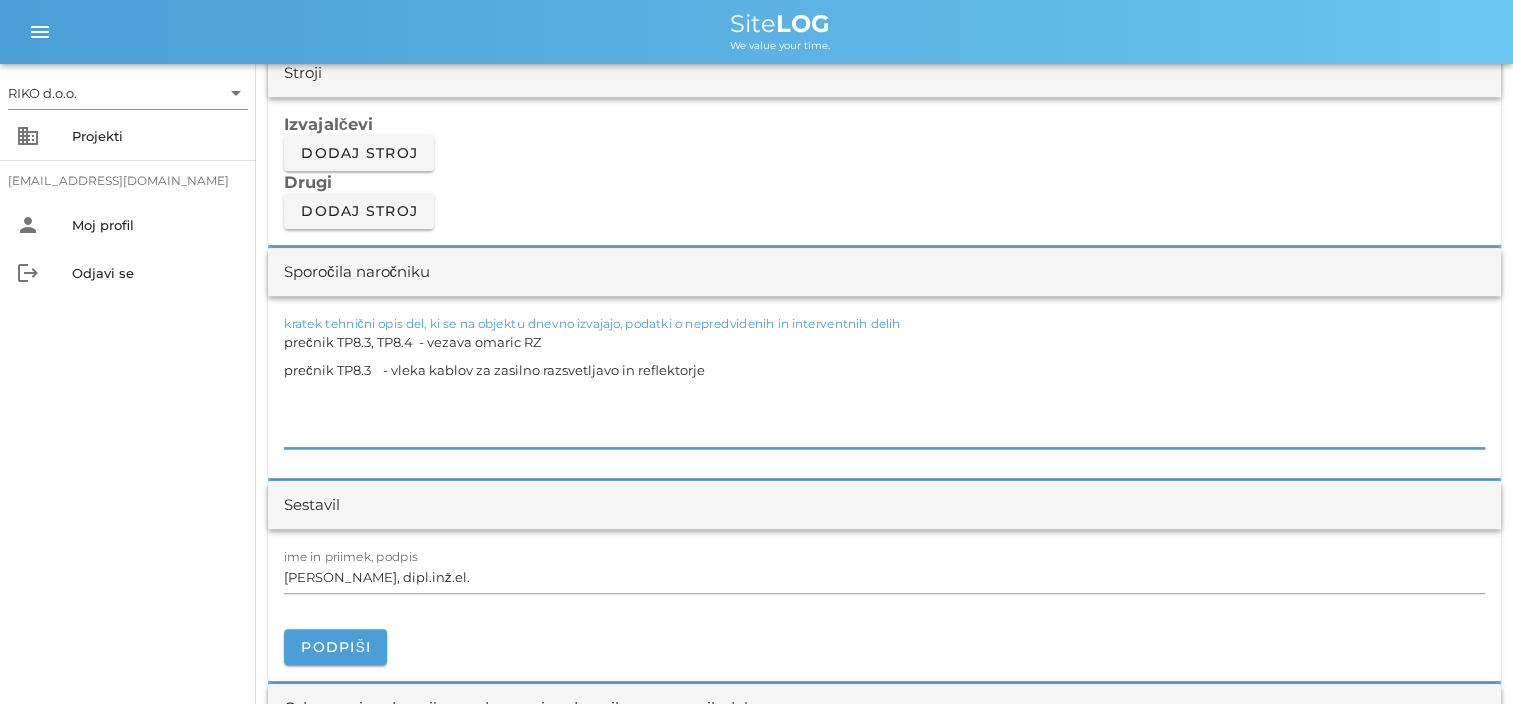 click on "prečnik TP8.3, TP8.4	 - vezava omaric RZ
prečnik TP8.3	 - vleka kablov za zasilno razsvetljavo in reflektorje" at bounding box center (884, 388) 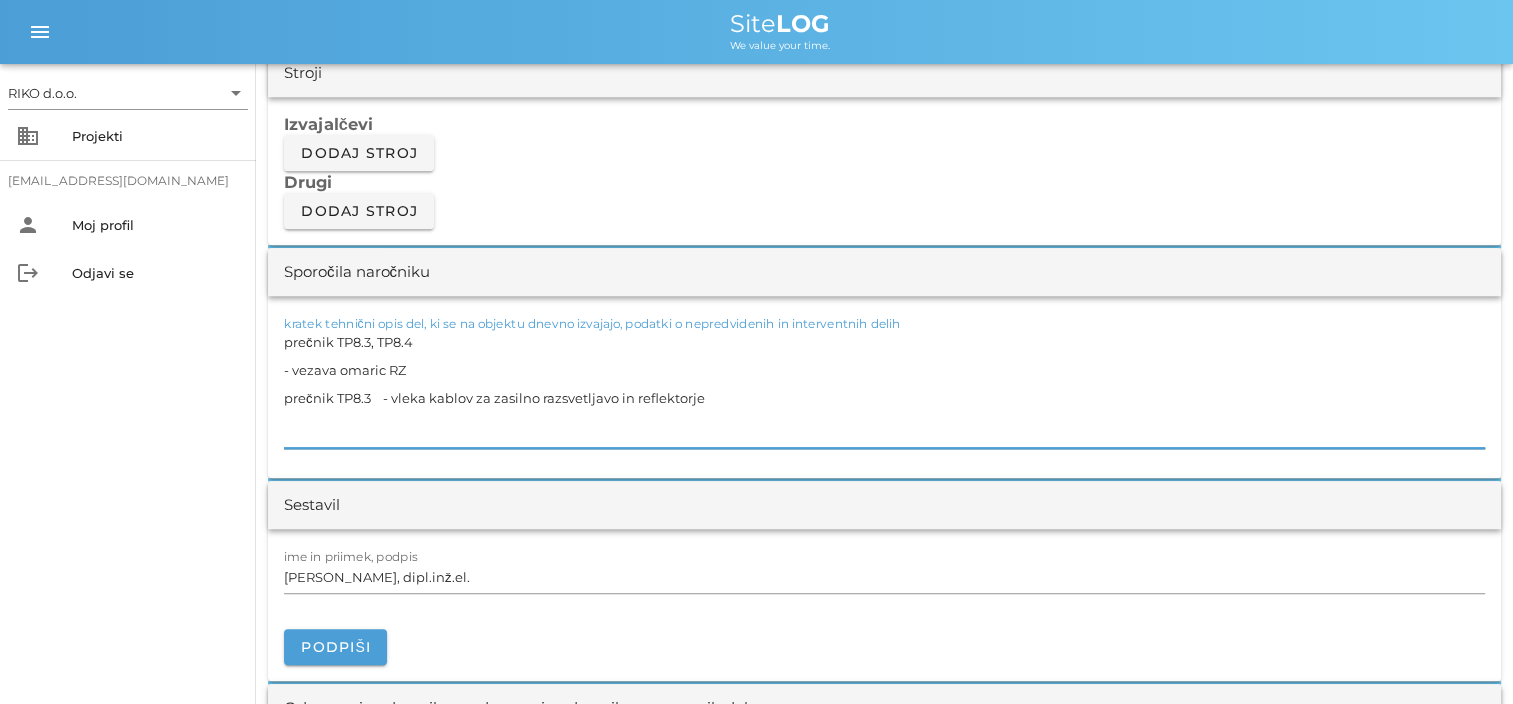 click on "prečnik TP8.3, TP8.4
- vezava omaric RZ
prečnik TP8.3	 - vleka kablov za zasilno razsvetljavo in reflektorje" at bounding box center [884, 388] 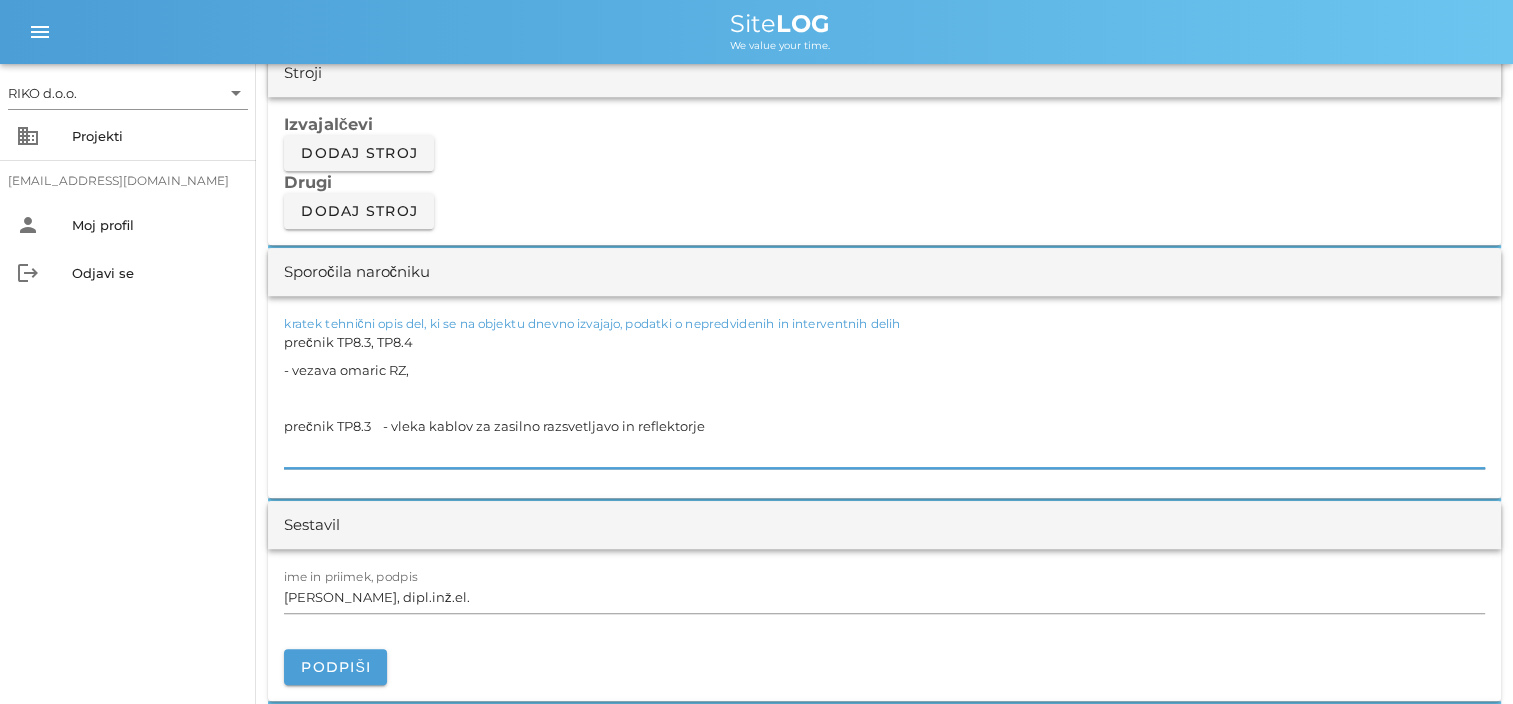 click on "prečnik TP8.3, TP8.4
- vezava omaric RZ,
prečnik TP8.3	 - vleka kablov za zasilno razsvetljavo in reflektorje" at bounding box center (884, 398) 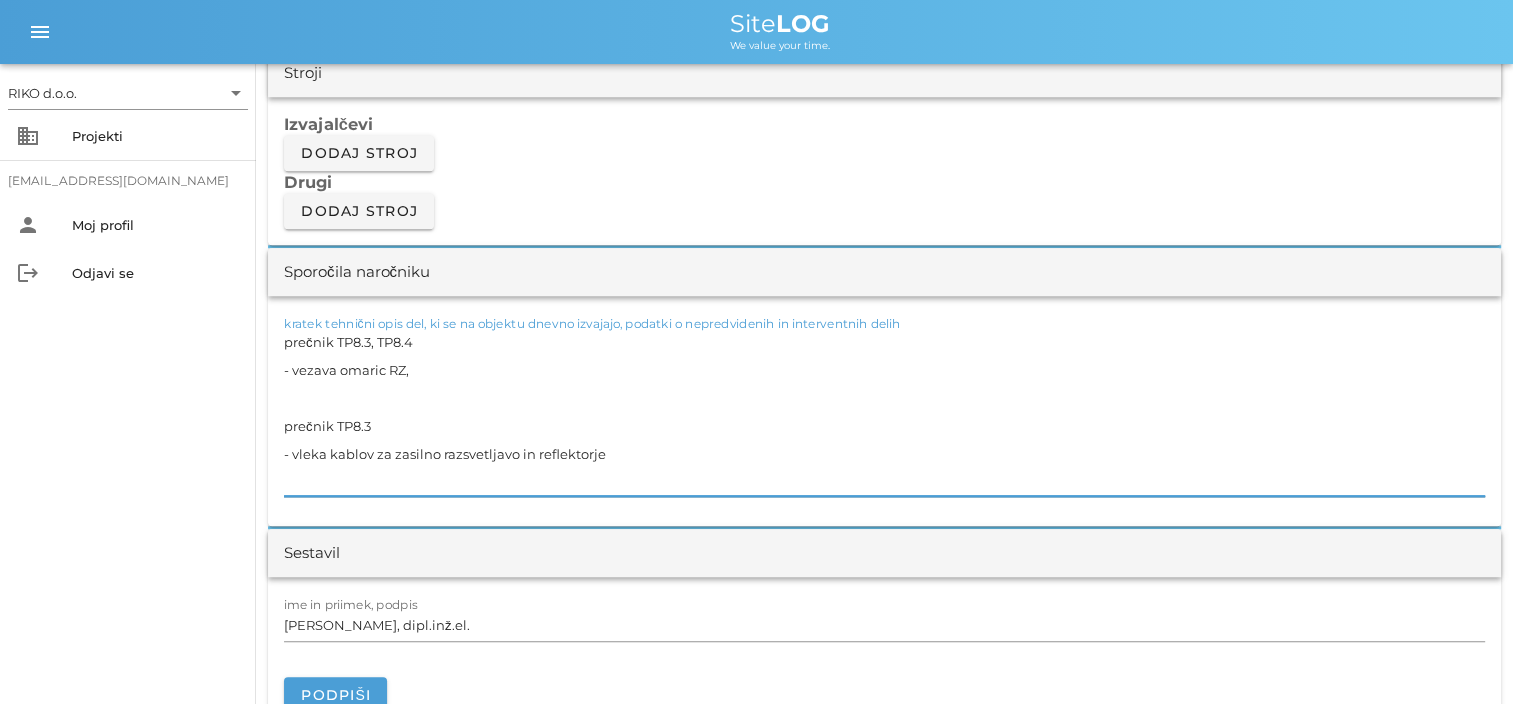 click on "prečnik TP8.3, TP8.4
- vezava omaric RZ,
prečnik TP8.3
- vleka kablov za zasilno razsvetljavo in reflektorje" at bounding box center (884, 412) 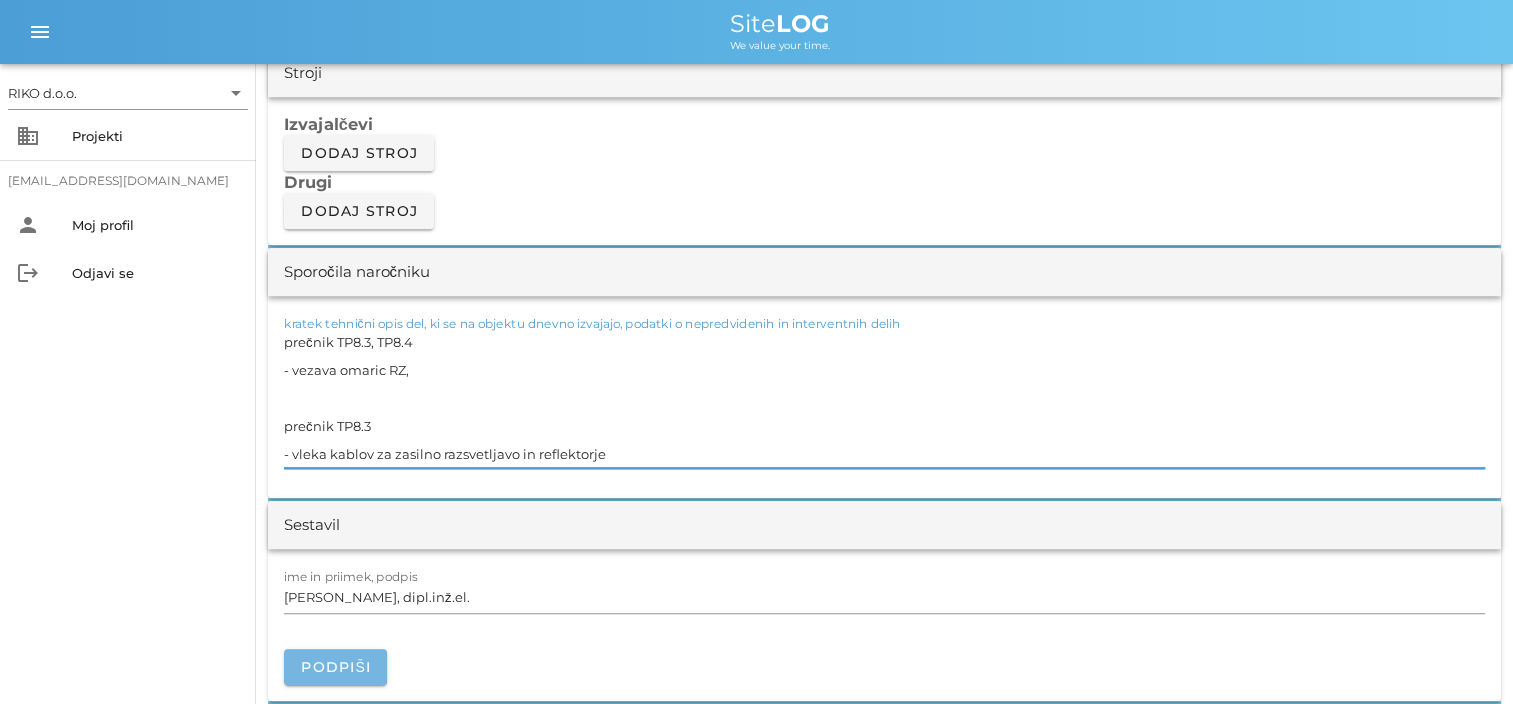 click on "Podpiši" at bounding box center (335, 667) 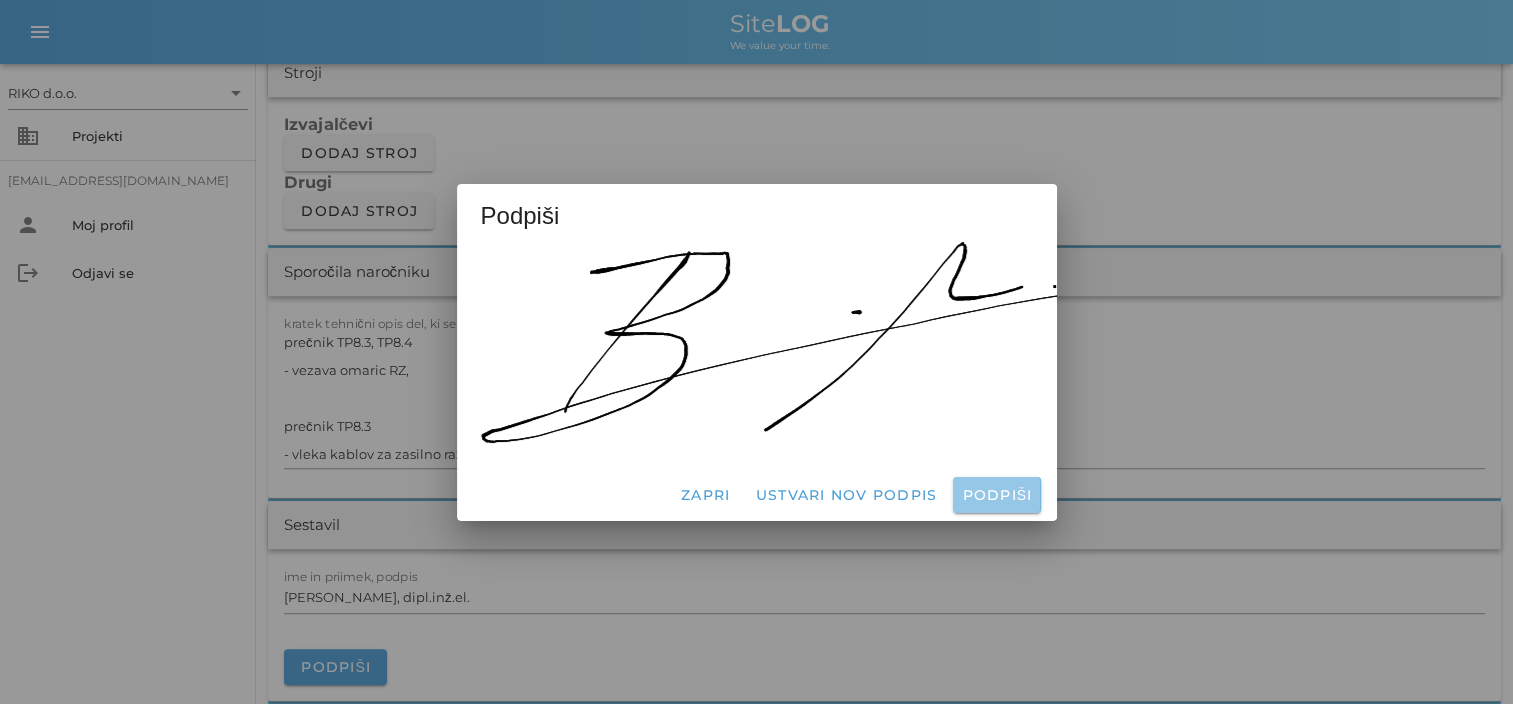 click on "Podpiši" at bounding box center [996, 495] 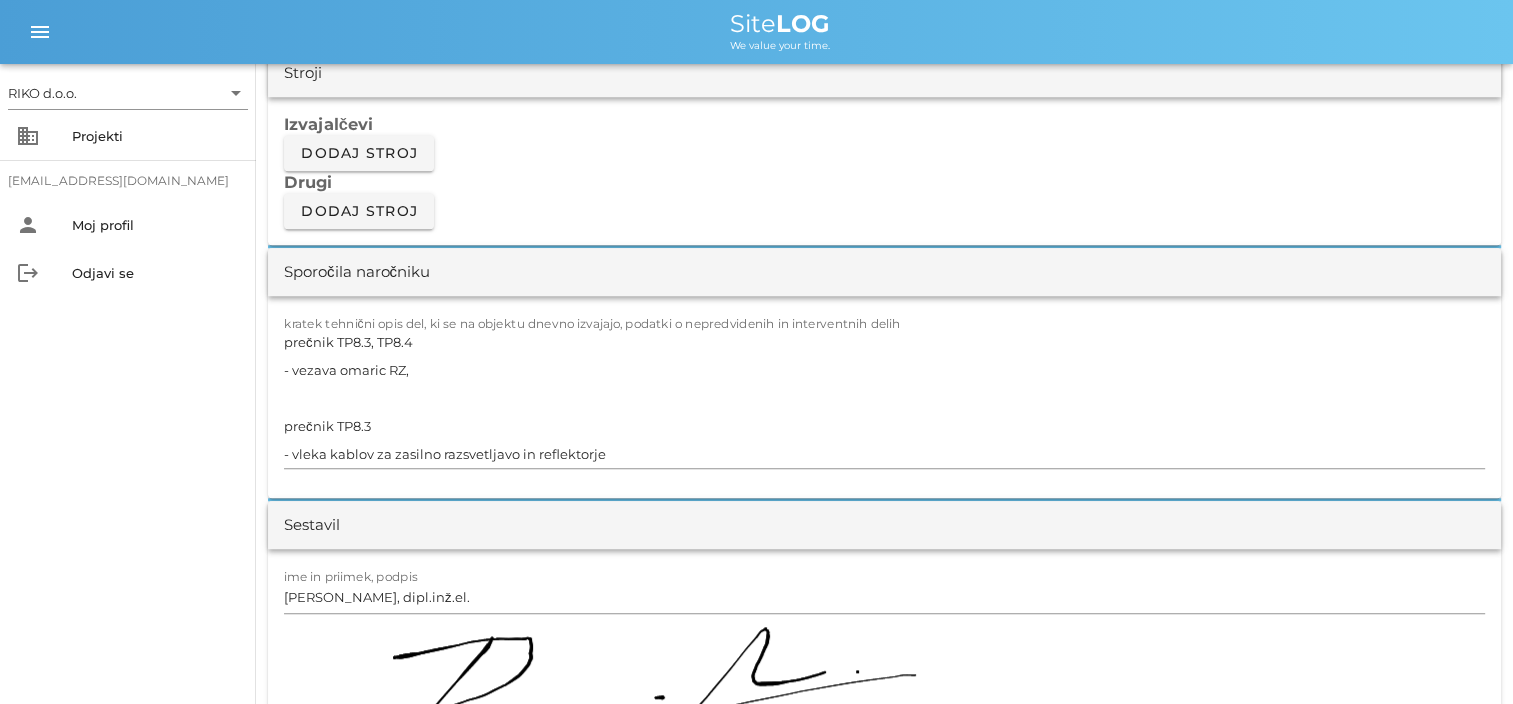 scroll, scrollTop: 0, scrollLeft: 0, axis: both 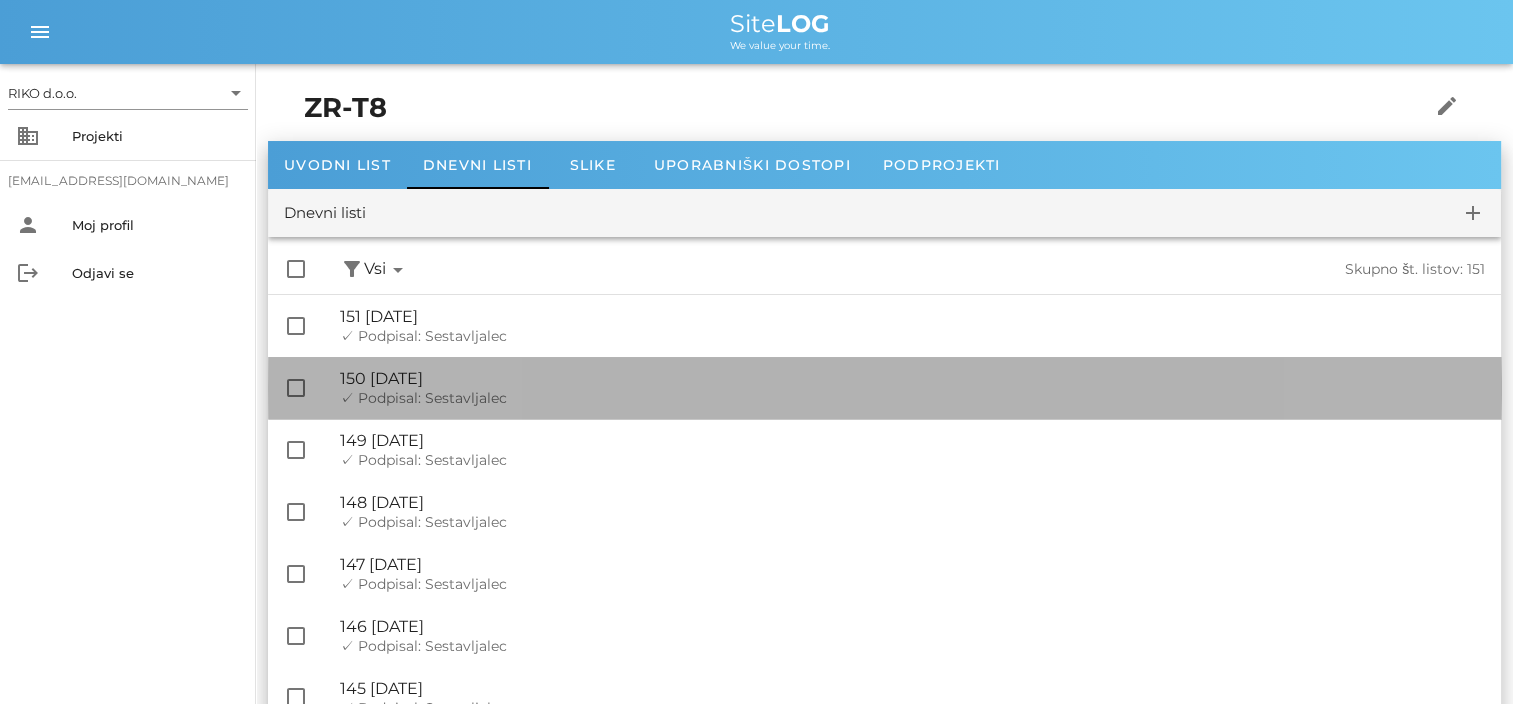 click on "🔏  150 [DATE]" at bounding box center (912, 378) 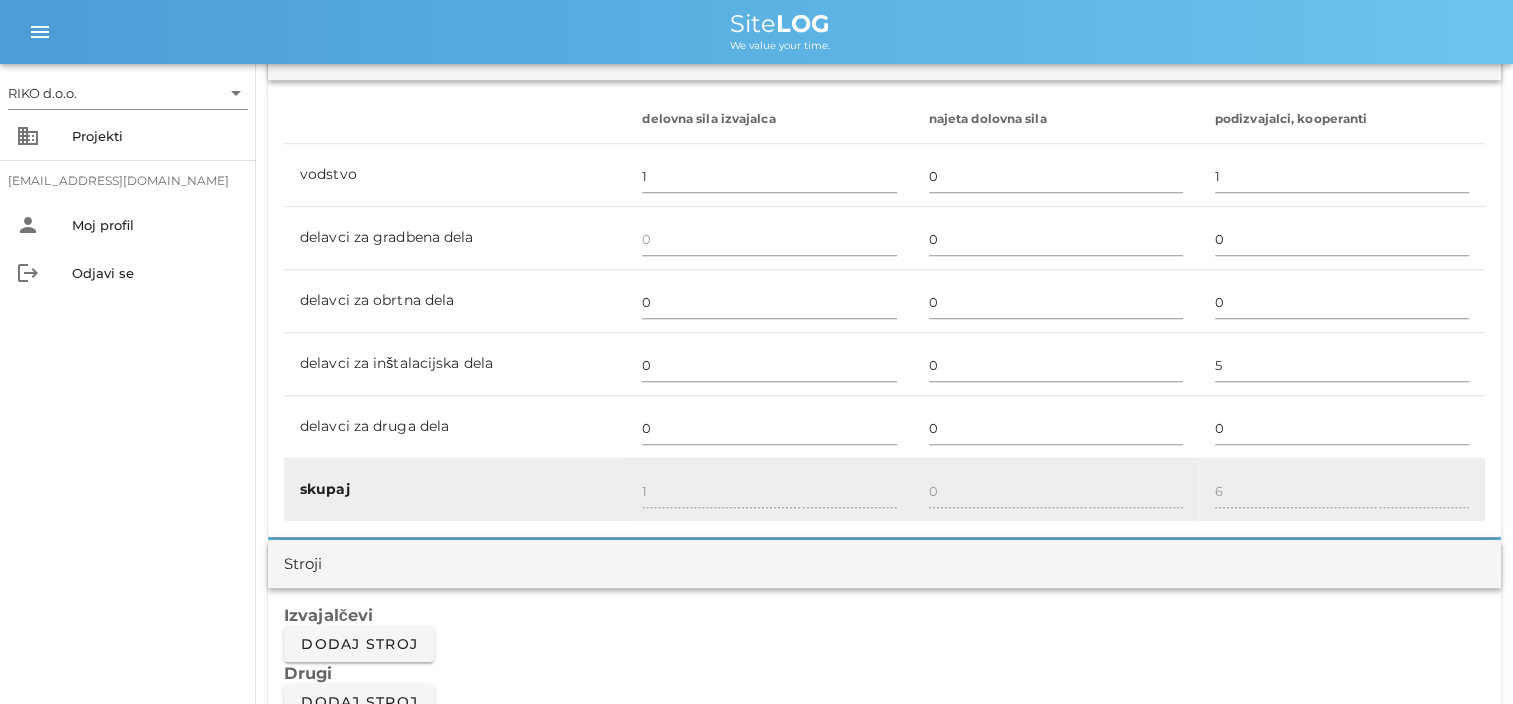 scroll, scrollTop: 1300, scrollLeft: 0, axis: vertical 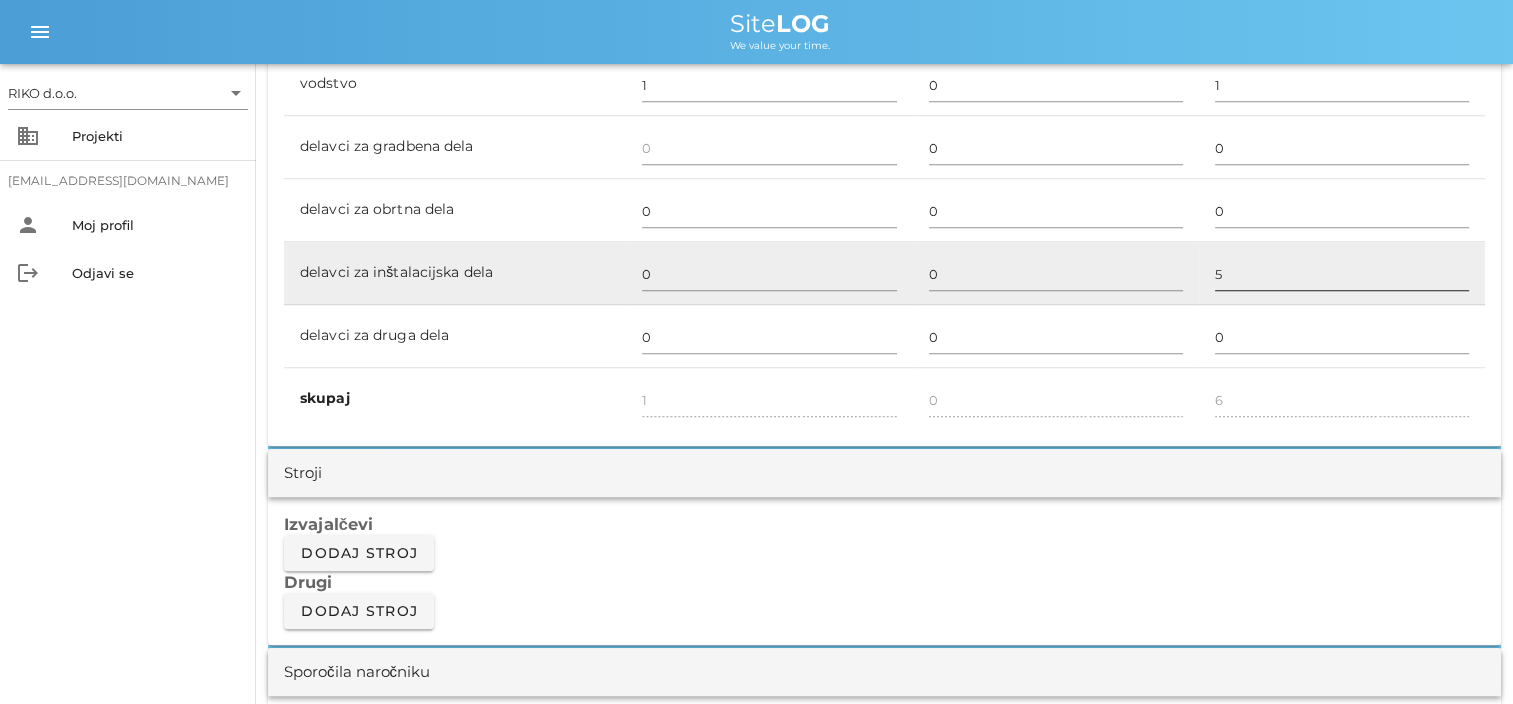 click on "5" at bounding box center [1342, 274] 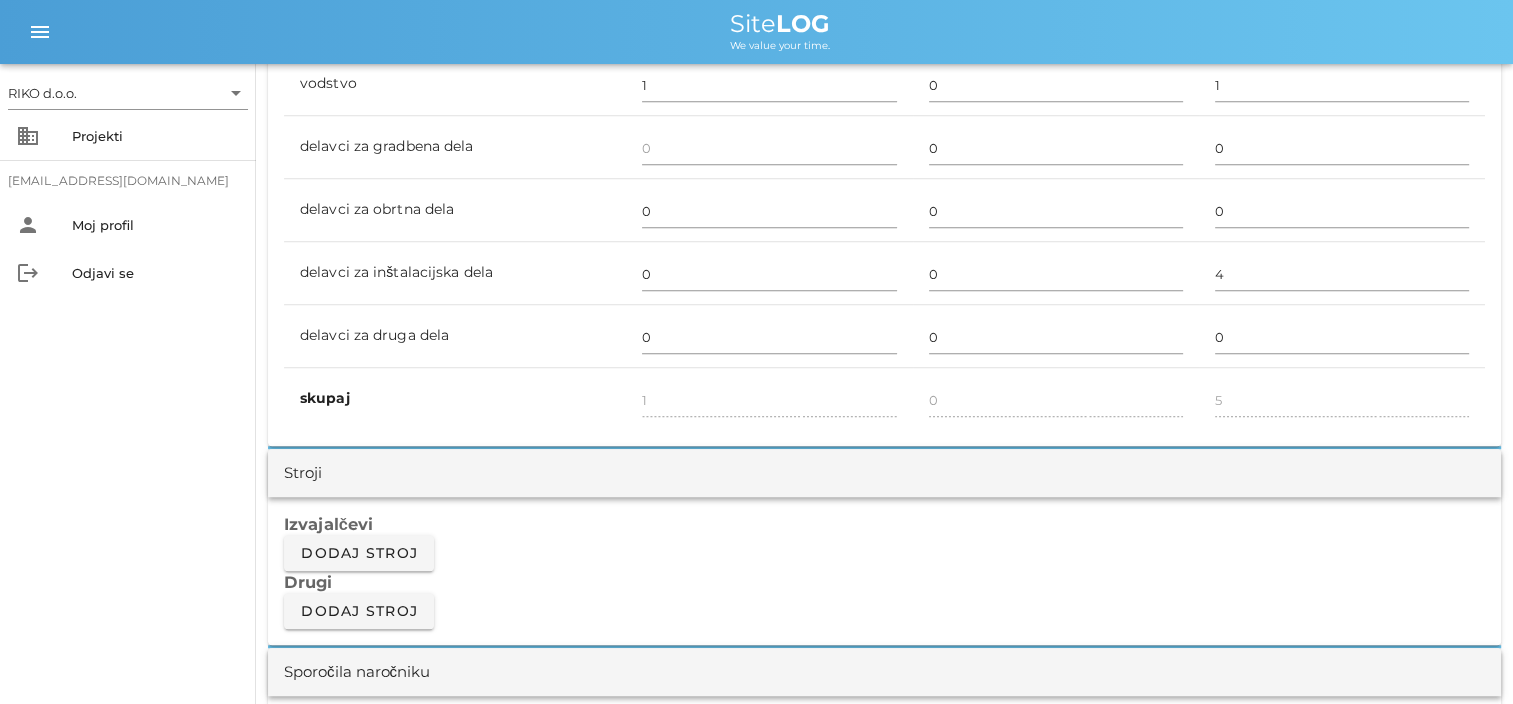 click on "RIKO d.o.o. arrow_drop_down business  Projekti  [EMAIL_ADDRESS][DOMAIN_NAME] person  Moj profil  logout  Odjavi se" at bounding box center (128, 384) 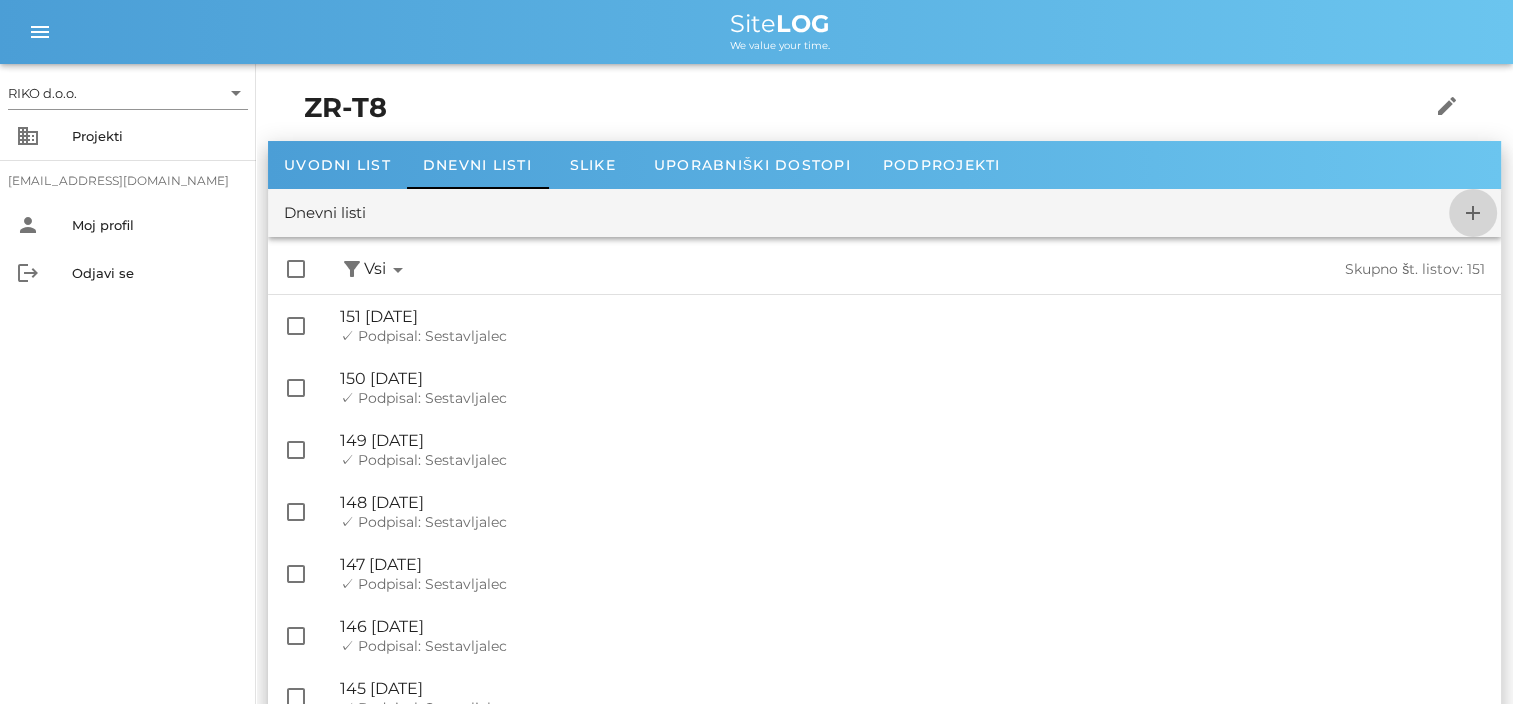 click on "add" at bounding box center (1473, 213) 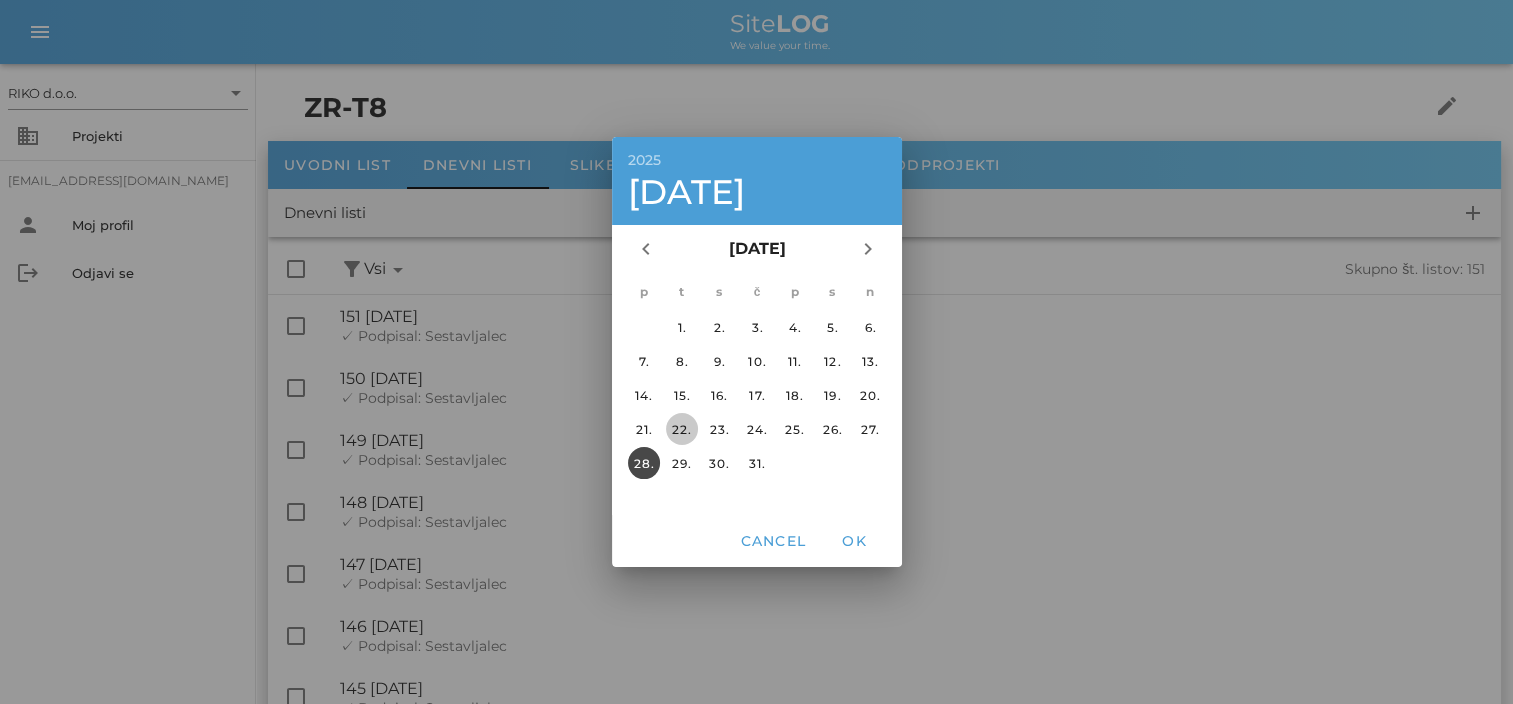 drag, startPoint x: 684, startPoint y: 425, endPoint x: 784, endPoint y: 474, distance: 111.35978 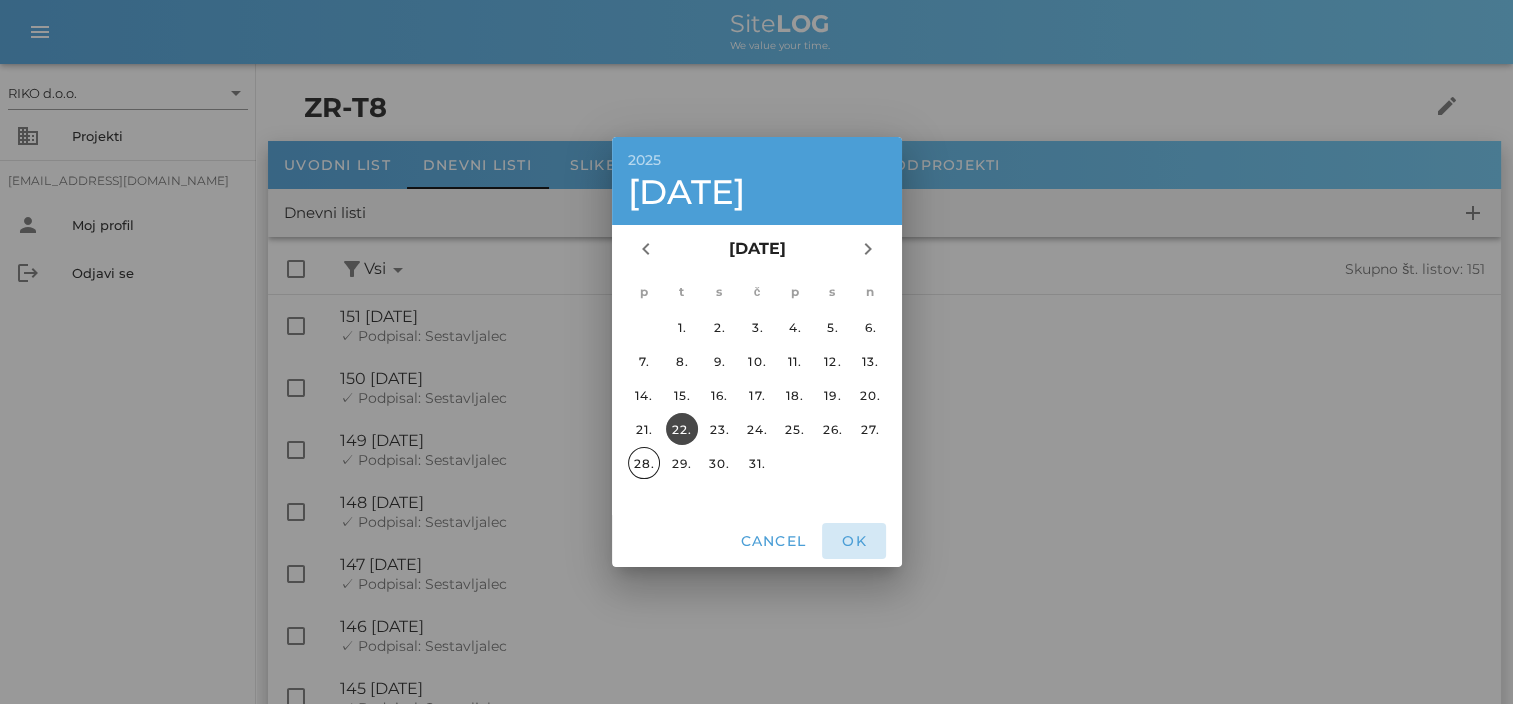 click on "OK" at bounding box center (854, 541) 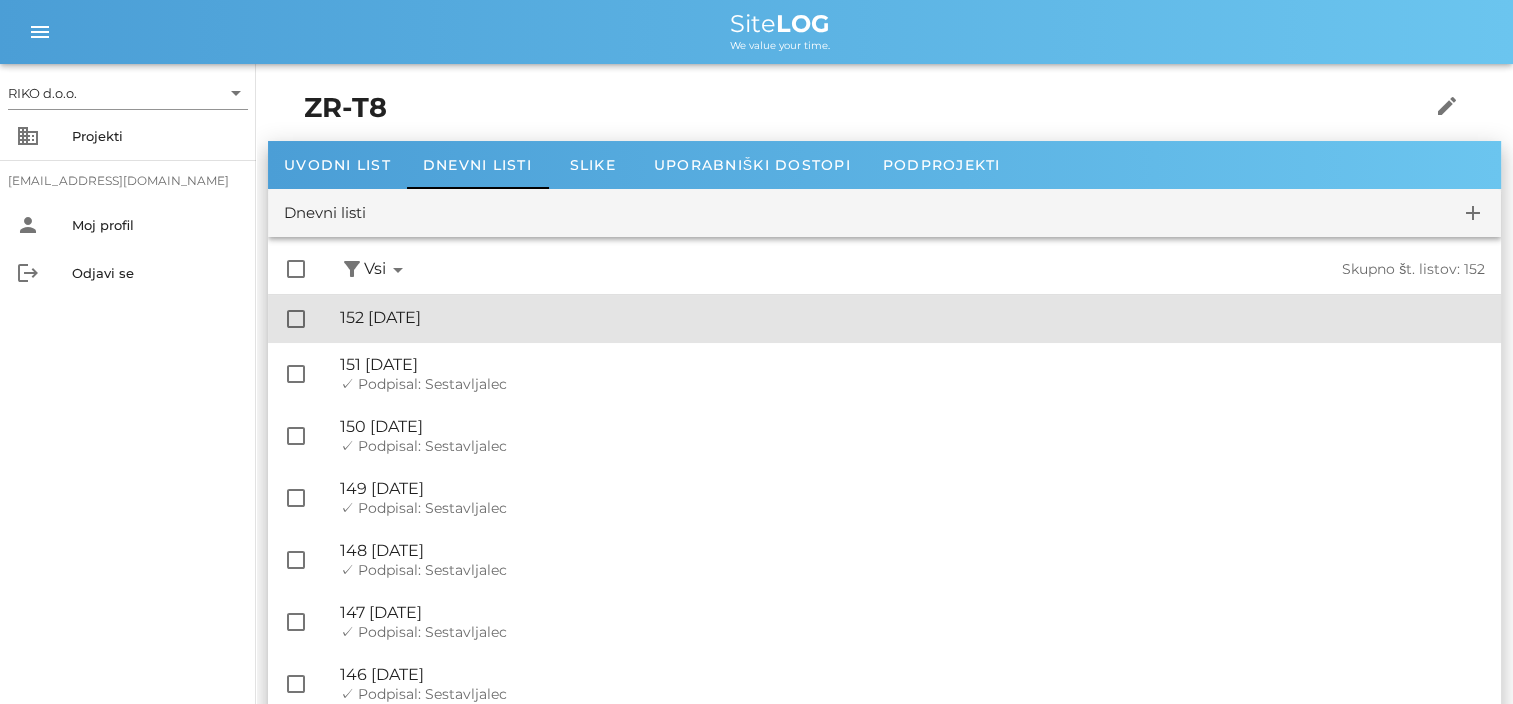 click on "🔏  152 [DATE]  ✓ Podpisal: Nadzornik  ✓ Podpisal: Sestavljalec  ✓ Podpisal: Odgovorni" at bounding box center (912, 318) 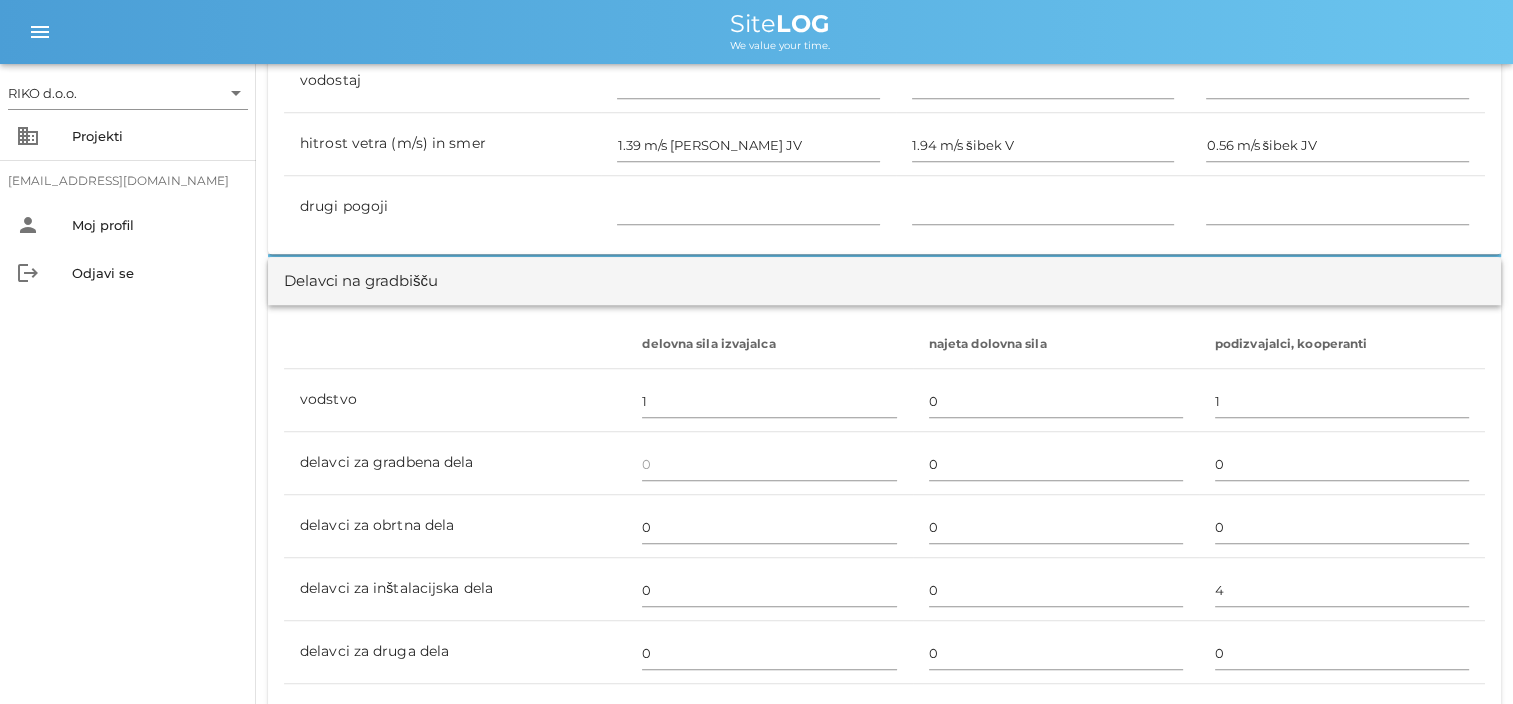 scroll, scrollTop: 1200, scrollLeft: 0, axis: vertical 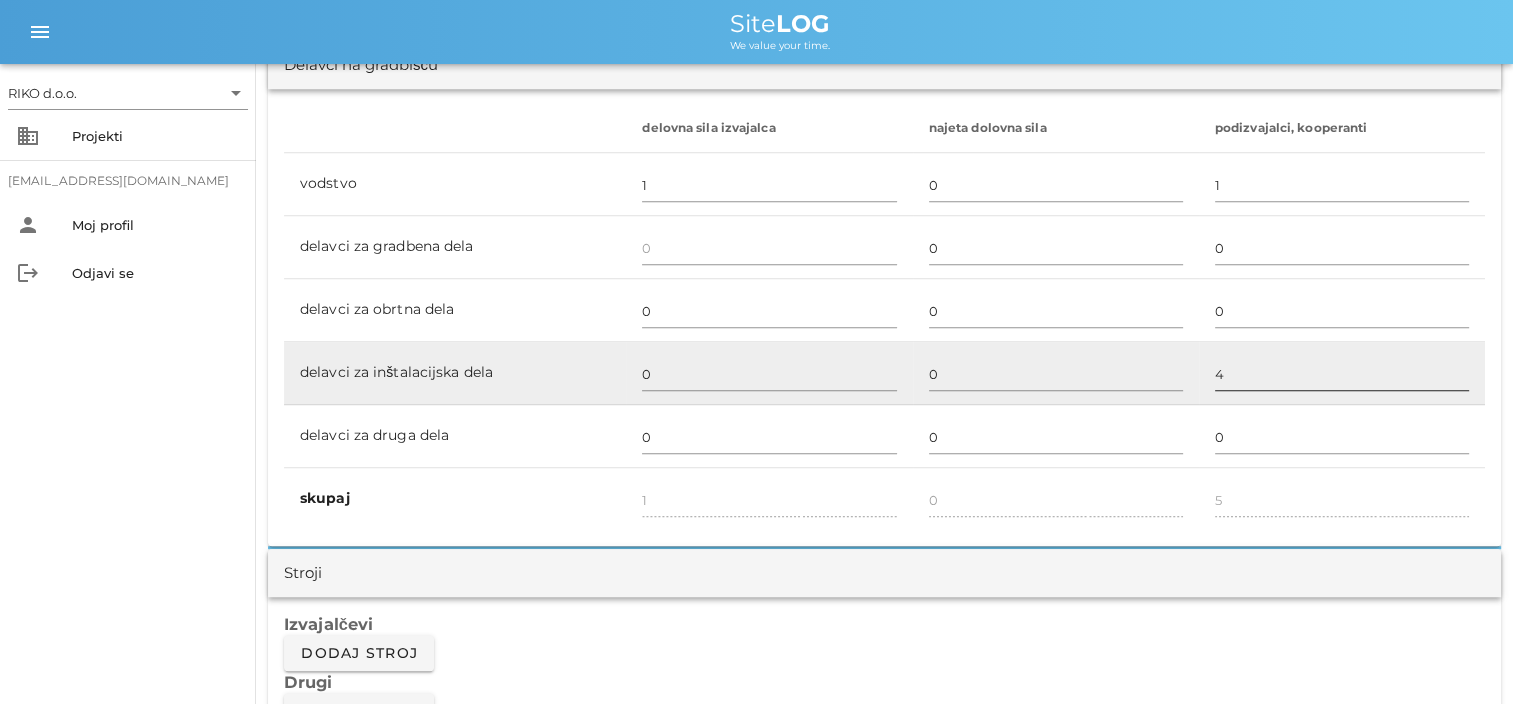 click on "4" at bounding box center [1342, 374] 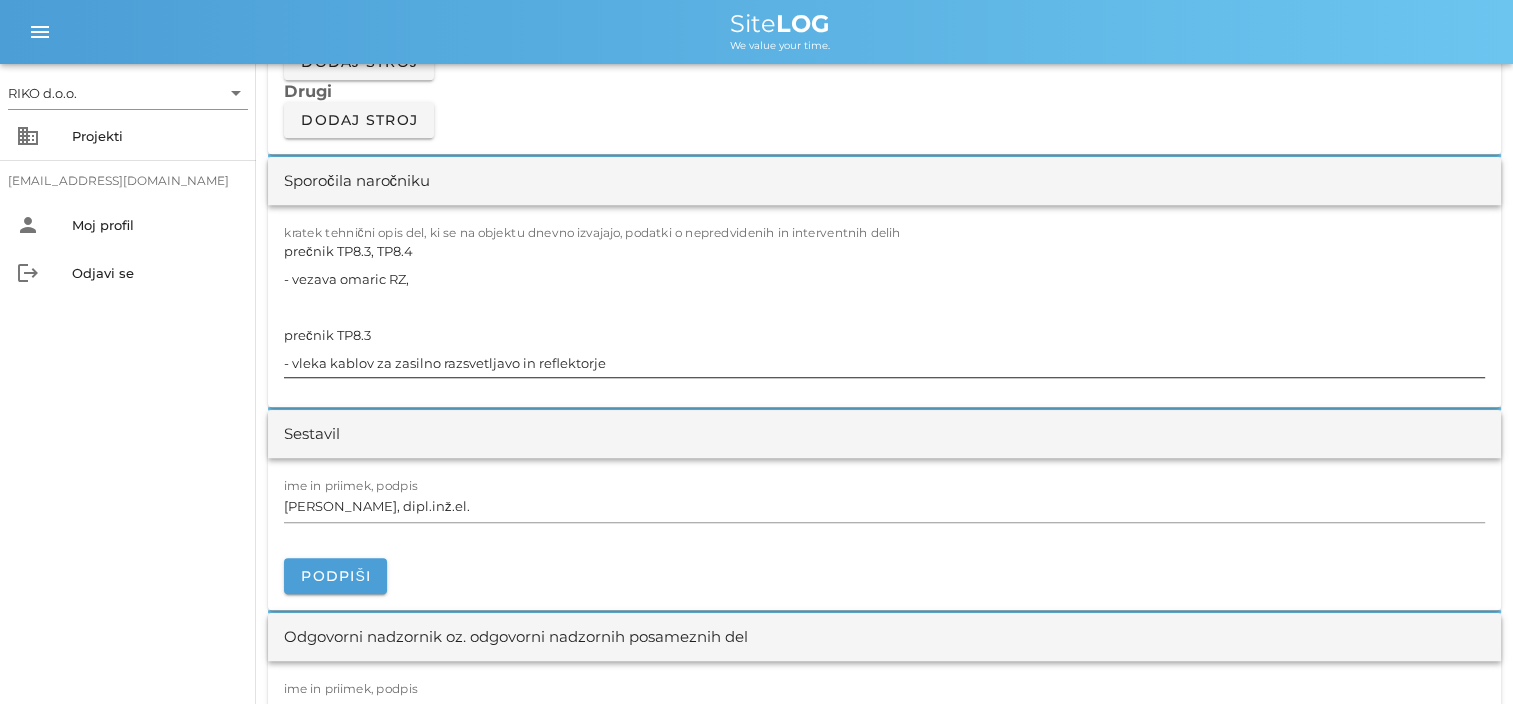 scroll, scrollTop: 1800, scrollLeft: 0, axis: vertical 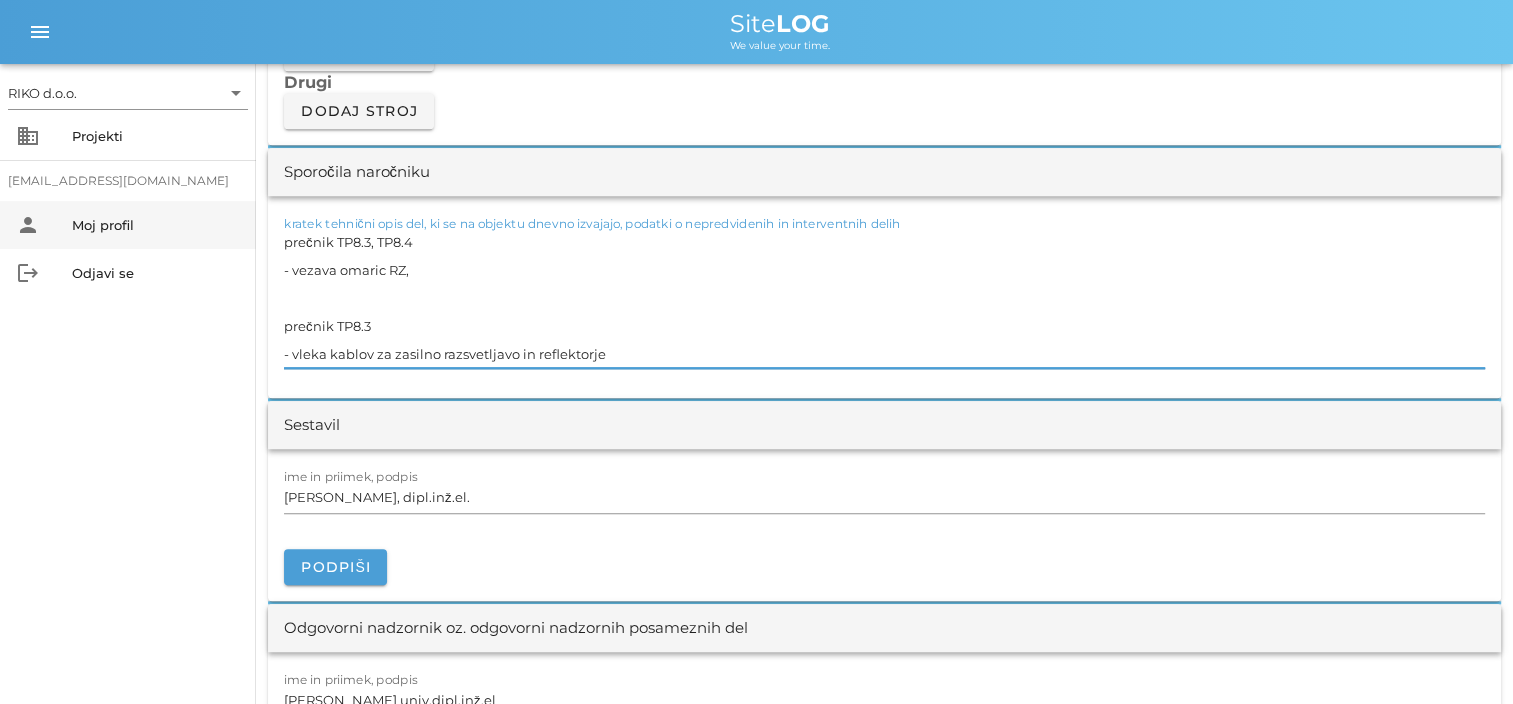 drag, startPoint x: 588, startPoint y: 348, endPoint x: 29, endPoint y: 203, distance: 577.49976 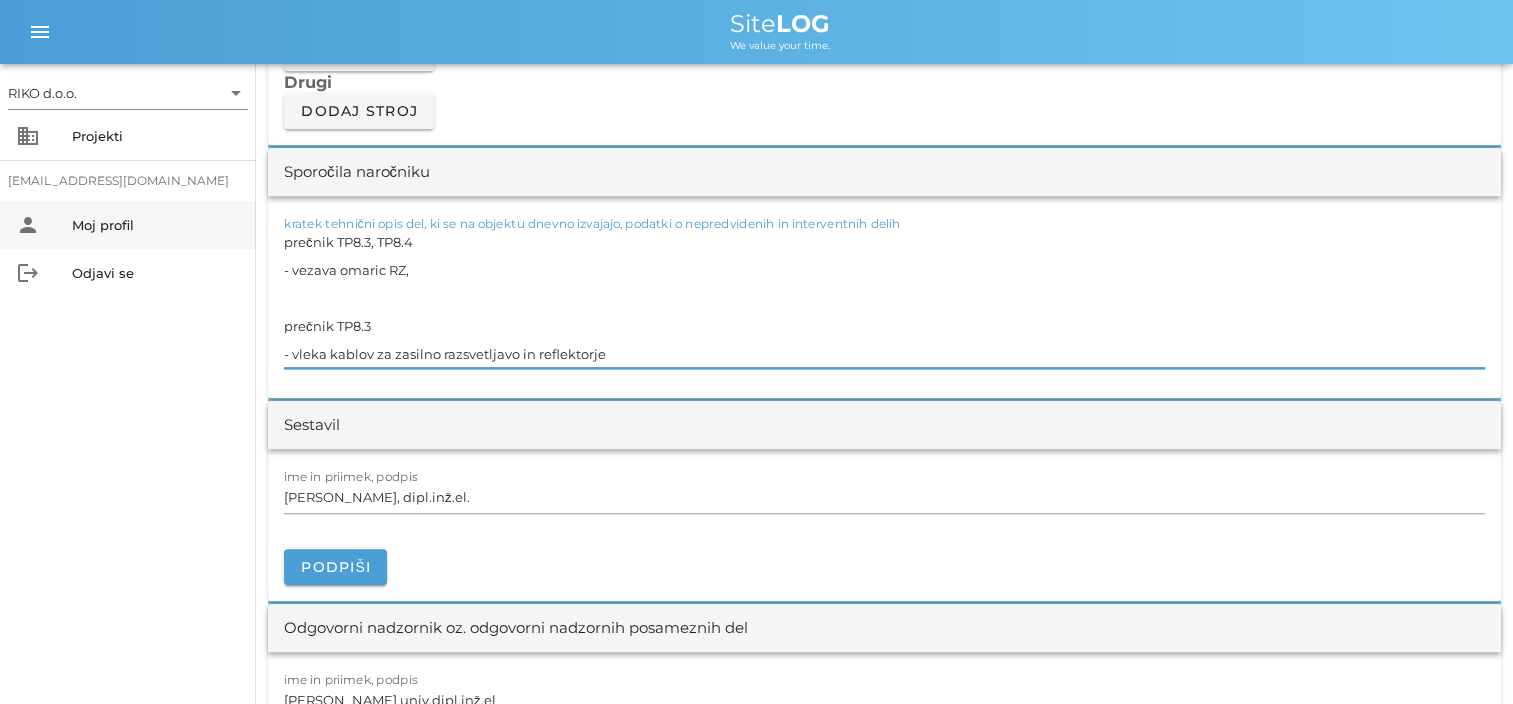 click on "RIKO d.o.o. arrow_drop_down business  Projekti  [EMAIL_ADDRESS][DOMAIN_NAME] person  Moj profil  logout  Odjavi se  menu menu  Site LOG  We value your time.   [DATE]   Close     ZR-T8  Uvodni list   Dnevni listi   Slike  Dnevni list na [DATE]  ✓ Podpisan   Pošlji v podpis  print Natisni s slikami Izvajalec SŽ ŽGP Ljubljana d.d. Ob zeleni jami 2, 1000 Ljublajna; GH Holding d.o.o., [STREET_ADDRESS]; YM Construction d.o.o. , [STREET_ADDRESS],  in Kolektor Igin d.o.o., [STREET_ADDRESS], [GEOGRAPHIC_DATA] Objekt [GEOGRAPHIC_DATA] in predorski sistemi na drugem tiru Divača – Koper (Sklop3) Naročnik 2TDK, d.o.o., Železna cesta 18, [GEOGRAPHIC_DATA], 1000 Ljubljana Dnevno poročilo številka 152 za dan [DATE] Delovni čas od 07:00 Delovni čas do 17:00  Vremenske razmere   Vremenske razmere ob uri  Ura 08:00 refresh delete Ura 12:00 refresh delete Ura 16:00 refresh delete vreme jasno jasno pretežno oblačno temperatura zraka °C 23 28 27 0 0 0 vodostaj" at bounding box center (756, 511) 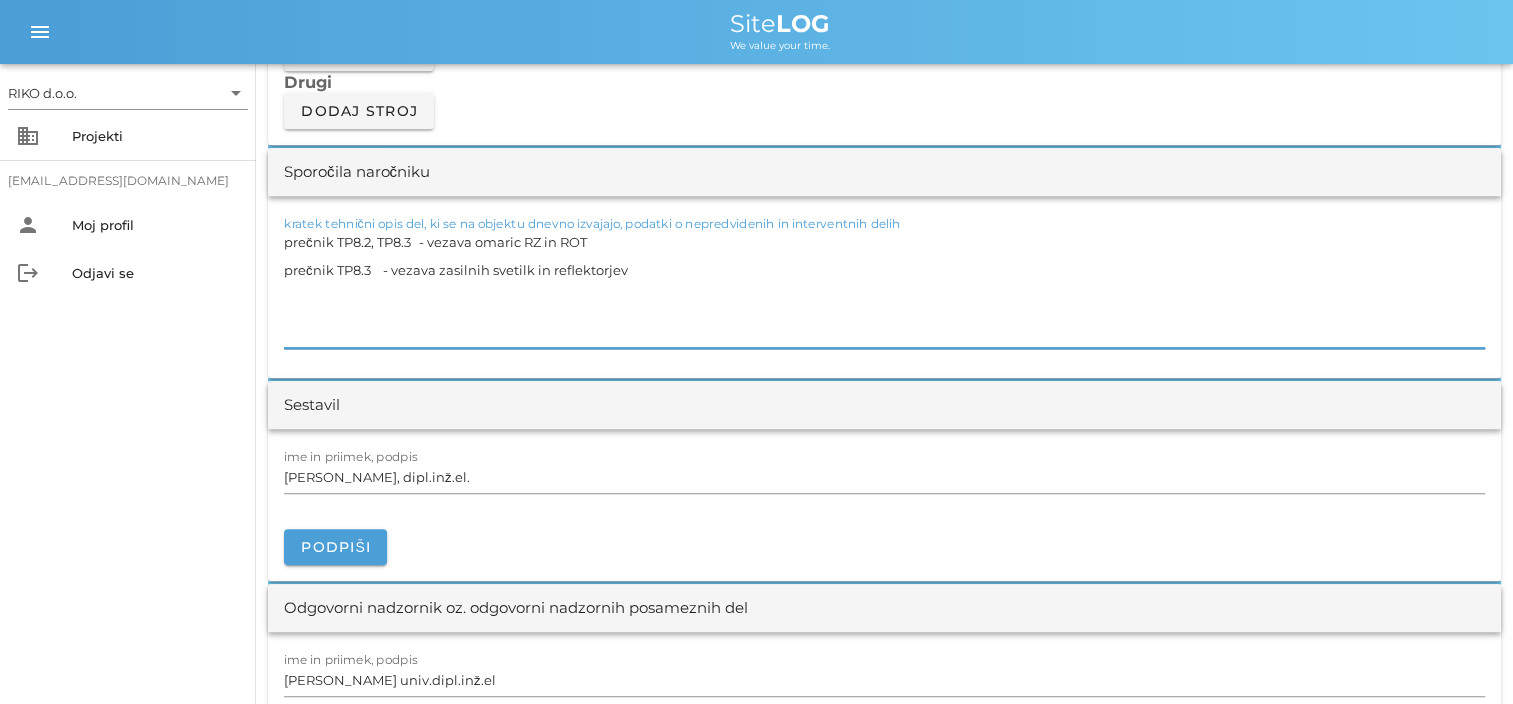 click on "prečnik TP8.2, TP8.3	 - vezava omaric RZ in ROT
prečnik TP8.3	 - vezava zasilnih svetilk in reflektorjev" at bounding box center [884, 288] 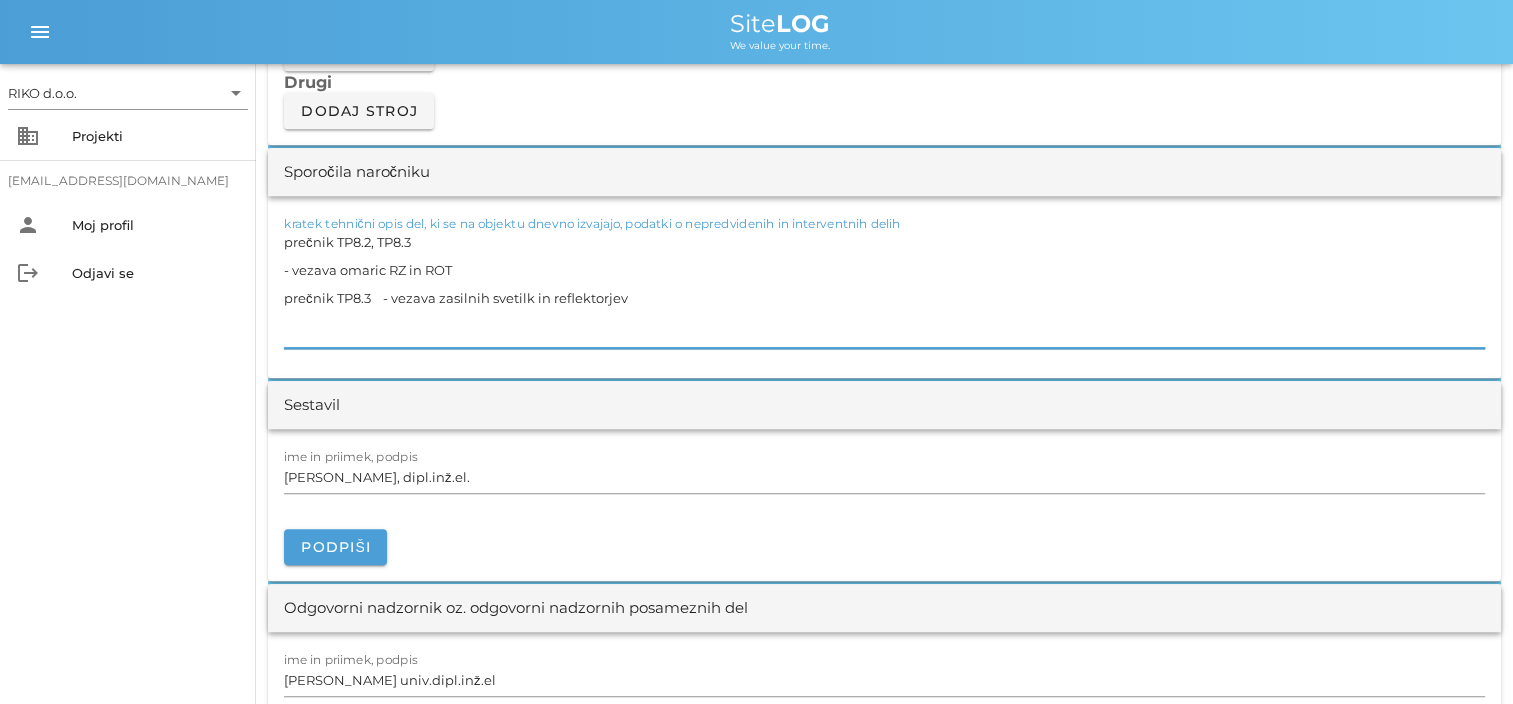 click on "prečnik TP8.2, TP8.3
- vezava omaric RZ in ROT
prečnik TP8.3	 - vezava zasilnih svetilk in reflektorjev" at bounding box center (884, 288) 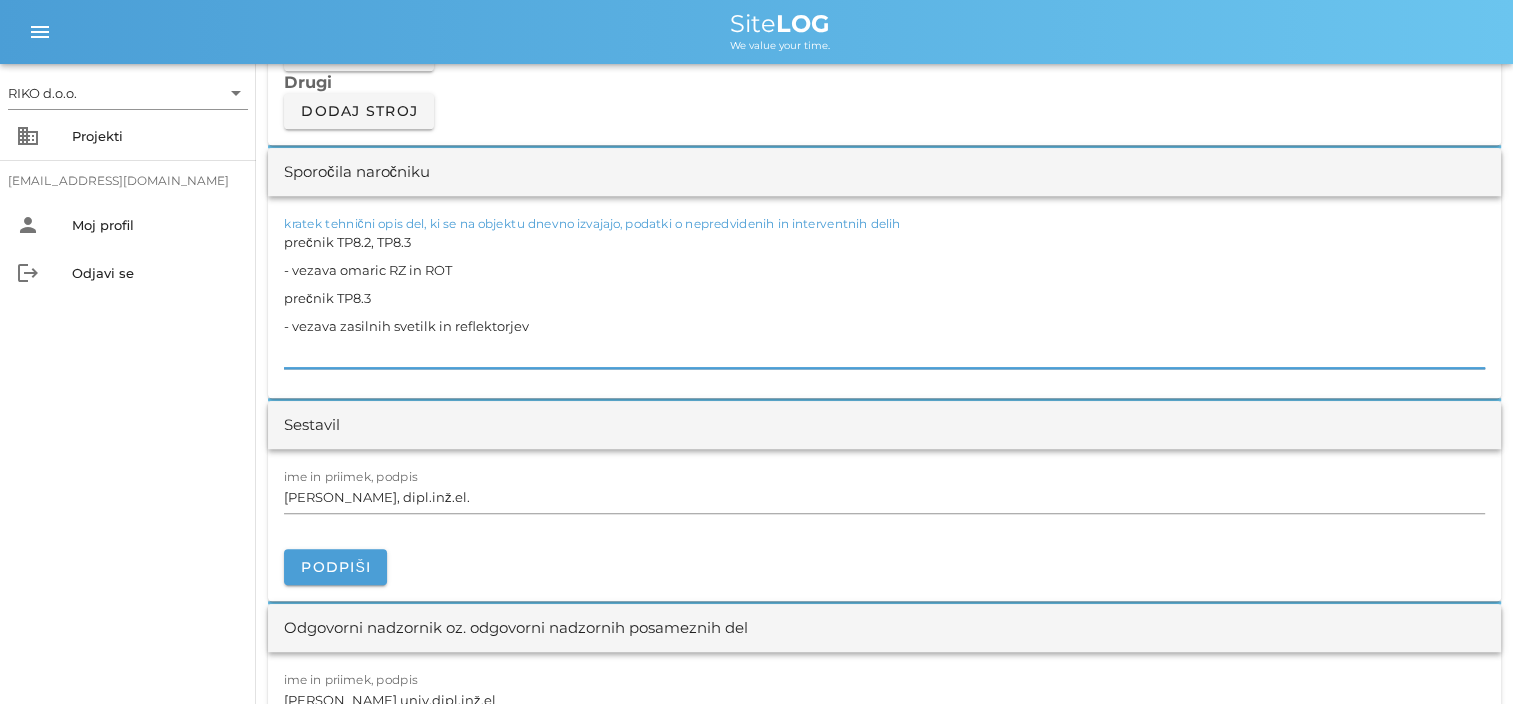 click on "prečnik TP8.2, TP8.3
- vezava omaric RZ in ROT
prečnik TP8.3
- vezava zasilnih svetilk in reflektorjev" at bounding box center (884, 298) 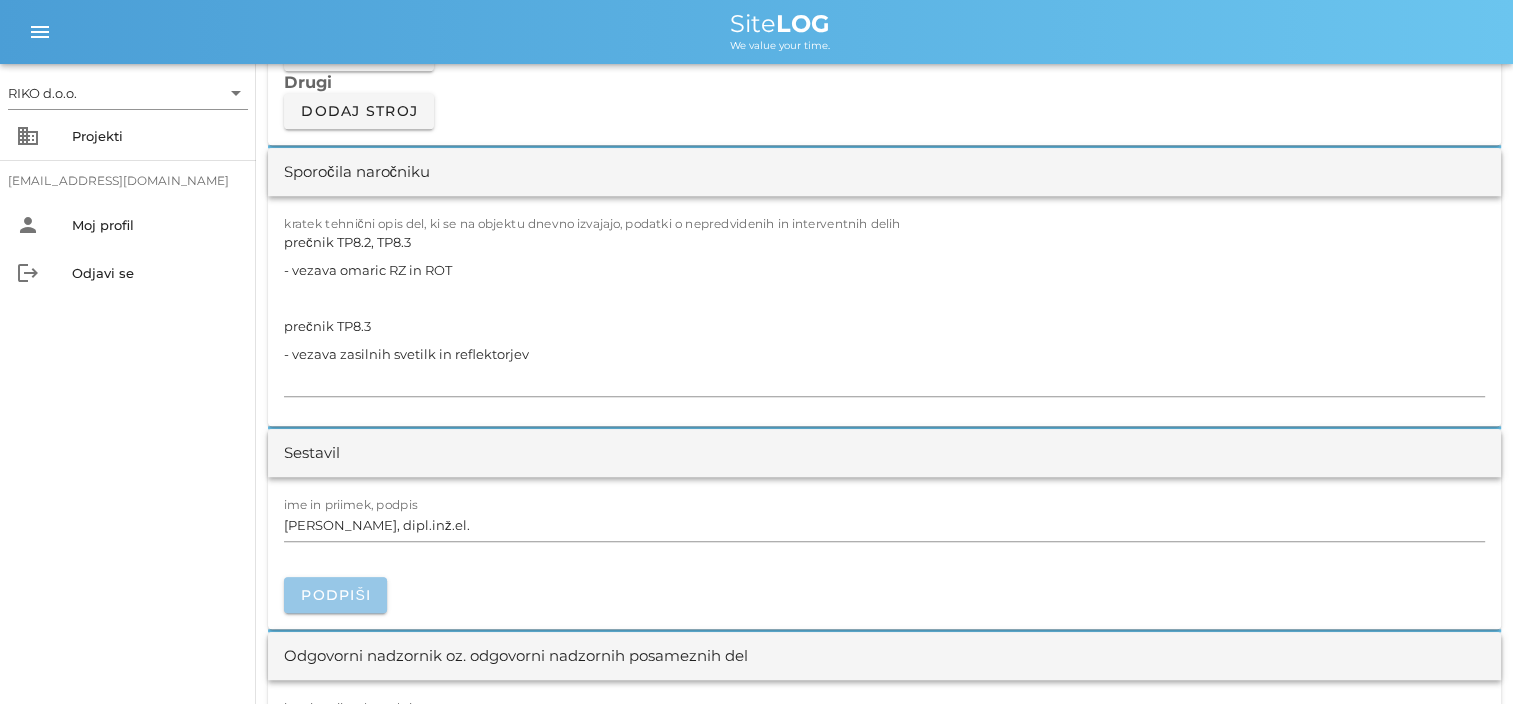 click on "Podpiši" at bounding box center [335, 595] 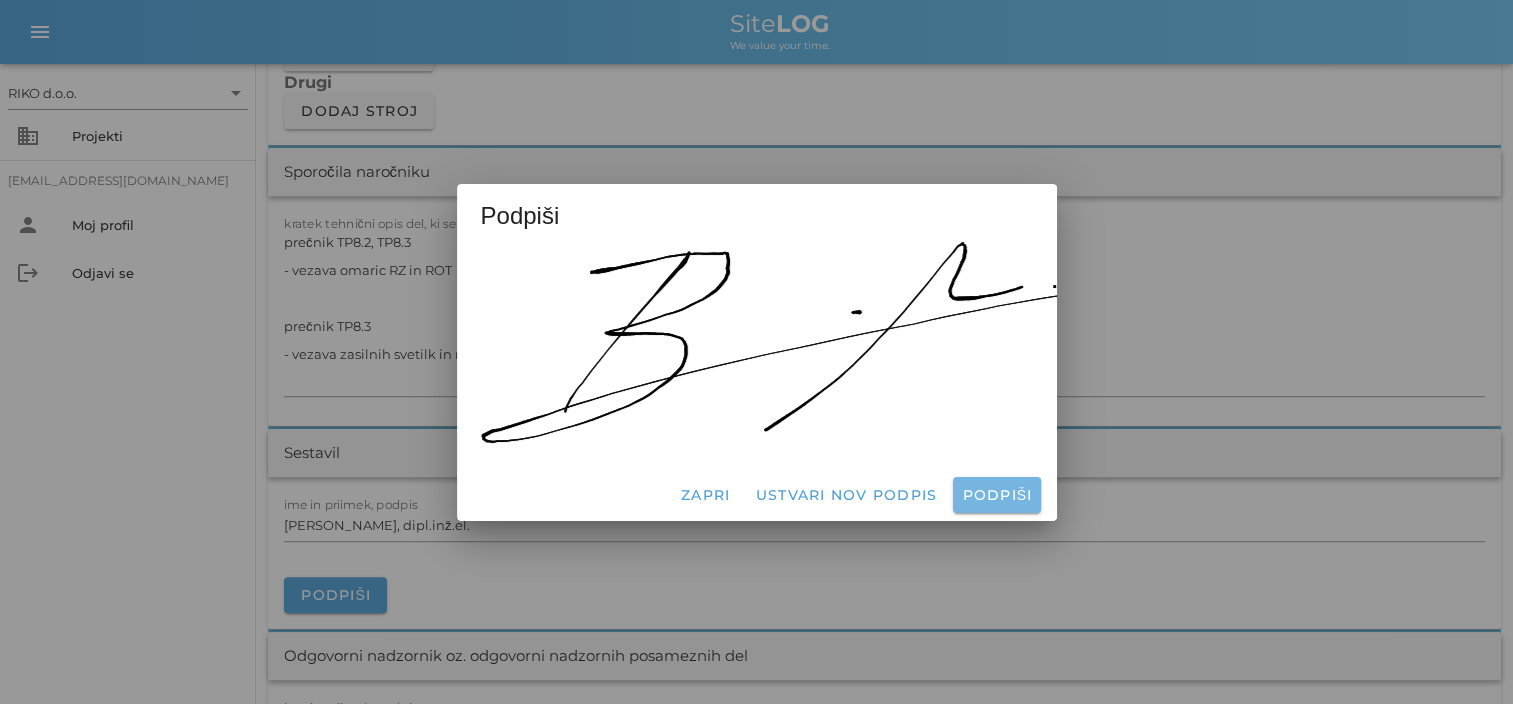 drag, startPoint x: 994, startPoint y: 484, endPoint x: 959, endPoint y: 484, distance: 35 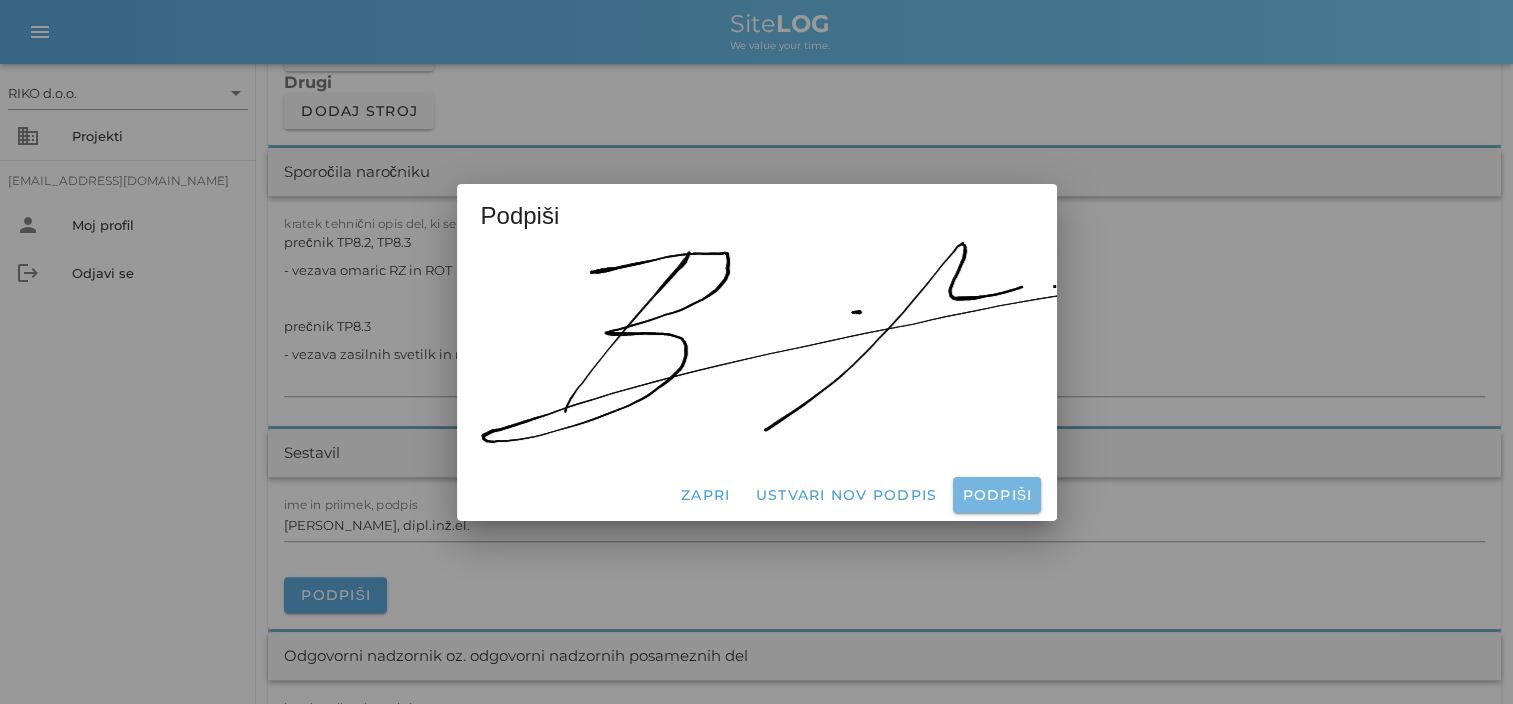 click on "Podpiši" at bounding box center [996, 495] 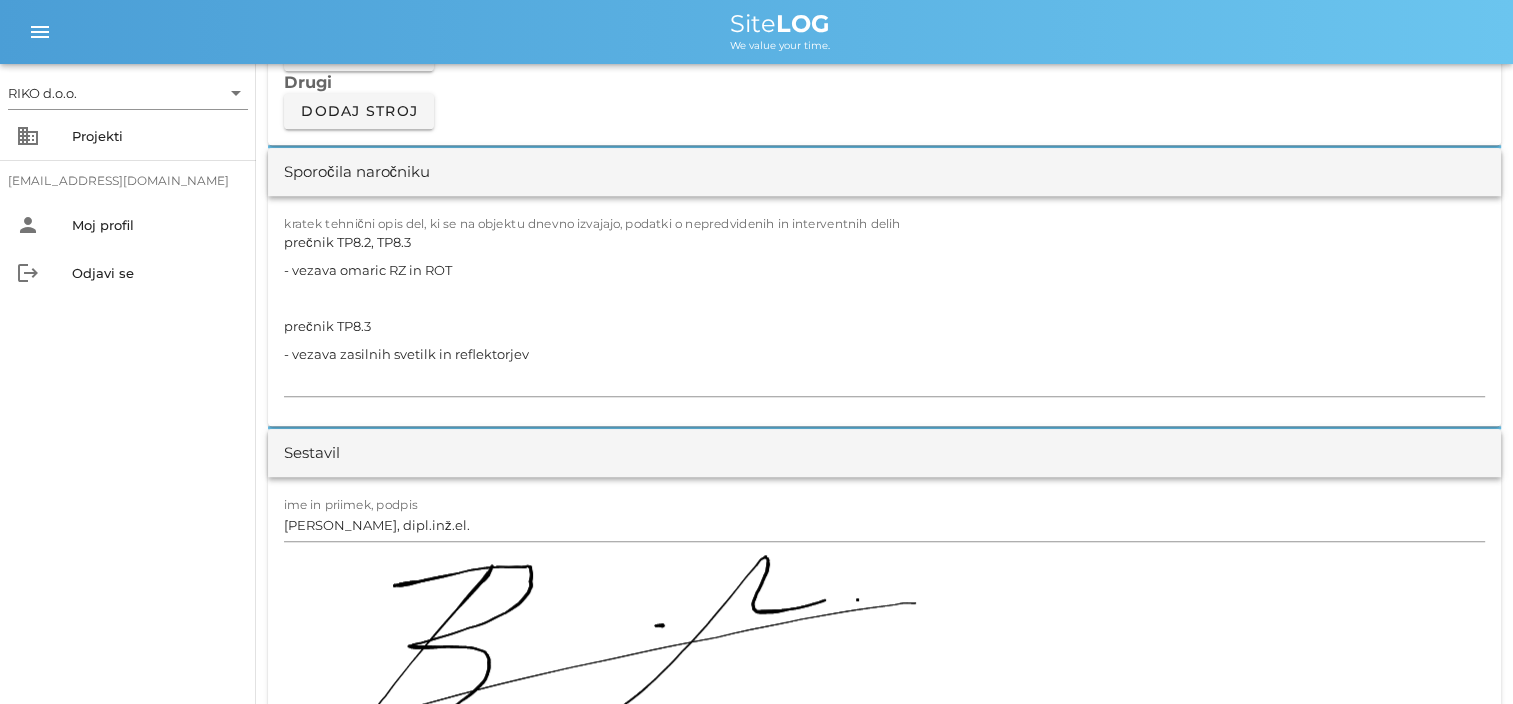 click on "RIKO d.o.o. arrow_drop_down business  Projekti  [EMAIL_ADDRESS][DOMAIN_NAME] person  Moj profil  logout  Odjavi se" at bounding box center [128, 384] 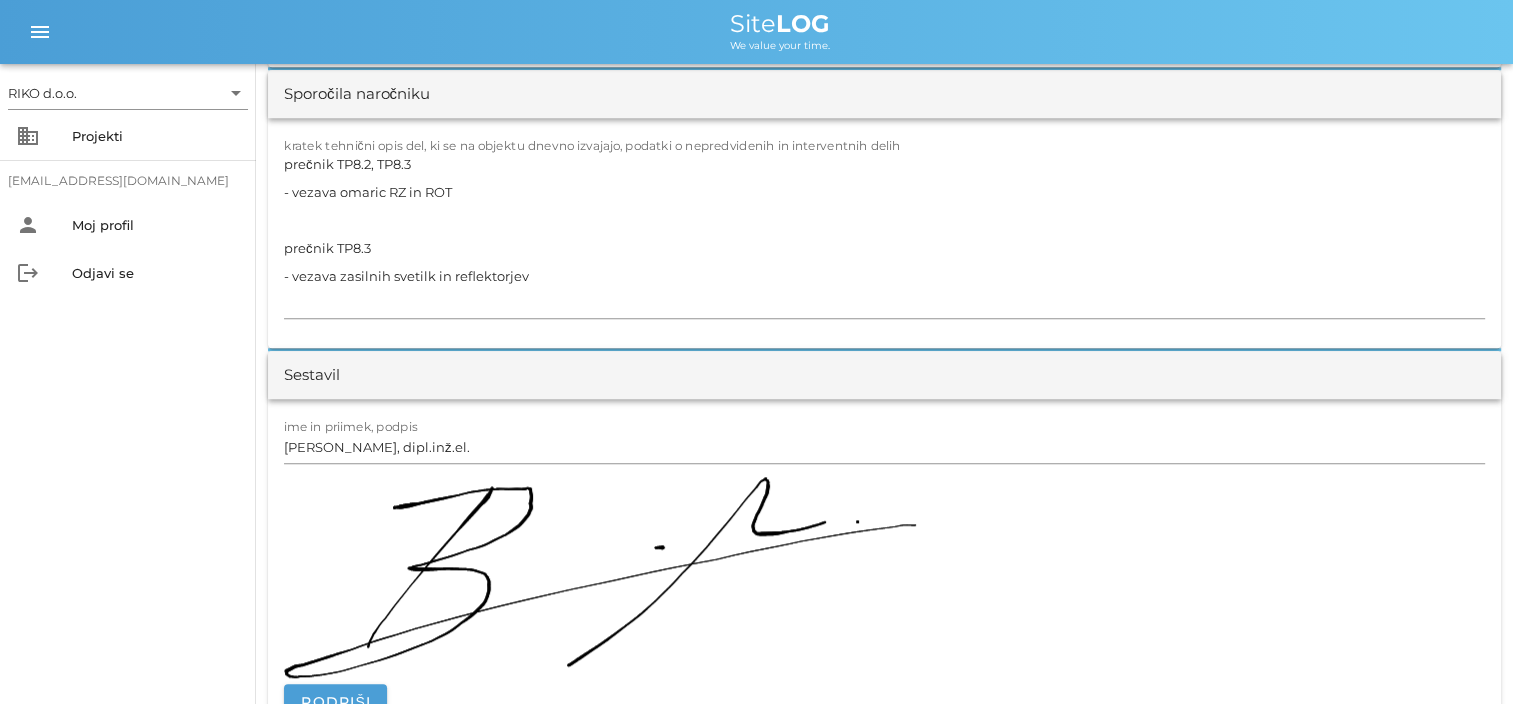 scroll, scrollTop: 1900, scrollLeft: 0, axis: vertical 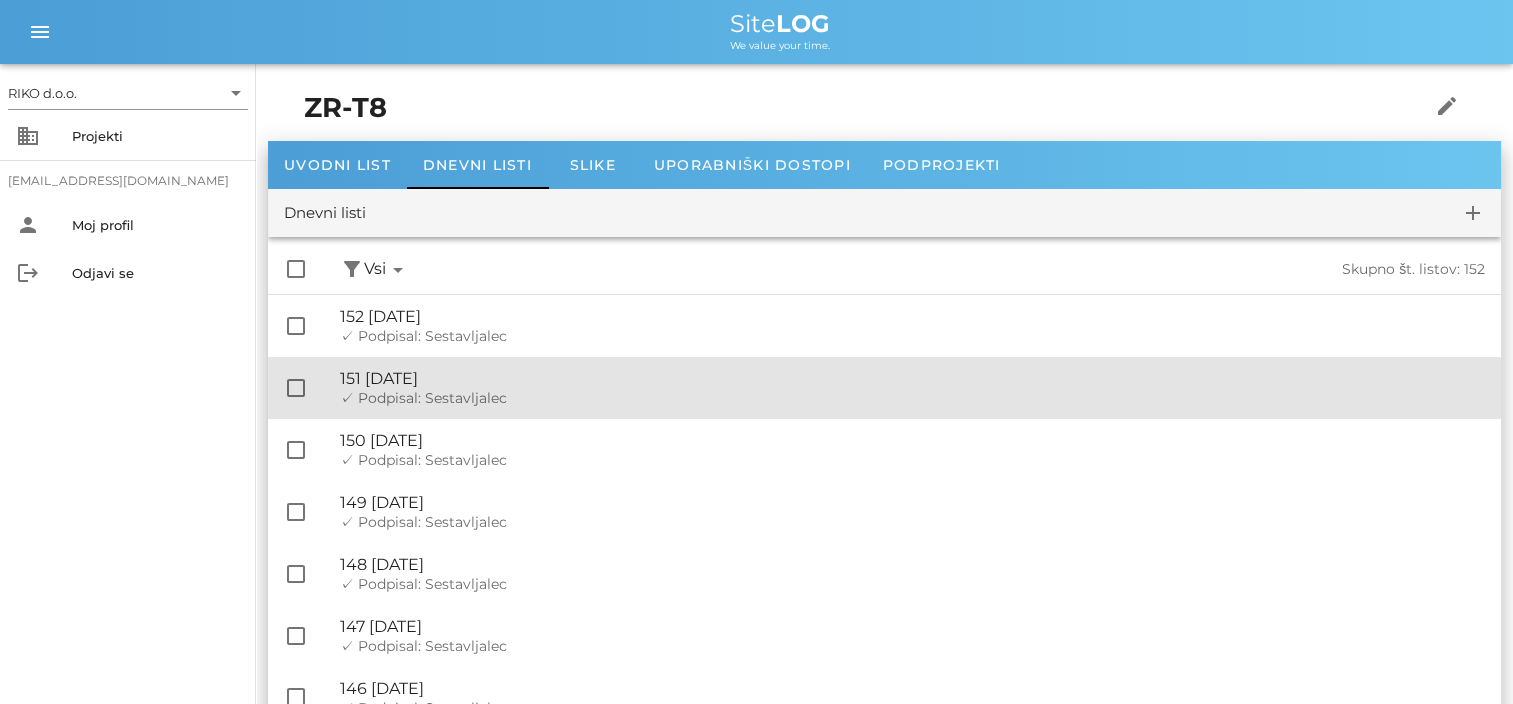 click on "🔏  151 [DATE]" at bounding box center [912, 378] 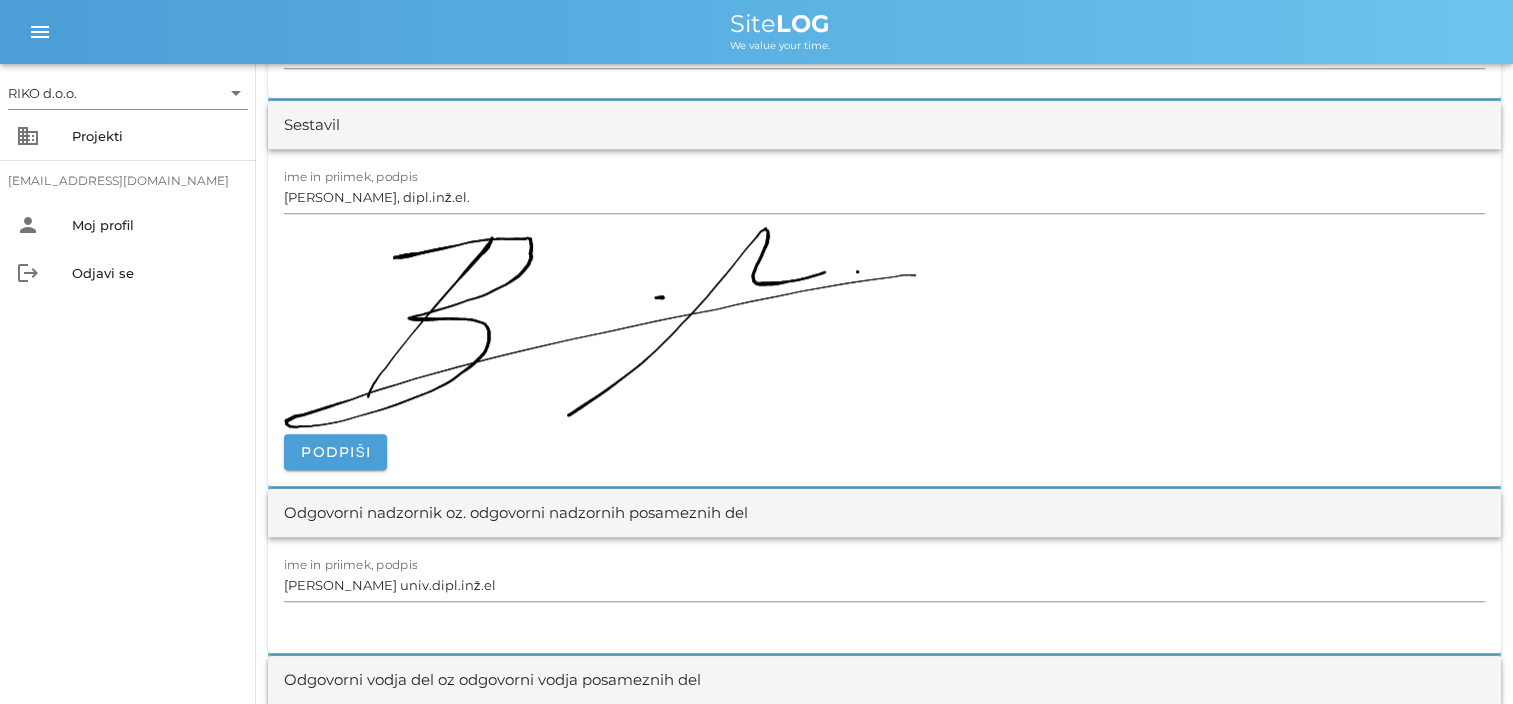 scroll, scrollTop: 1600, scrollLeft: 0, axis: vertical 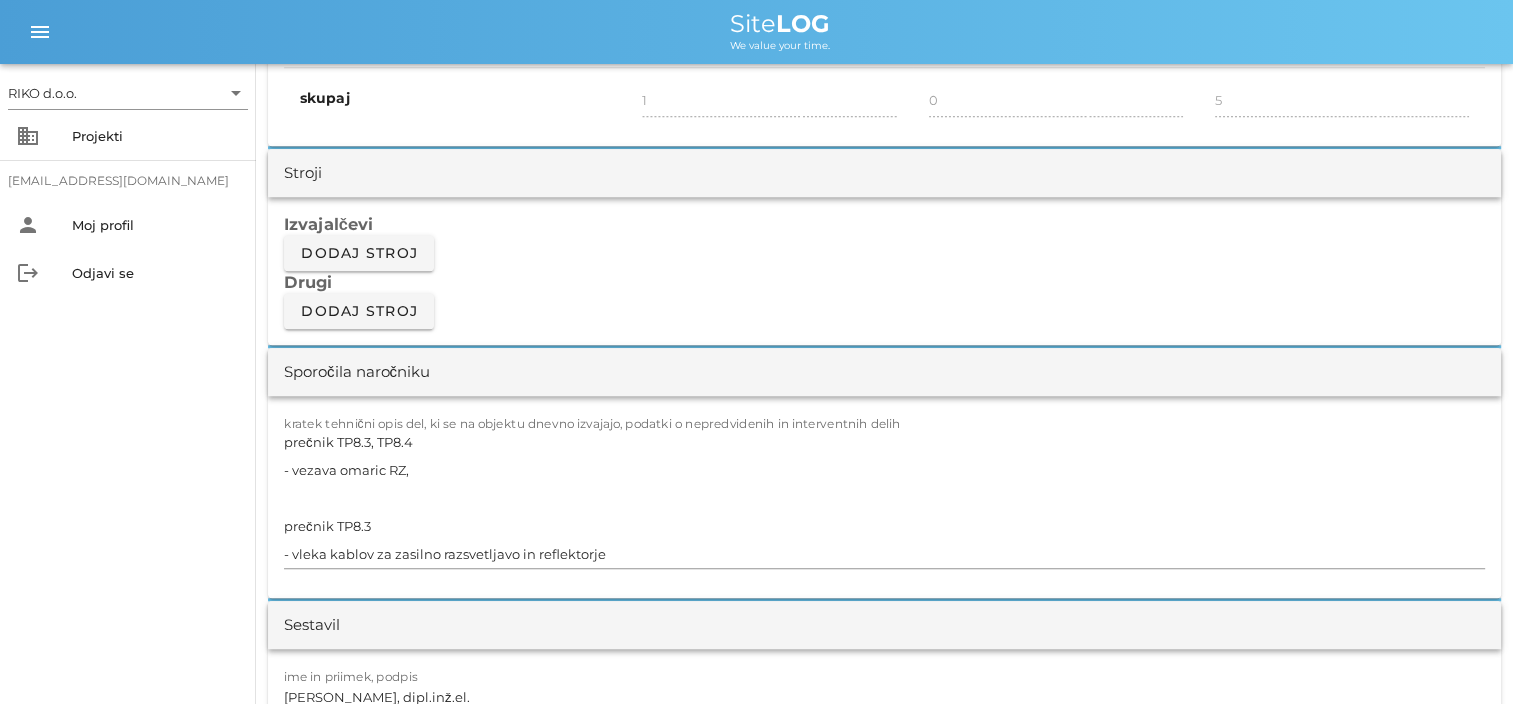 drag, startPoint x: 479, startPoint y: 345, endPoint x: 470, endPoint y: 316, distance: 30.364452 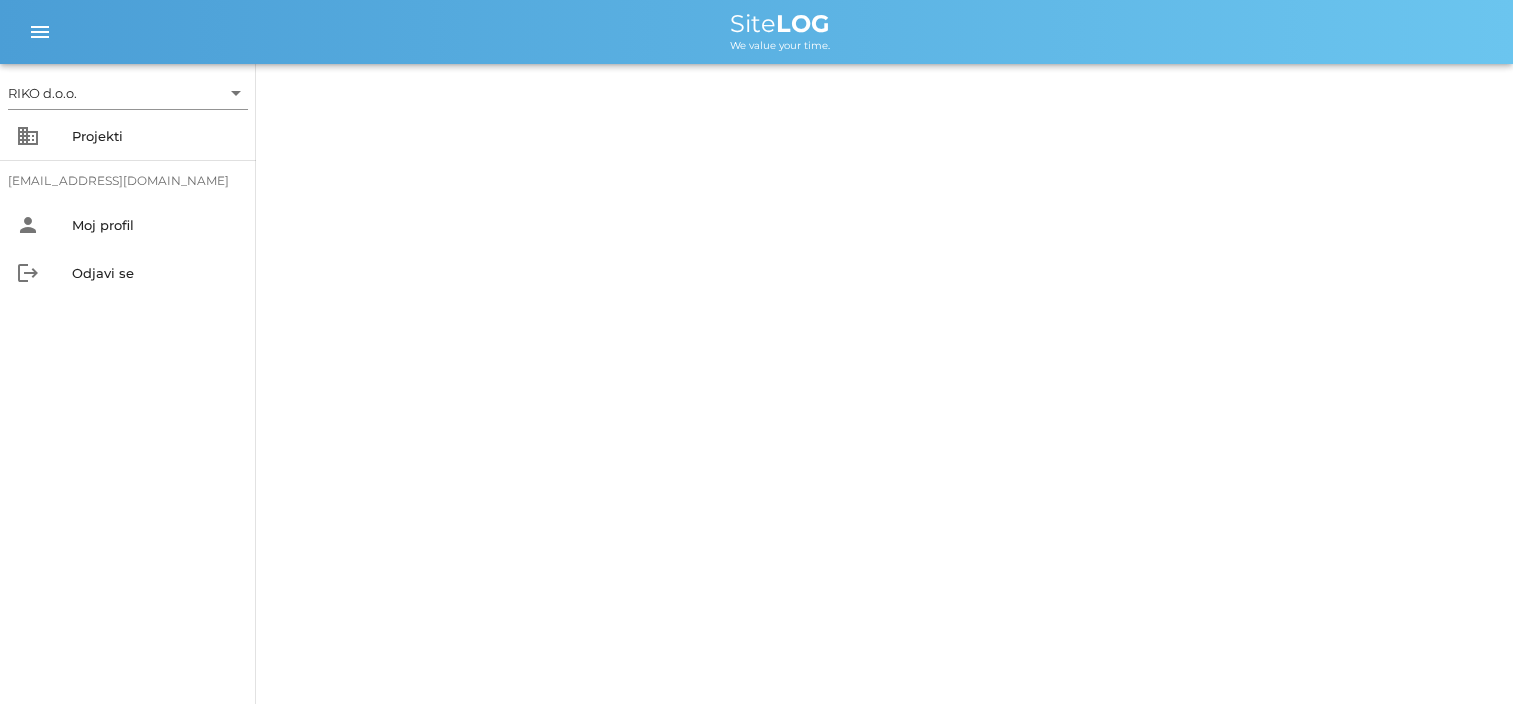 scroll, scrollTop: 0, scrollLeft: 0, axis: both 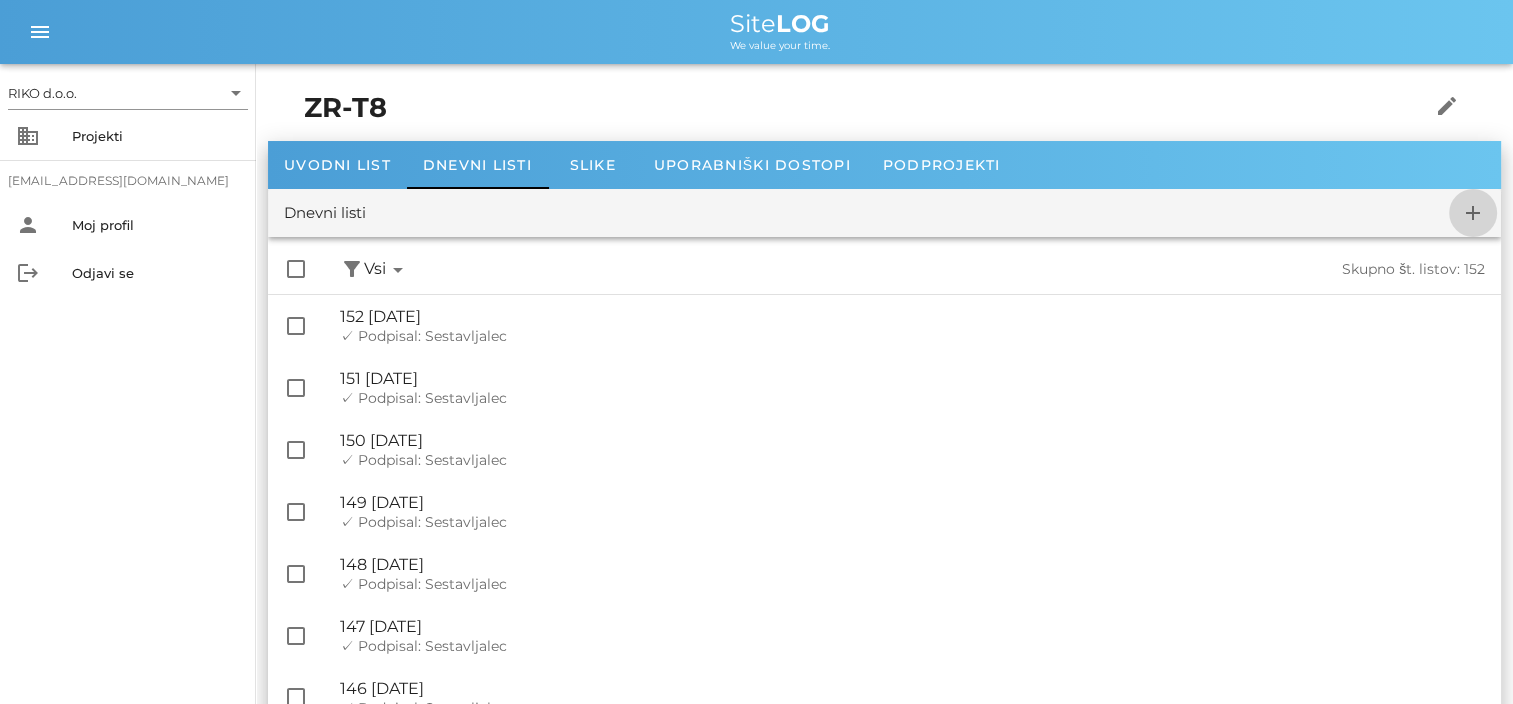 click on "add" at bounding box center [1473, 213] 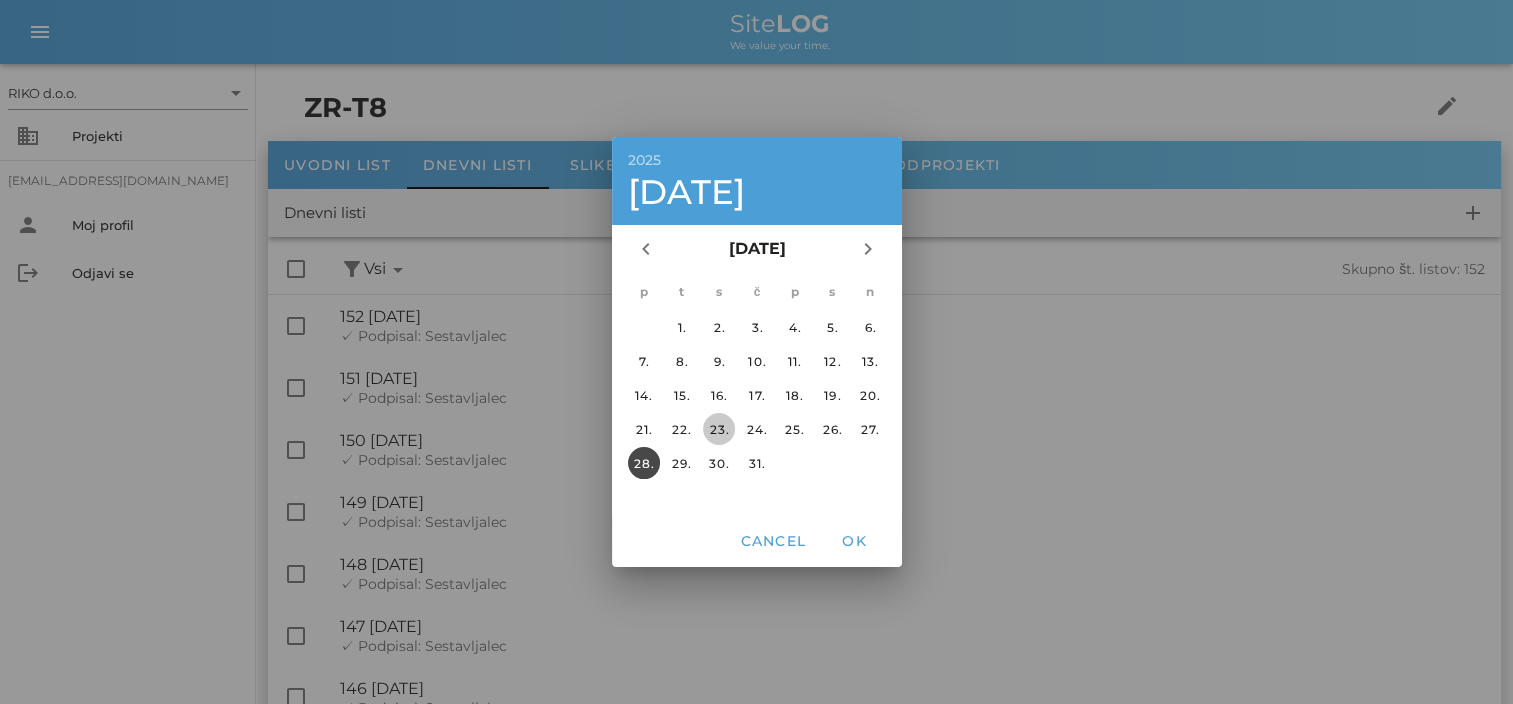 drag, startPoint x: 720, startPoint y: 423, endPoint x: 732, endPoint y: 430, distance: 13.892444 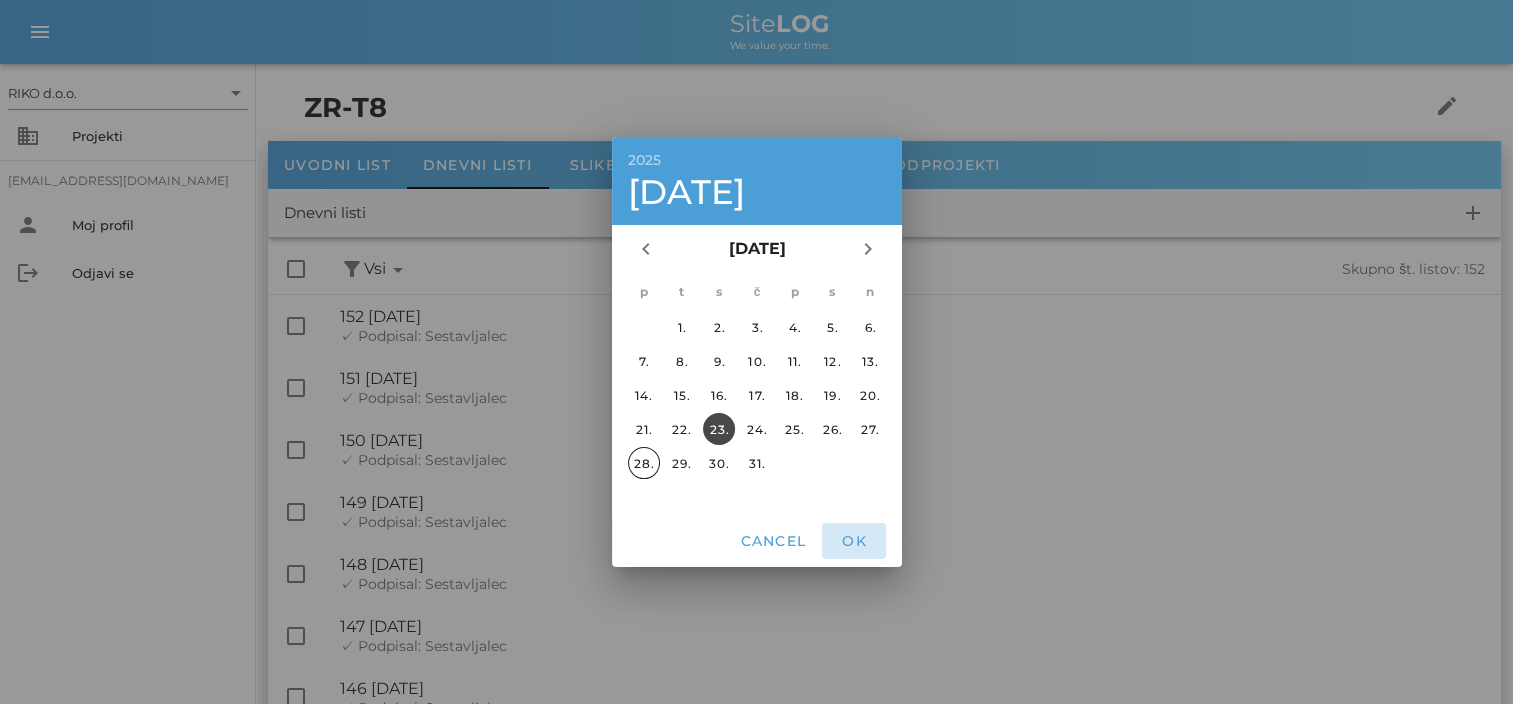 click on "OK" at bounding box center [854, 541] 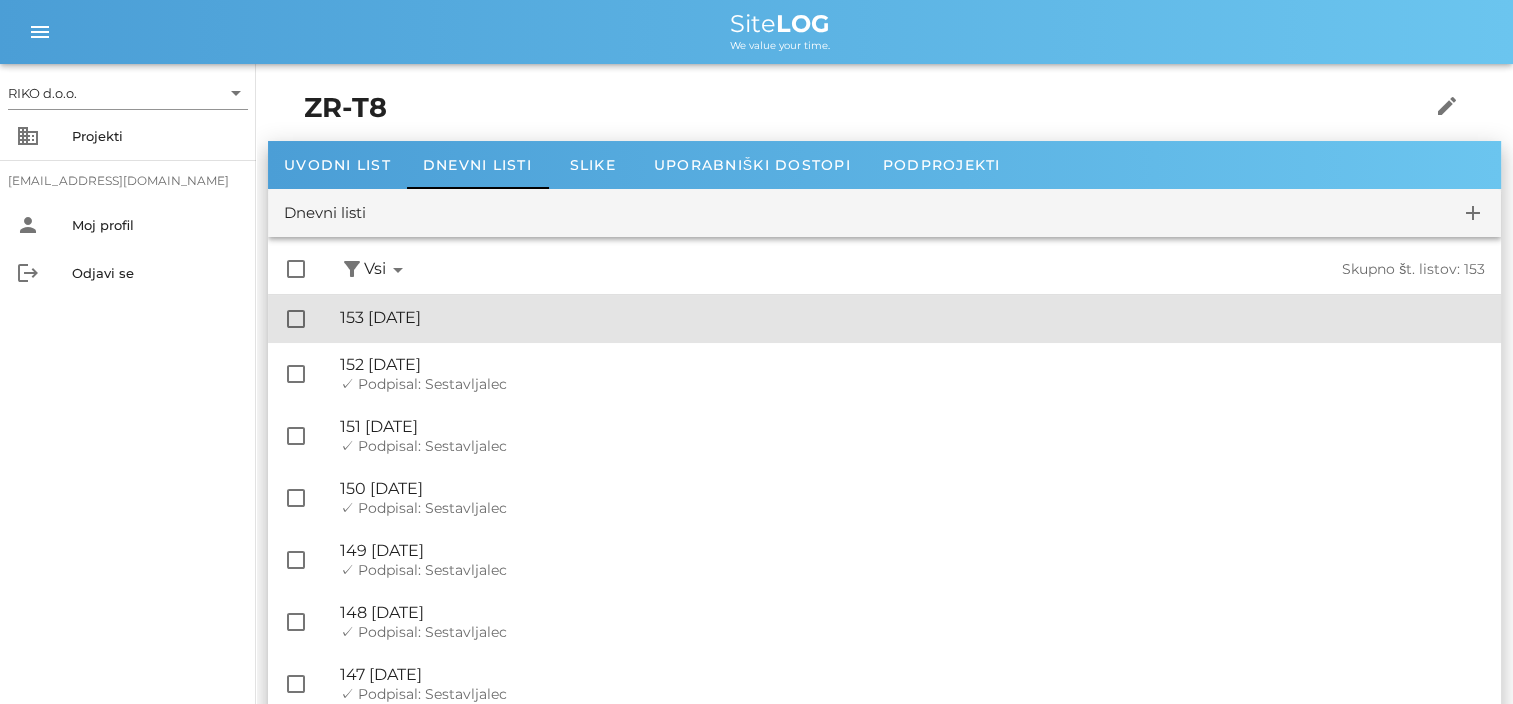 click on "🔏  153 [DATE]  ✓ Podpisal: Nadzornik  ✓ Podpisal: Sestavljalec  ✓ Podpisal: Odgovorni" at bounding box center [912, 318] 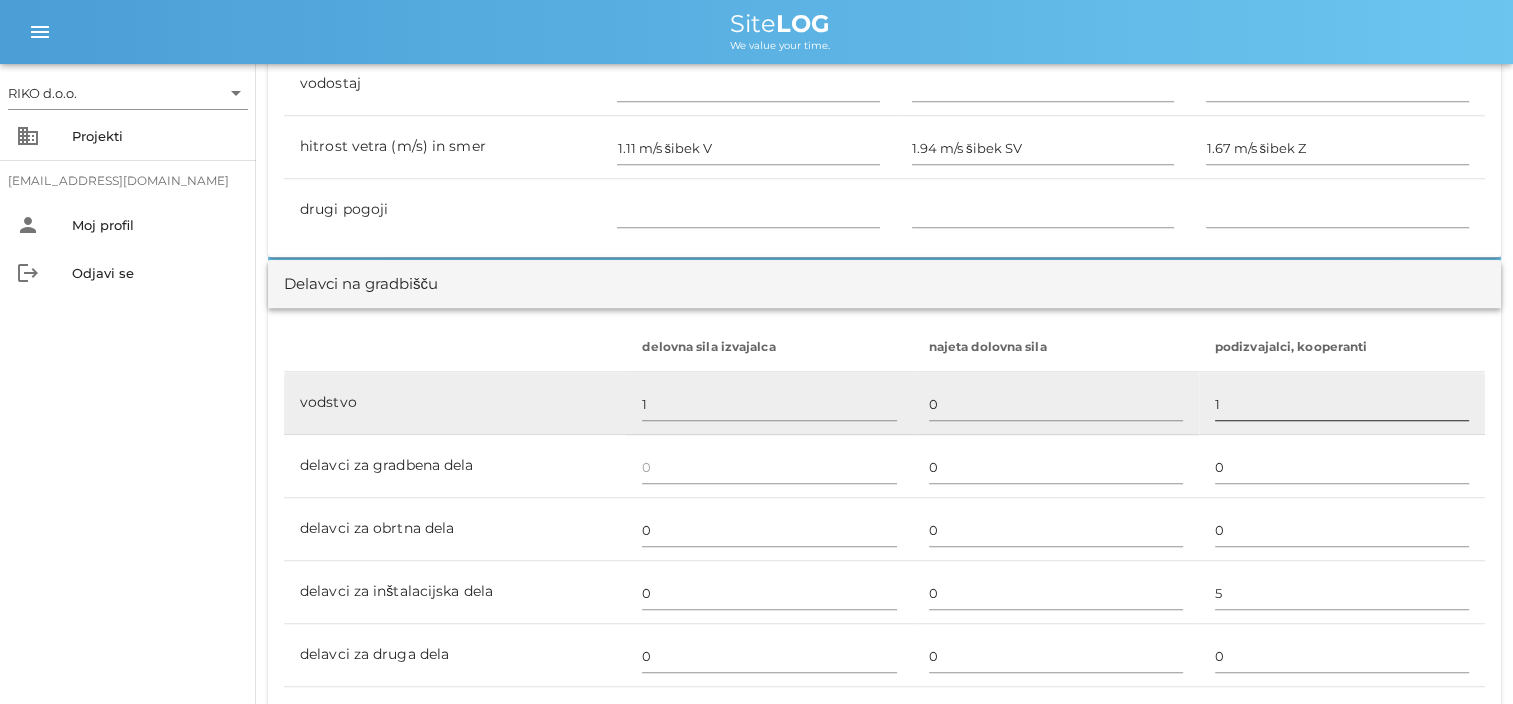 scroll, scrollTop: 1000, scrollLeft: 0, axis: vertical 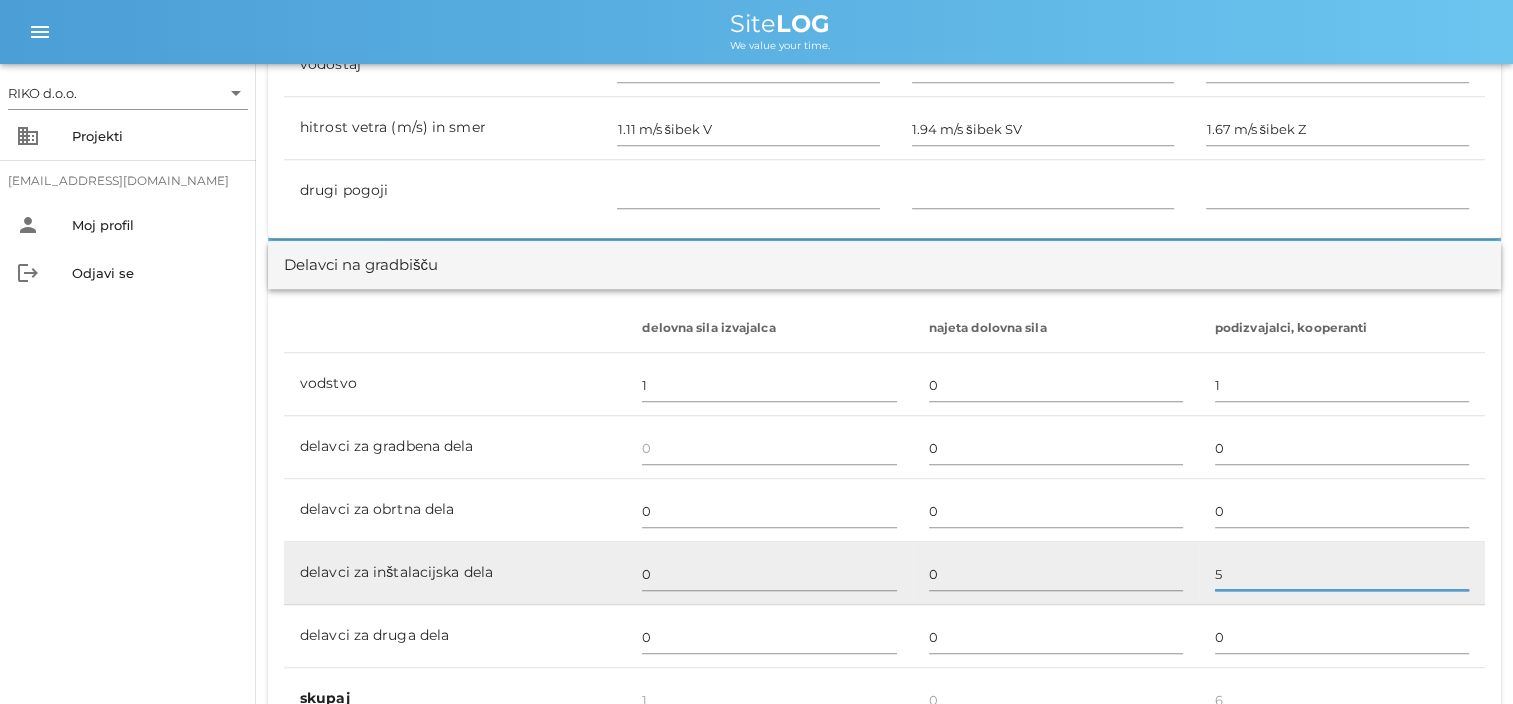 click on "5" at bounding box center (1342, 574) 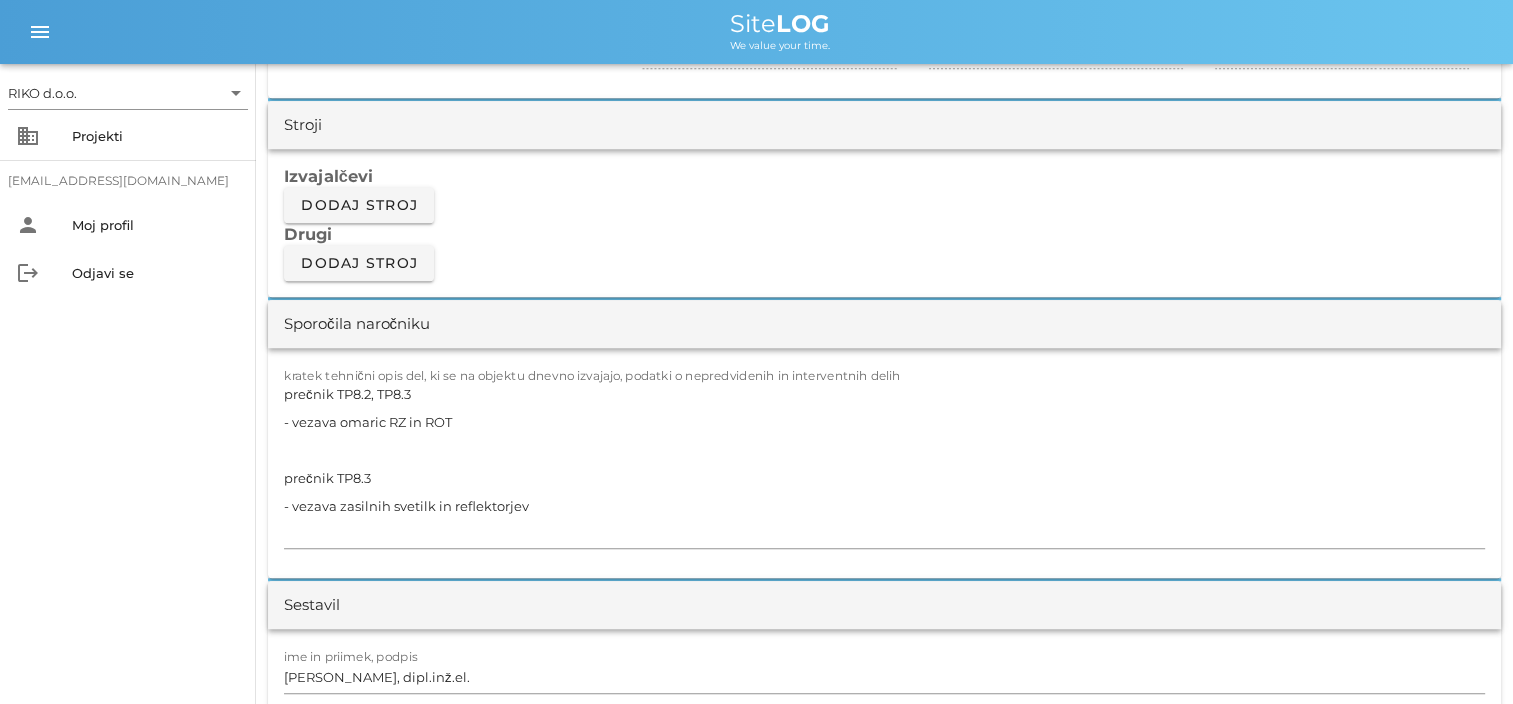 scroll, scrollTop: 1700, scrollLeft: 0, axis: vertical 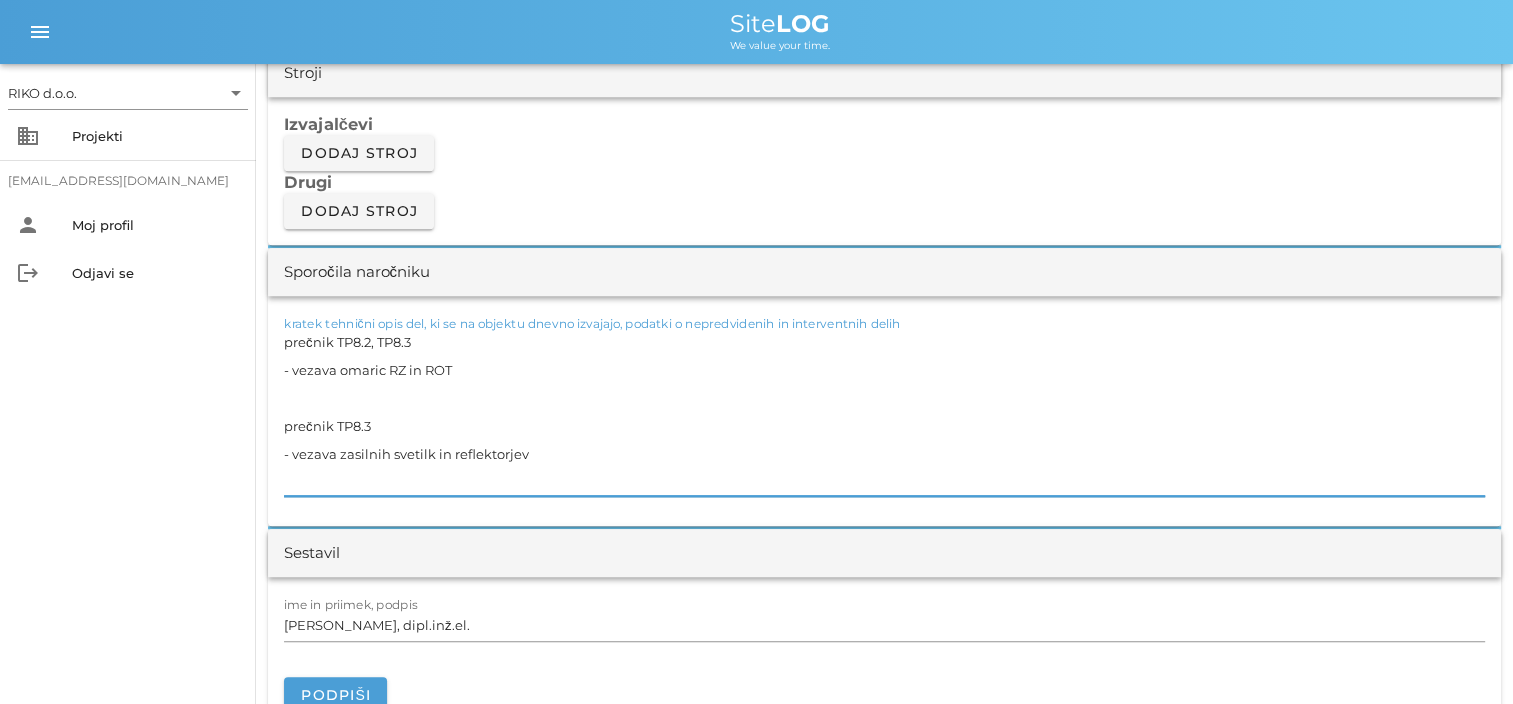 drag, startPoint x: 336, startPoint y: 413, endPoint x: 84, endPoint y: 317, distance: 269.66647 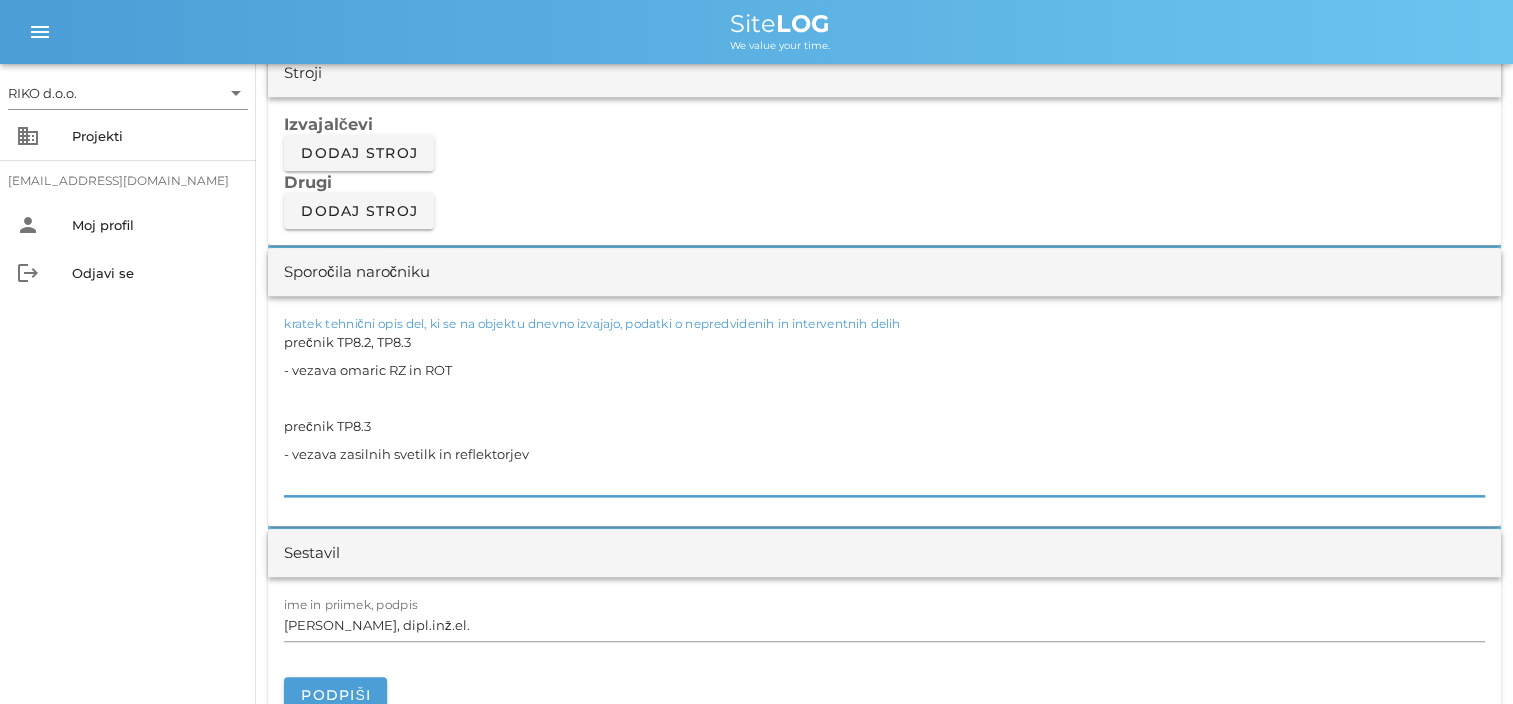 click on "RIKO d.o.o. arrow_drop_down business  Projekti  [EMAIL_ADDRESS][DOMAIN_NAME] person  Moj profil  logout  Odjavi se  menu menu  Site LOG  We value your time.   [DATE]   Close     ZR-T8  Uvodni list   Dnevni listi   Slike  Dnevni list na [DATE]  ✓ Podpisan   Pošlji v podpis  print Natisni s slikami Izvajalec SŽ ŽGP Ljubljana d.d. Ob zeleni jami 2, 1000 Ljublajna; GH Holding d.o.o., [STREET_ADDRESS]; YM Construction d.o.o. , [STREET_ADDRESS],  in Kolektor Igin d.o.o., [STREET_ADDRESS], [GEOGRAPHIC_DATA] Objekt [GEOGRAPHIC_DATA] in predorski sistemi na drugem tiru Divača – Koper (Sklop3) Naročnik 2TDK, d.o.o., Železna cesta 18, [GEOGRAPHIC_DATA], 1000 Ljubljana Dnevno poročilo številka 153 za dan [DATE] Delovni čas od 07:00 Delovni čas do 17:00  Vremenske razmere   Vremenske razmere ob uri  Ura 08:00 refresh delete Ura 12:00 refresh delete Ura 16:00 refresh delete vreme jasno delno oblačno jasno temperatura zraka °C 26 28 29 0 0 0 vodostaj 1 0" at bounding box center (756, 625) 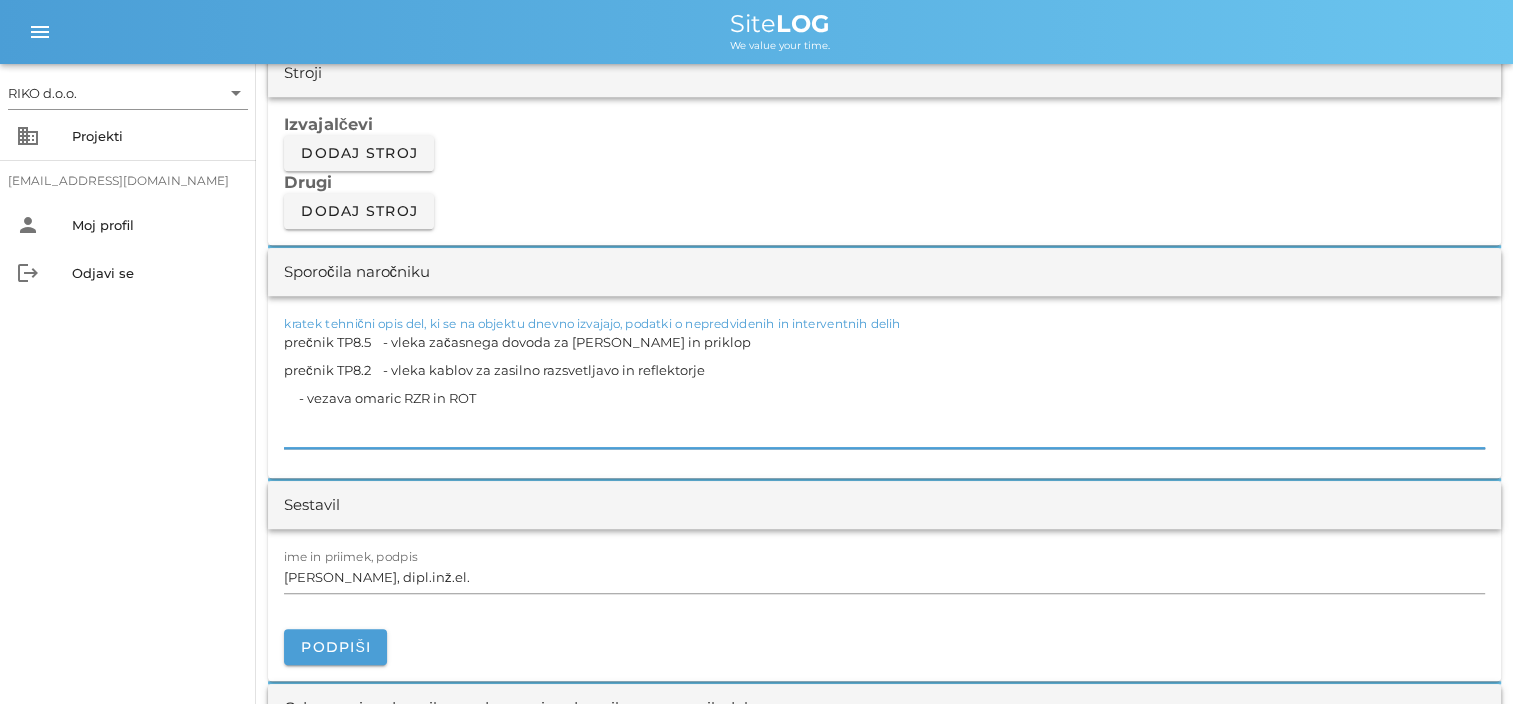 click on "prečnik TP8.5	 - vleka začasnega dovoda za [PERSON_NAME] in priklop
prečnik TP8.2	 - vleka kablov za zasilno razsvetljavo in reflektorje
- vezava omaric RZR in ROT" at bounding box center [884, 388] 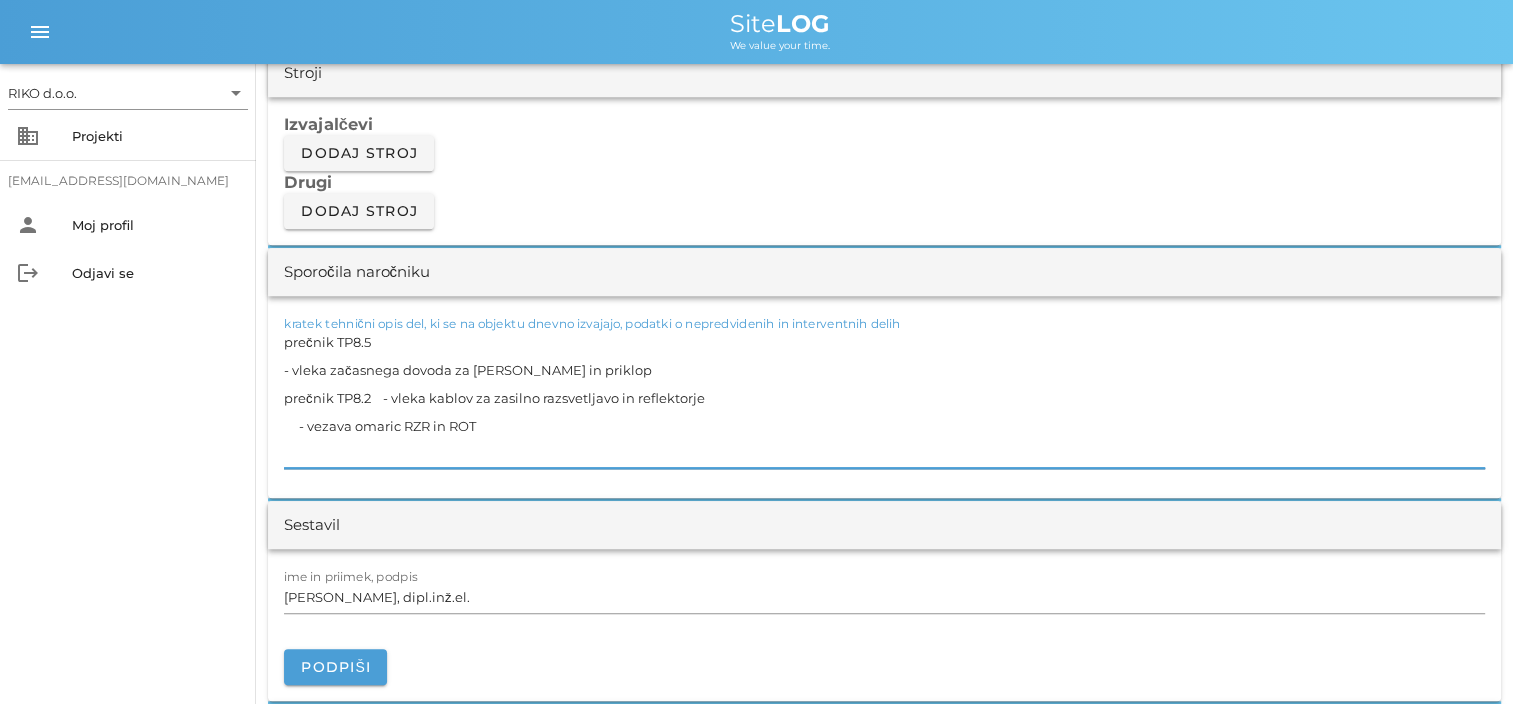 click on "prečnik TP8.5
- vleka začasnega dovoda za [PERSON_NAME] in priklop
prečnik TP8.2	 - vleka kablov za zasilno razsvetljavo in reflektorje
- vezava omaric RZR in ROT" at bounding box center [884, 398] 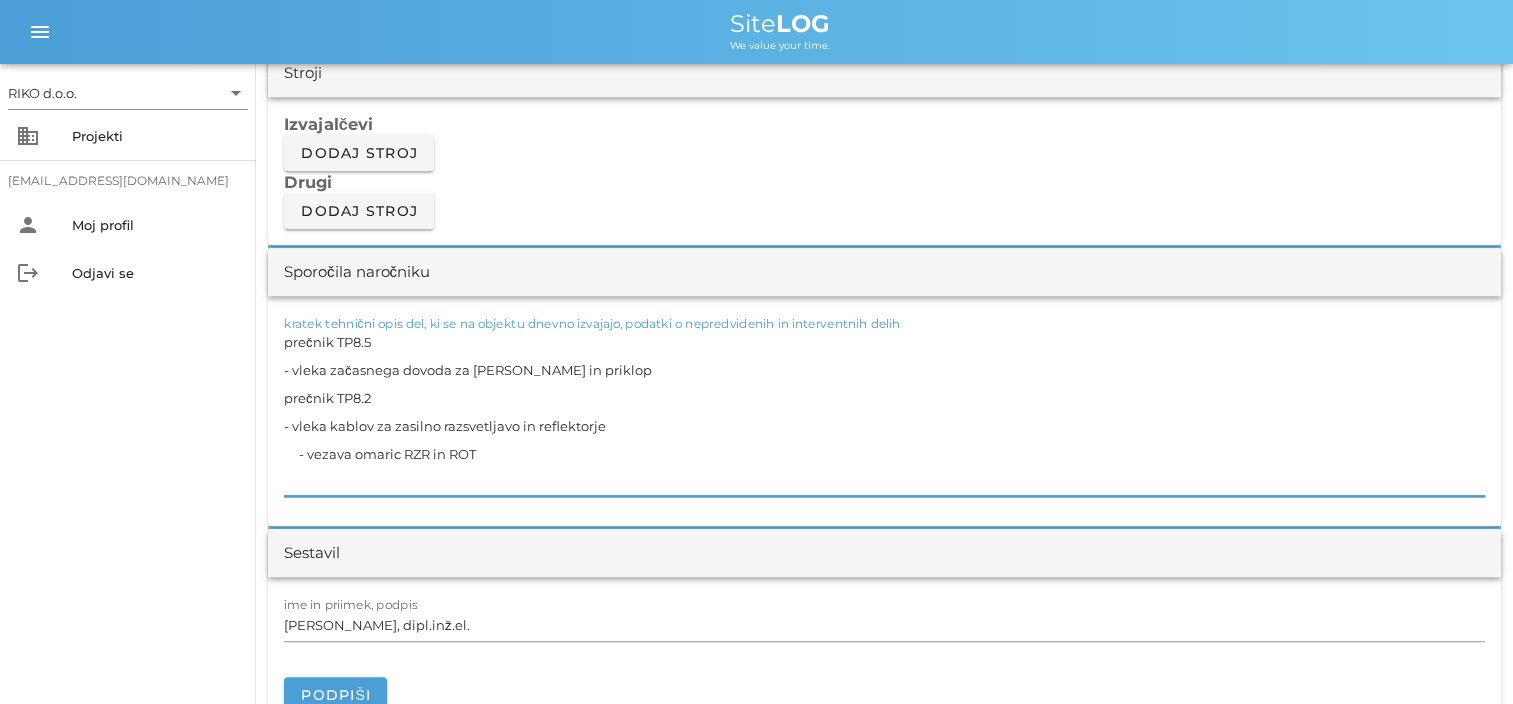 drag, startPoint x: 302, startPoint y: 455, endPoint x: 331, endPoint y: 462, distance: 29.832869 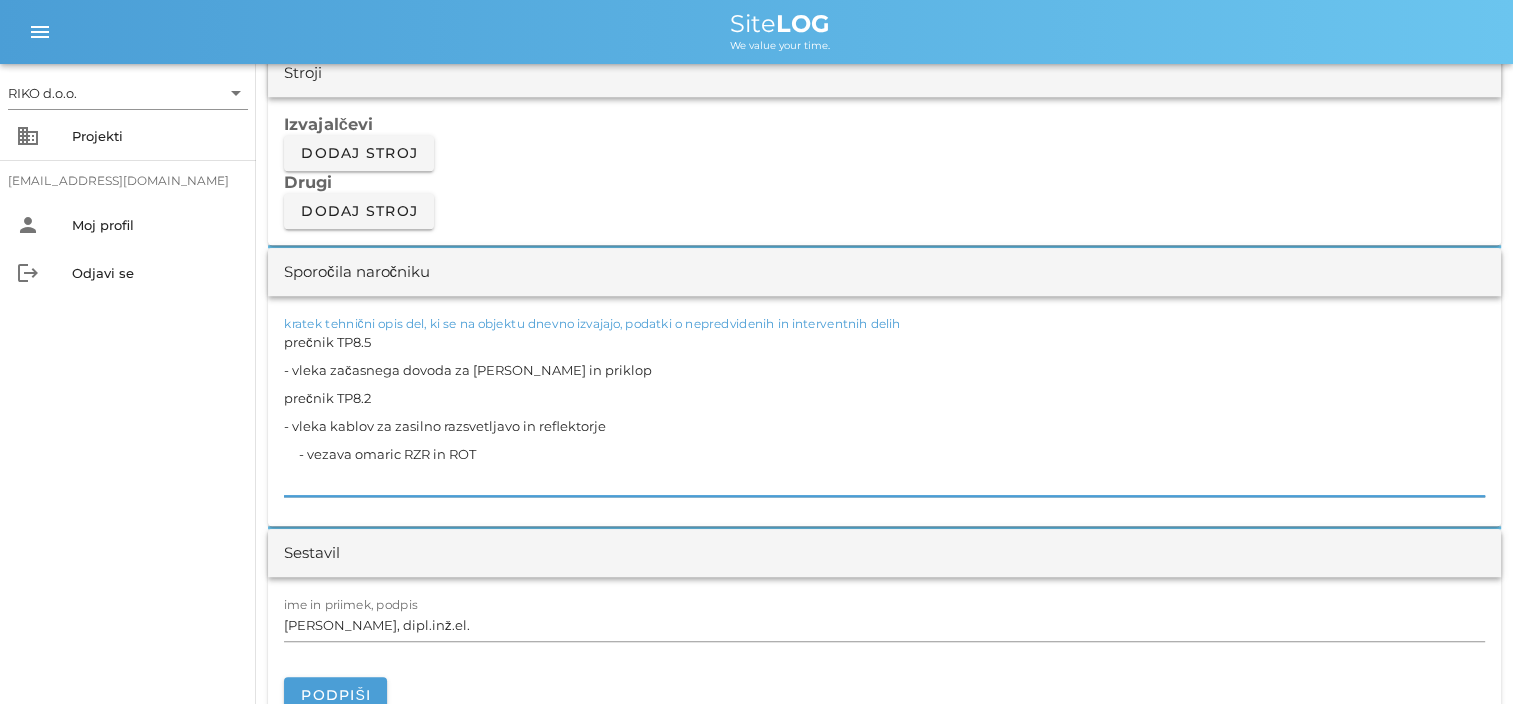 click on "prečnik TP8.5
- vleka začasnega dovoda za [PERSON_NAME] in priklop
prečnik TP8.2
- vleka kablov za zasilno razsvetljavo in reflektorje
- vezava omaric RZR in ROT" at bounding box center (884, 412) 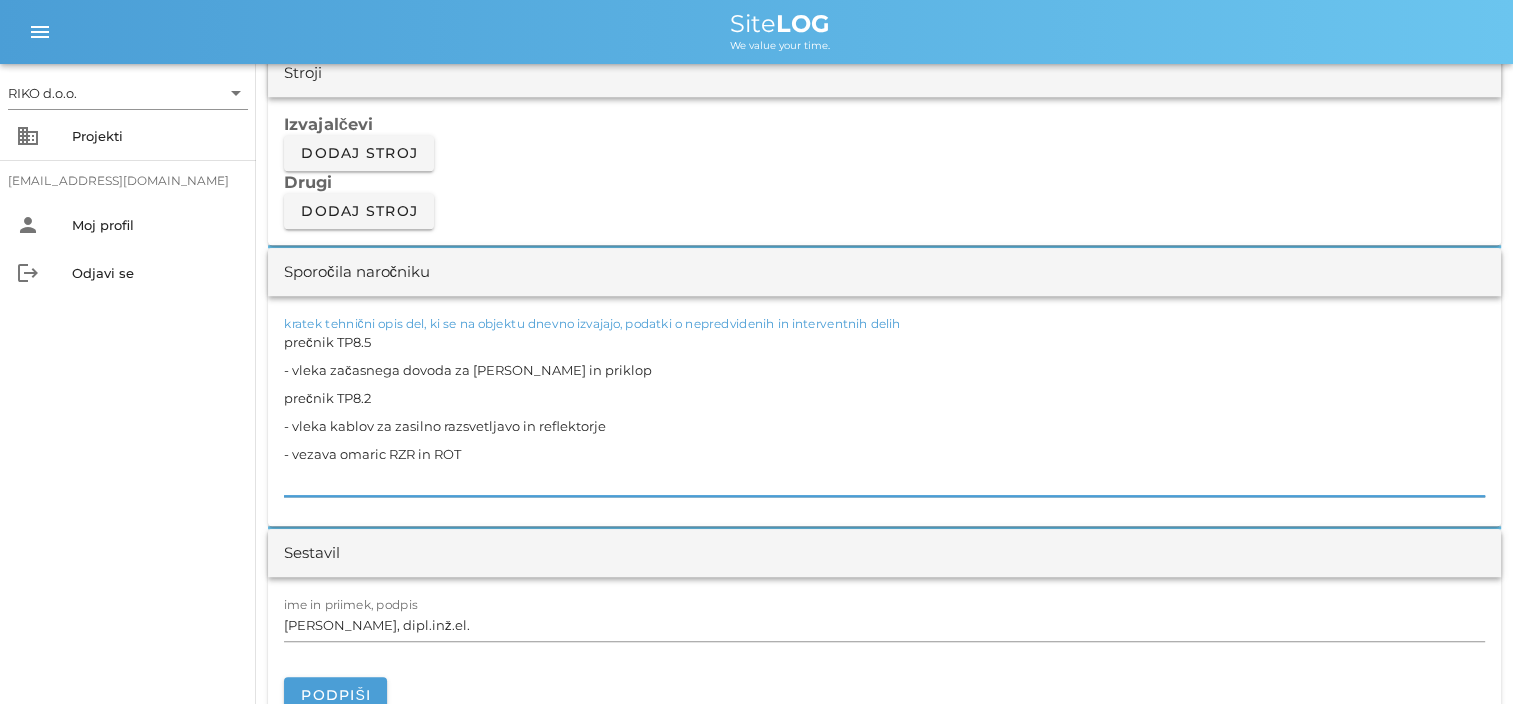 click on "prečnik TP8.5
- vleka začasnega dovoda za [PERSON_NAME] in priklop
prečnik TP8.2
- vleka kablov za zasilno razsvetljavo in reflektorje
- vezava omaric RZR in ROT" at bounding box center [884, 412] 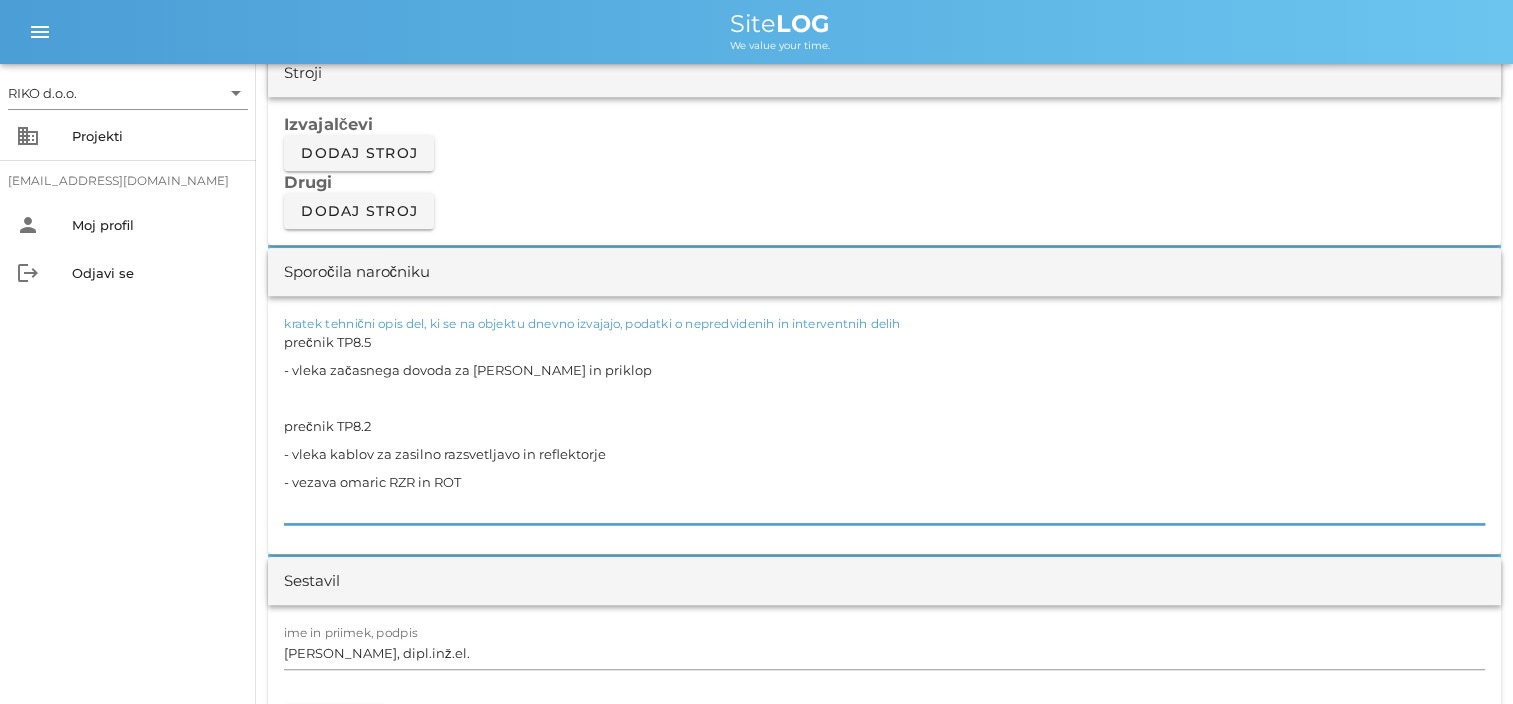 click on "prečnik TP8.5
- vleka začasnega dovoda za [PERSON_NAME] in priklop
prečnik TP8.2
- vleka kablov za zasilno razsvetljavo in reflektorje
- vezava omaric RZR in ROT" at bounding box center (884, 426) 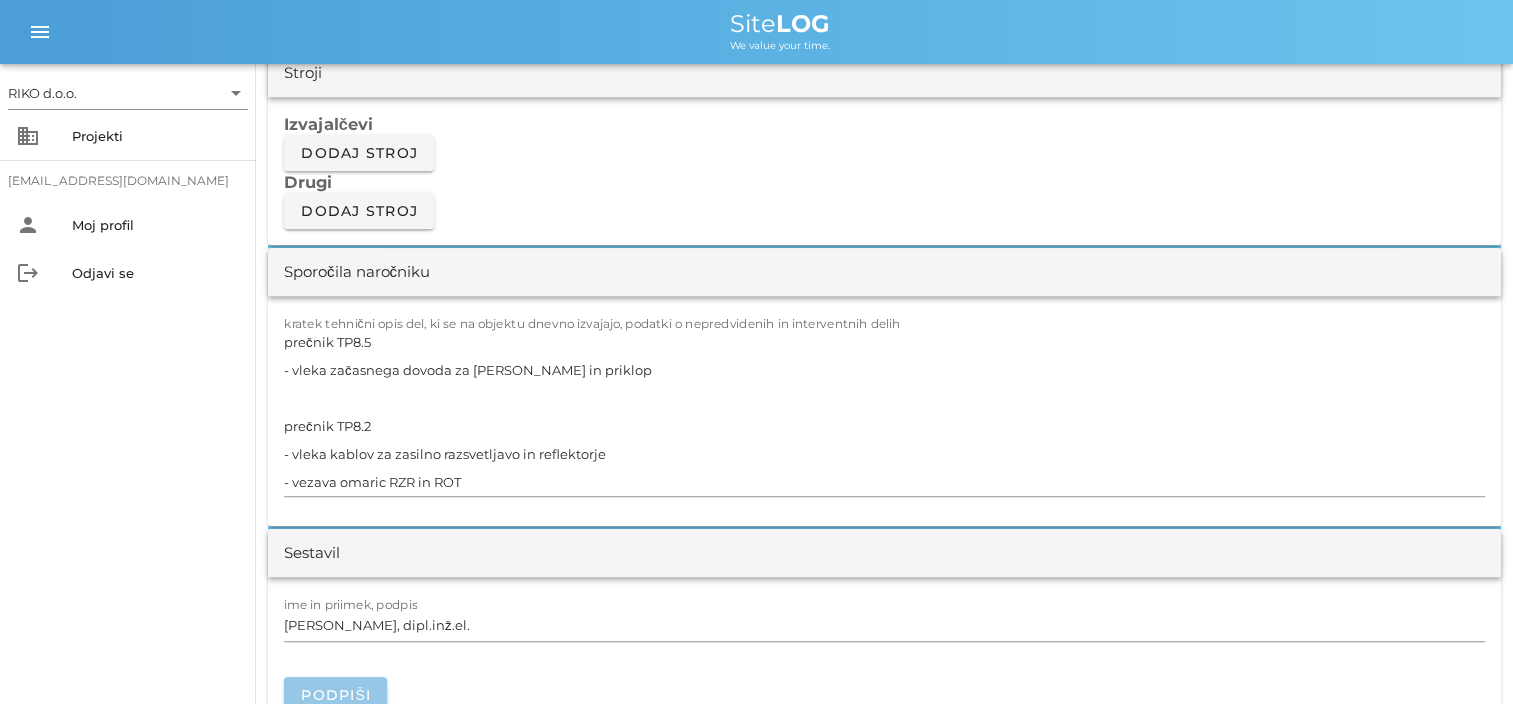 click on "Podpiši" at bounding box center (335, 695) 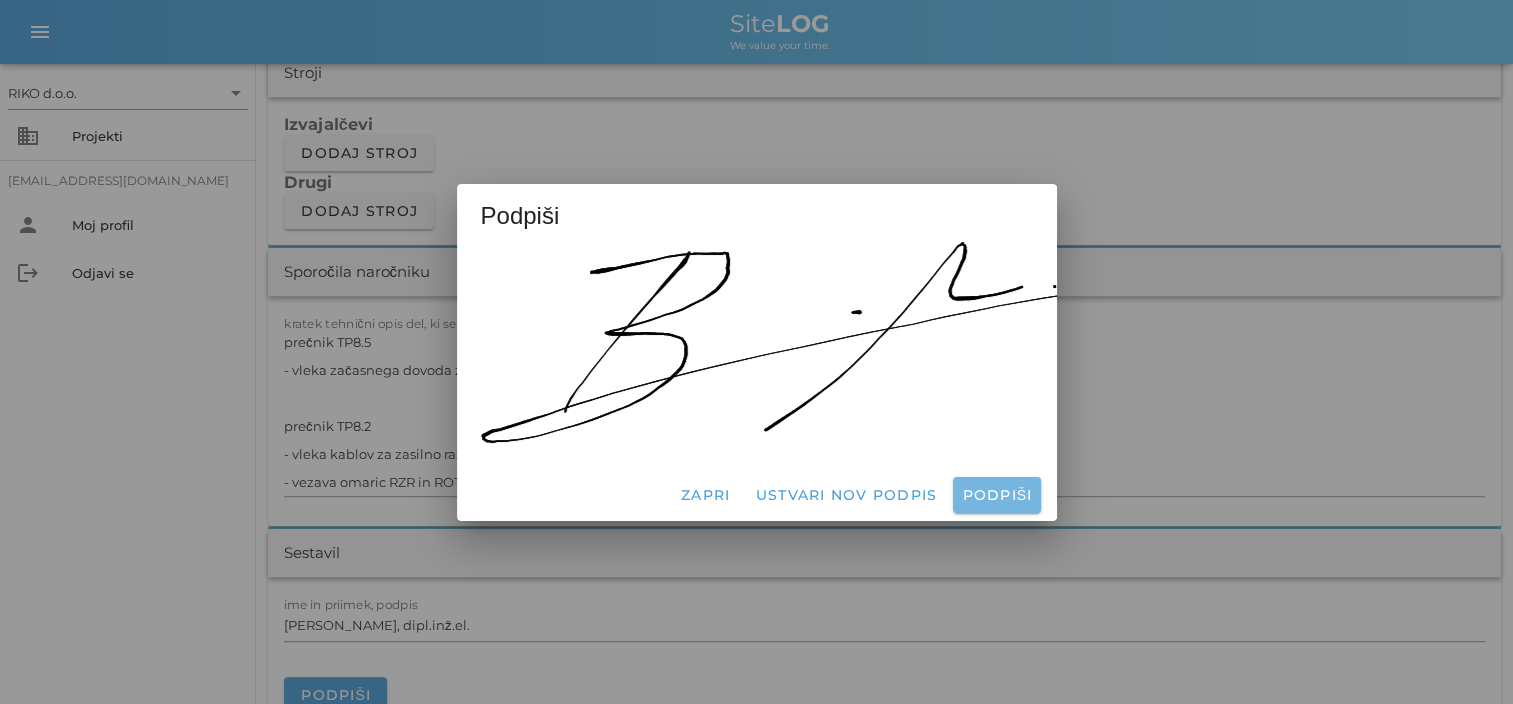 click on "Podpiši" at bounding box center (996, 495) 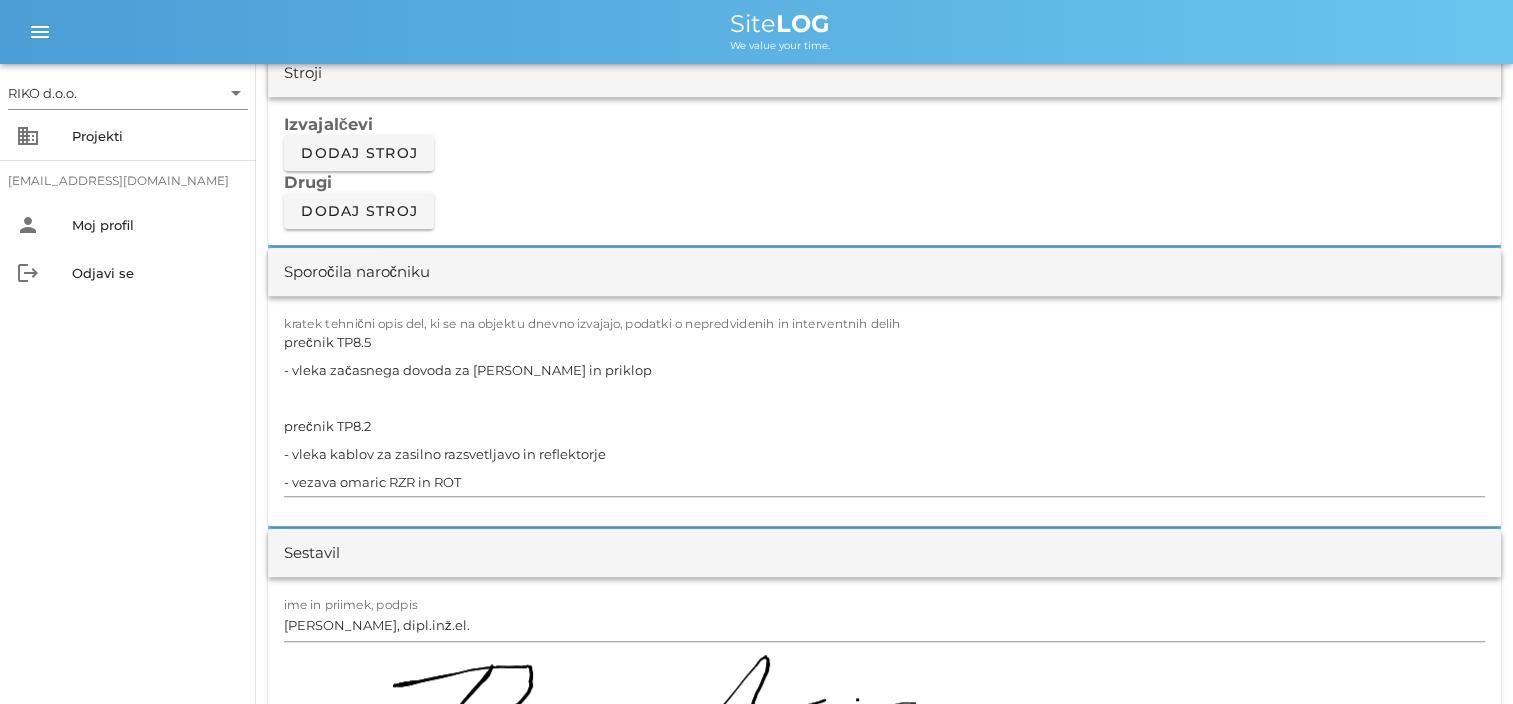 scroll, scrollTop: 0, scrollLeft: 0, axis: both 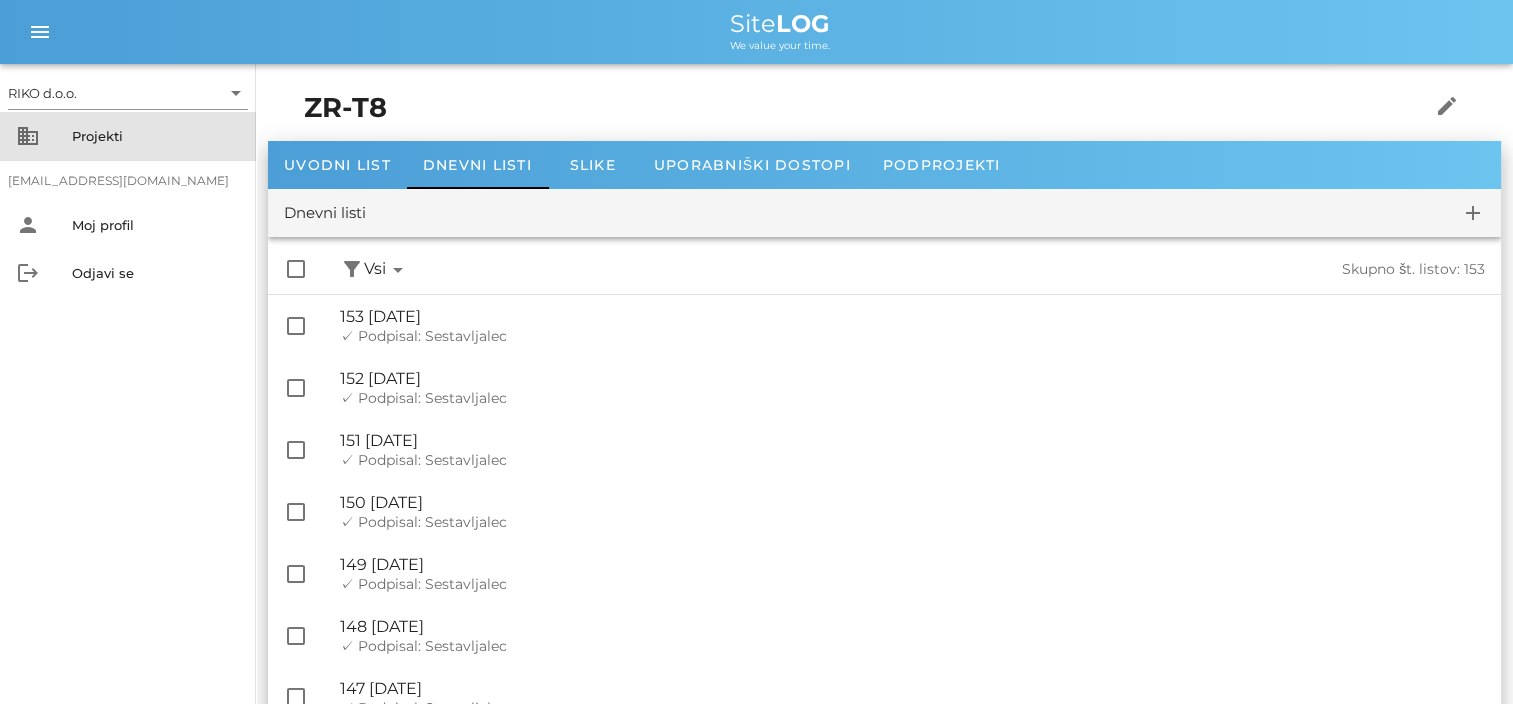 click on "business" at bounding box center (28, 136) 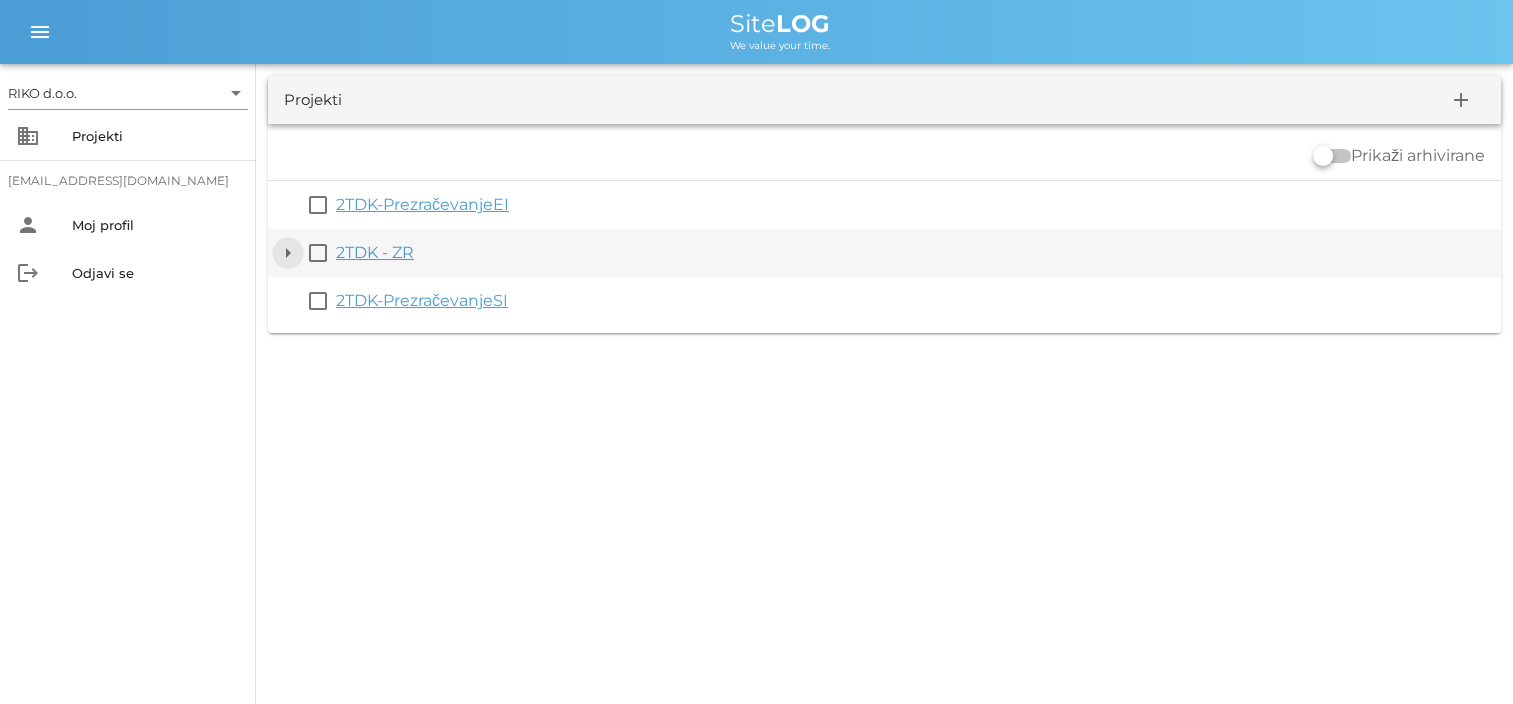 click on "arrow_drop_down" at bounding box center (288, 253) 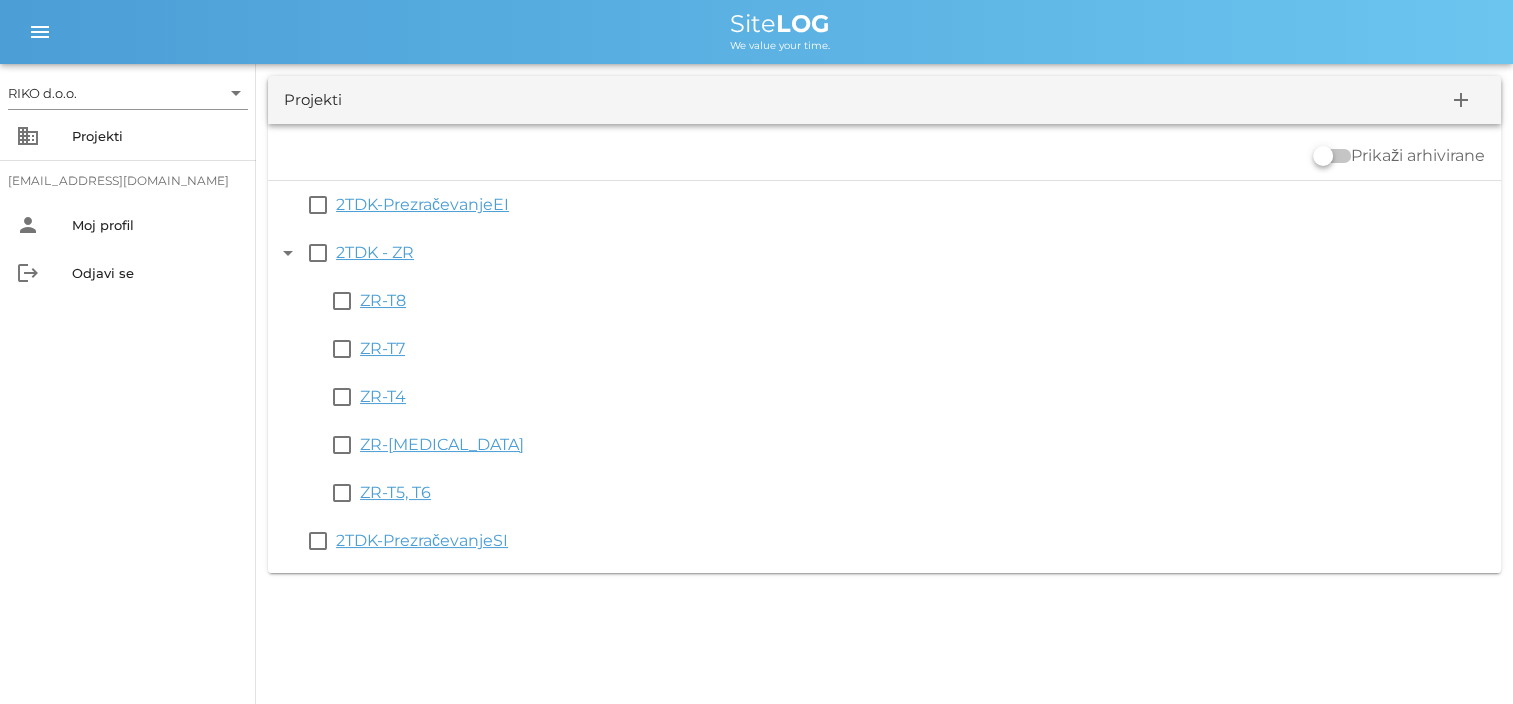 click on "ZR-[MEDICAL_DATA]" at bounding box center [442, 444] 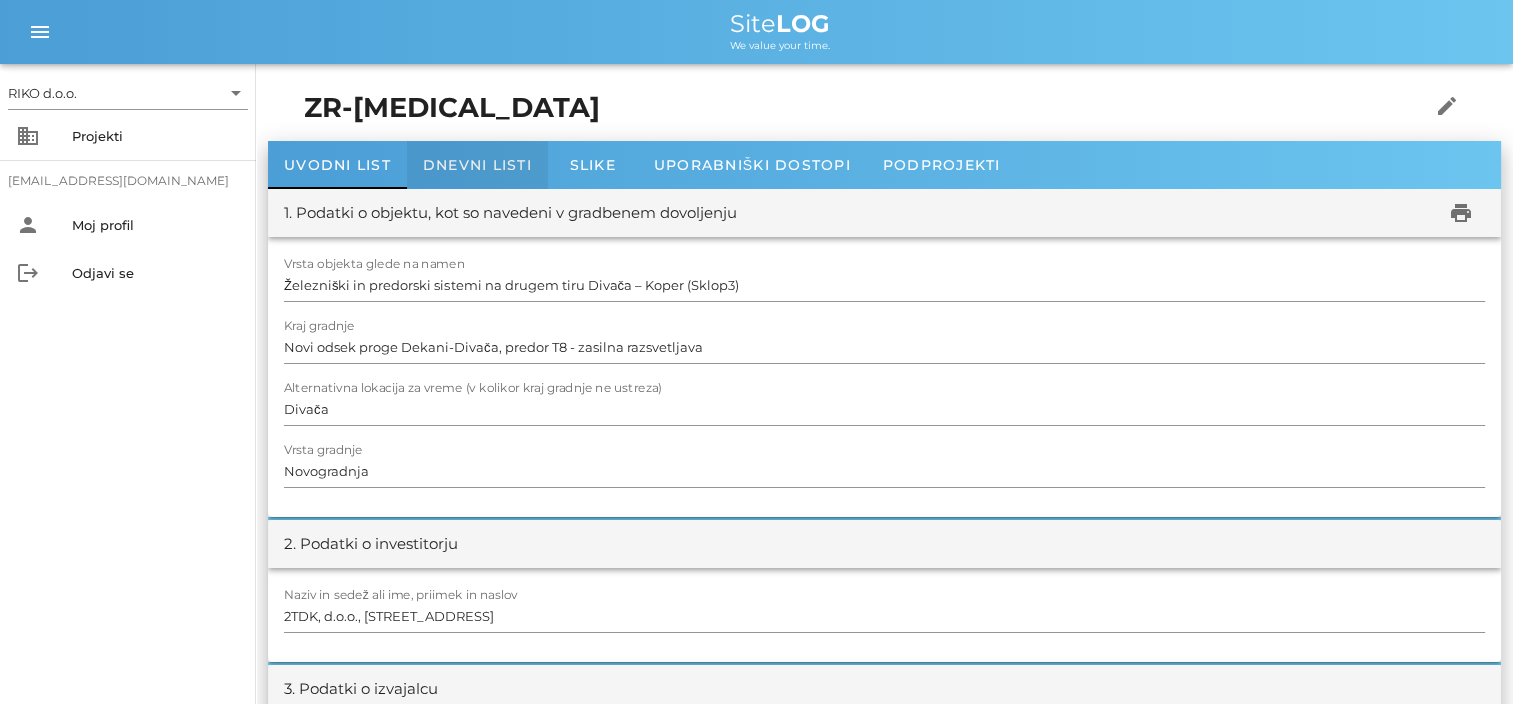 click on "Dnevni listi" at bounding box center [477, 165] 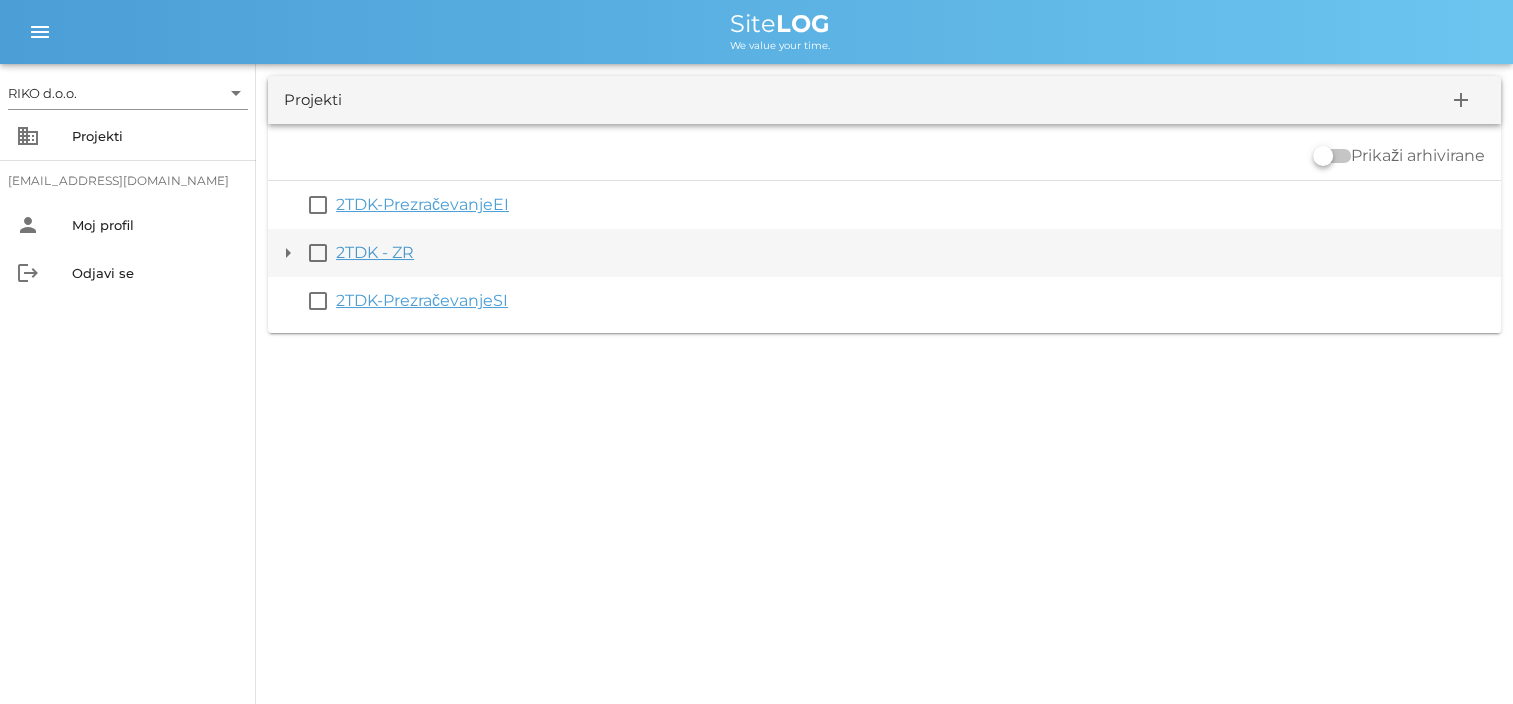 drag, startPoint x: 270, startPoint y: 254, endPoint x: 284, endPoint y: 257, distance: 14.3178215 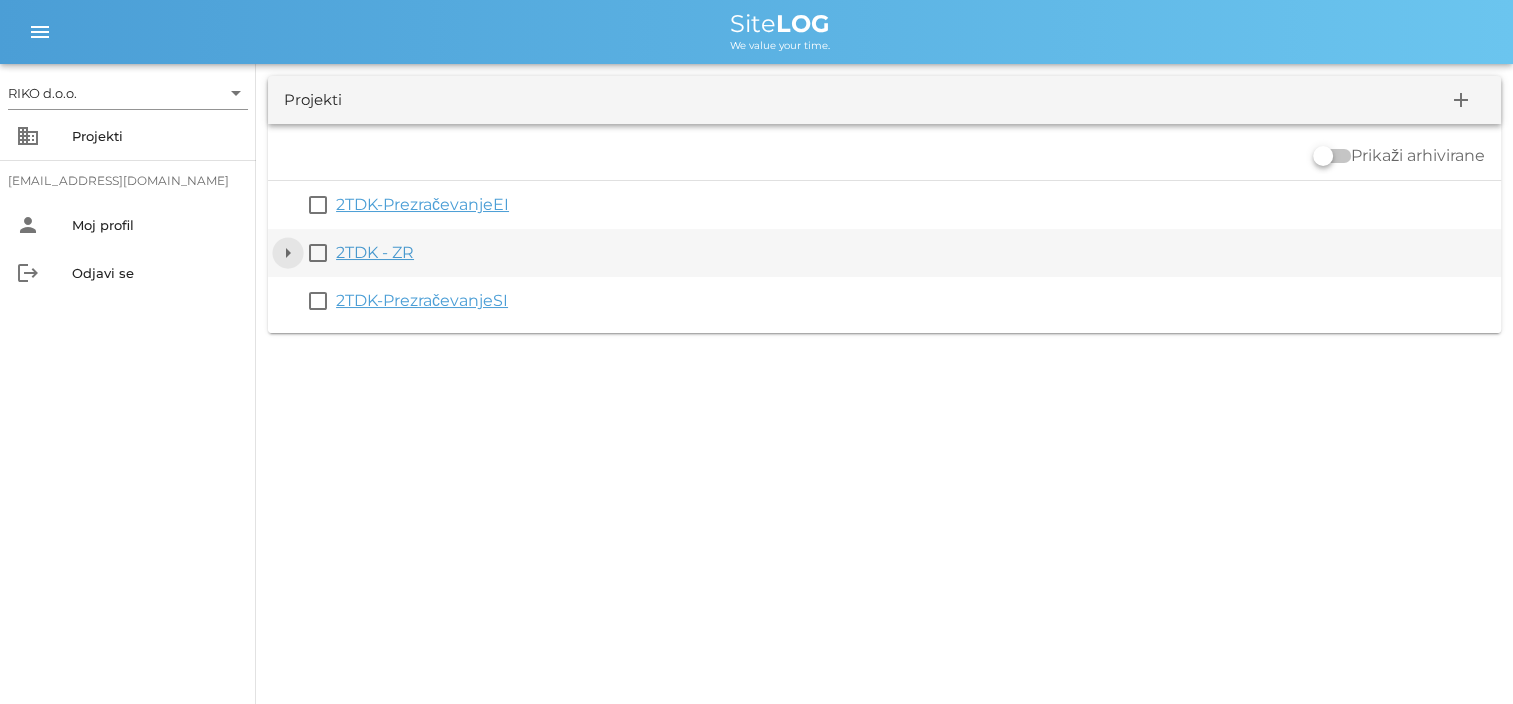 click on "arrow_drop_down" at bounding box center (288, 253) 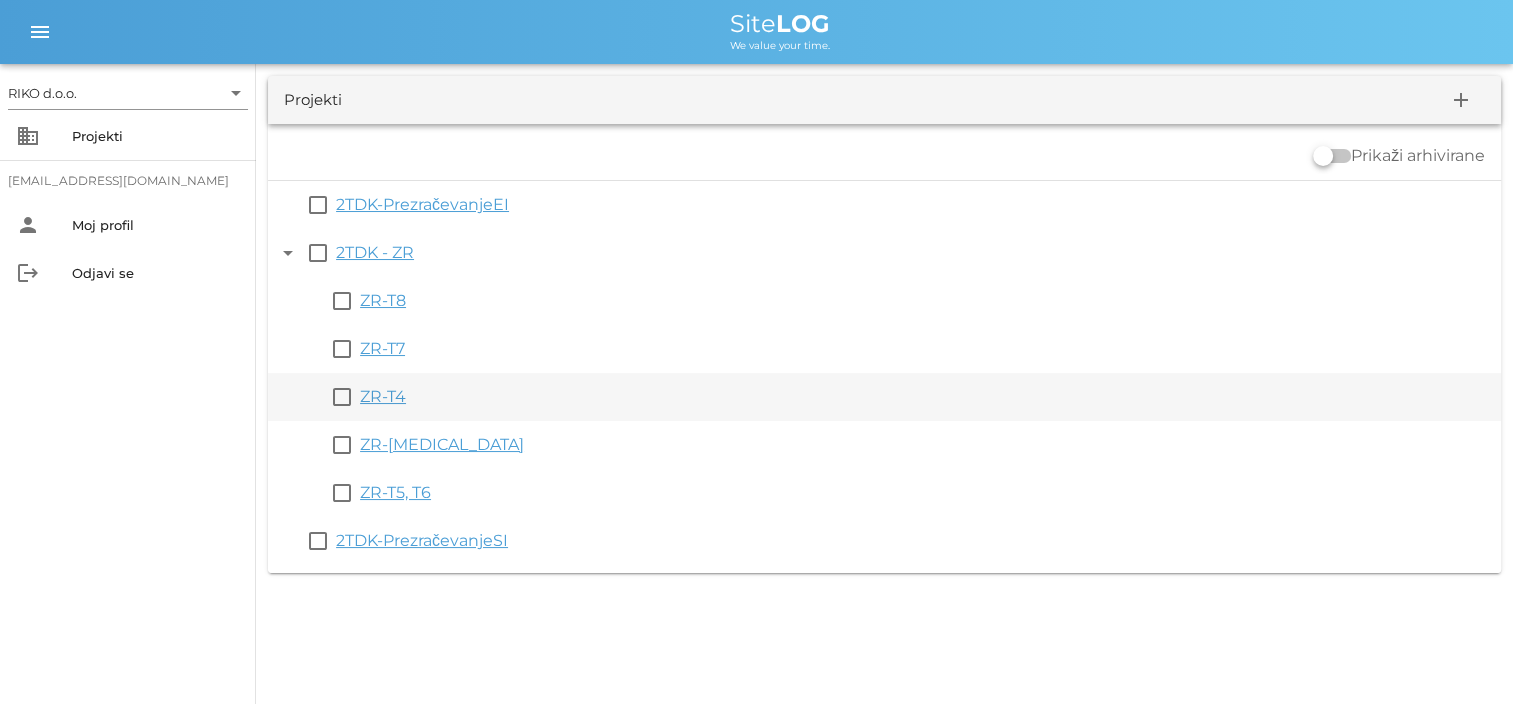 click on "ZR-T4" at bounding box center (383, 396) 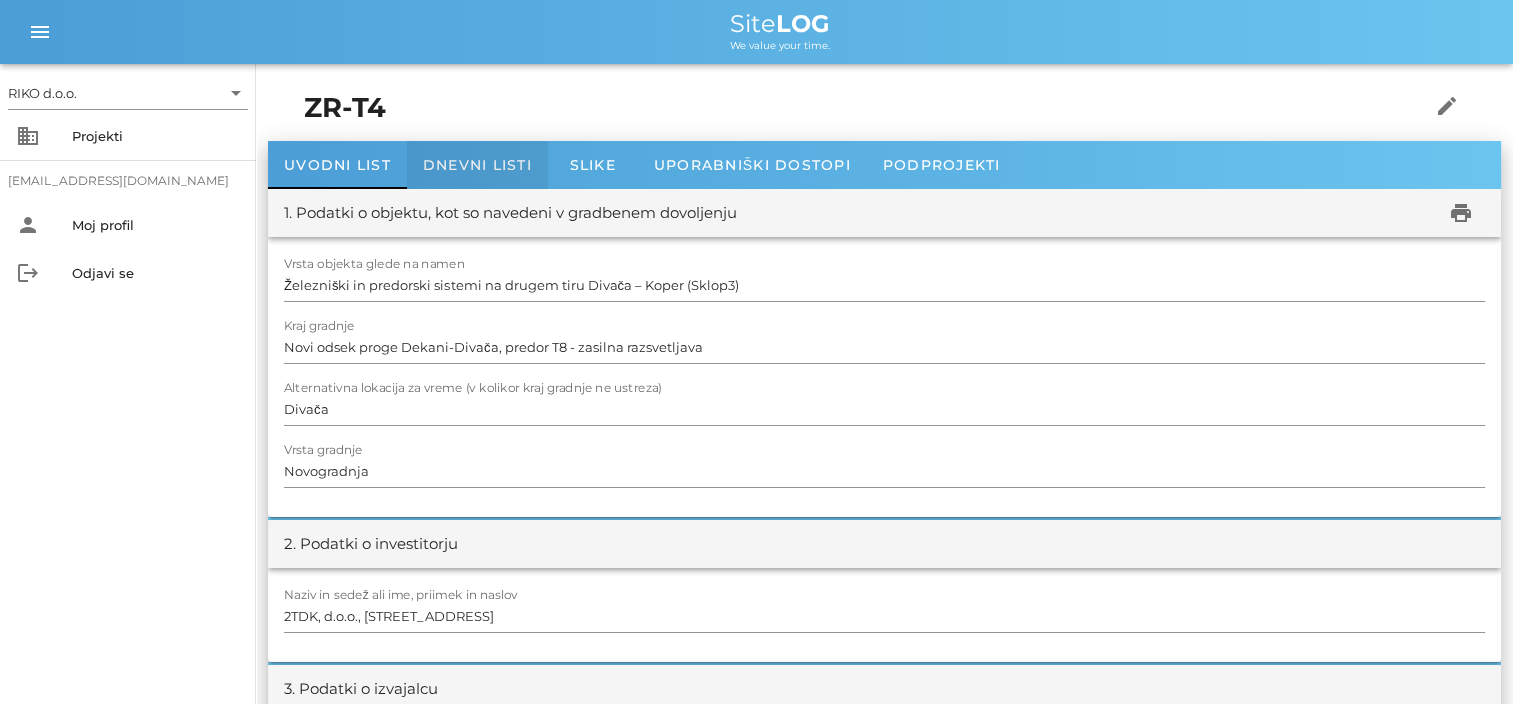 click on "Dnevni listi" at bounding box center [477, 165] 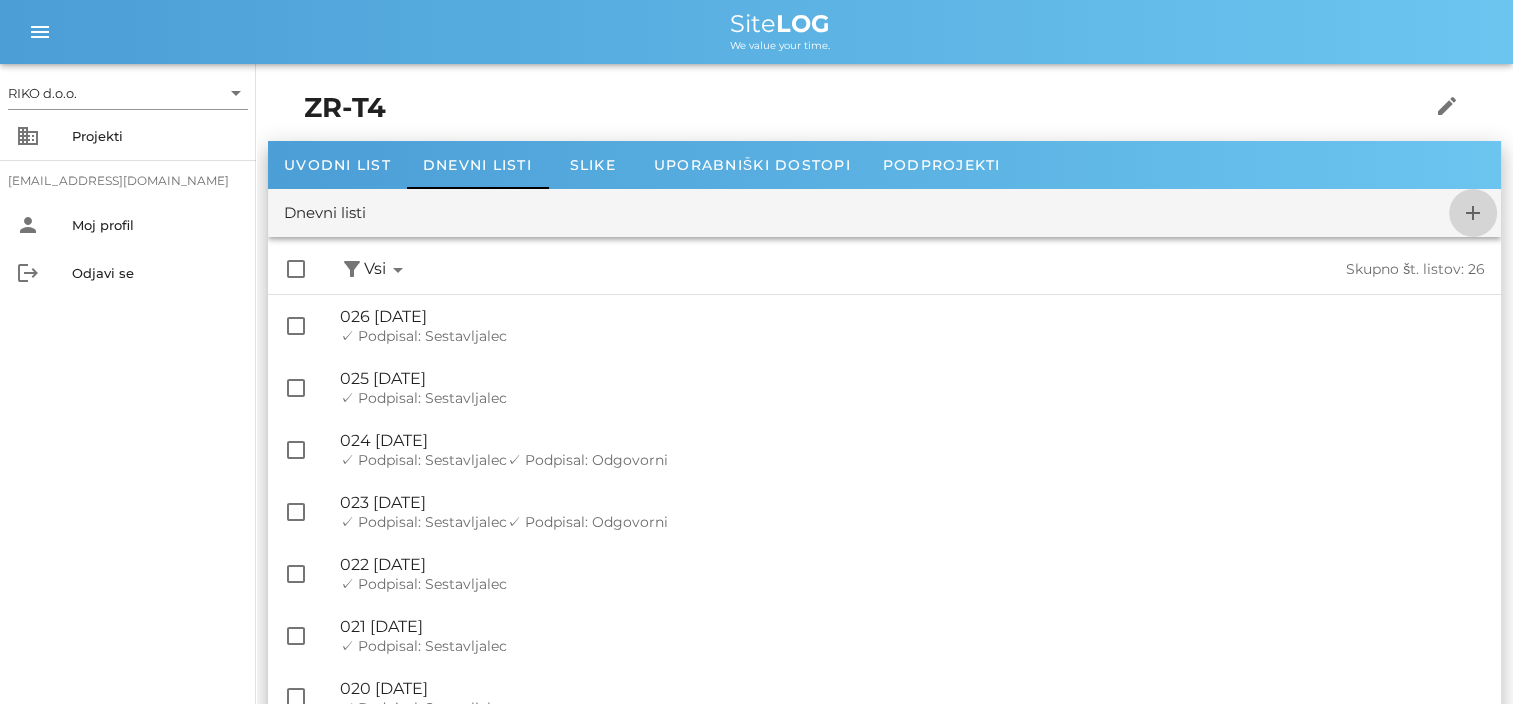 click on "add" at bounding box center [1473, 213] 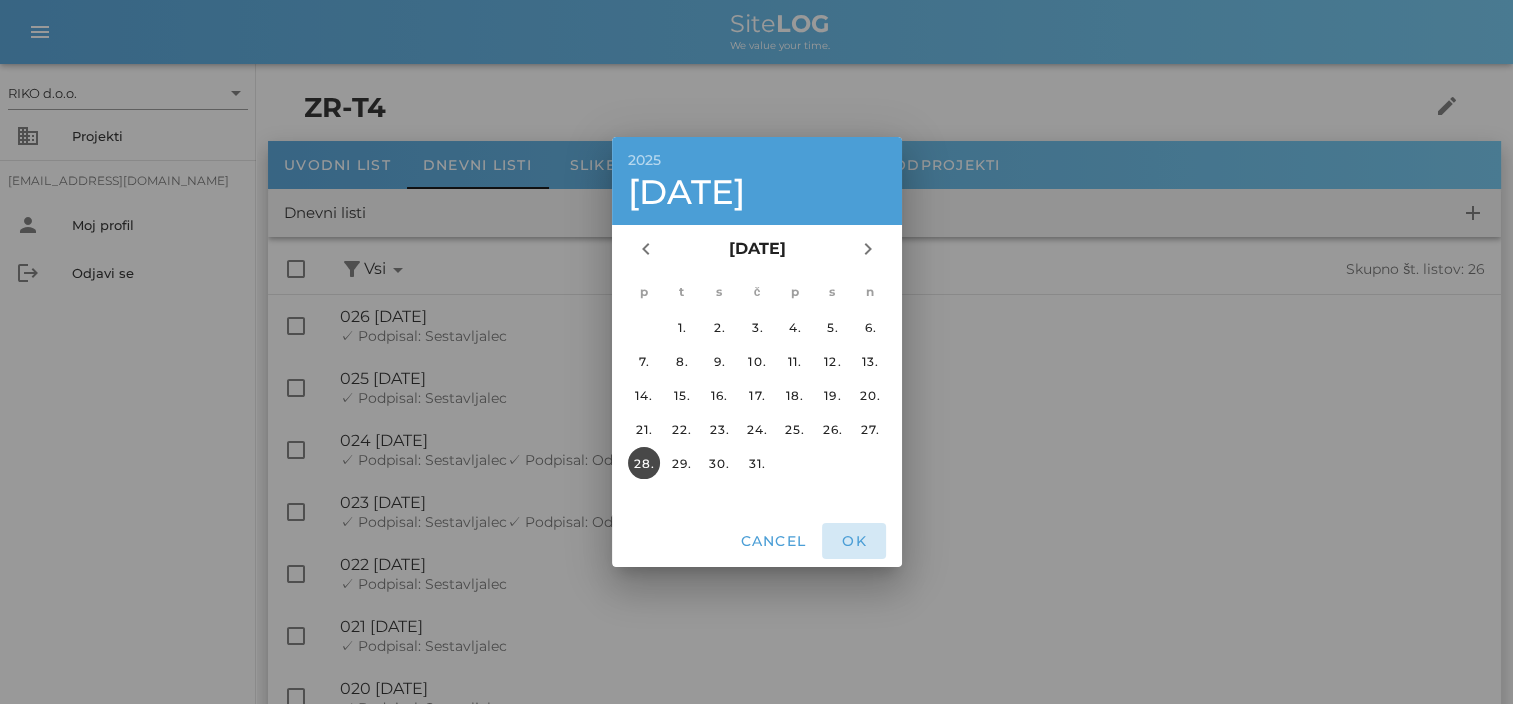 click on "OK" at bounding box center (854, 541) 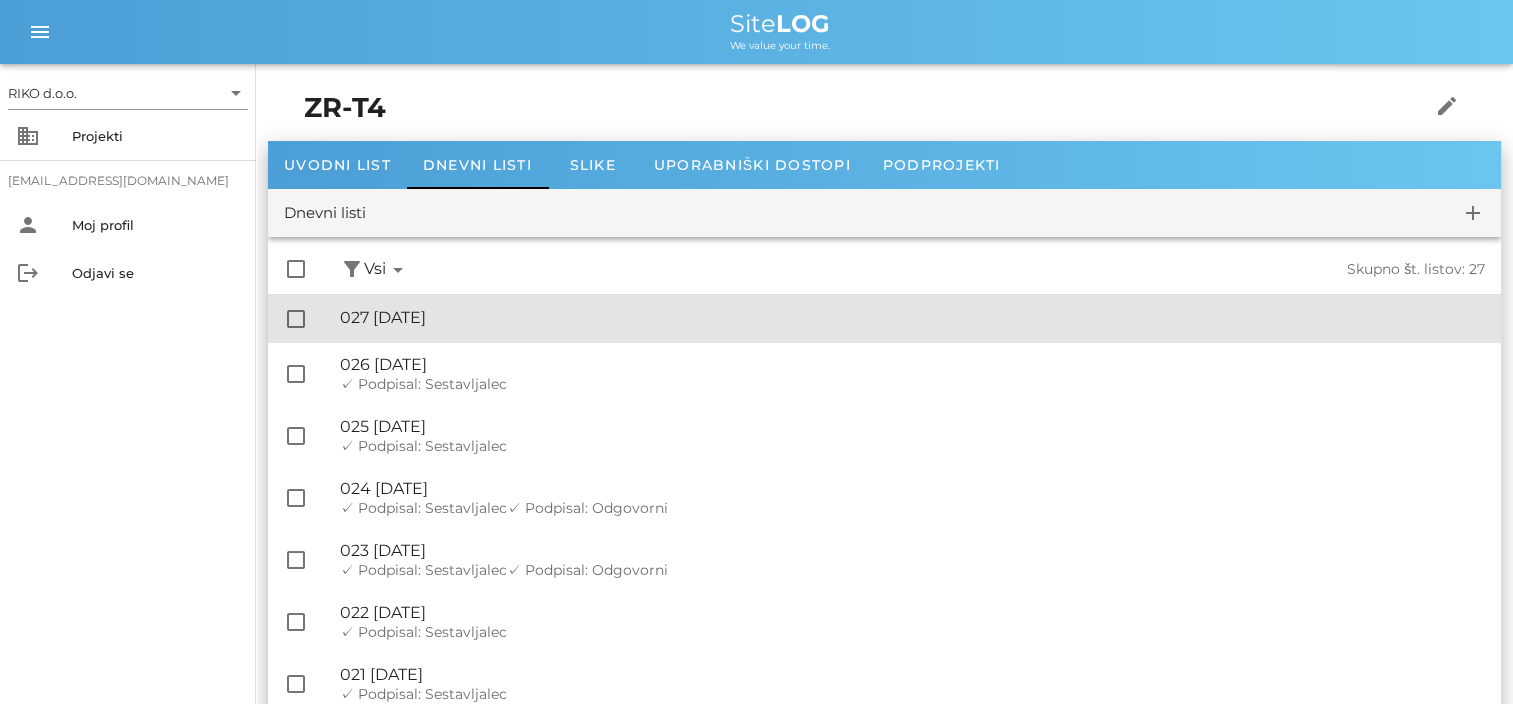 click on "🔏  027 [DATE]" at bounding box center [912, 317] 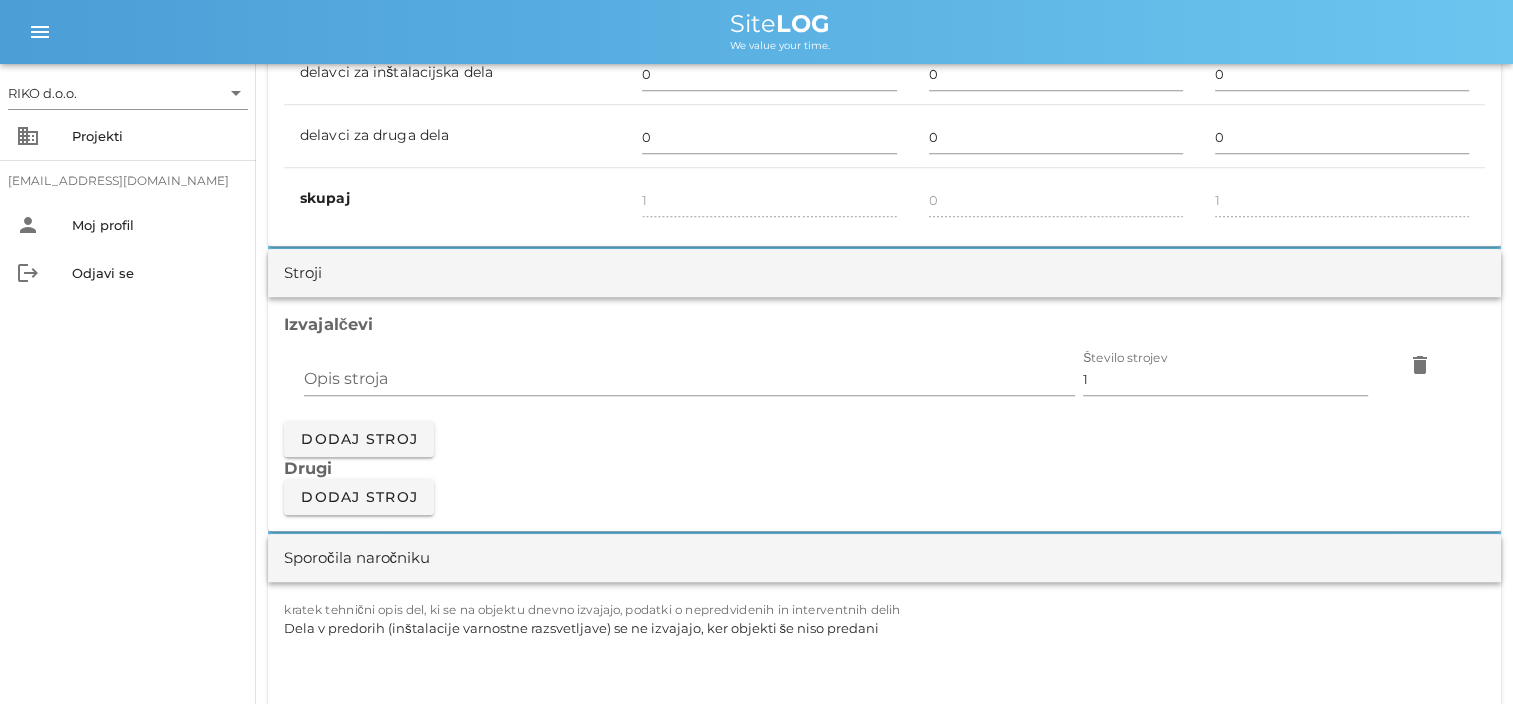 scroll, scrollTop: 1800, scrollLeft: 0, axis: vertical 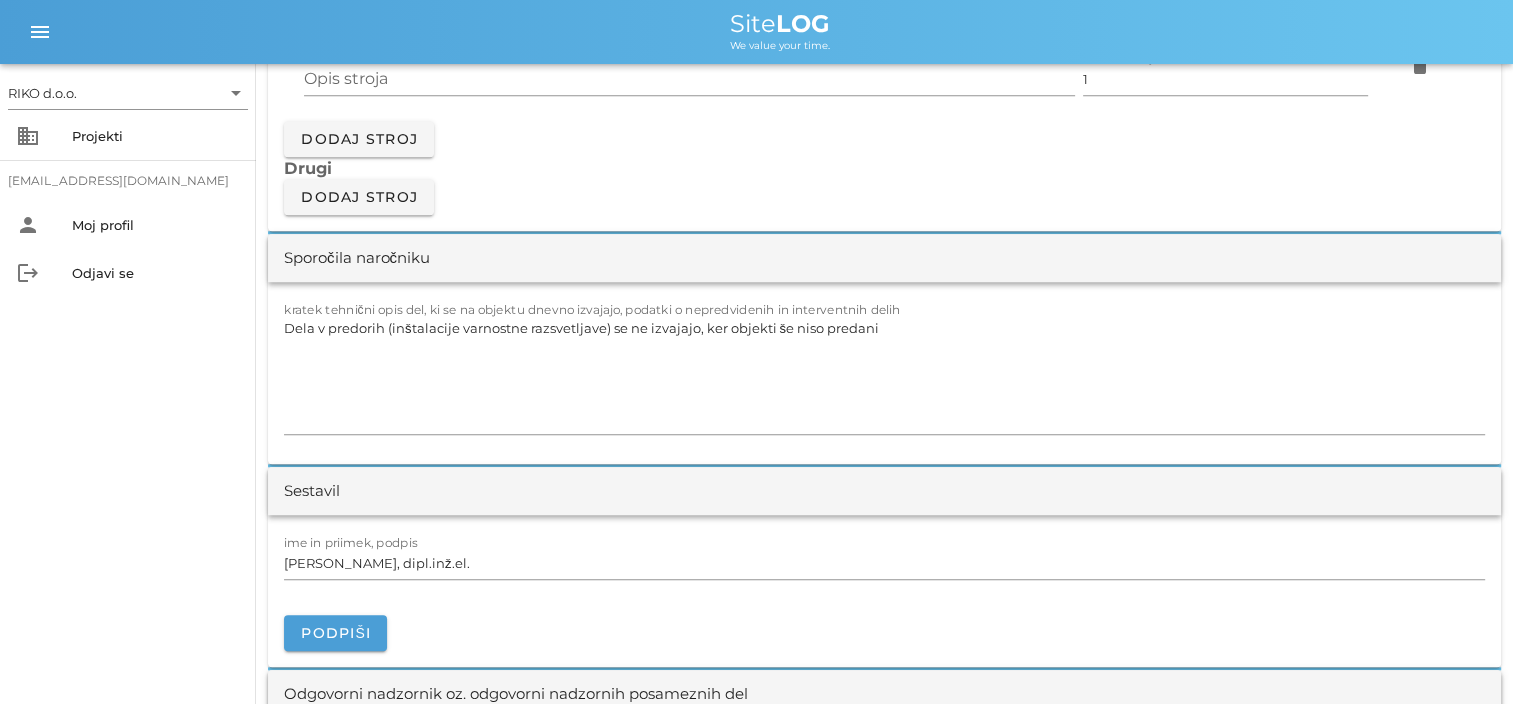click on "ime in priimek, podpis [PERSON_NAME], dipl.inž.el.  [GEOGRAPHIC_DATA]" at bounding box center (884, 591) 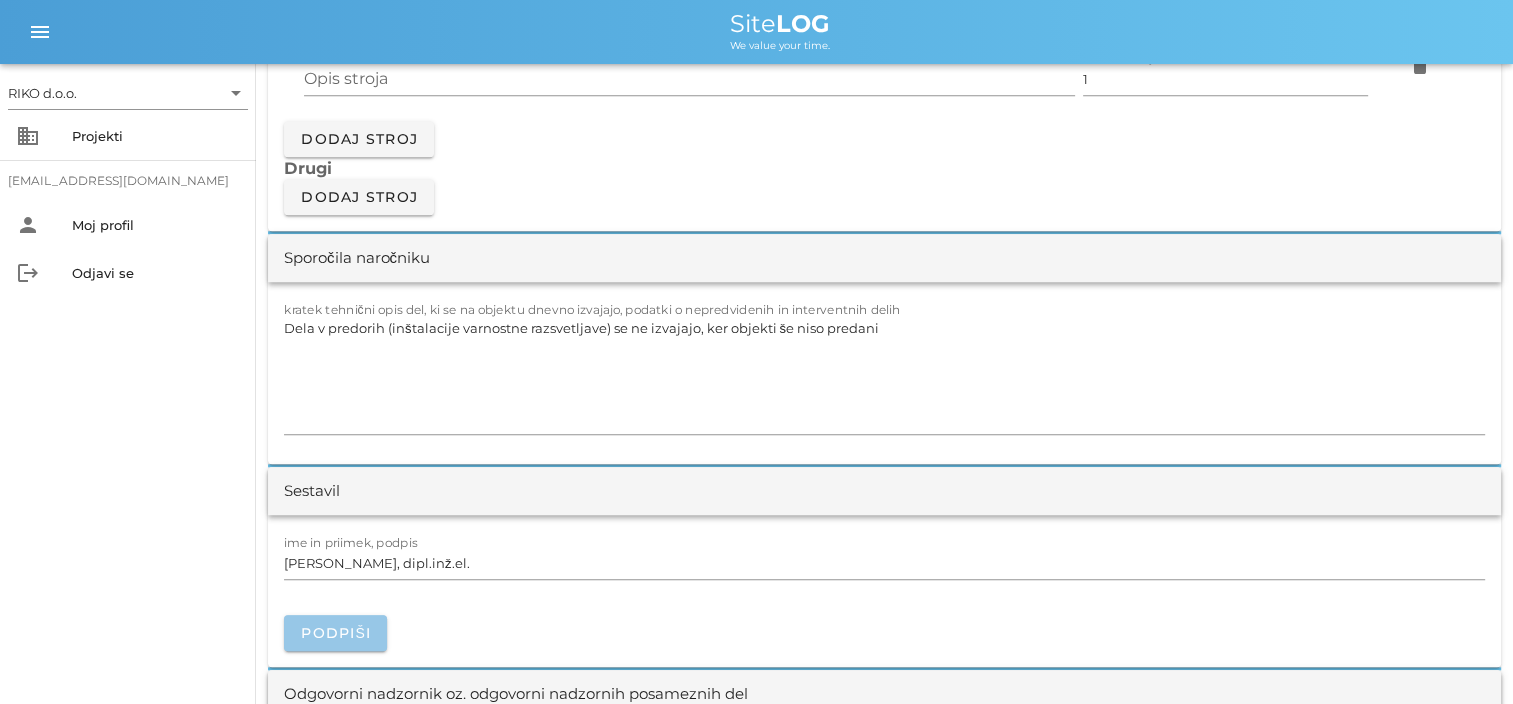 click on "Podpiši" at bounding box center (335, 633) 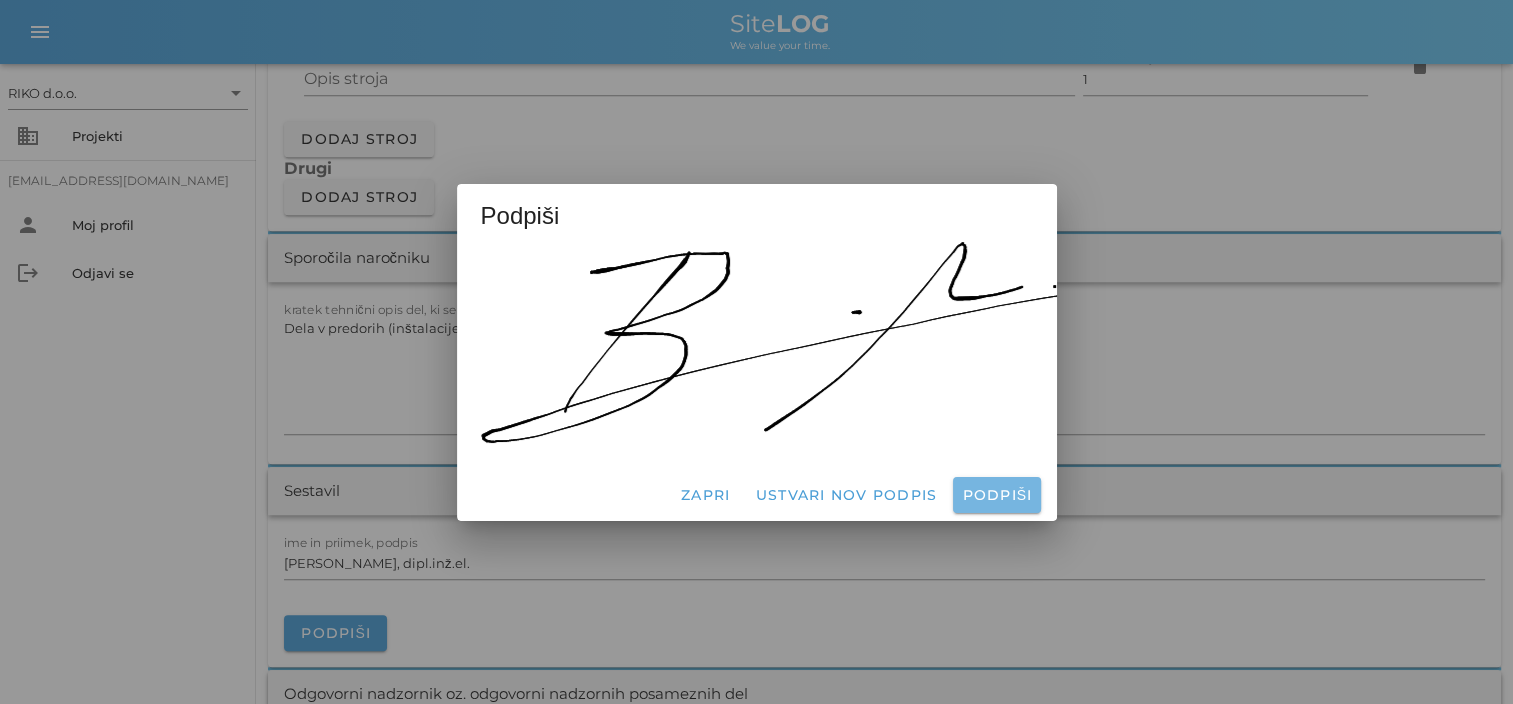 click on "Podpiši" at bounding box center [996, 495] 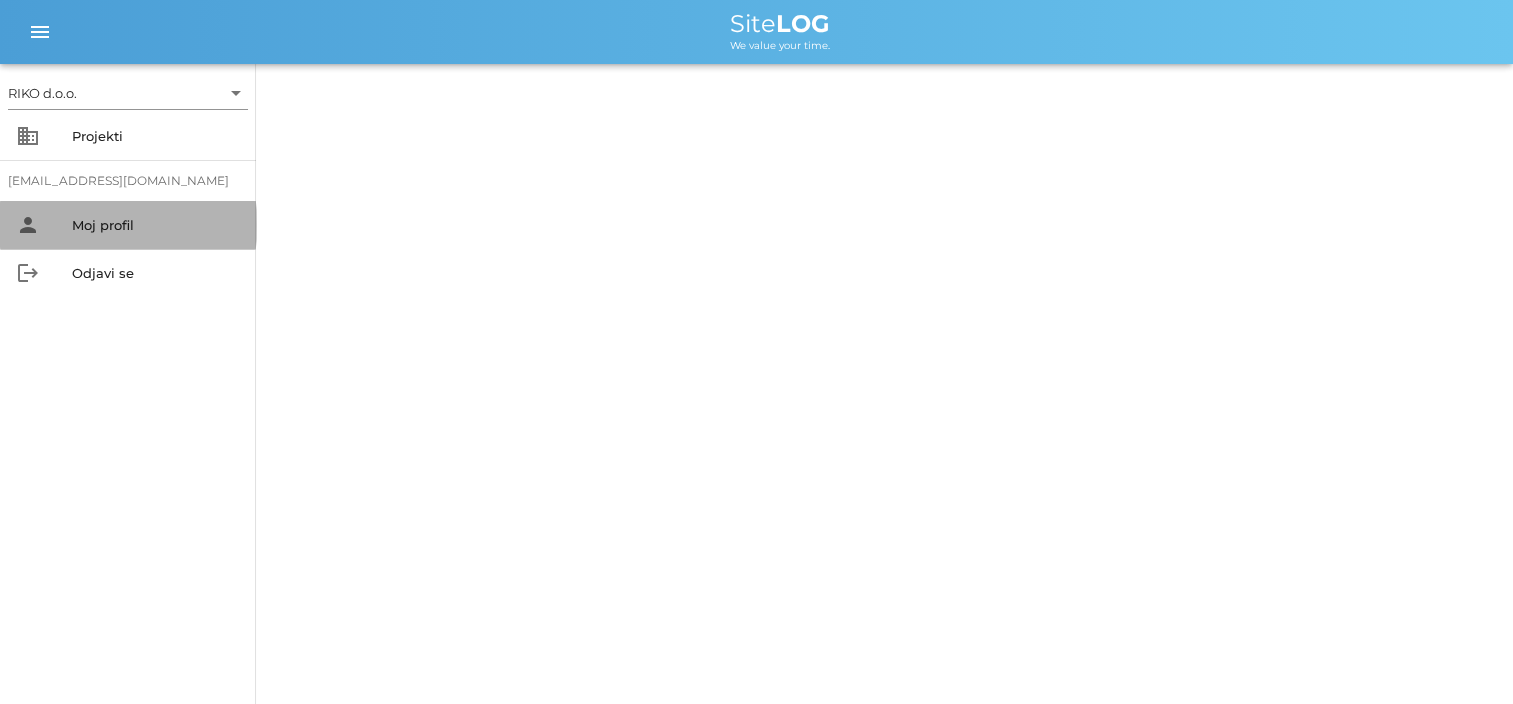 scroll, scrollTop: 0, scrollLeft: 0, axis: both 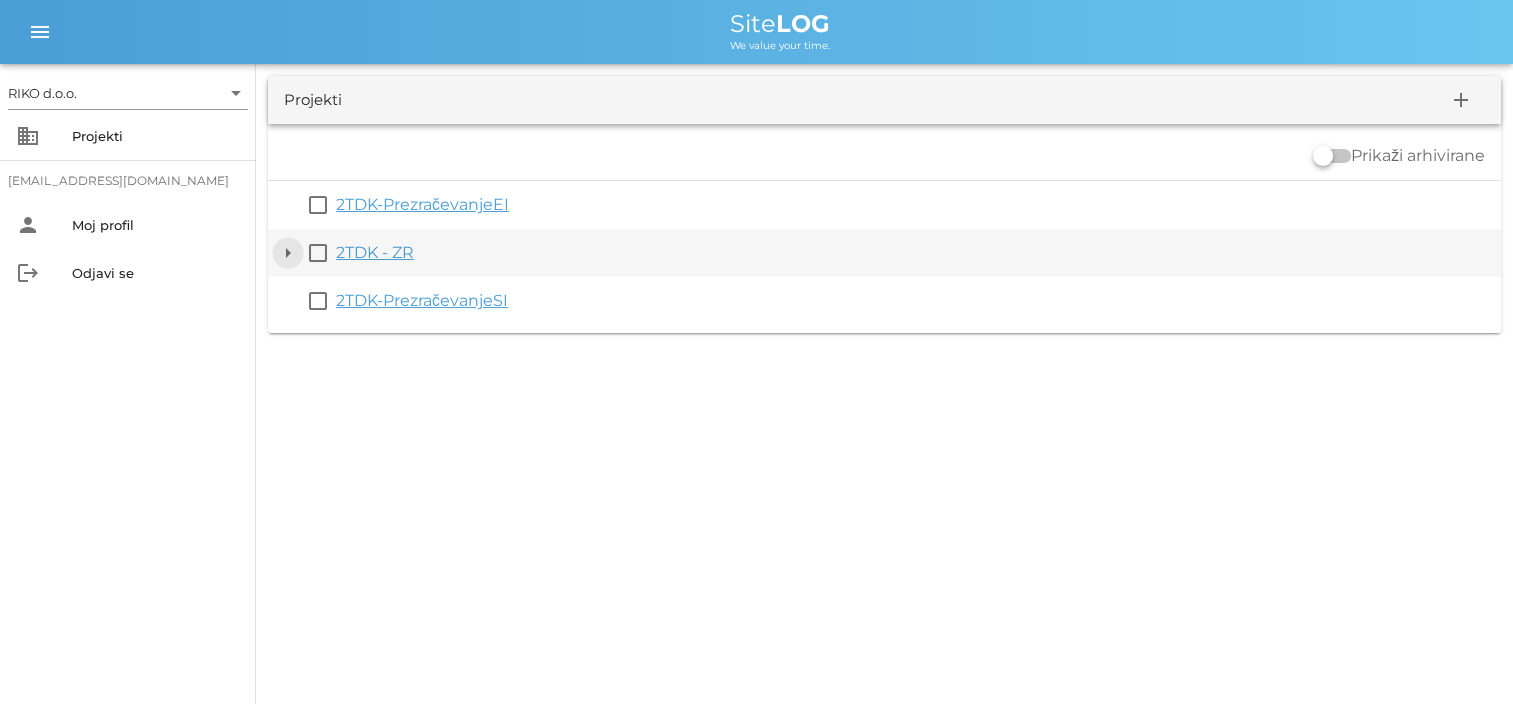 click on "arrow_drop_down" at bounding box center [288, 253] 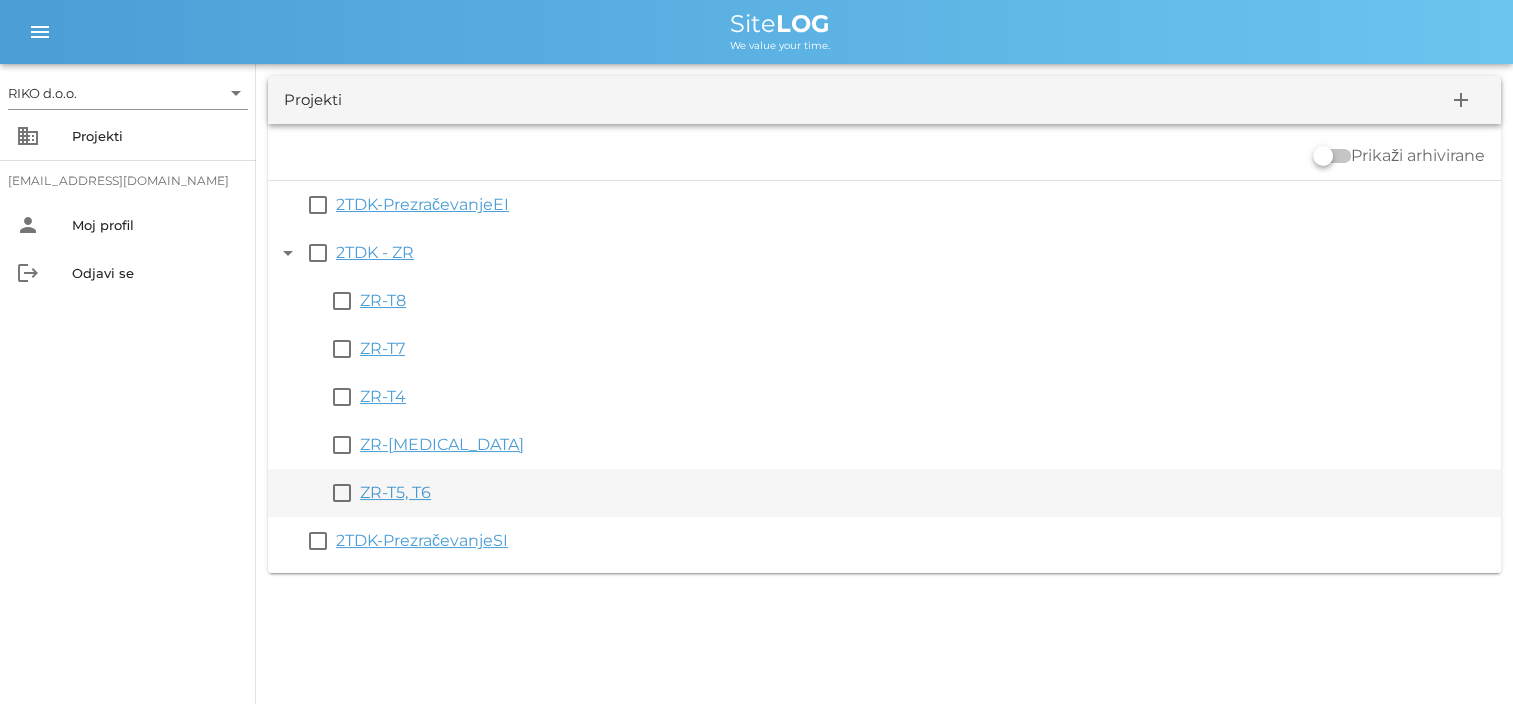drag, startPoint x: 416, startPoint y: 492, endPoint x: 428, endPoint y: 493, distance: 12.0415945 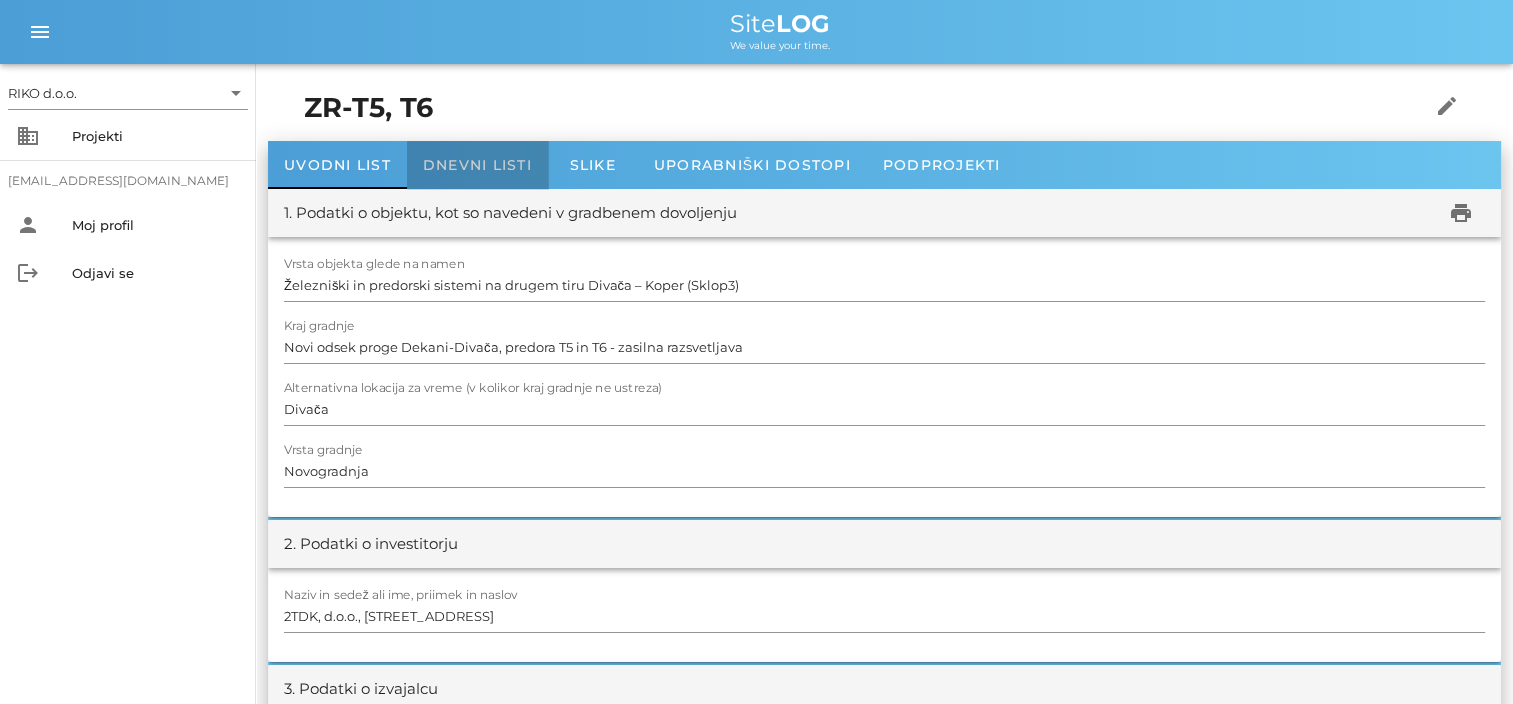 click on "Dnevni listi" at bounding box center (477, 165) 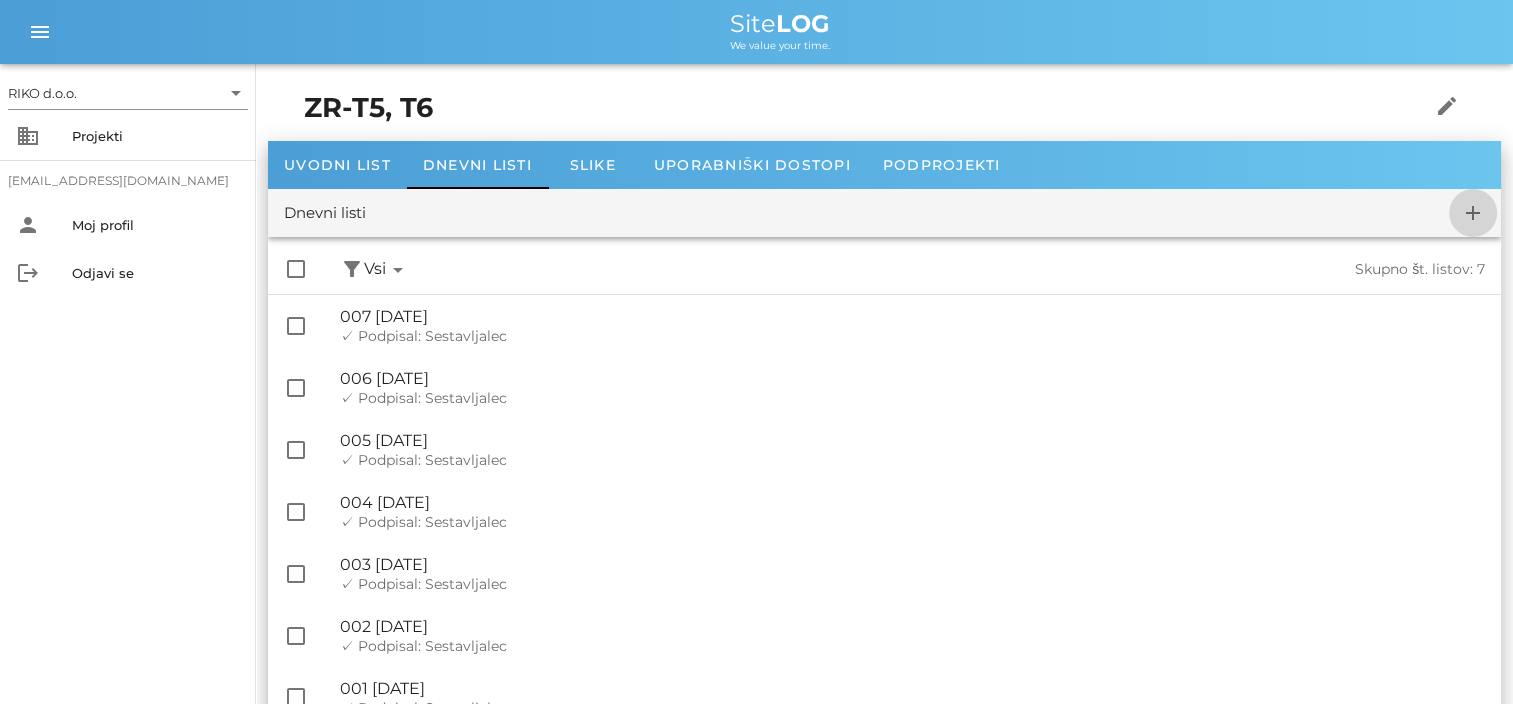 click on "add" at bounding box center [1473, 213] 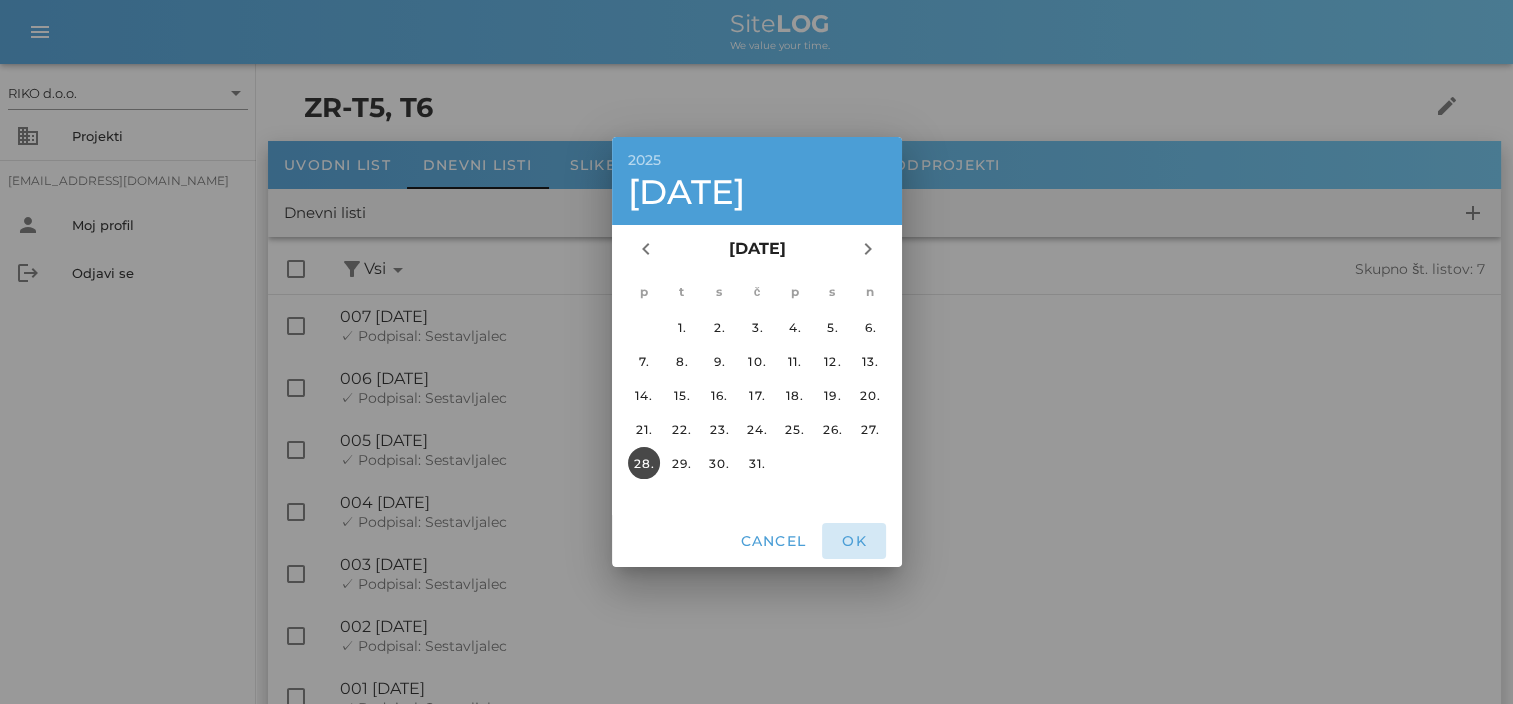 click on "OK" at bounding box center (854, 541) 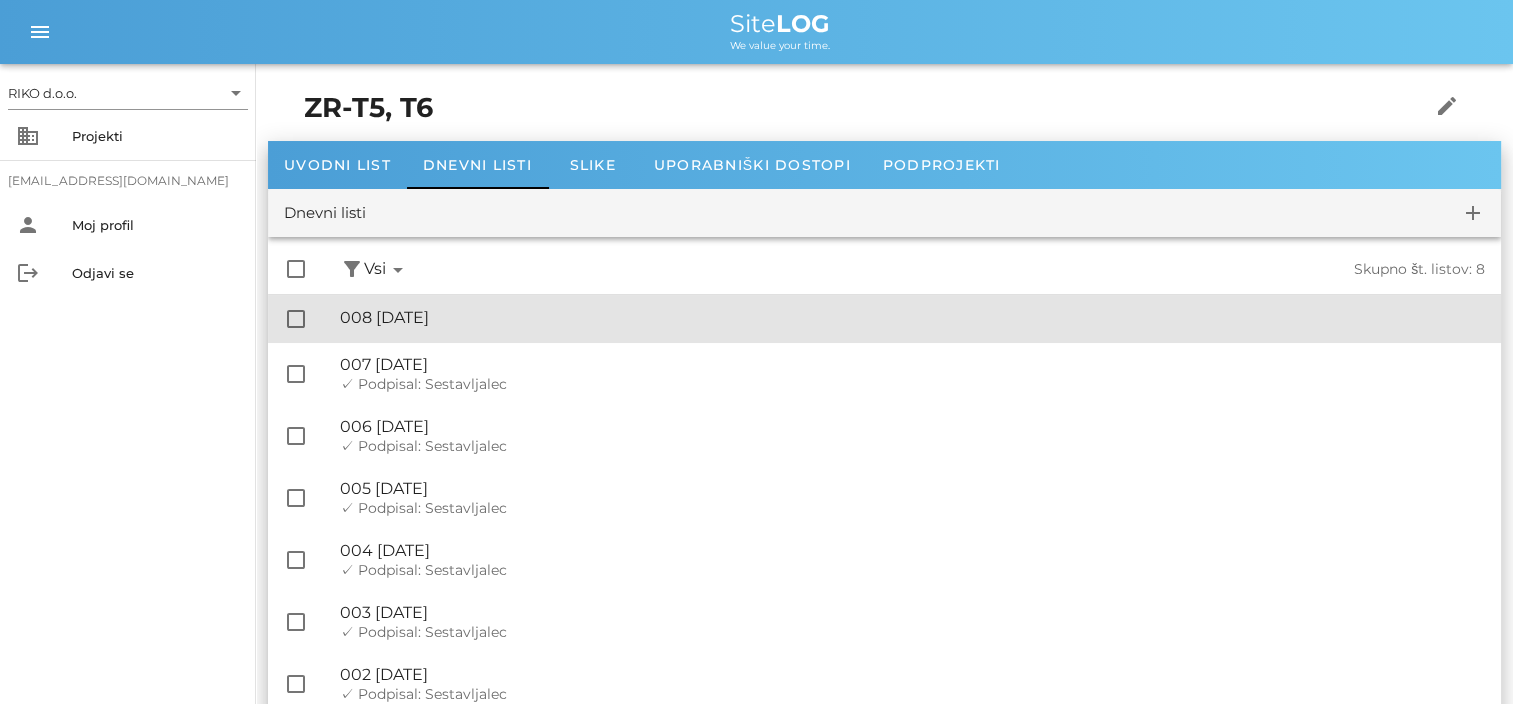 click on "🔏  008 [DATE]" at bounding box center (912, 317) 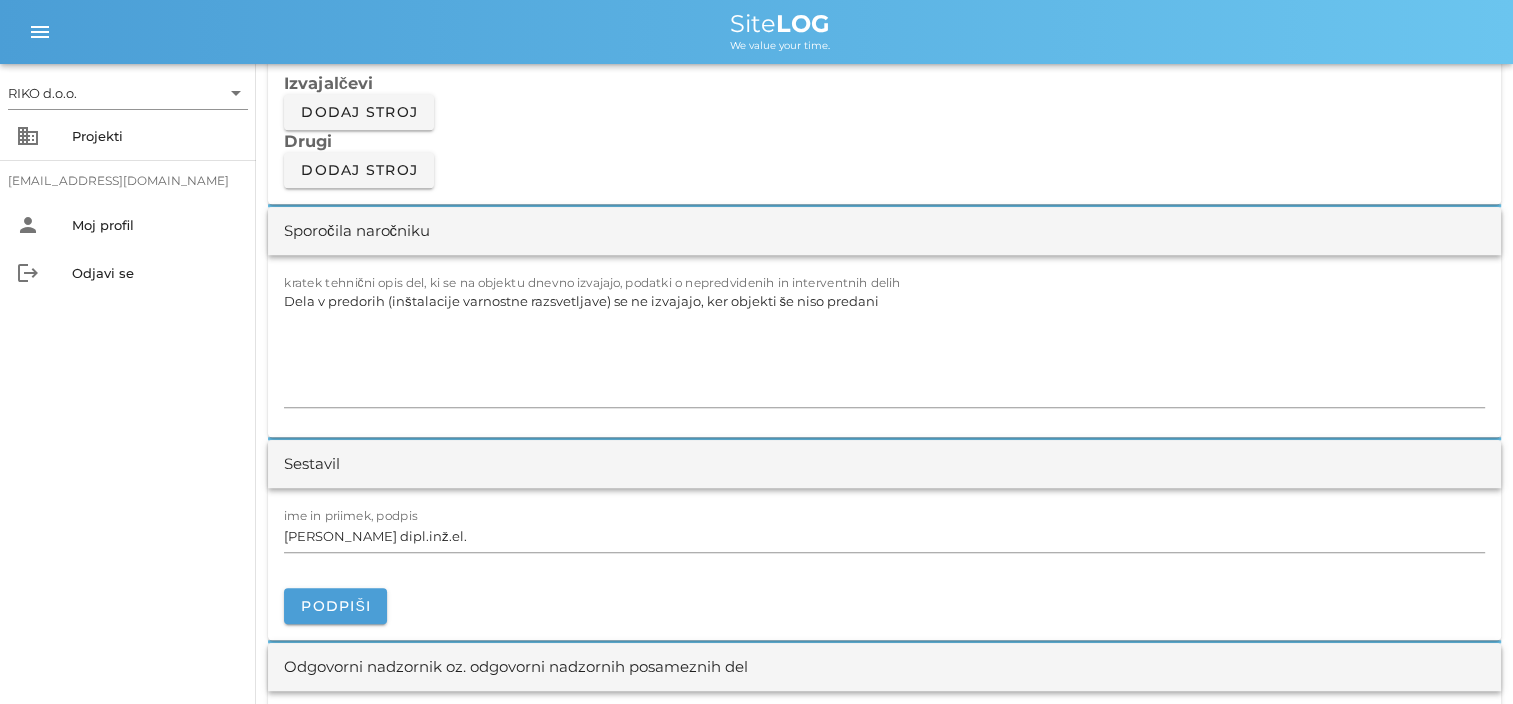 scroll, scrollTop: 2100, scrollLeft: 0, axis: vertical 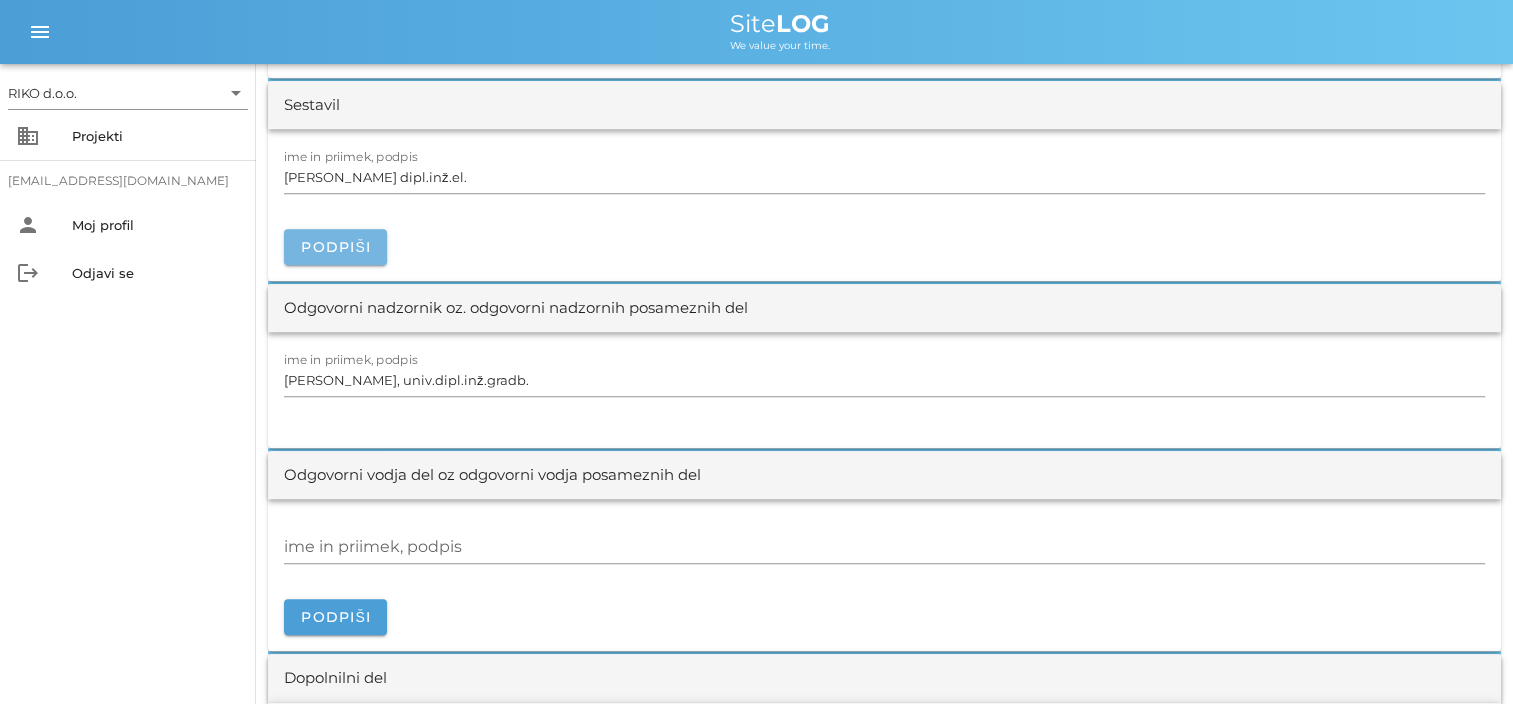 click on "Podpiši" at bounding box center [335, 247] 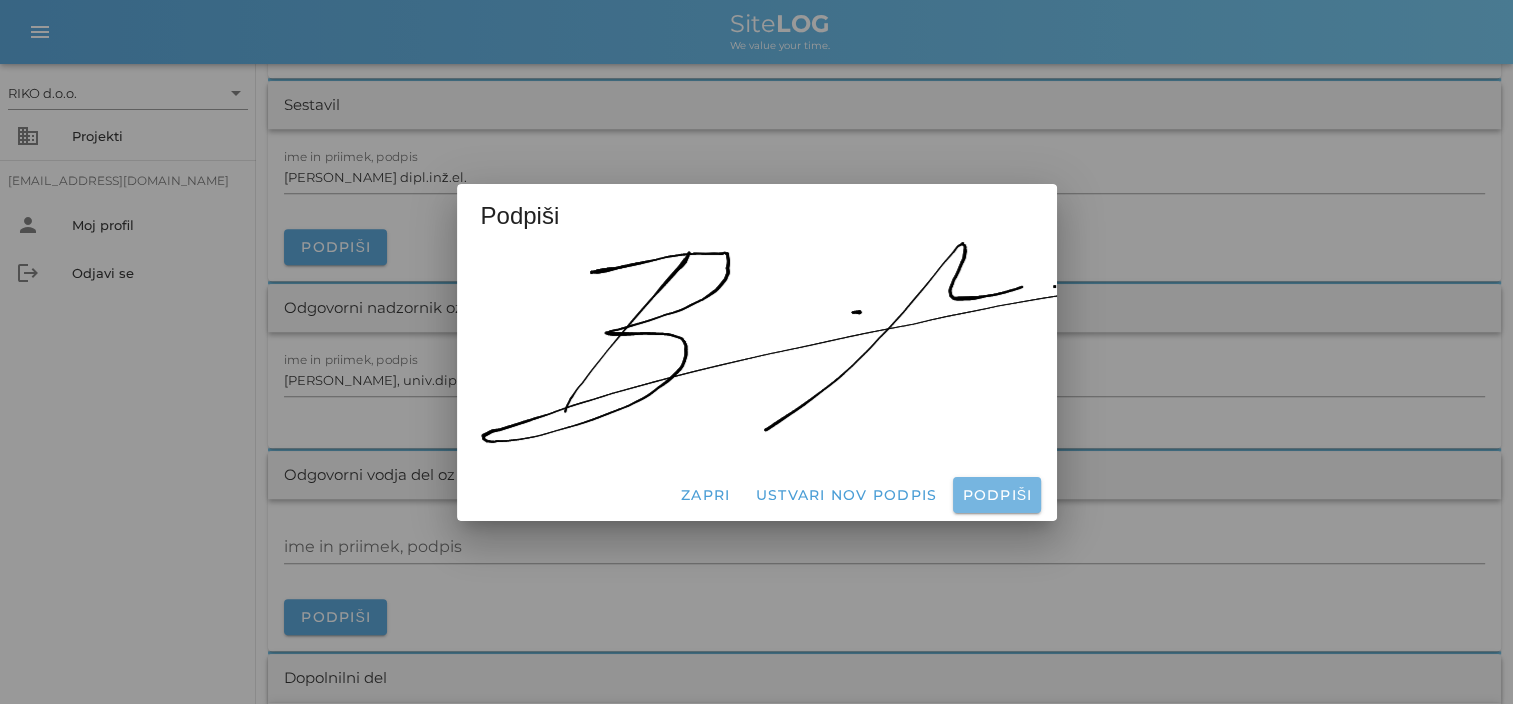 click on "Podpiši" at bounding box center (996, 495) 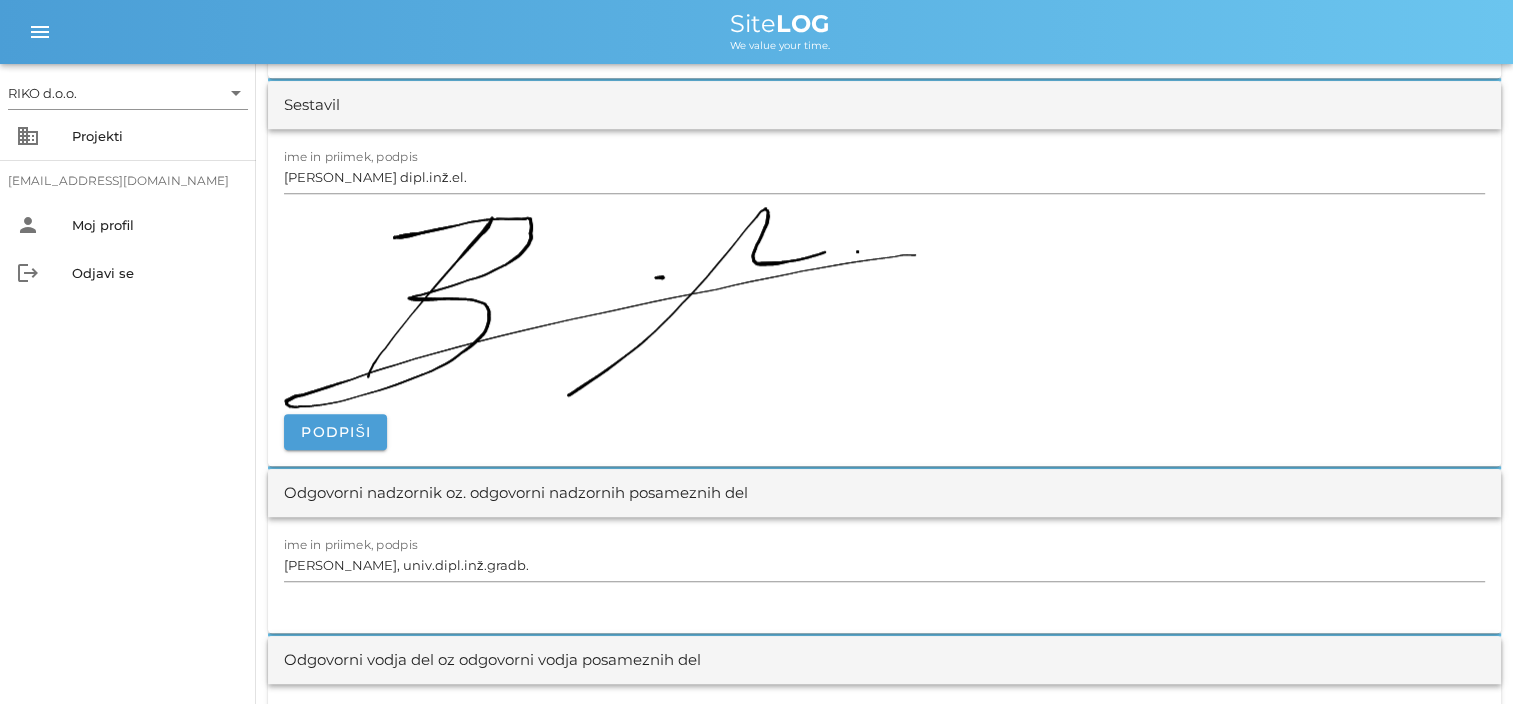 drag, startPoint x: 365, startPoint y: 340, endPoint x: 340, endPoint y: 310, distance: 39.051247 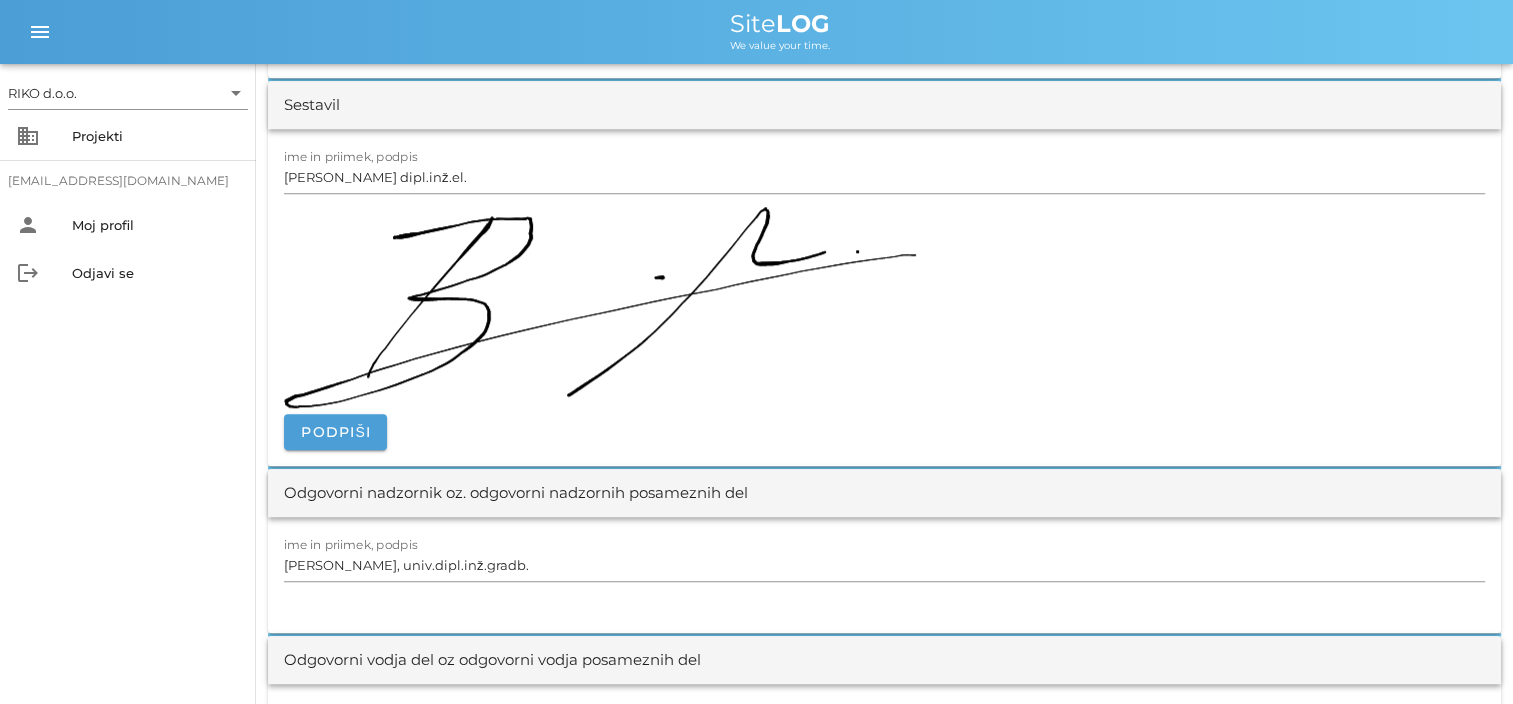 scroll, scrollTop: 0, scrollLeft: 0, axis: both 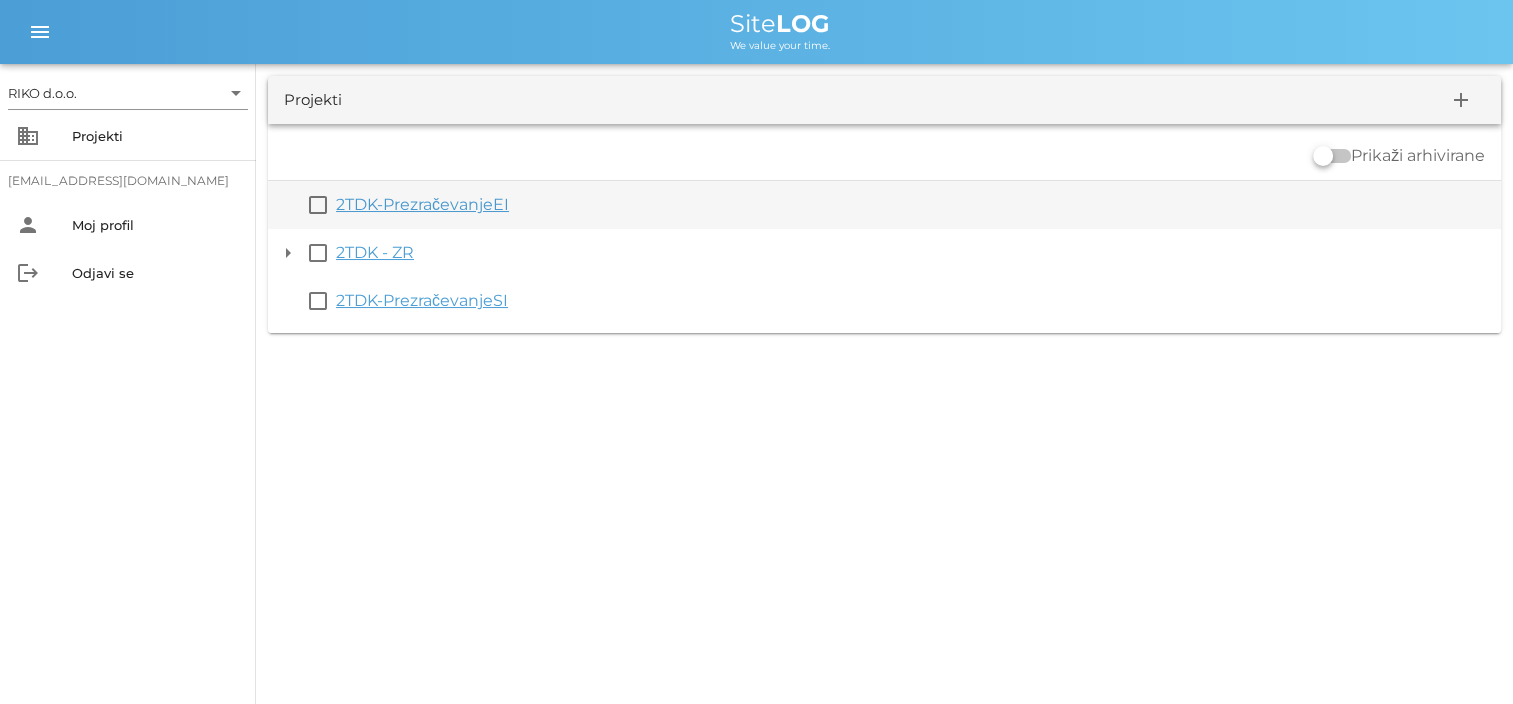 click on "2TDK-PrezračevanjeEI" at bounding box center (914, 205) 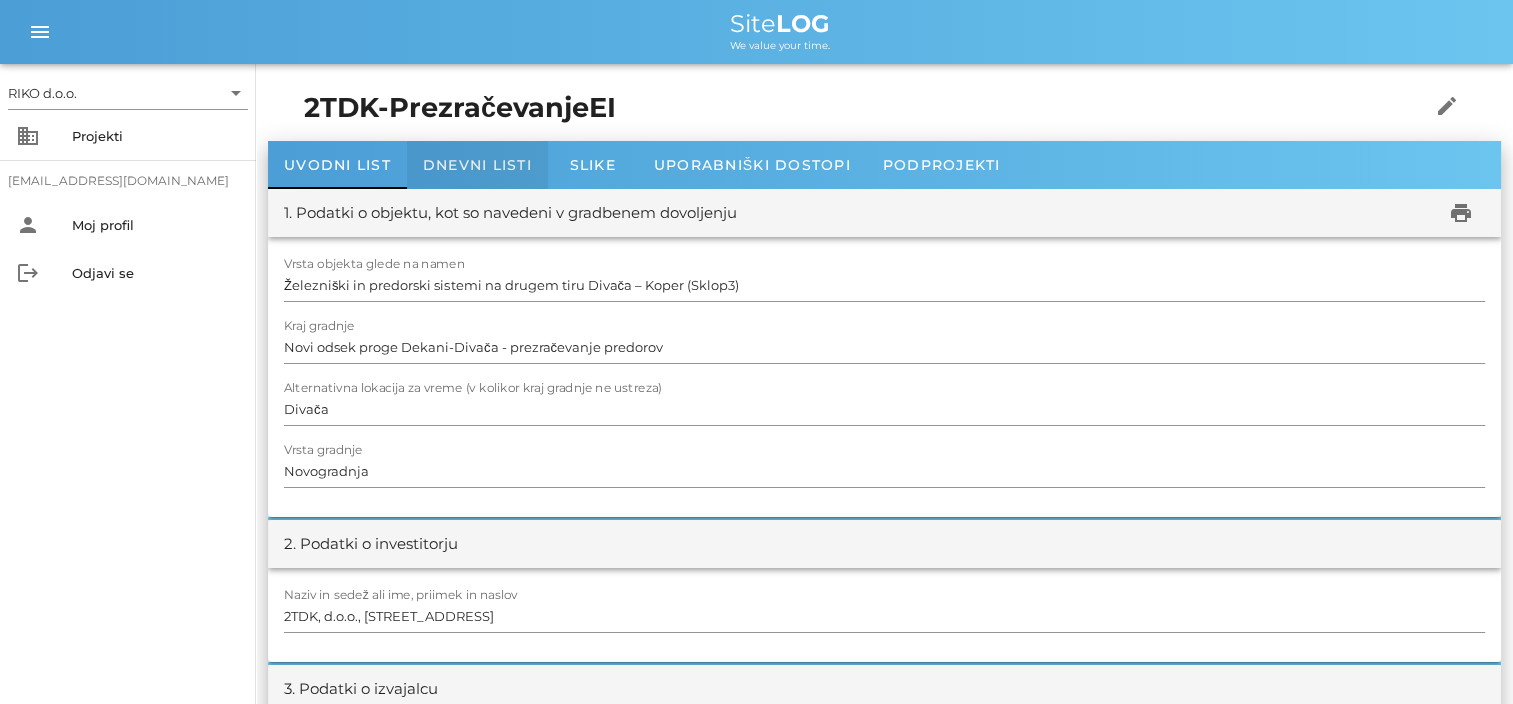 click on "Dnevni listi" at bounding box center (477, 165) 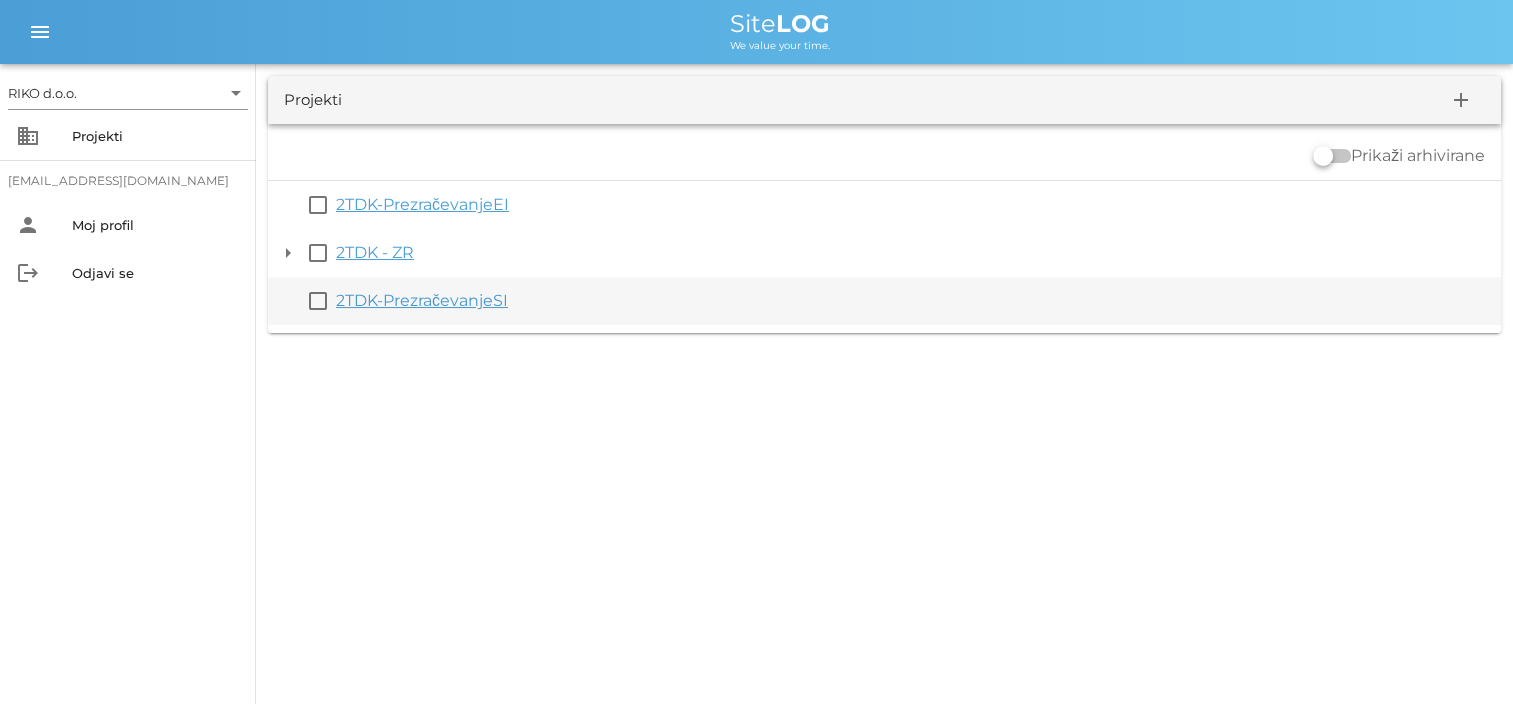 click on "2TDK-PrezračevanjeSI" at bounding box center (422, 300) 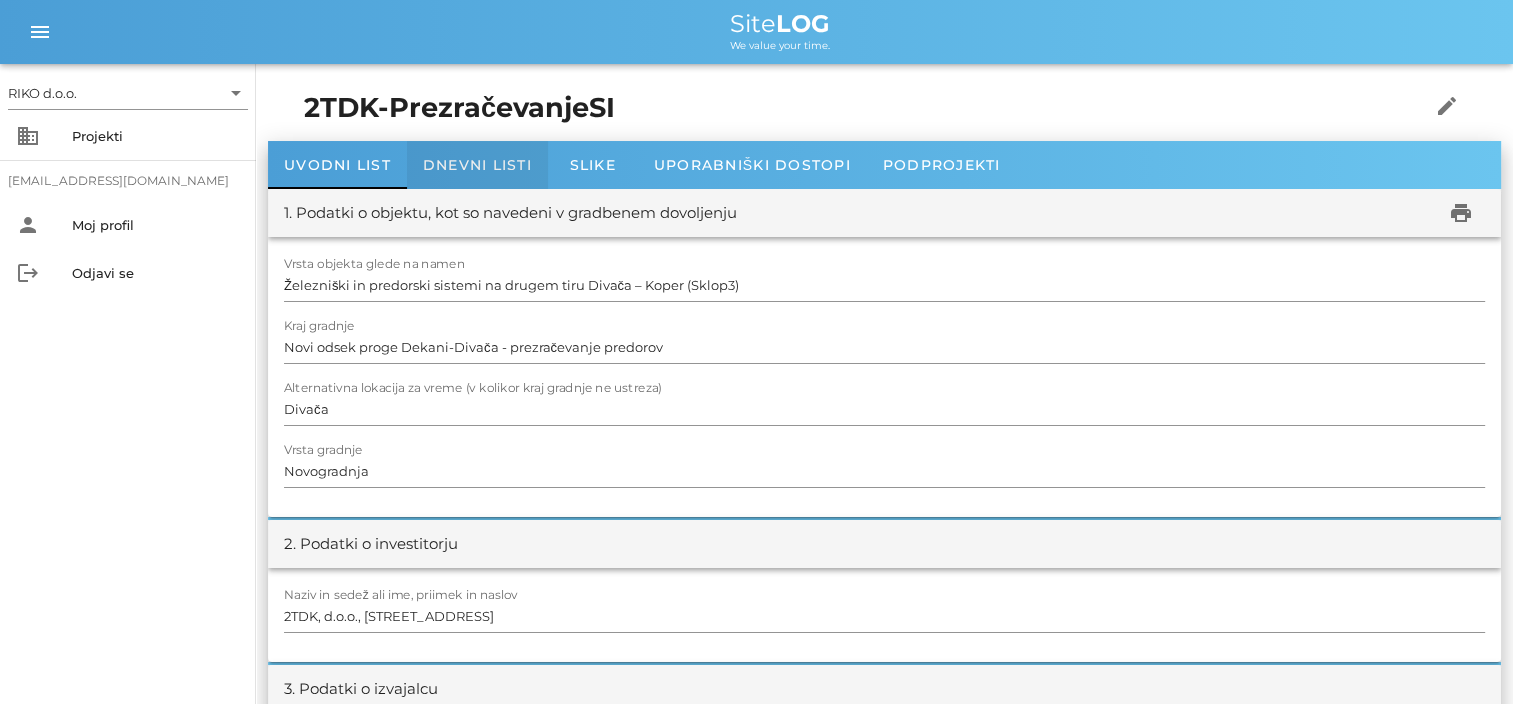 click on "Dnevni listi" at bounding box center (477, 165) 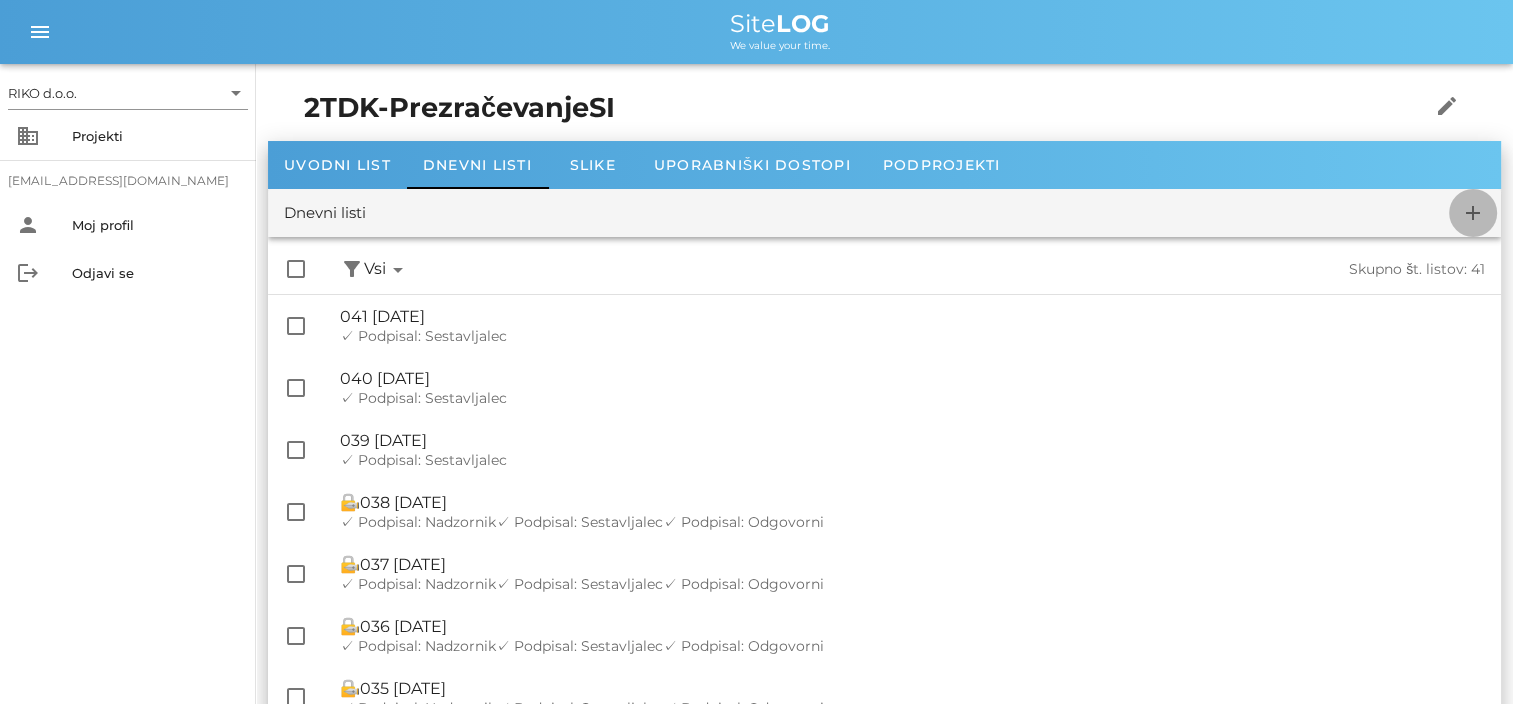 click on "add" at bounding box center [1473, 213] 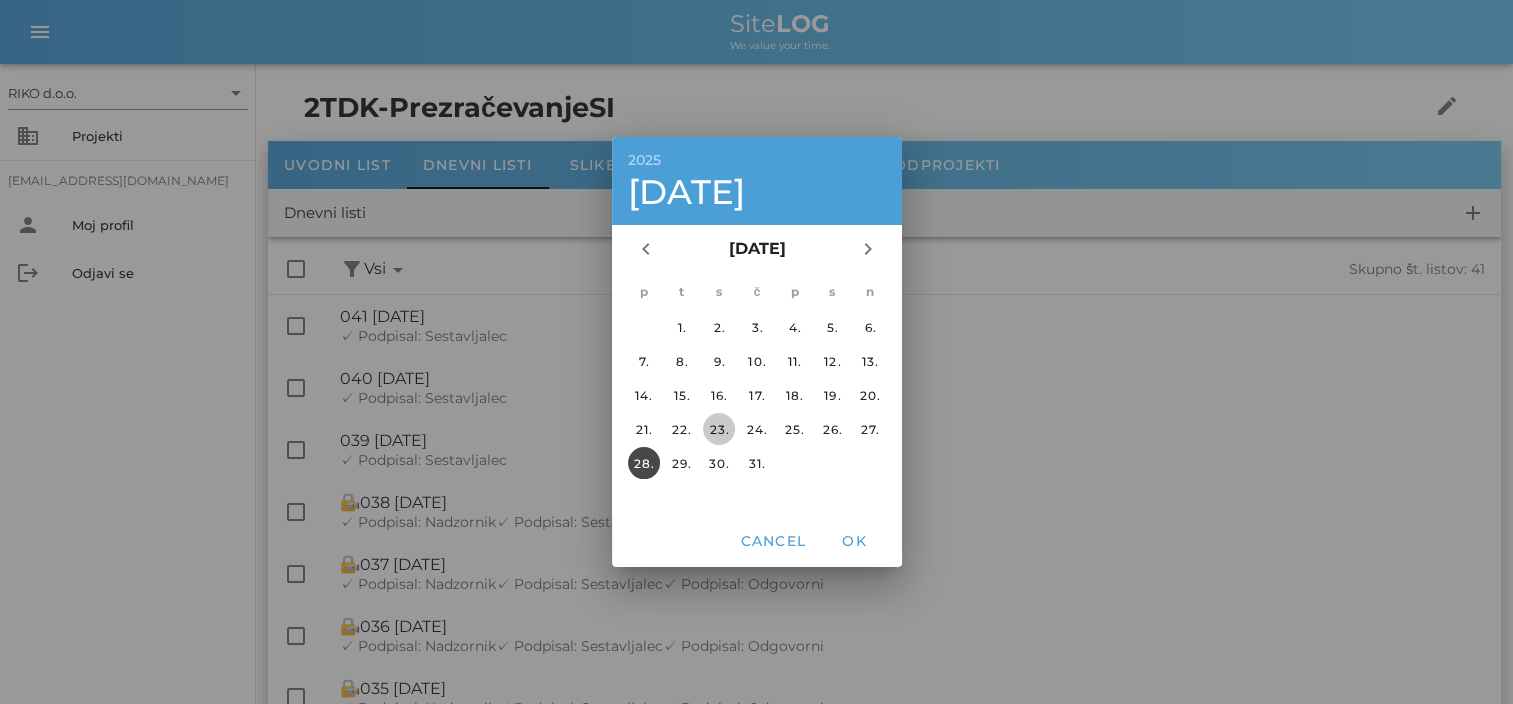 click on "23." at bounding box center [719, 429] 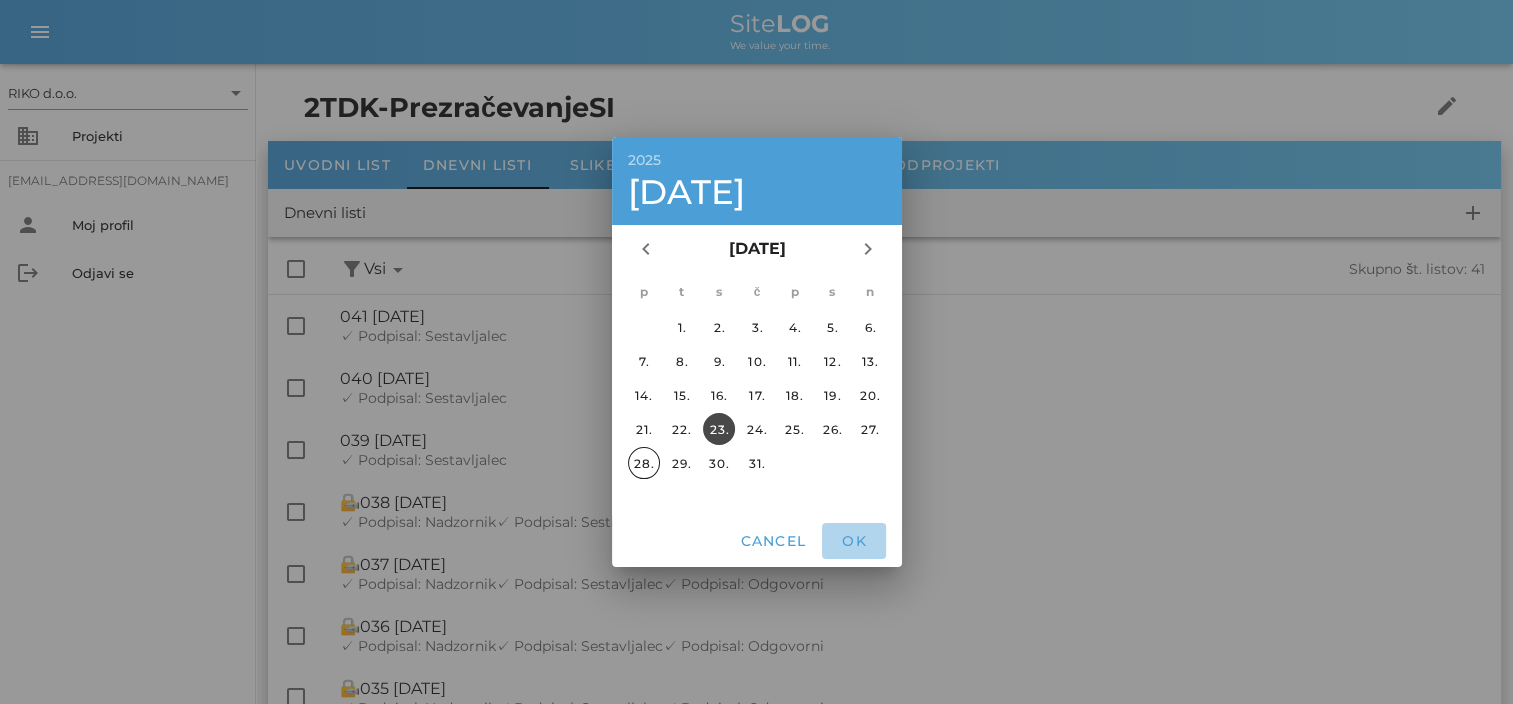 click on "OK" at bounding box center [854, 541] 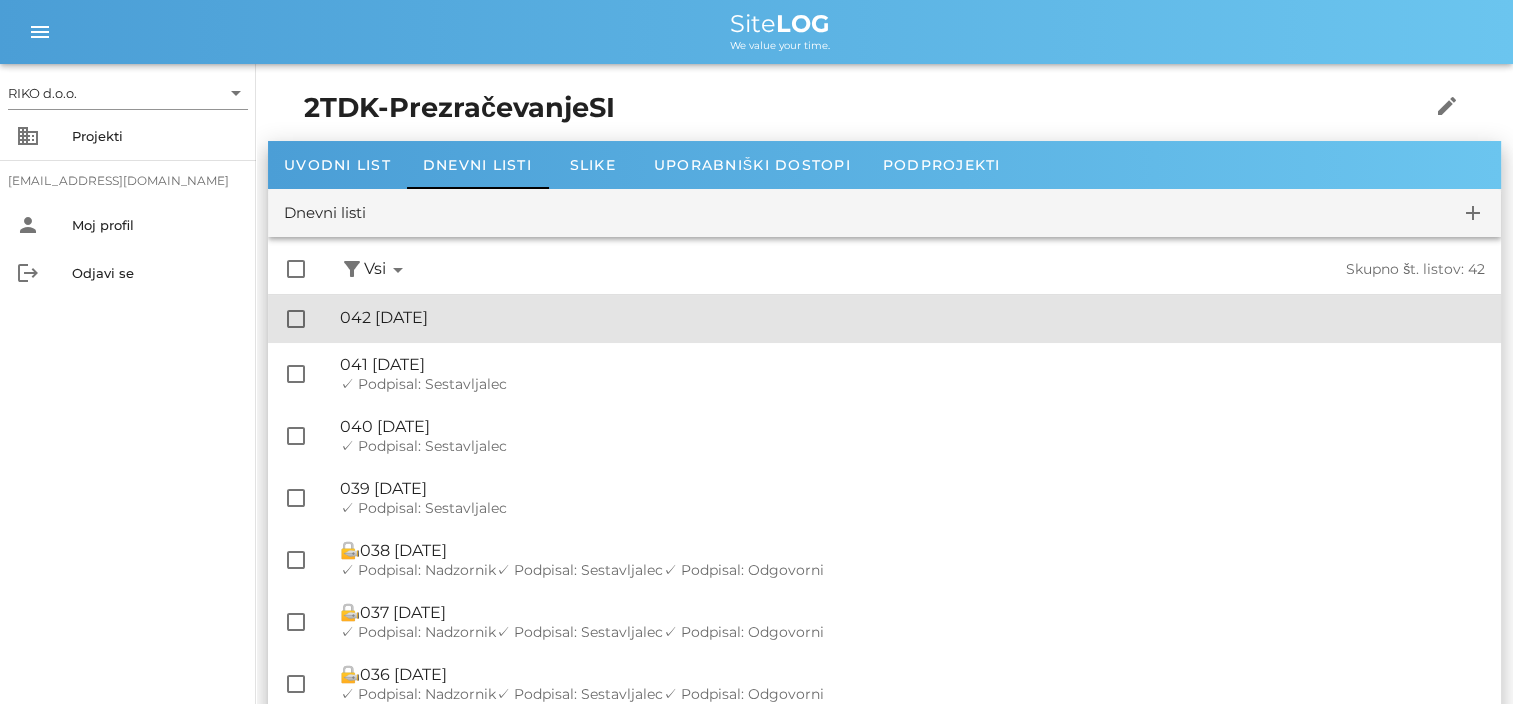 click on "🔏  042 [DATE]  ✓ Podpisal: Nadzornik  ✓ Podpisal: Sestavljalec  ✓ Podpisal: Odgovorni" at bounding box center (912, 318) 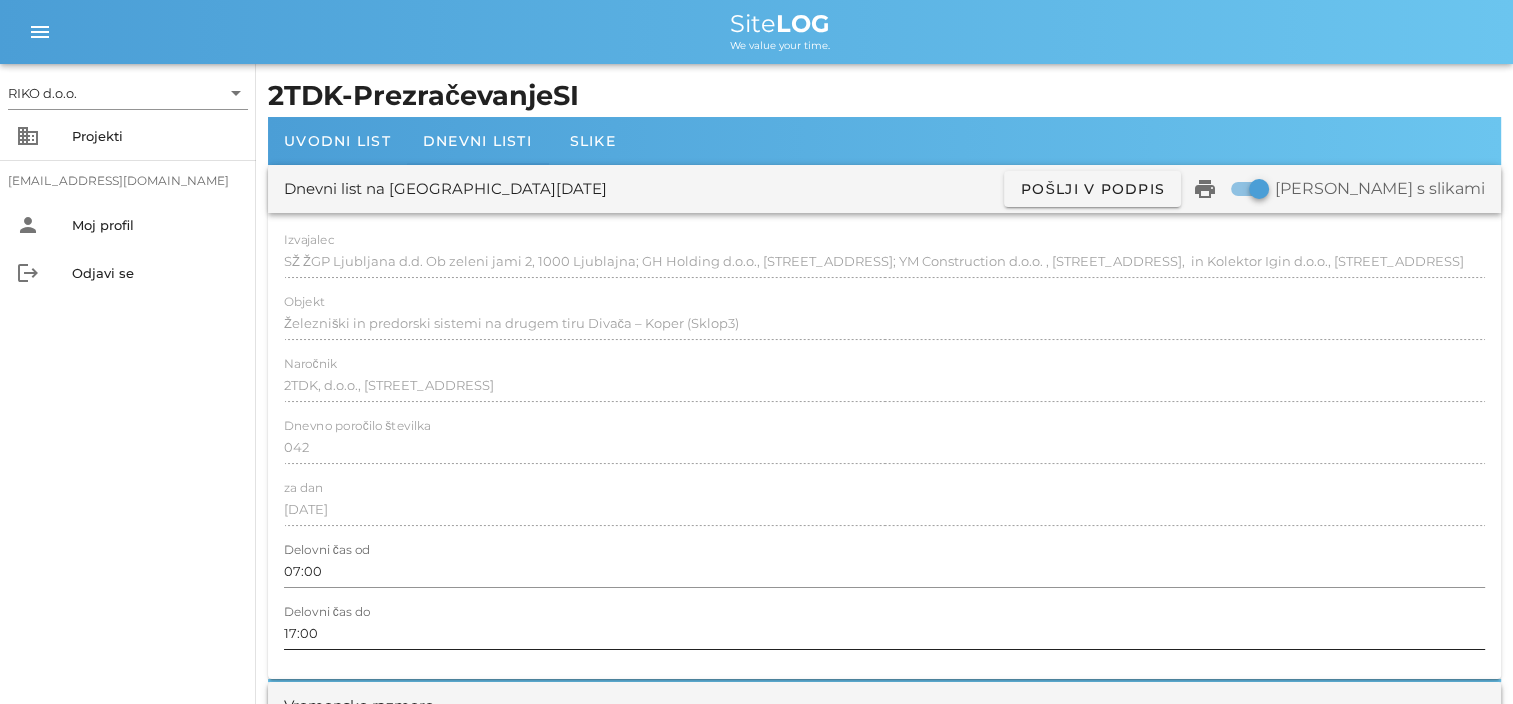 click on "17:00" at bounding box center (884, 633) 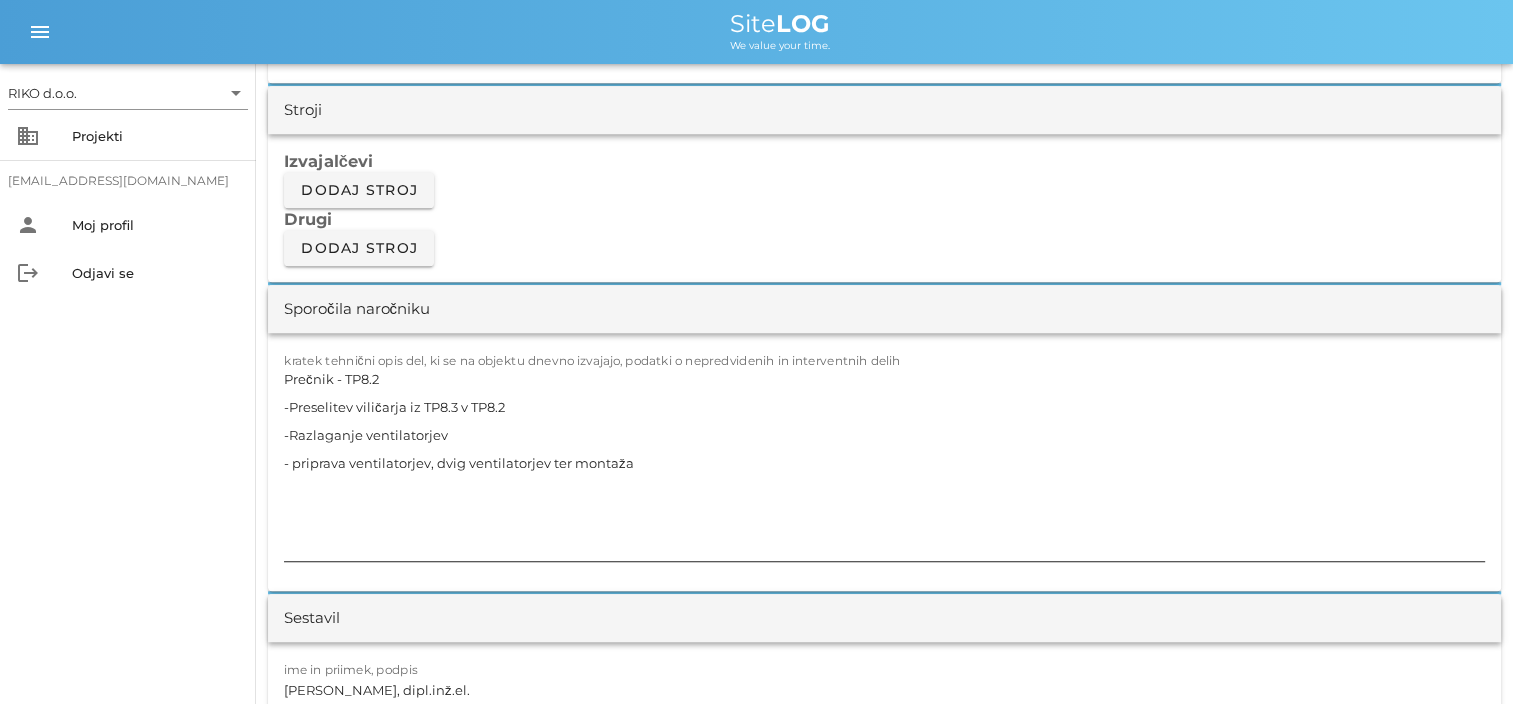 scroll, scrollTop: 1700, scrollLeft: 0, axis: vertical 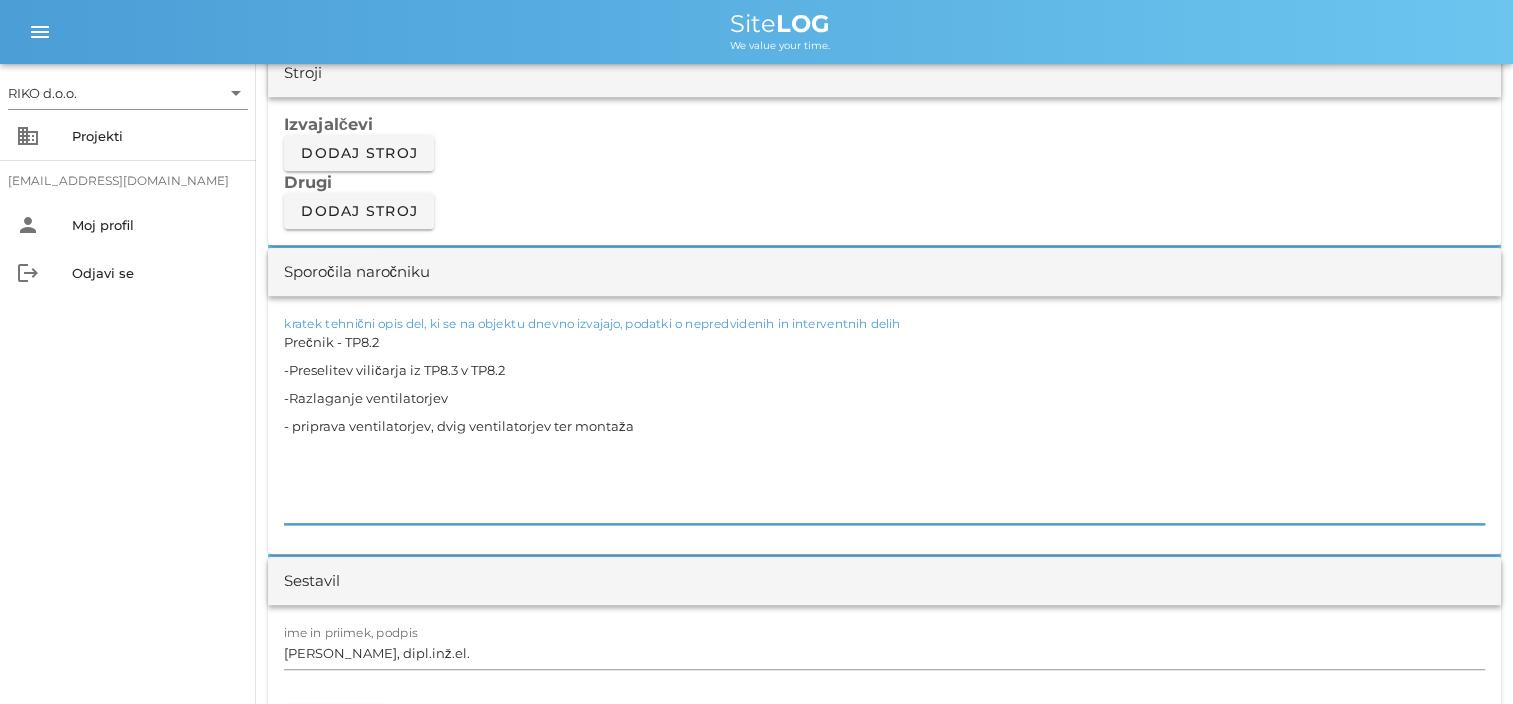 drag, startPoint x: 552, startPoint y: 408, endPoint x: 15, endPoint y: 312, distance: 545.51355 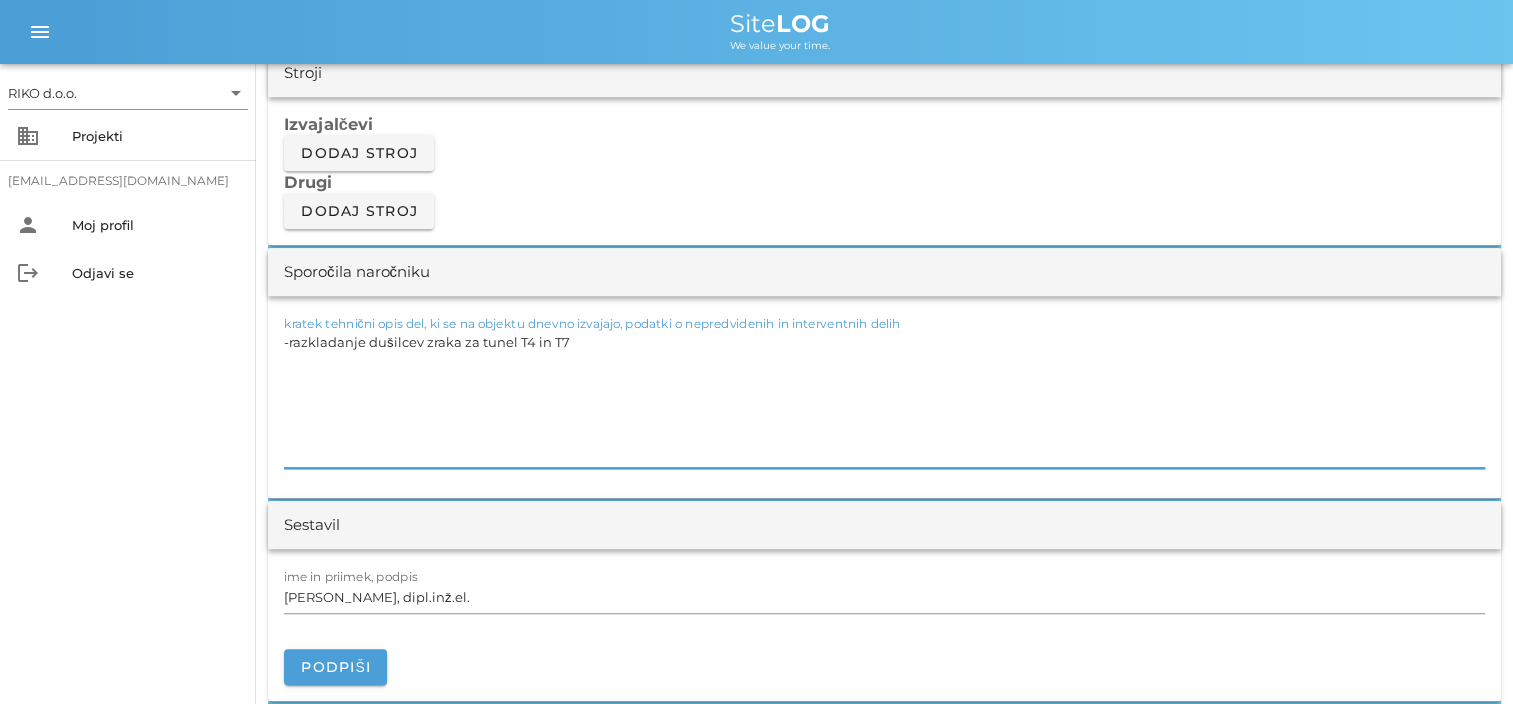 drag, startPoint x: 294, startPoint y: 428, endPoint x: 263, endPoint y: 375, distance: 61.400326 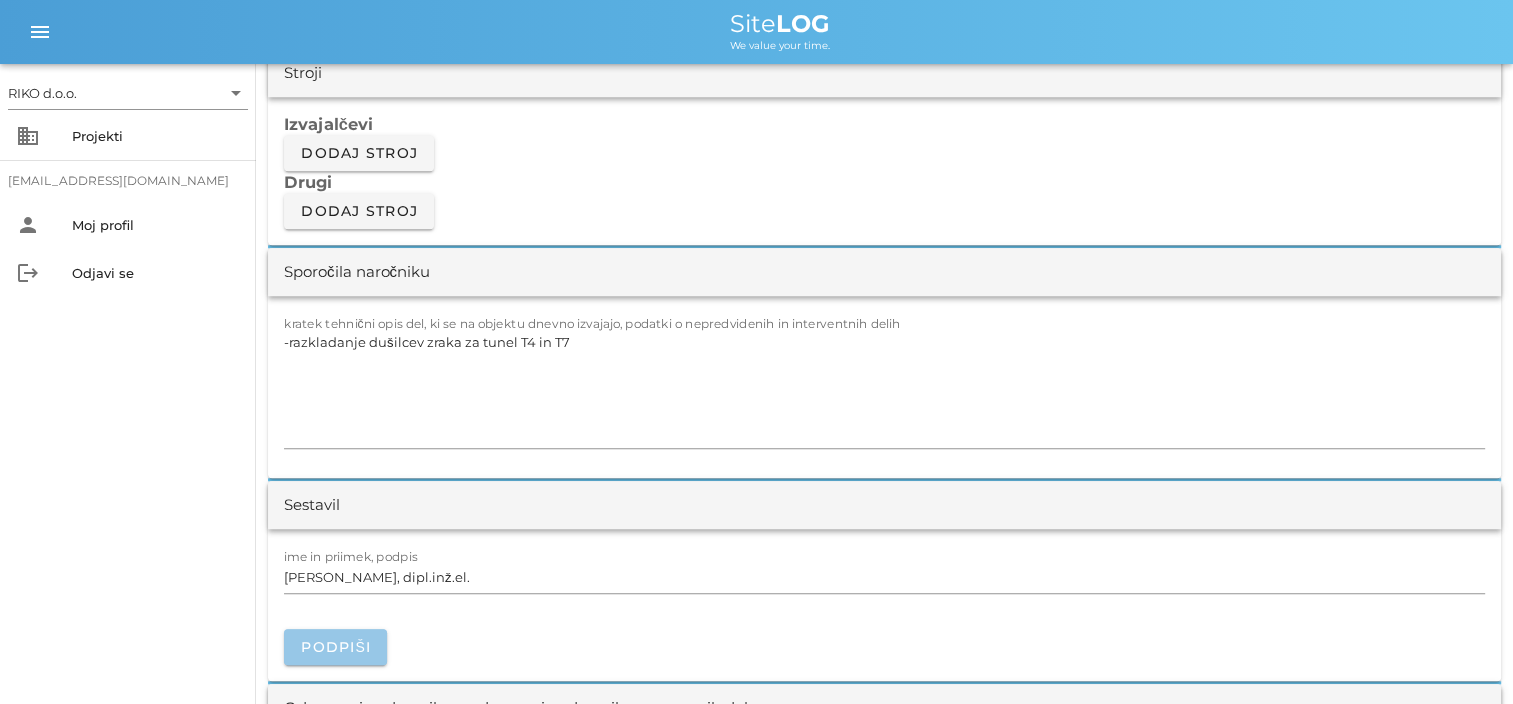 click on "Podpiši" at bounding box center (335, 647) 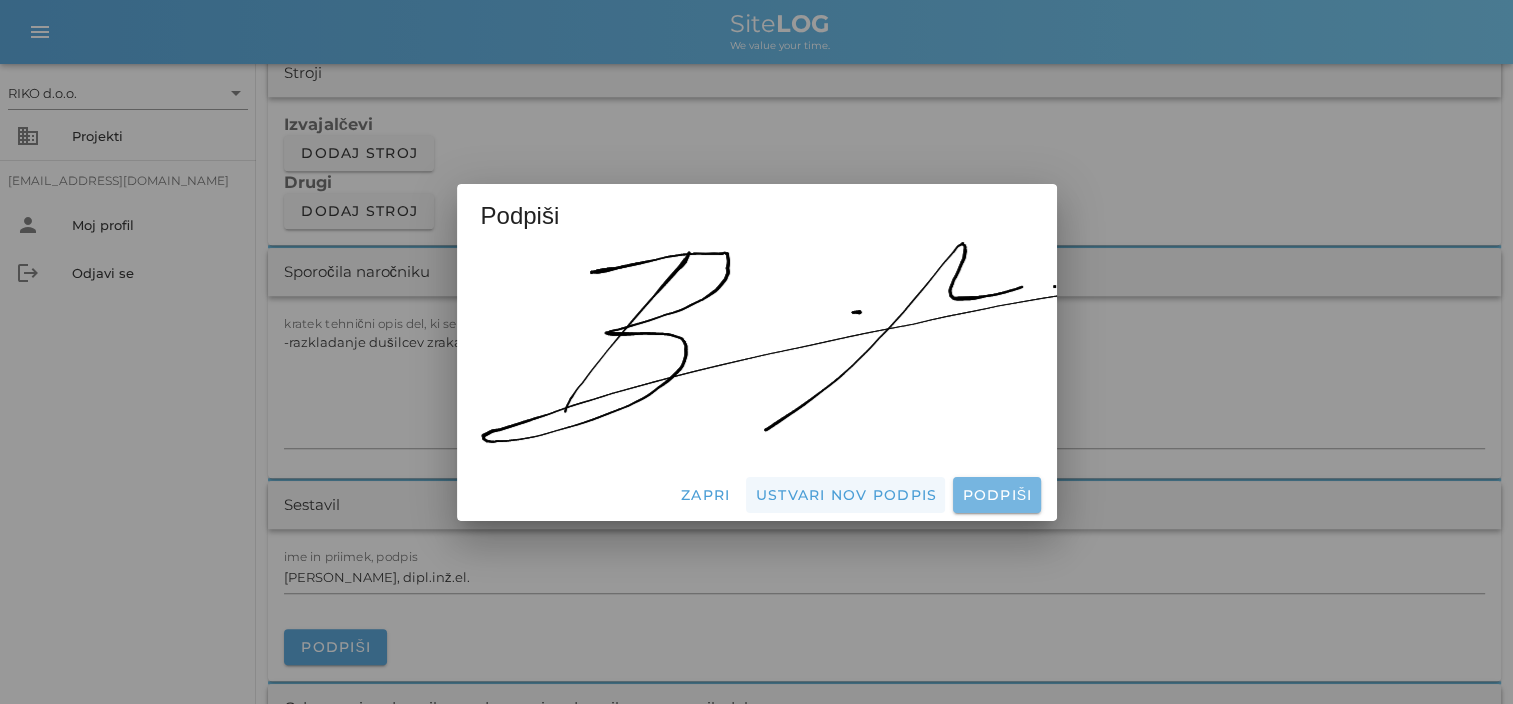 drag, startPoint x: 990, startPoint y: 495, endPoint x: 859, endPoint y: 470, distance: 133.36417 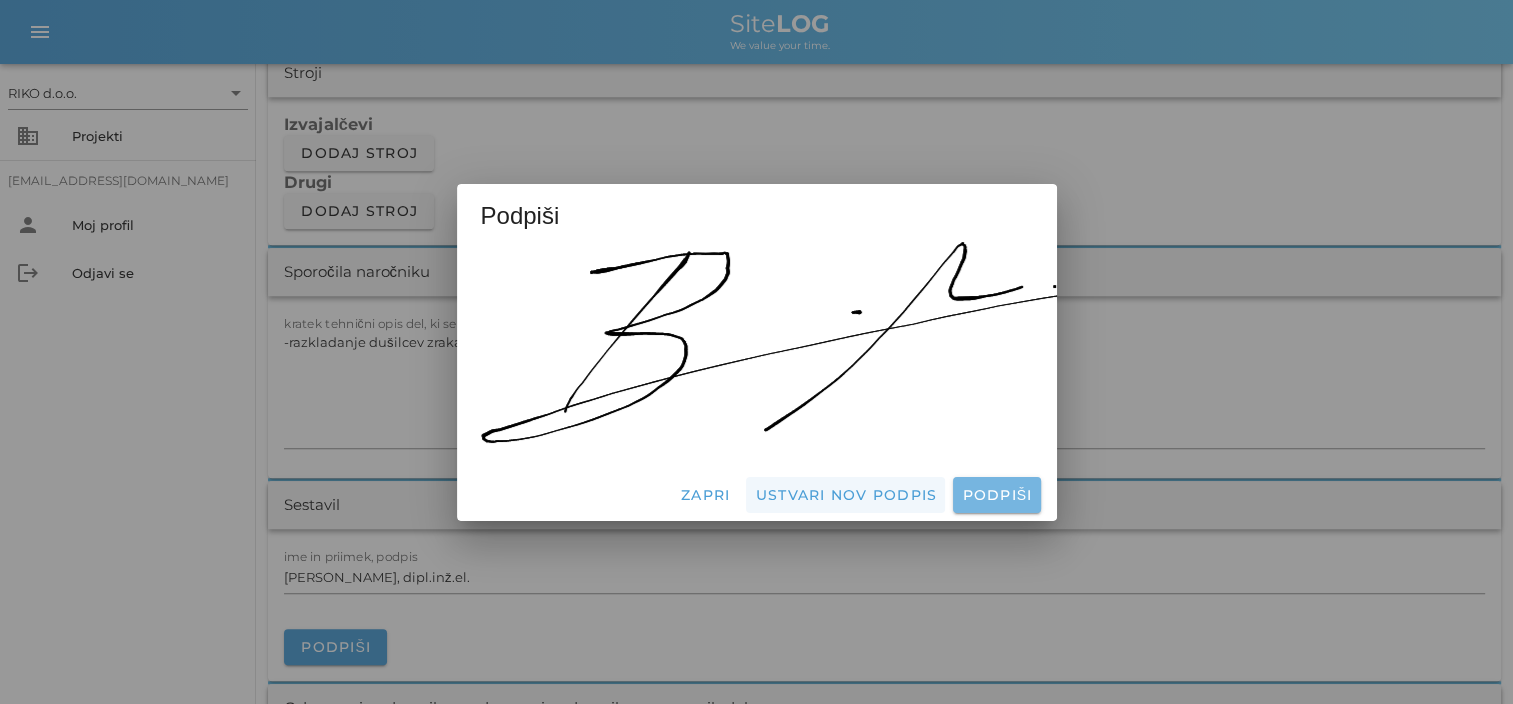 click on "Podpiši" at bounding box center (996, 495) 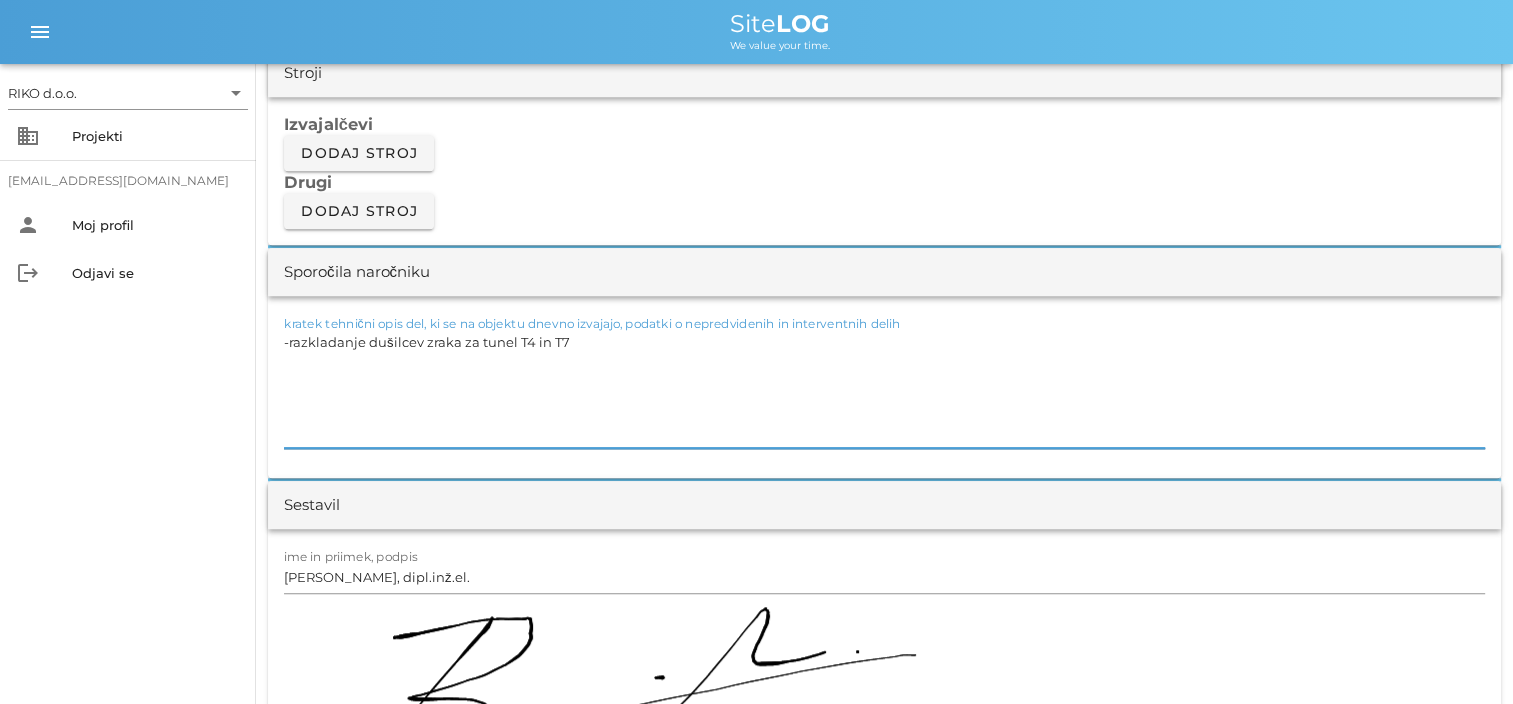 drag, startPoint x: 340, startPoint y: 422, endPoint x: 300, endPoint y: 408, distance: 42.379242 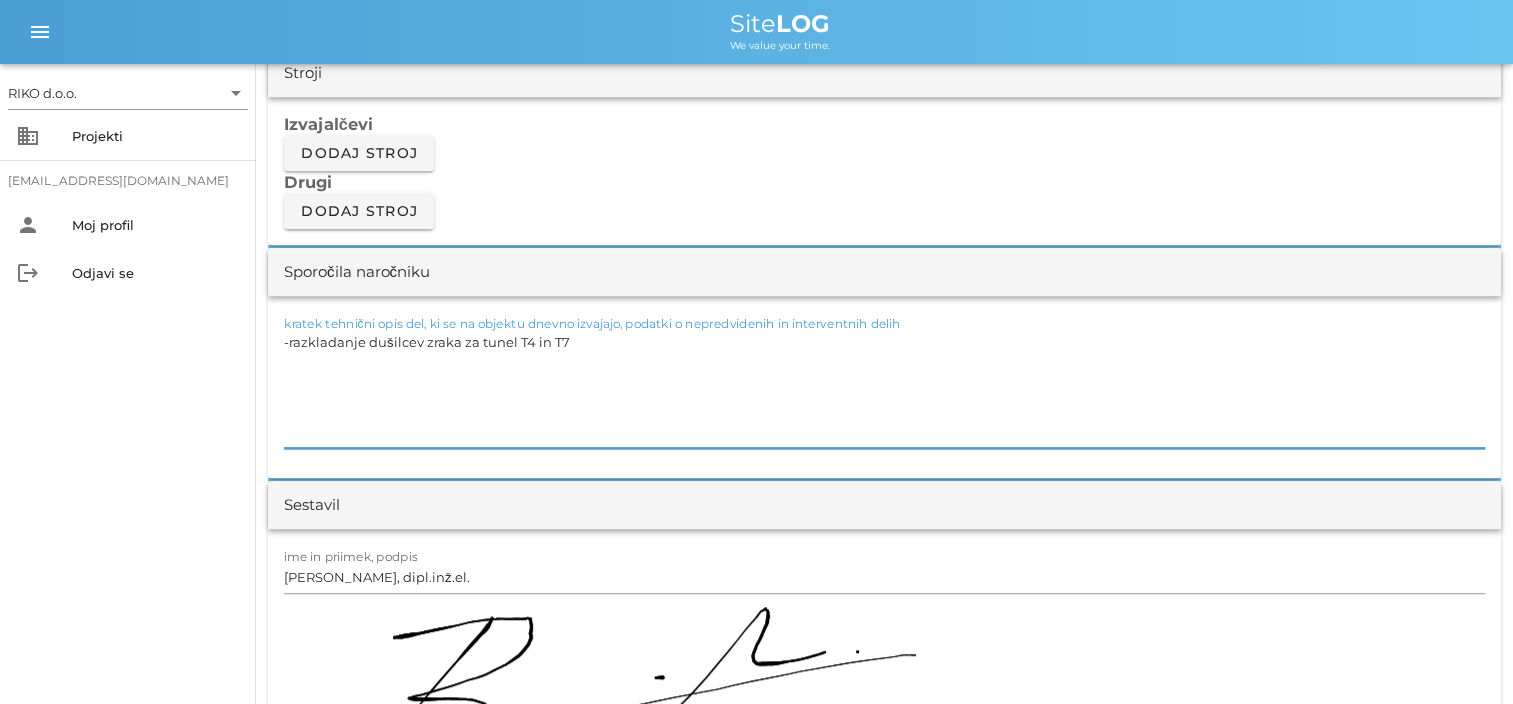 click on "-razkladanje dušilcev zraka za tunel T4 in T7" at bounding box center [884, 388] 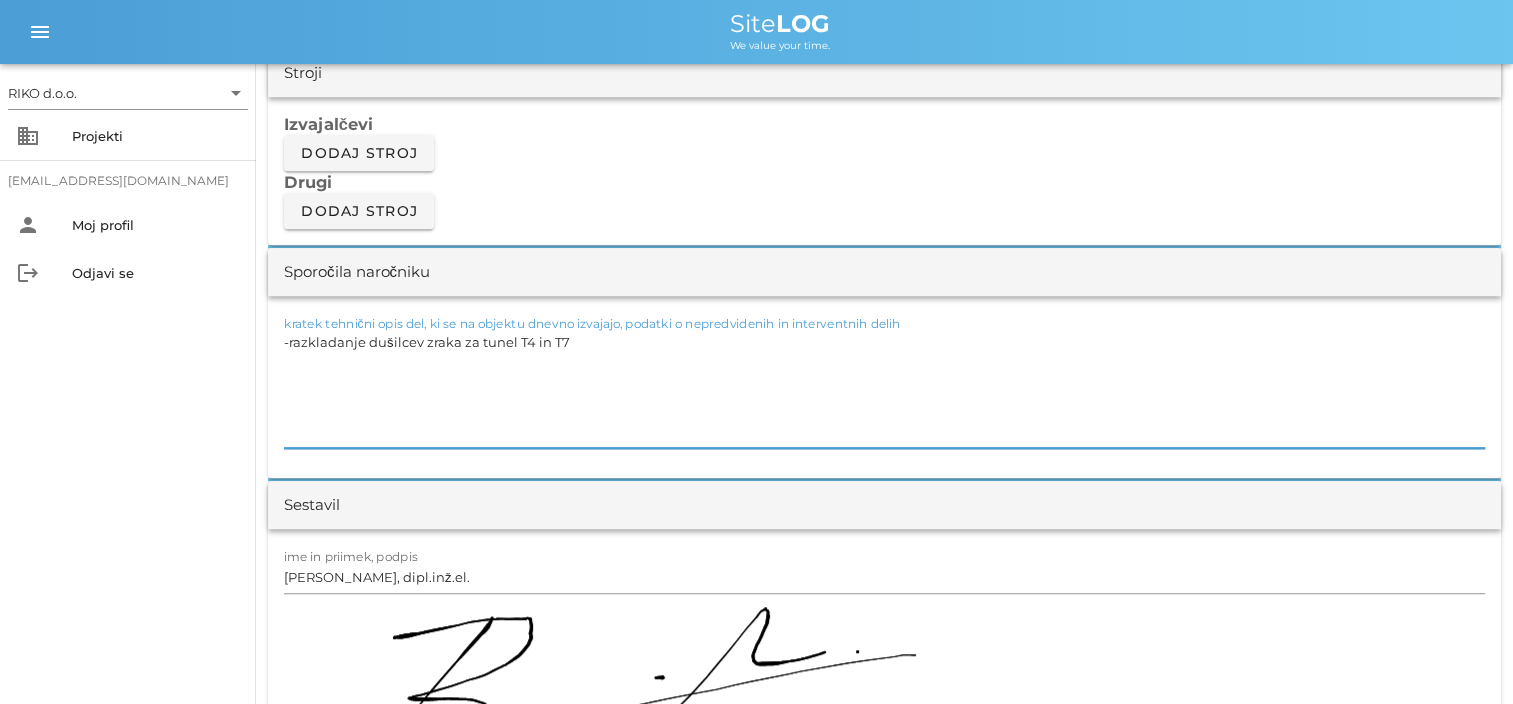 drag, startPoint x: 305, startPoint y: 431, endPoint x: 277, endPoint y: 374, distance: 63.505905 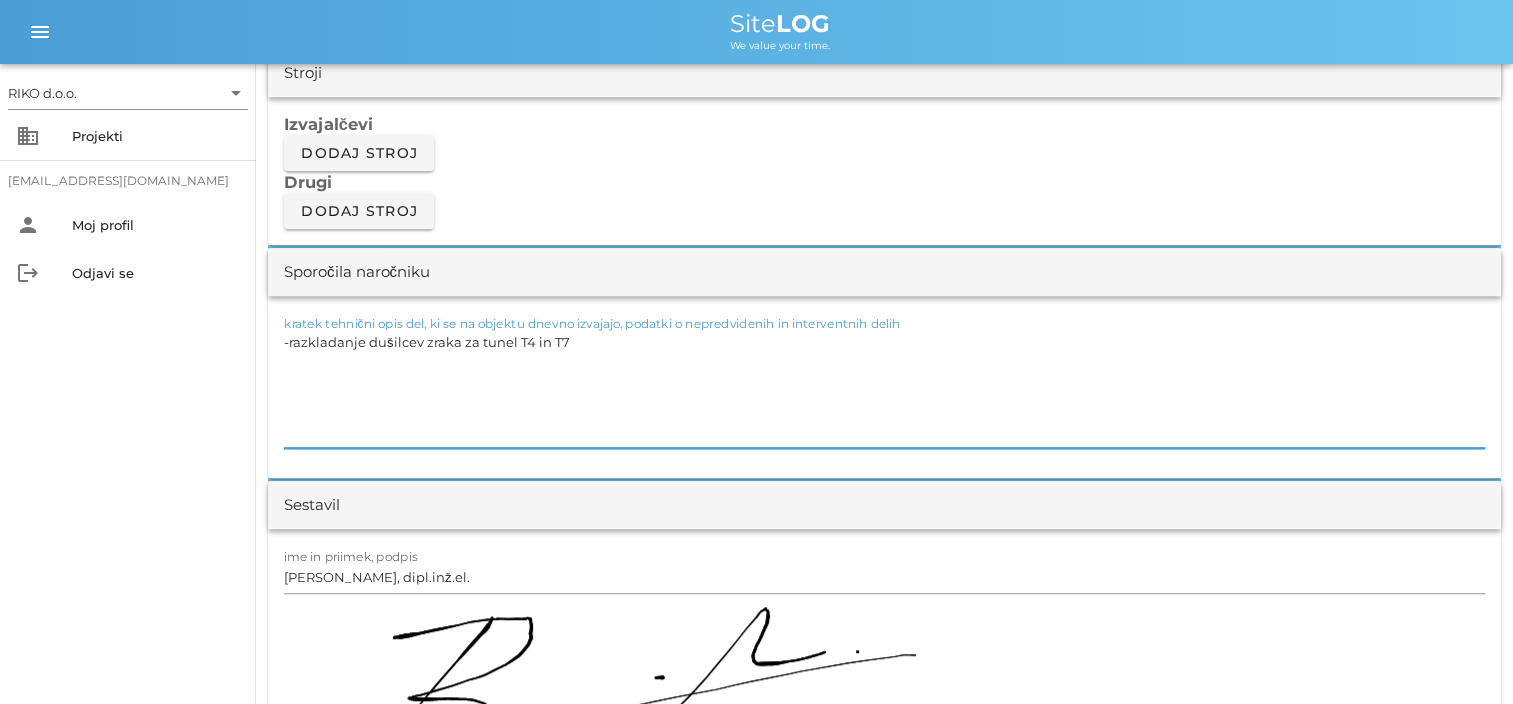 click on "kratek tehnični opis del, ki se na objektu dnevno izvajajo, podatki o nepredvidenih in interventnih delih -razkladanje dušilcev zraka za tunel T4 in T7" at bounding box center (884, 387) 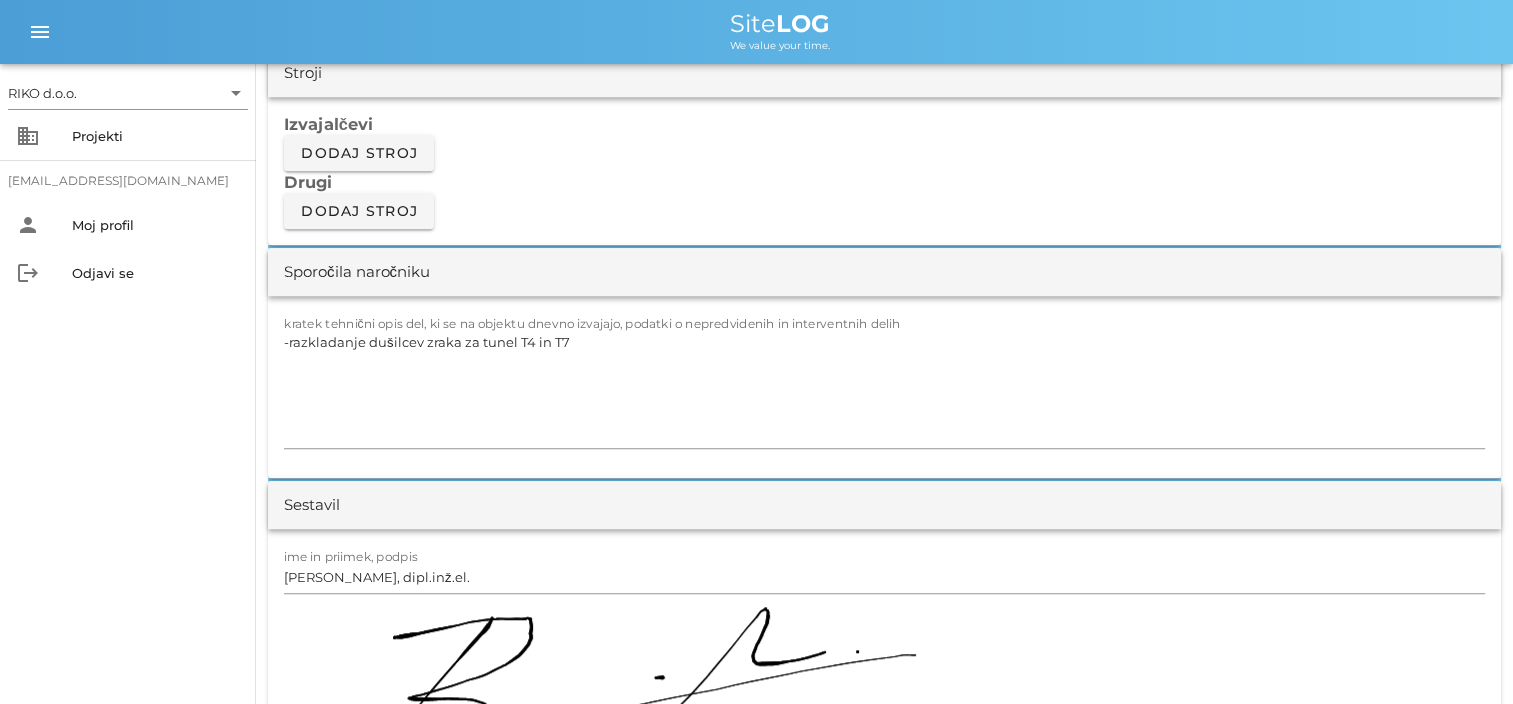 drag, startPoint x: 75, startPoint y: 403, endPoint x: 92, endPoint y: 482, distance: 80.80842 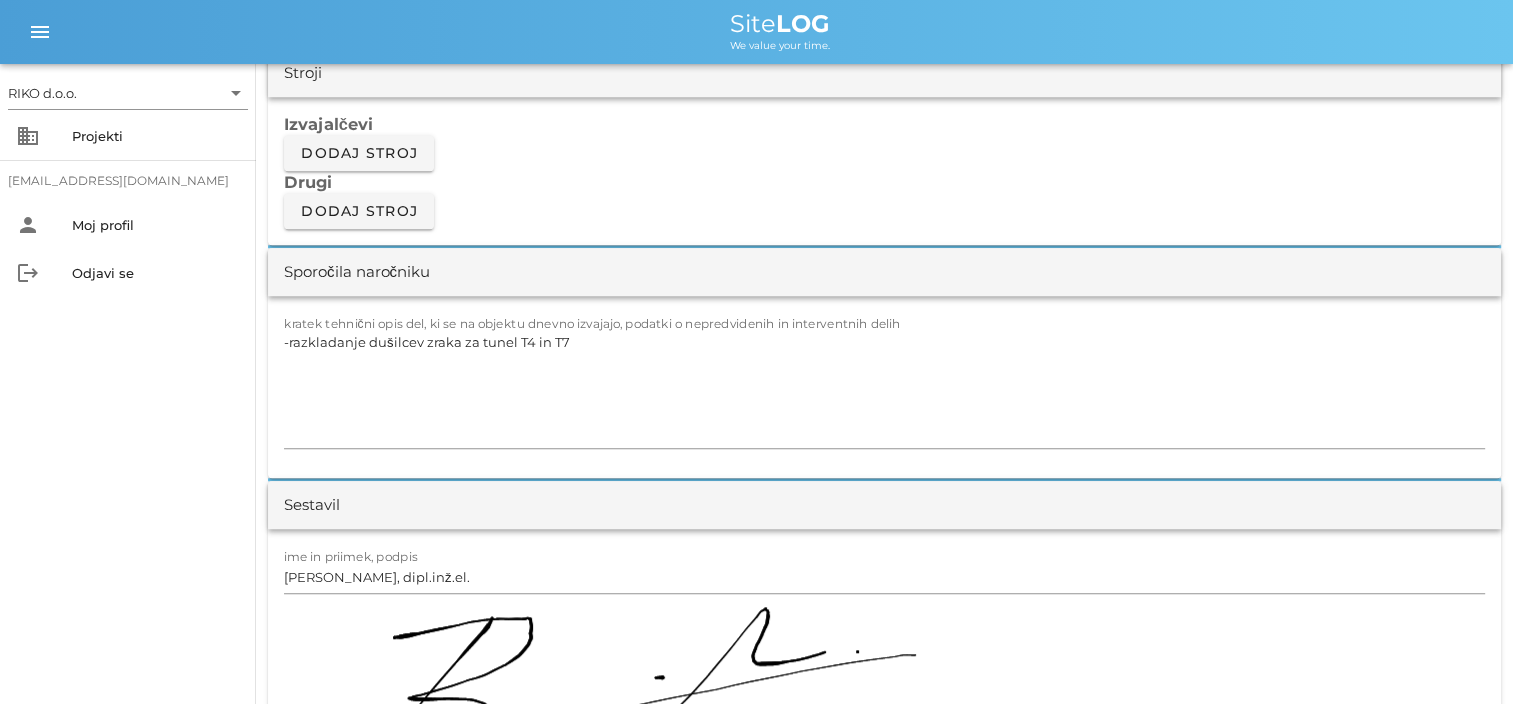 click on "RIKO d.o.o. arrow_drop_down business  Projekti  [EMAIL_ADDRESS][DOMAIN_NAME] person  Moj profil  logout  Odjavi se" at bounding box center (128, 384) 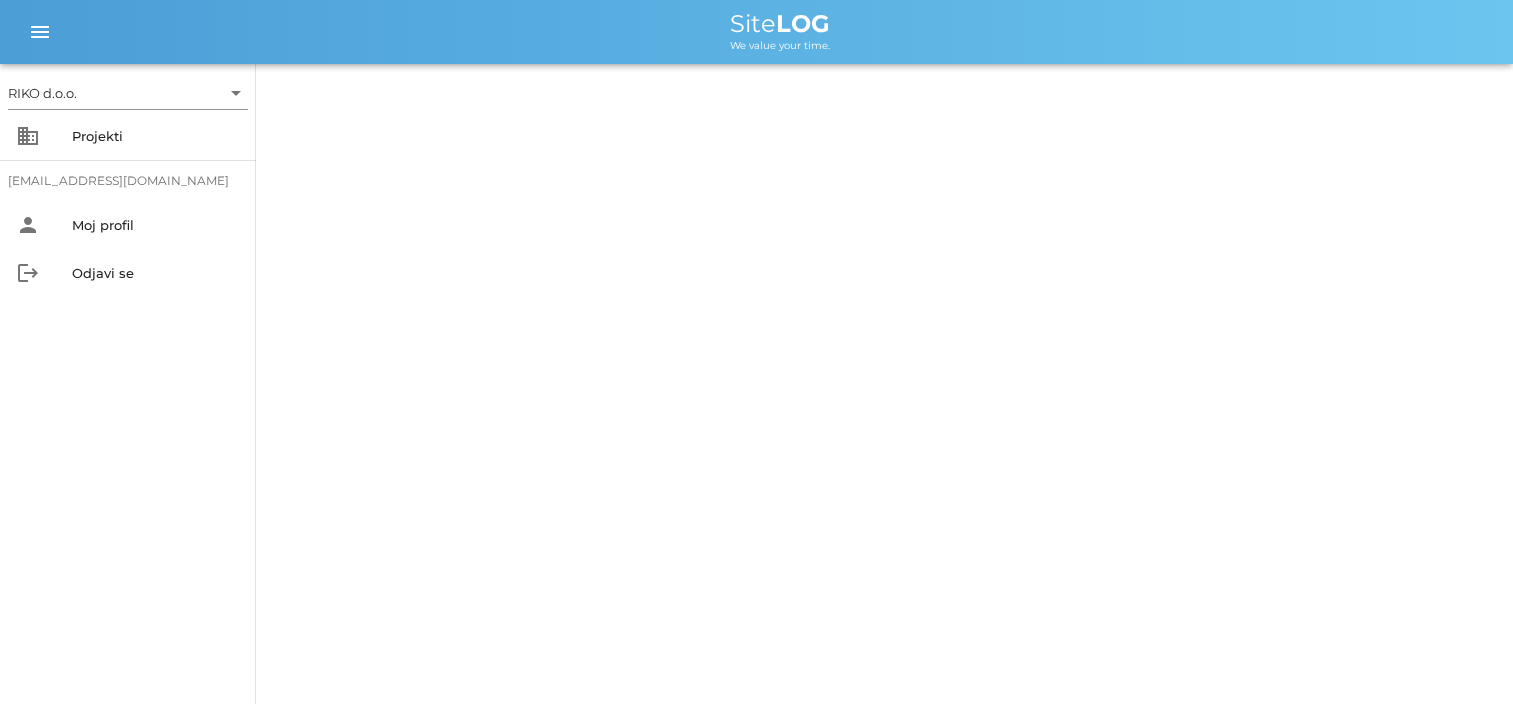 scroll, scrollTop: 0, scrollLeft: 0, axis: both 